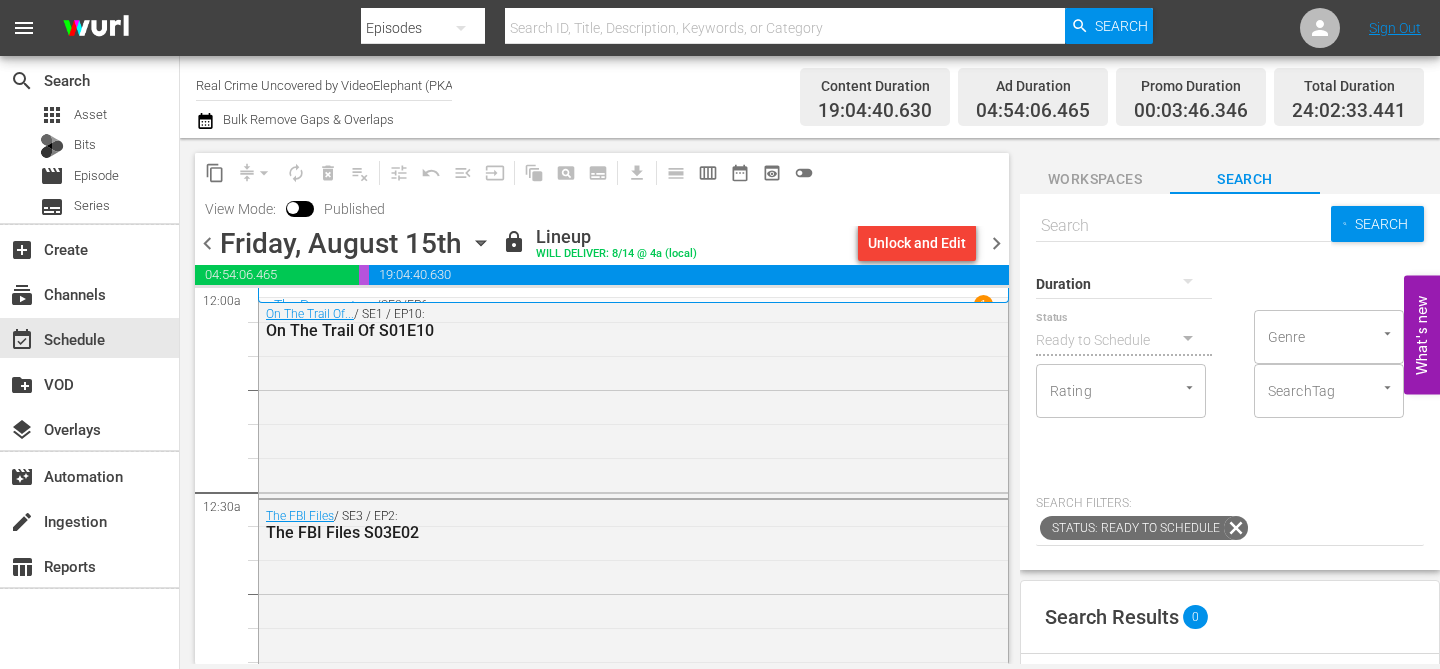 scroll, scrollTop: 0, scrollLeft: 0, axis: both 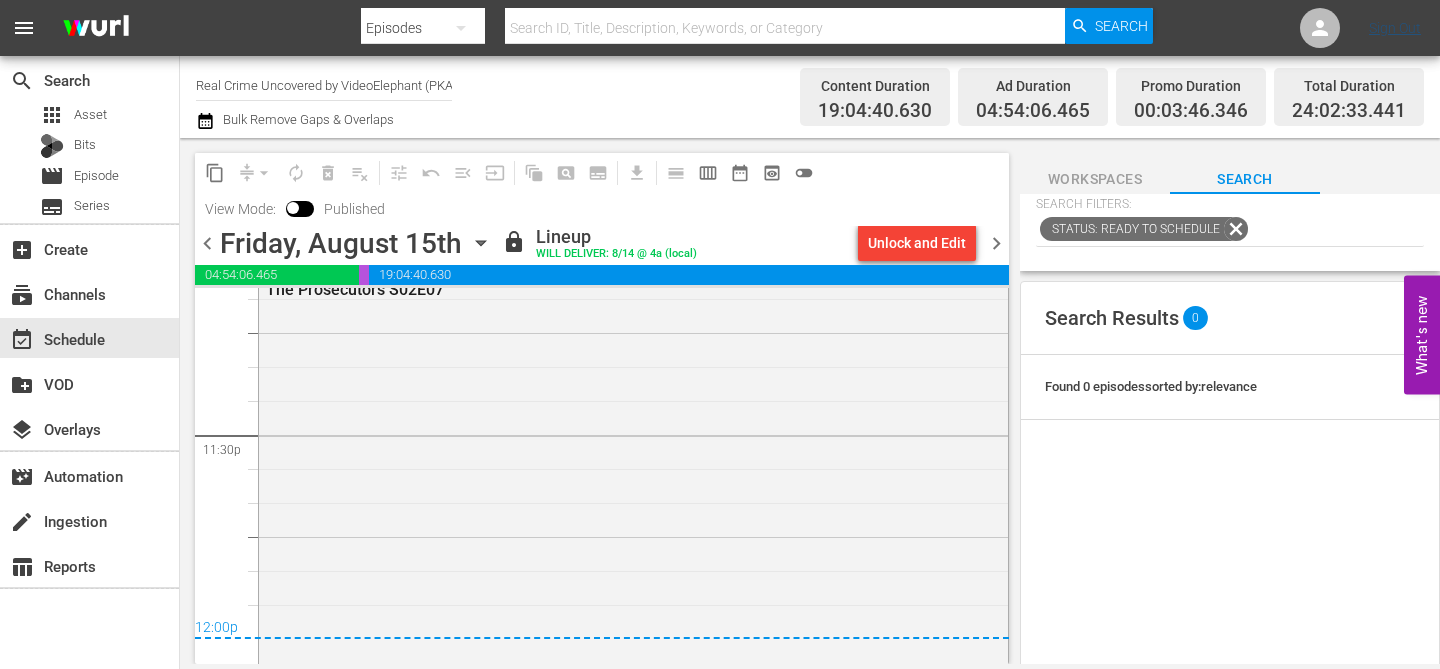 click on "Sign Out" at bounding box center [1395, 28] 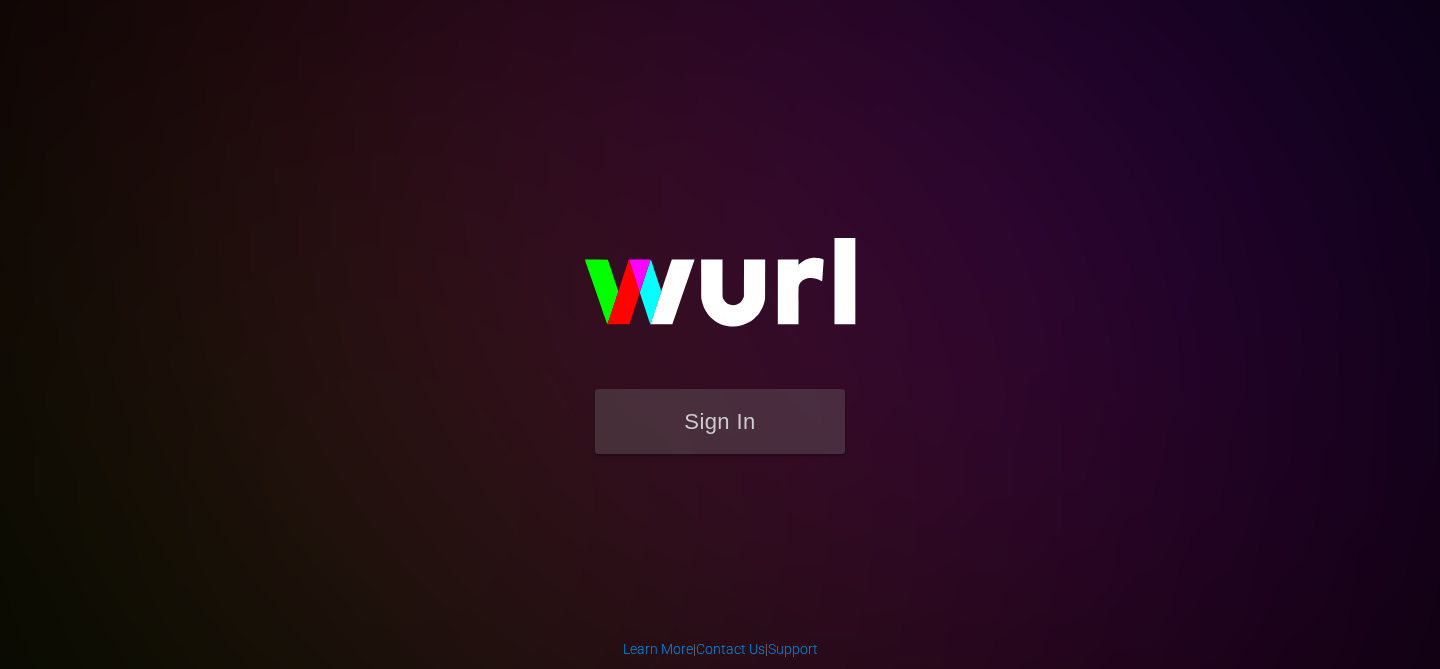 scroll, scrollTop: 0, scrollLeft: 0, axis: both 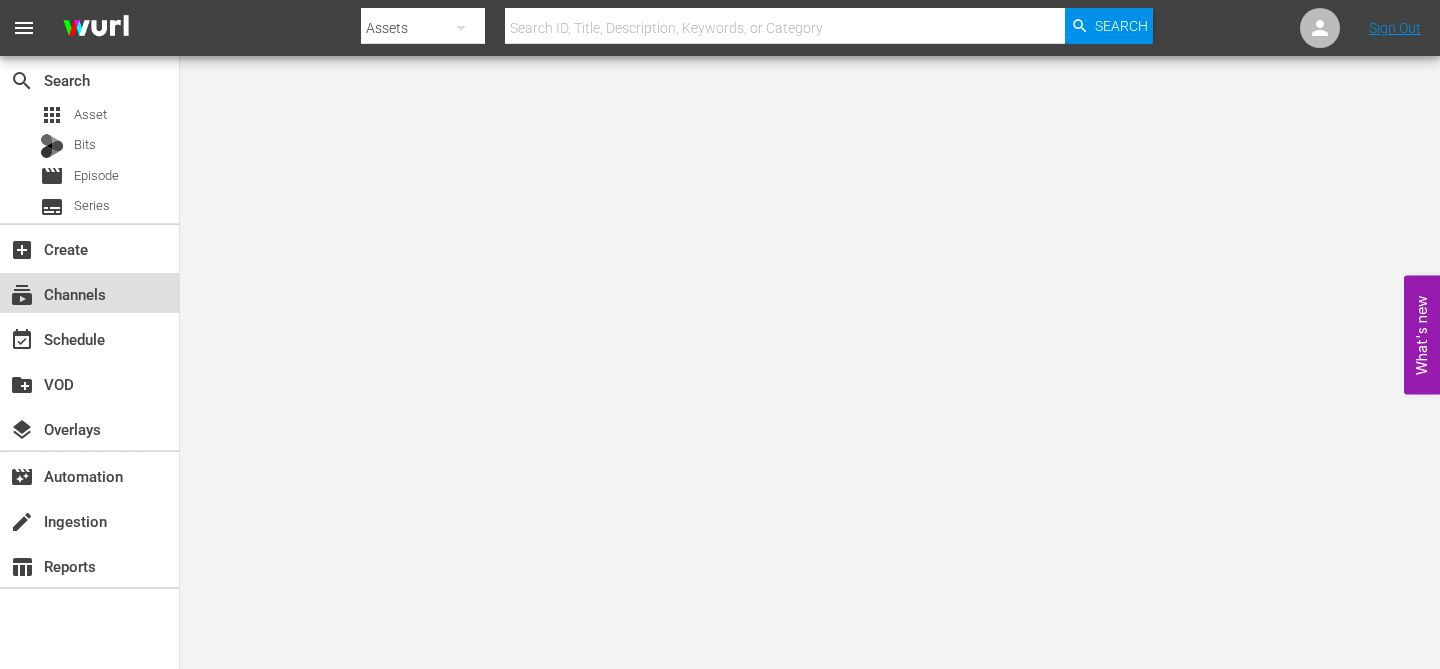 click on "subscriptions   Channels" at bounding box center [56, 291] 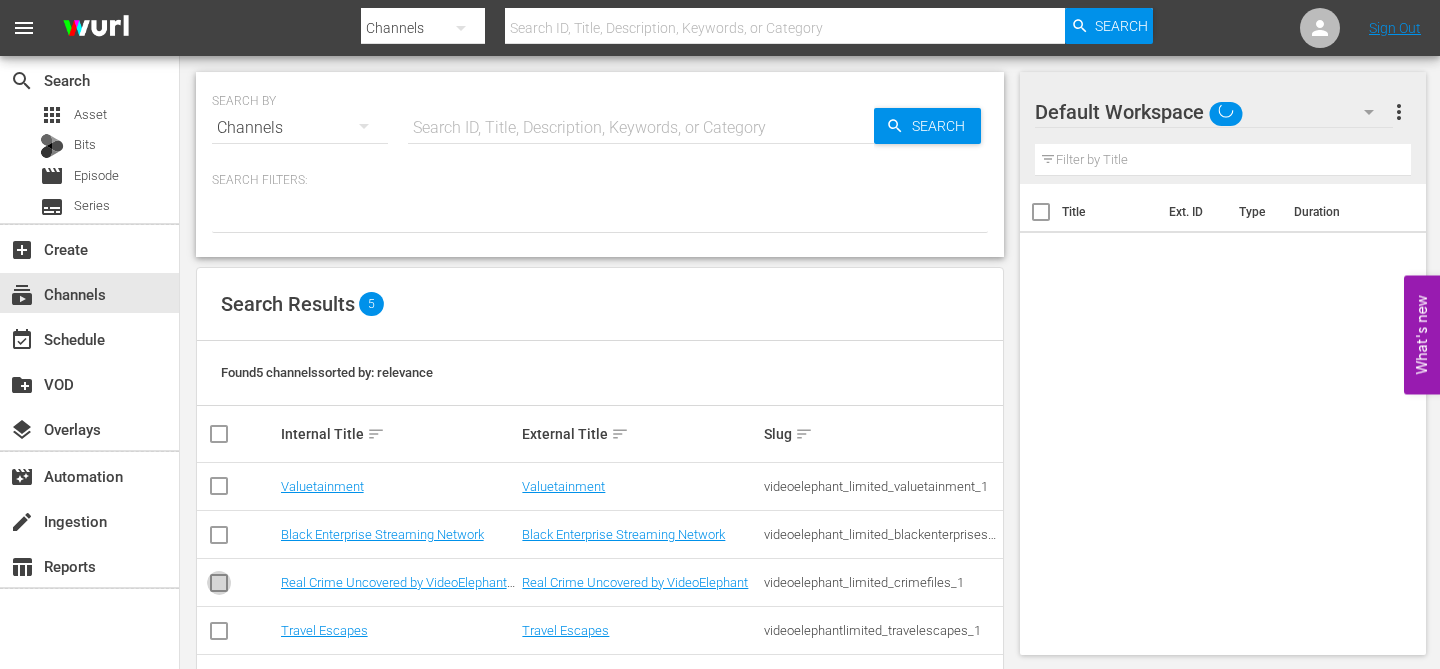click at bounding box center [219, 587] 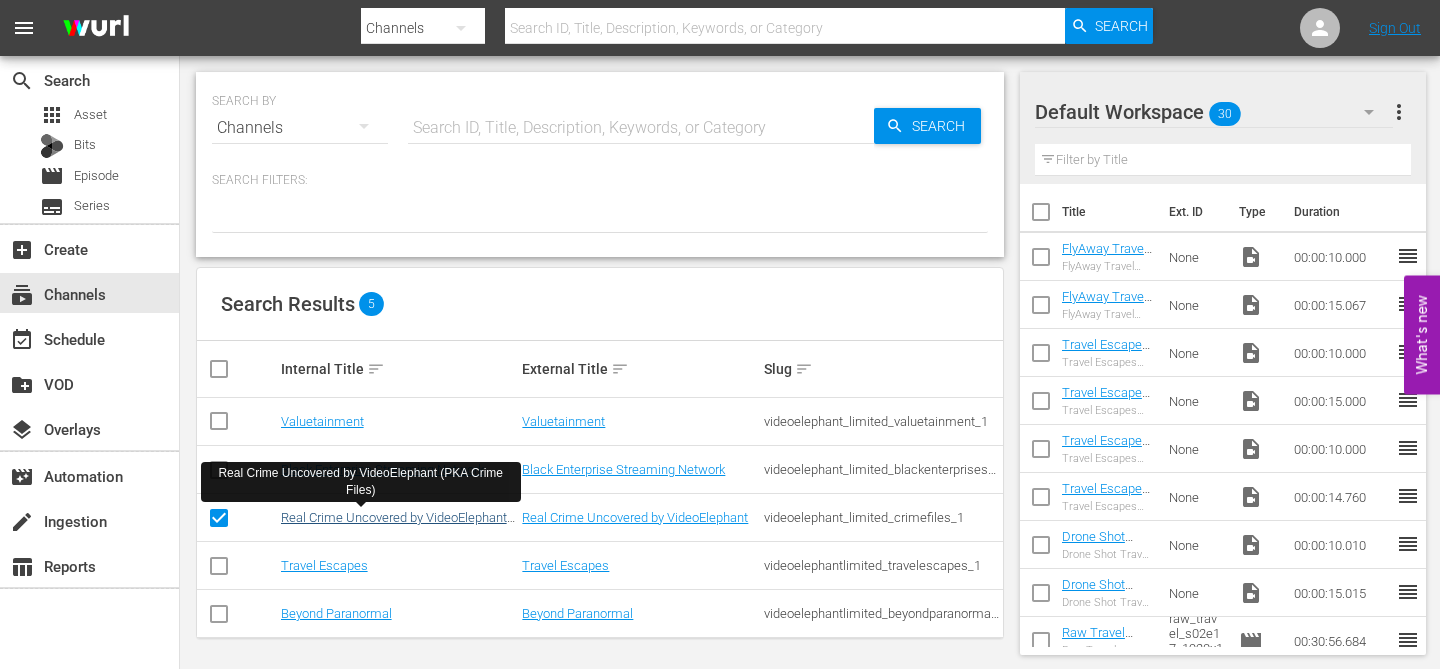 click on "Real Crime Uncovered by VideoElephant (PKA Crime Files)" at bounding box center (398, 525) 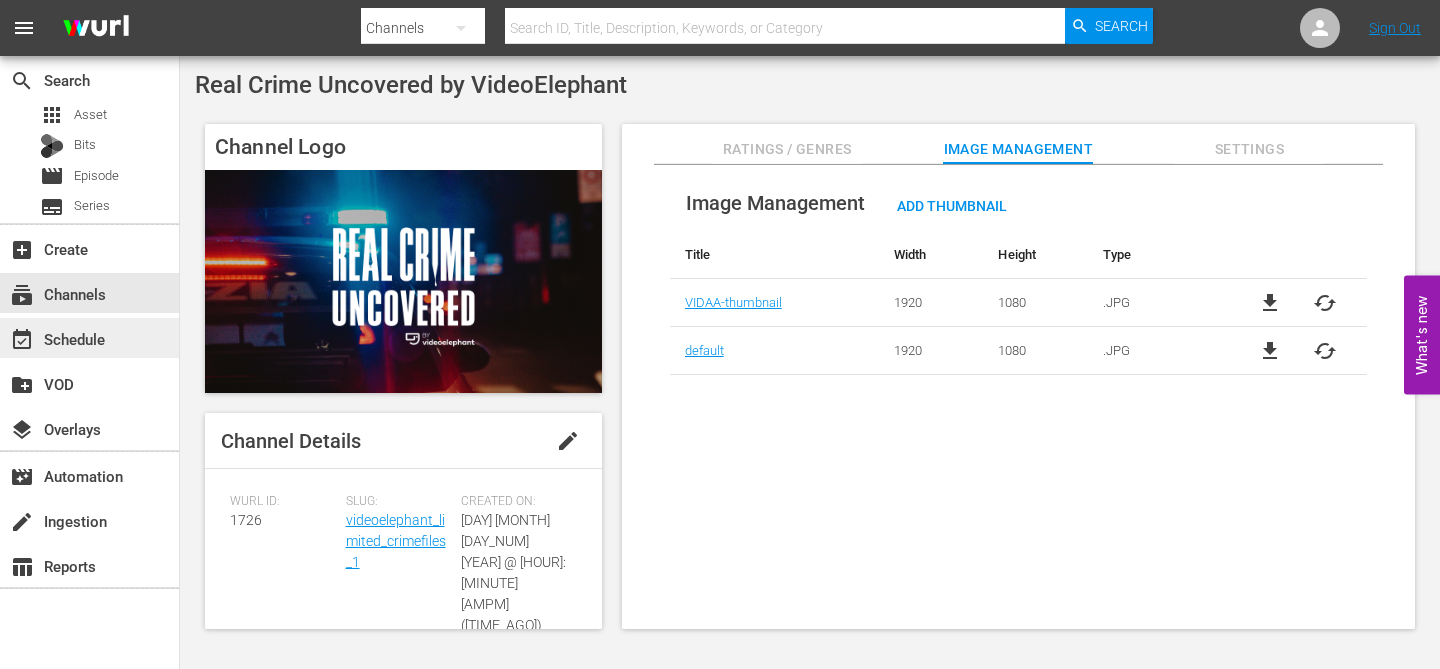 click on "event_available   Schedule" at bounding box center (56, 336) 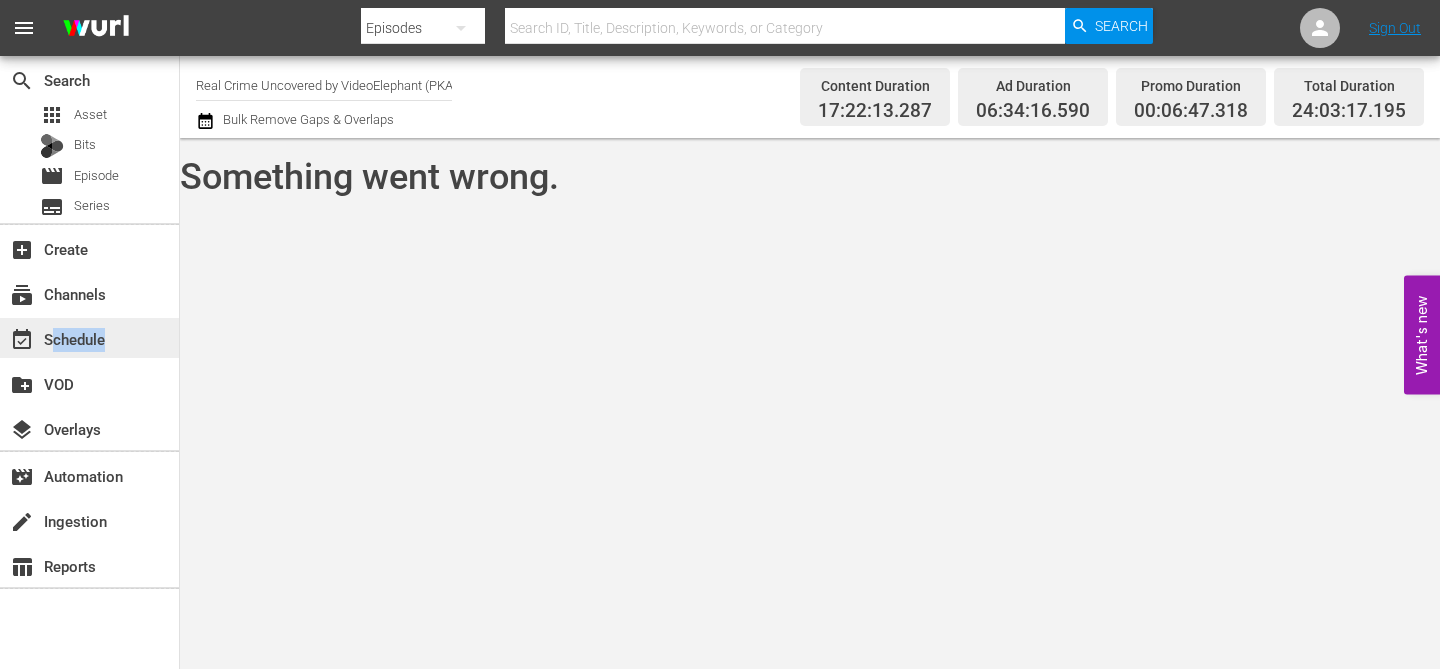 click on "event_available   Schedule" at bounding box center [56, 336] 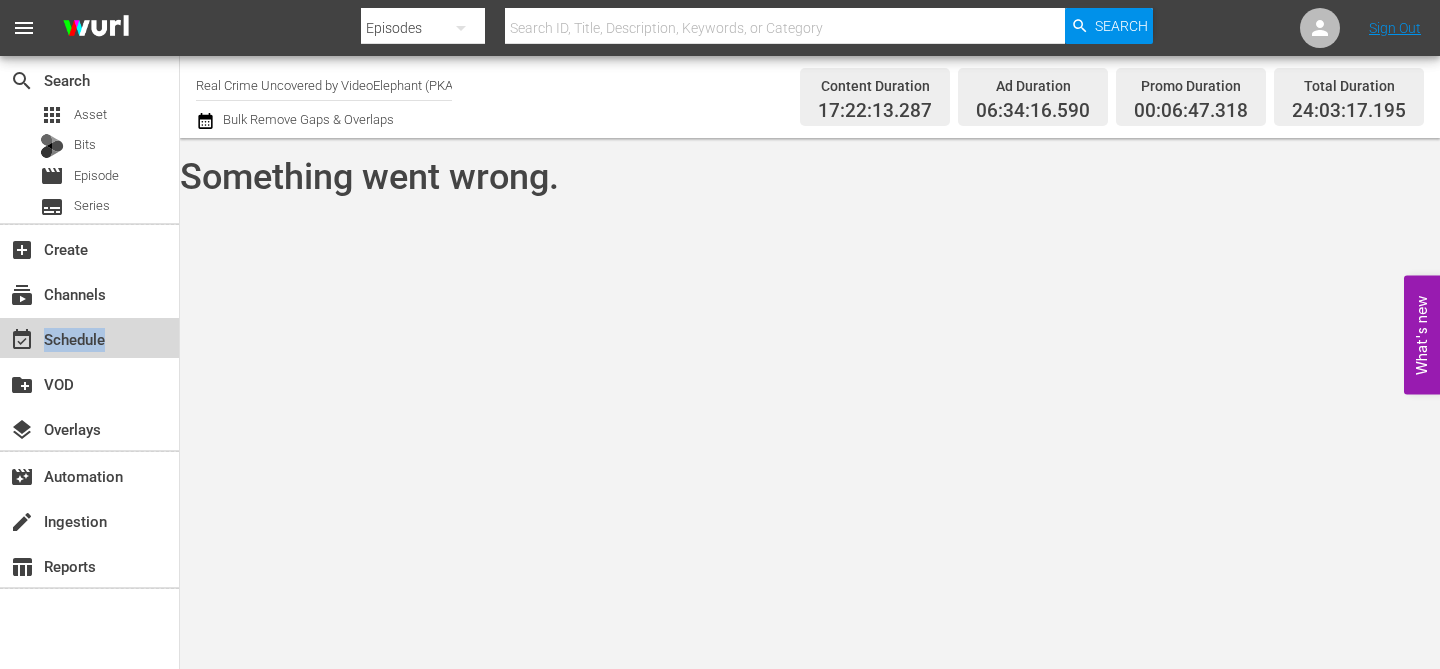 click on "event_available   Schedule" at bounding box center (56, 336) 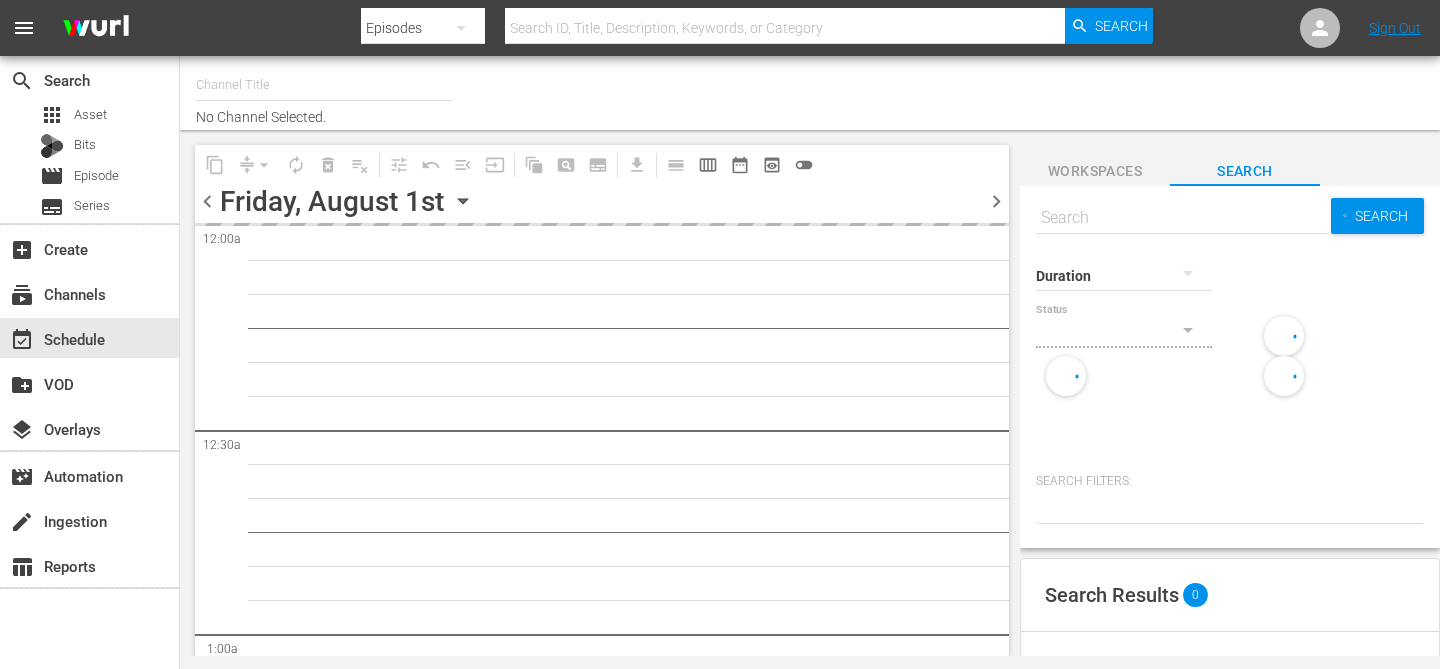 scroll, scrollTop: 0, scrollLeft: 0, axis: both 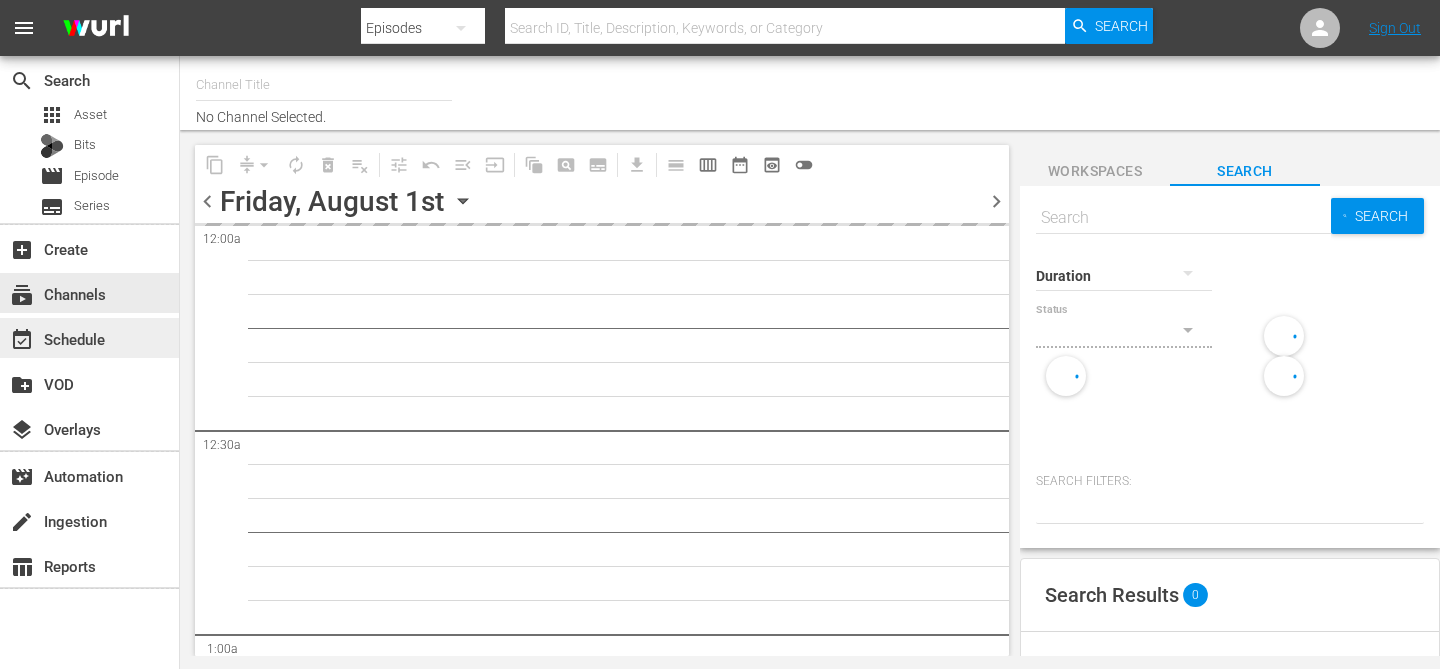 type on "Real Crime Uncovered by VideoElephant (PKA Crime Files) (1726)" 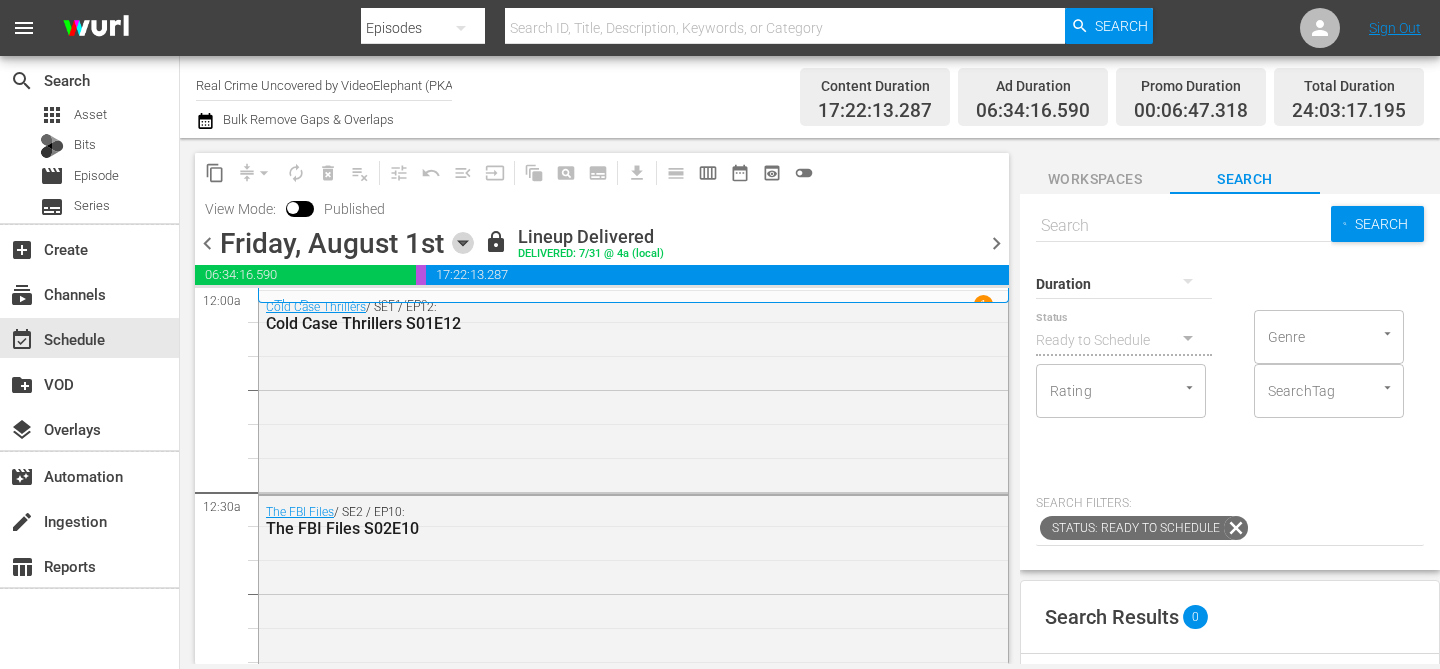 click 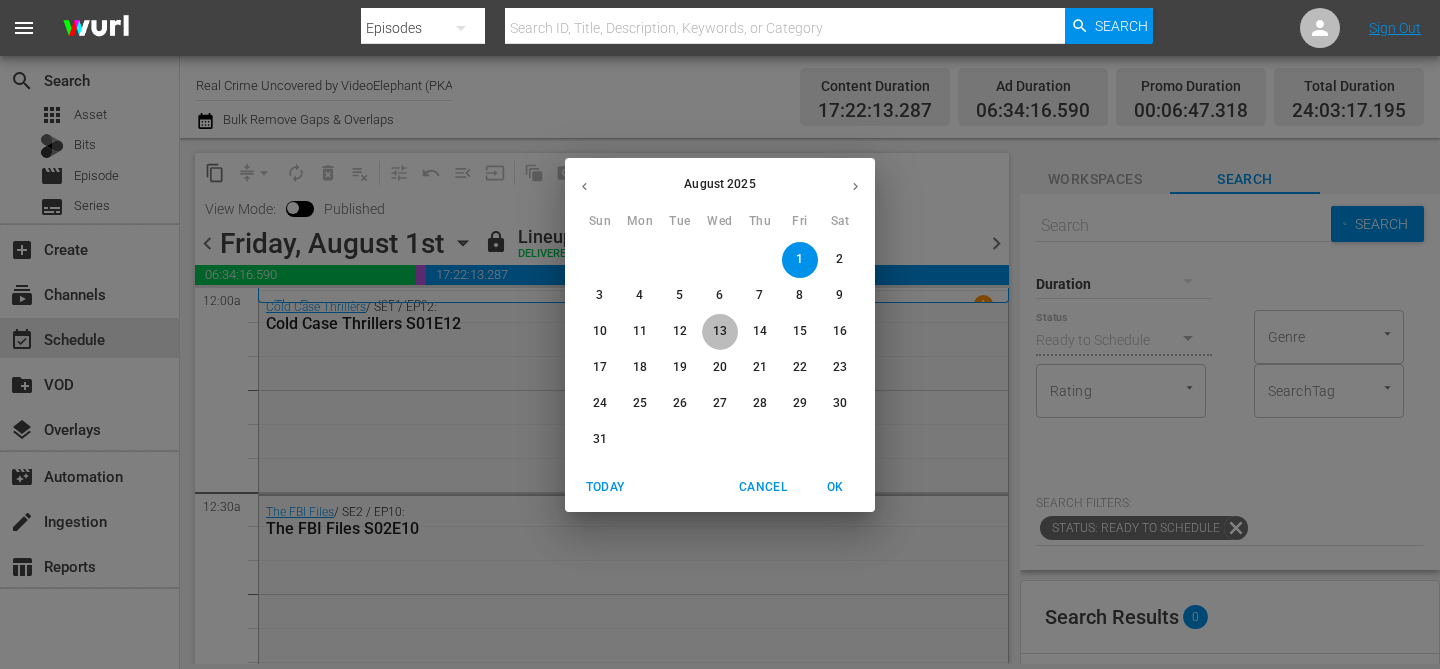 click on "13" at bounding box center (720, 331) 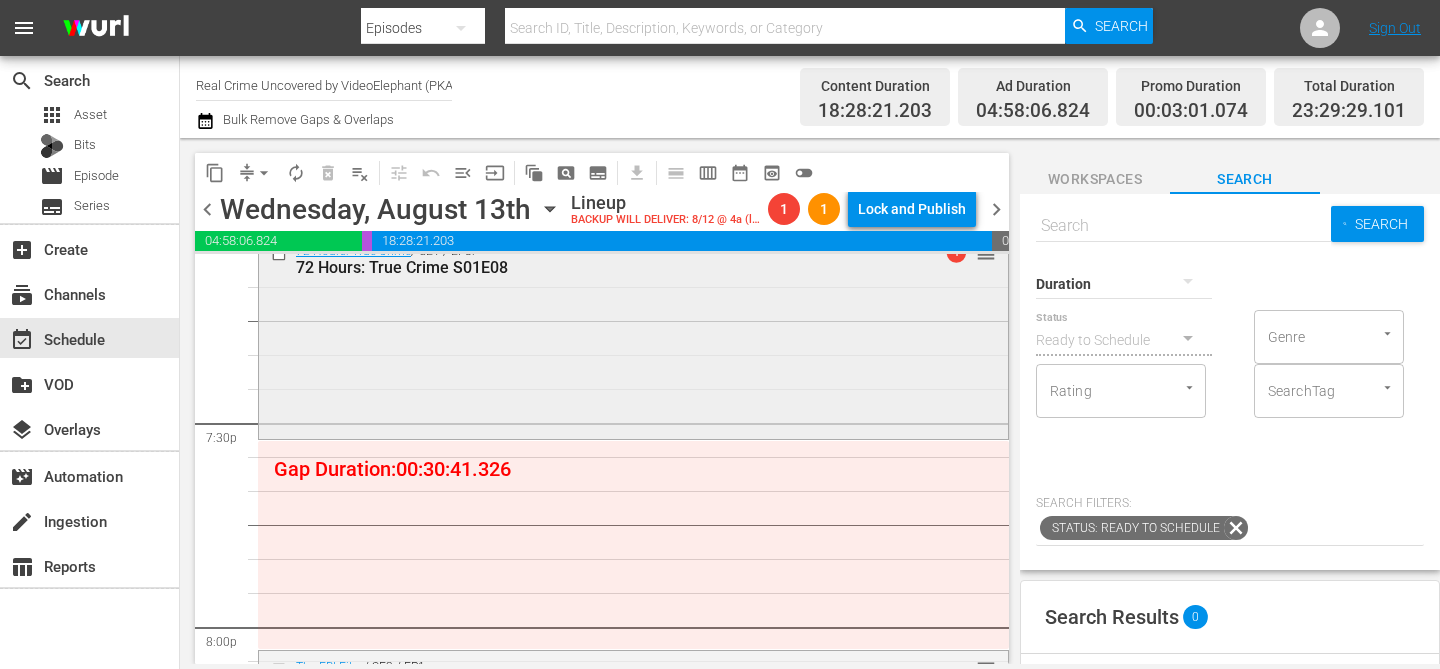 scroll, scrollTop: 7780, scrollLeft: 0, axis: vertical 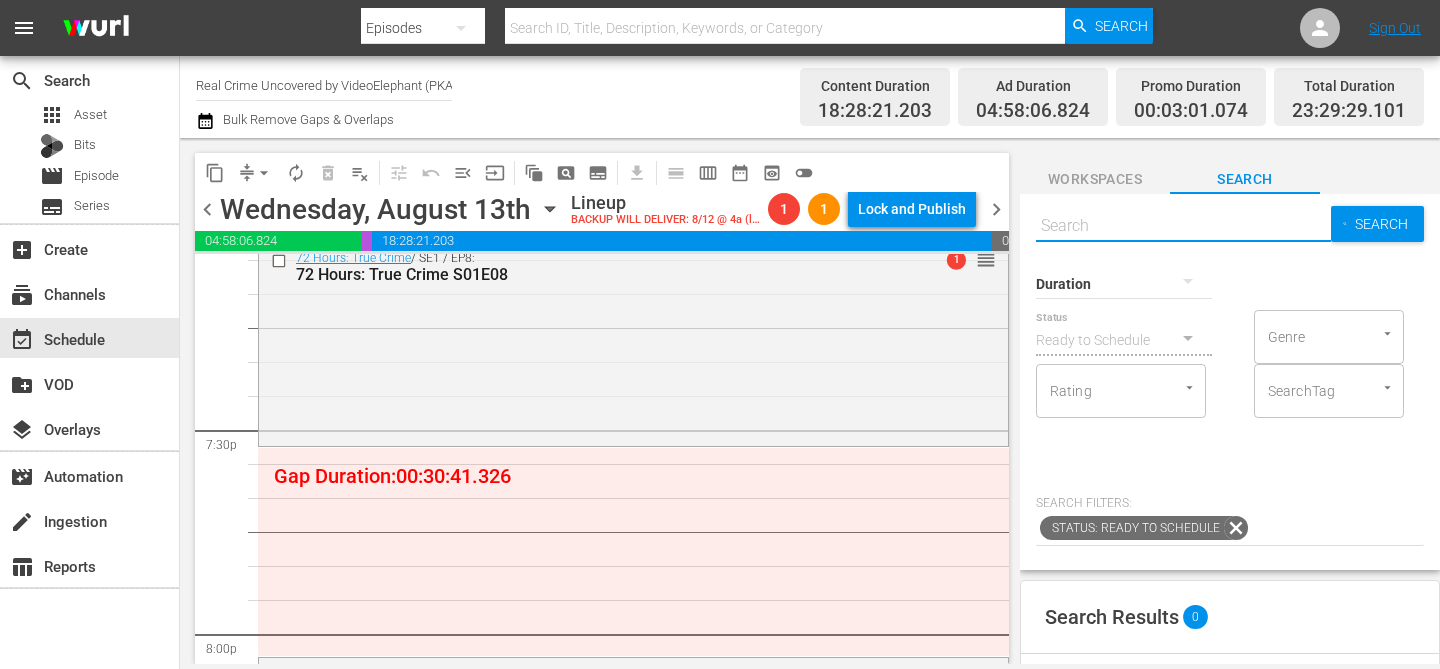 click at bounding box center [1183, 226] 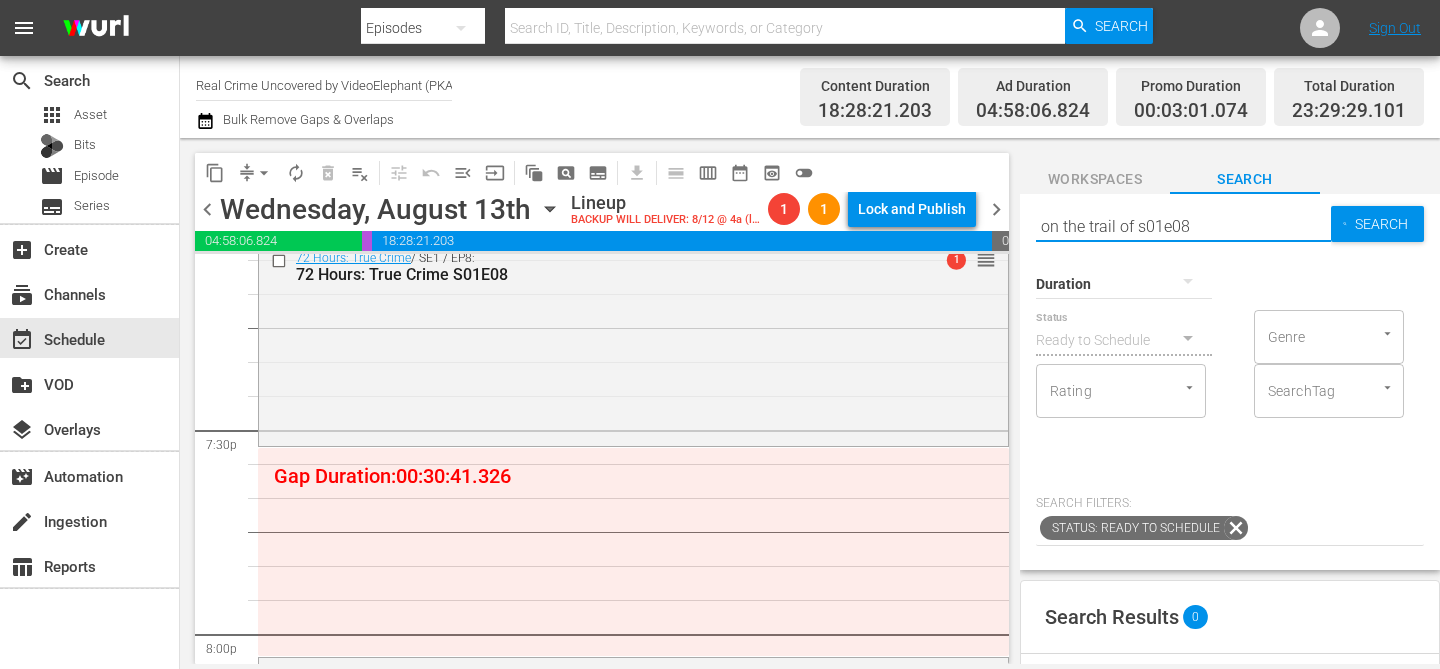type on "on the trail of s01e08" 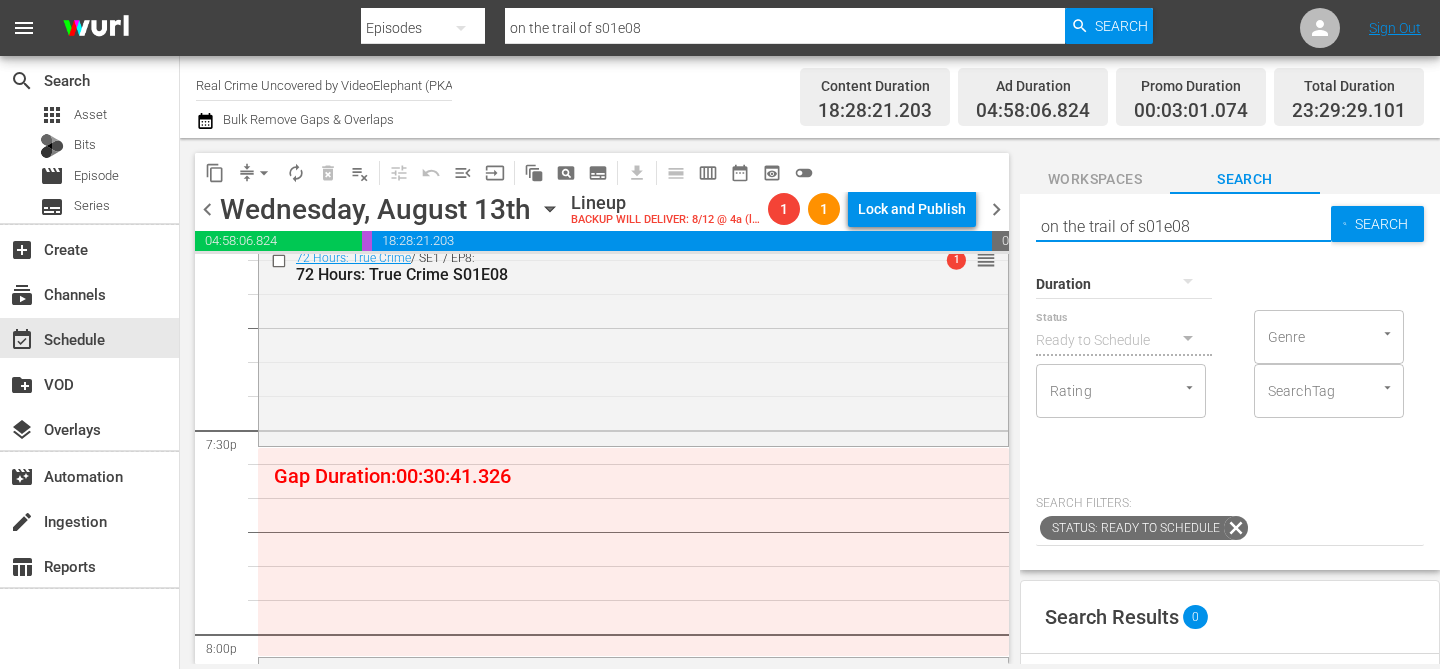 type on "on the trail of s01e08" 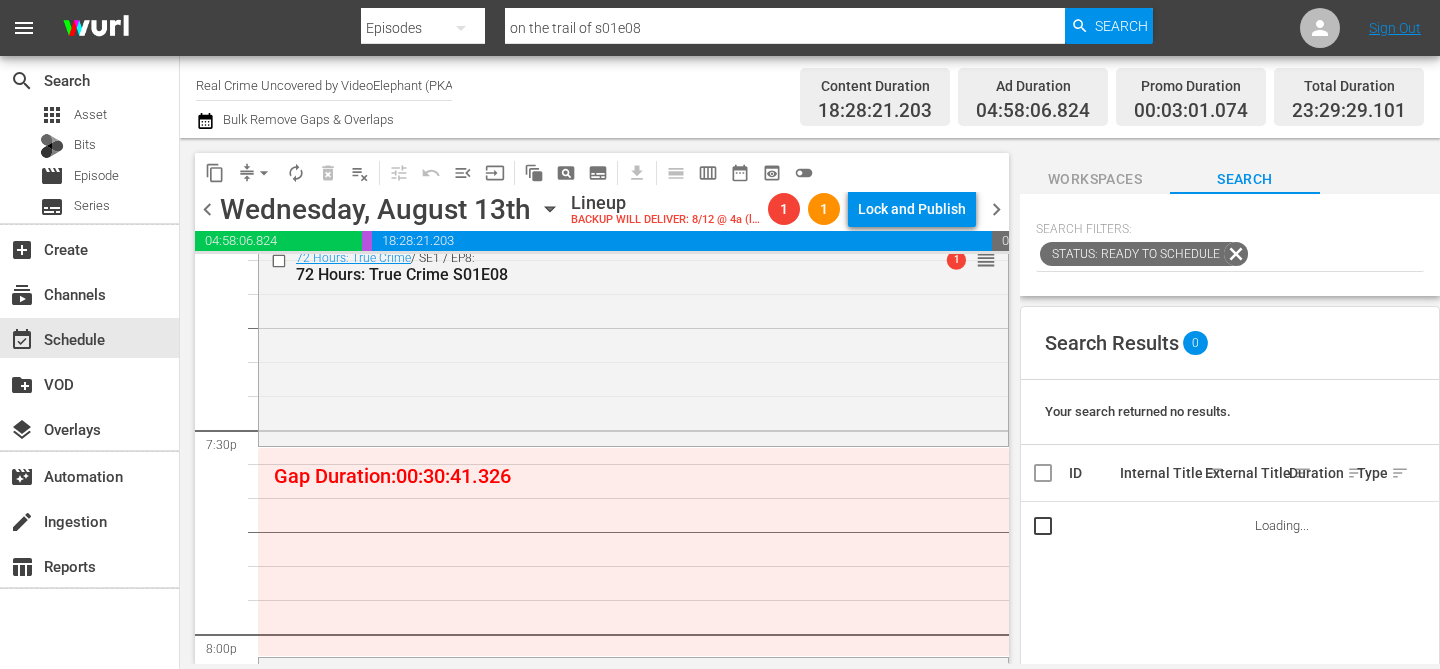 scroll, scrollTop: 285, scrollLeft: 0, axis: vertical 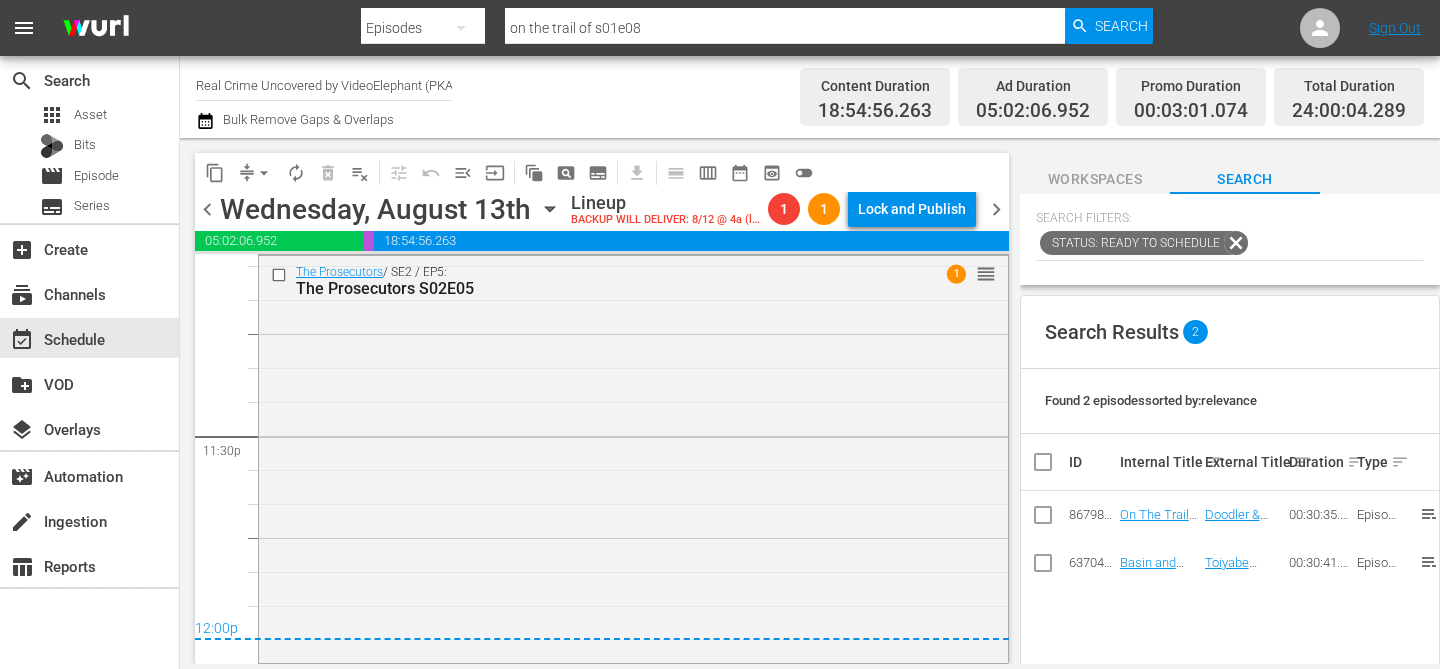 click on "arrow_drop_down" at bounding box center [264, 173] 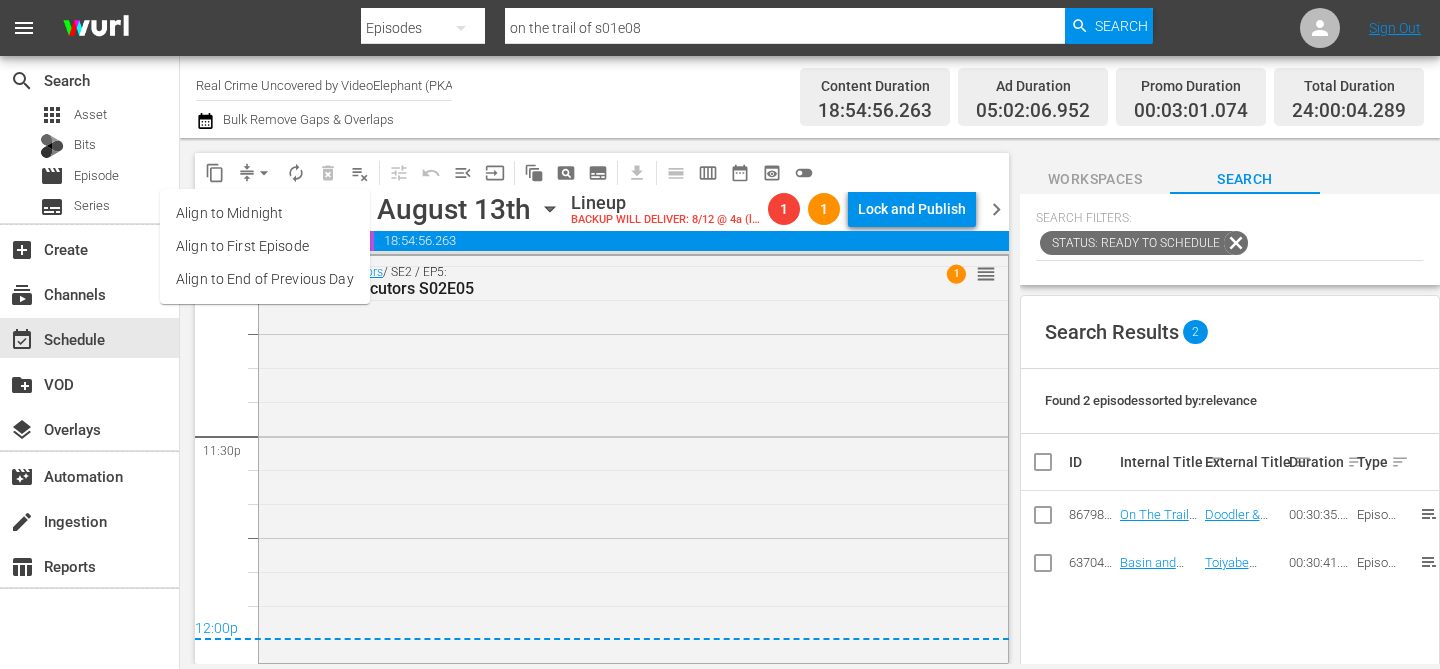 click on "Align to End of Previous Day" at bounding box center (265, 279) 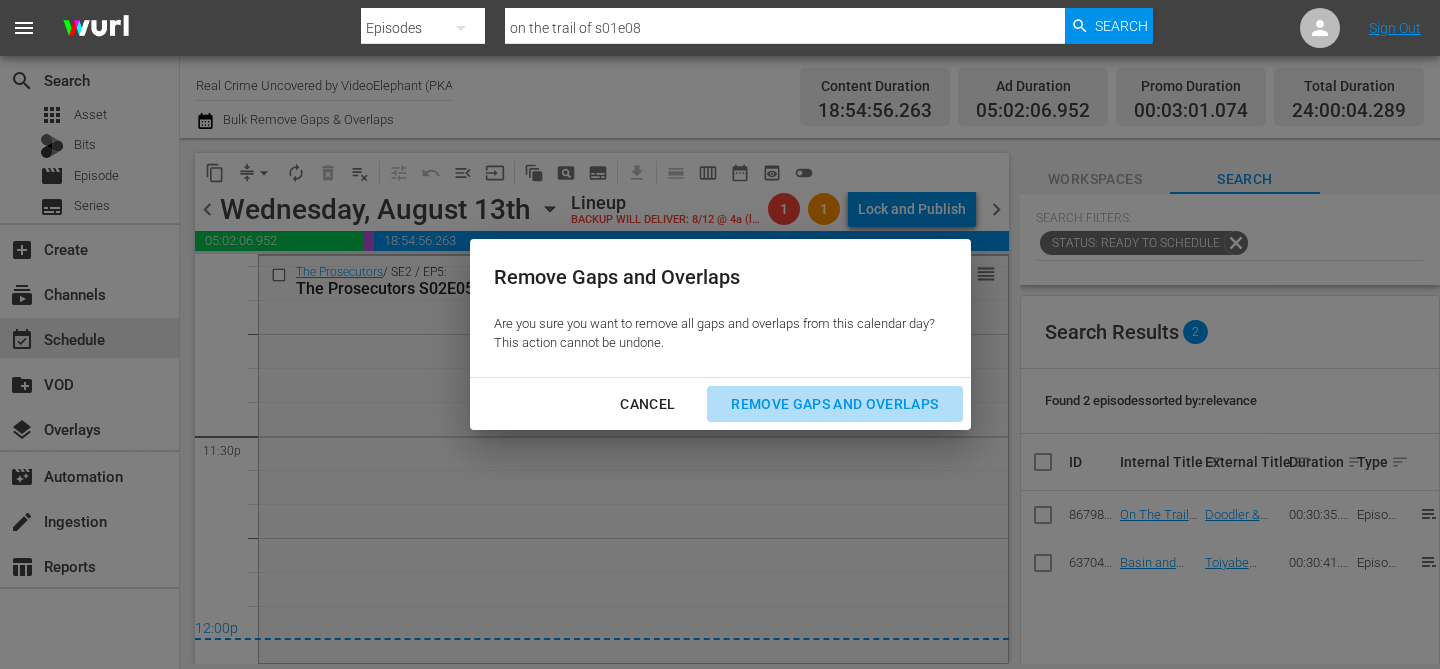 click on "Remove Gaps and Overlaps" at bounding box center (834, 404) 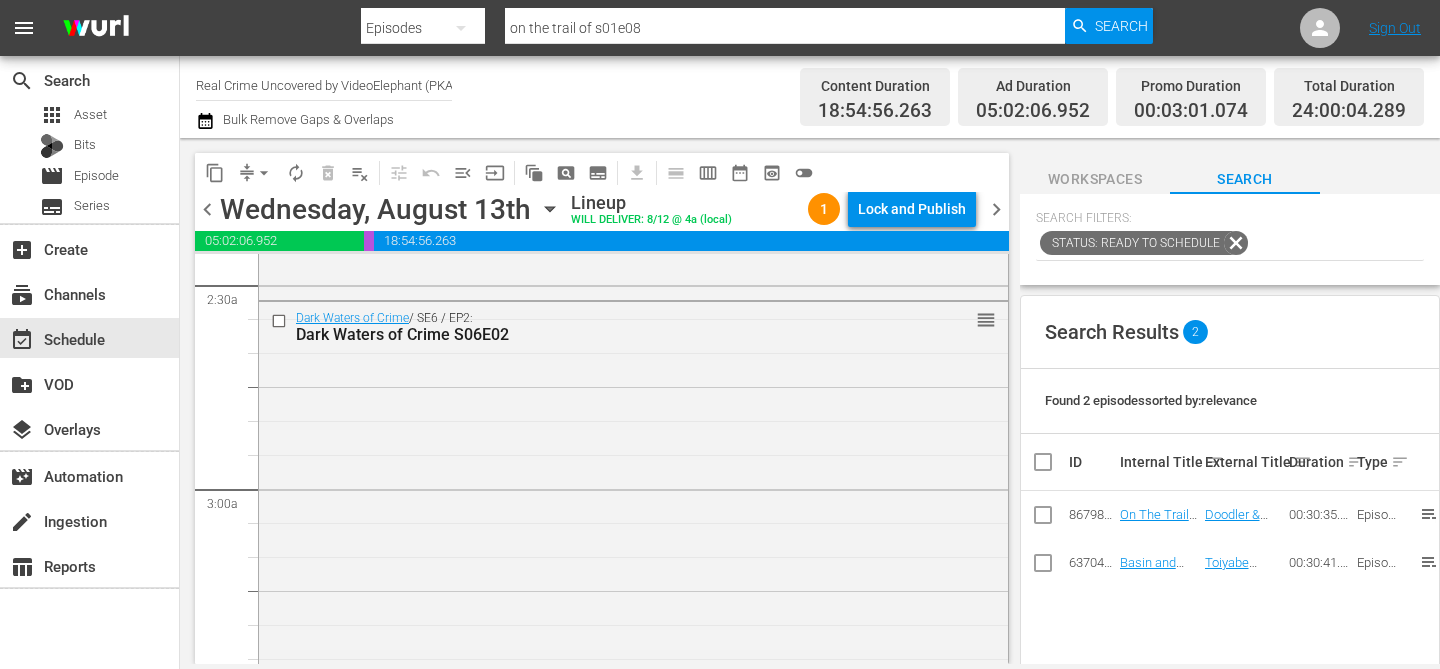 scroll, scrollTop: 291, scrollLeft: 0, axis: vertical 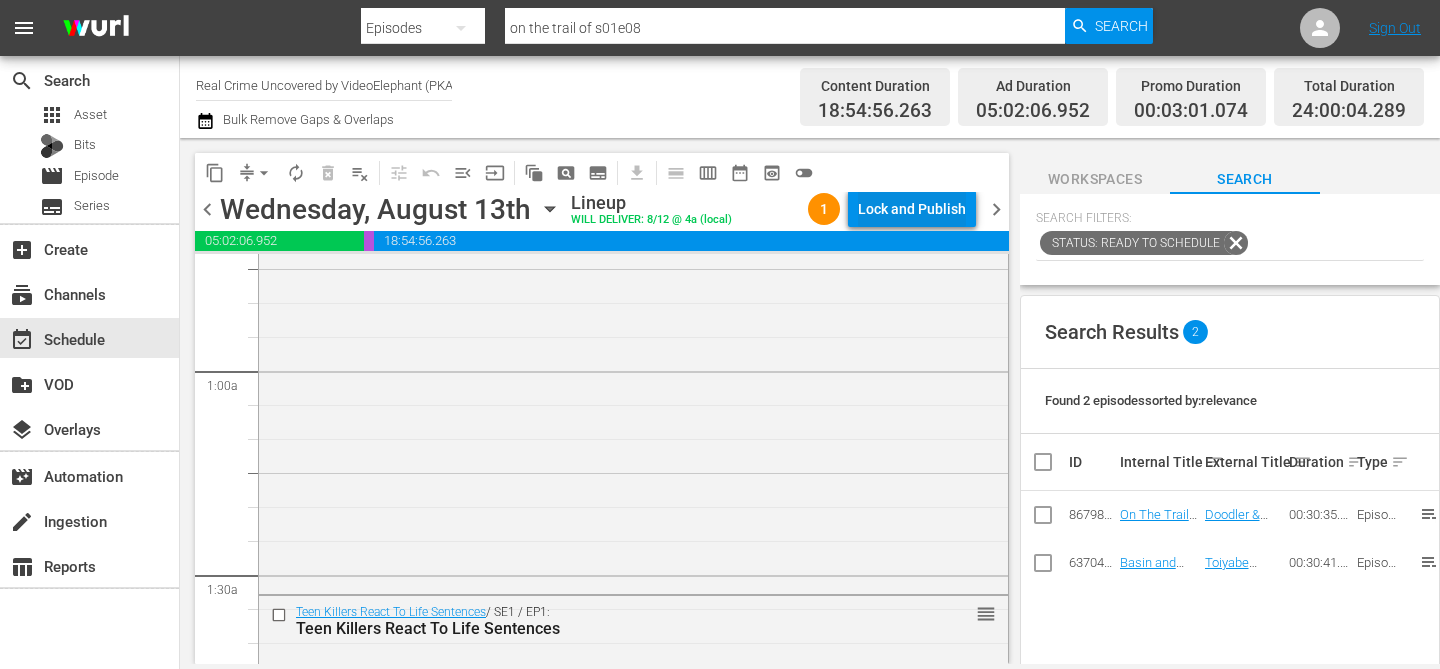 click on "Lock and Publish" at bounding box center (912, 209) 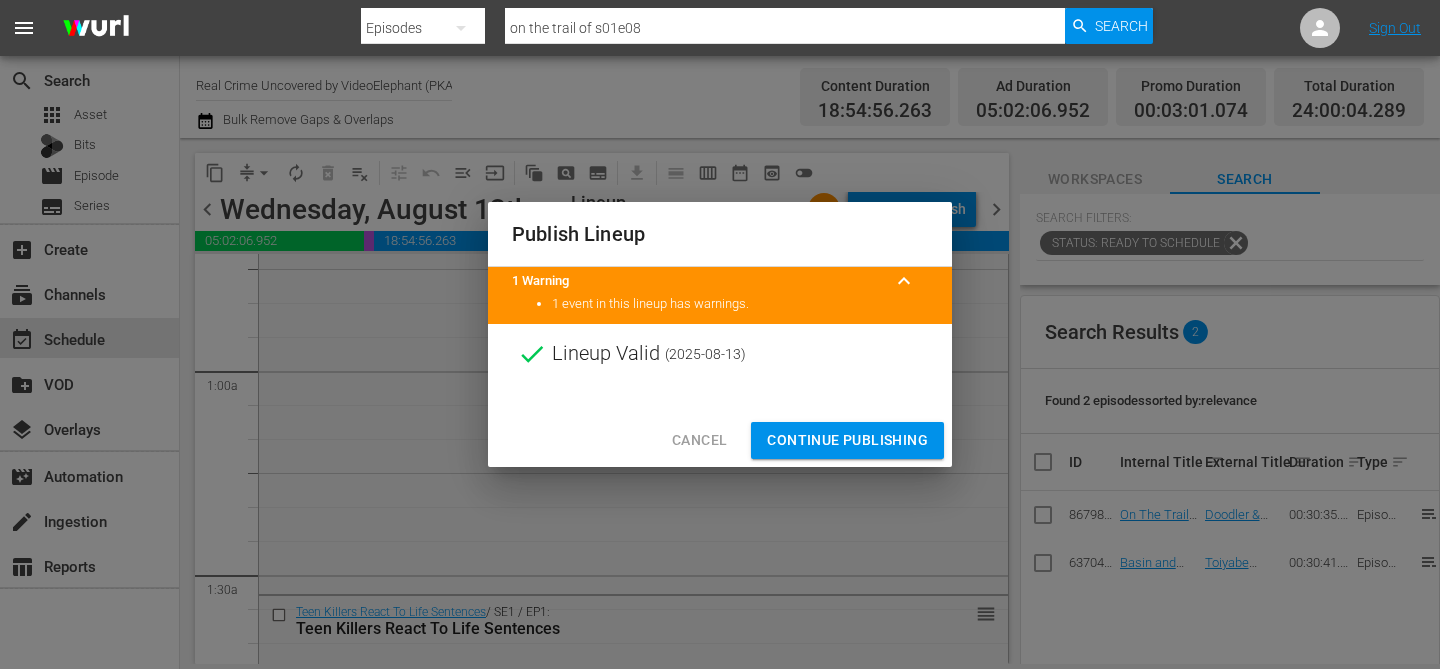 click on "Continue Publishing" at bounding box center (847, 440) 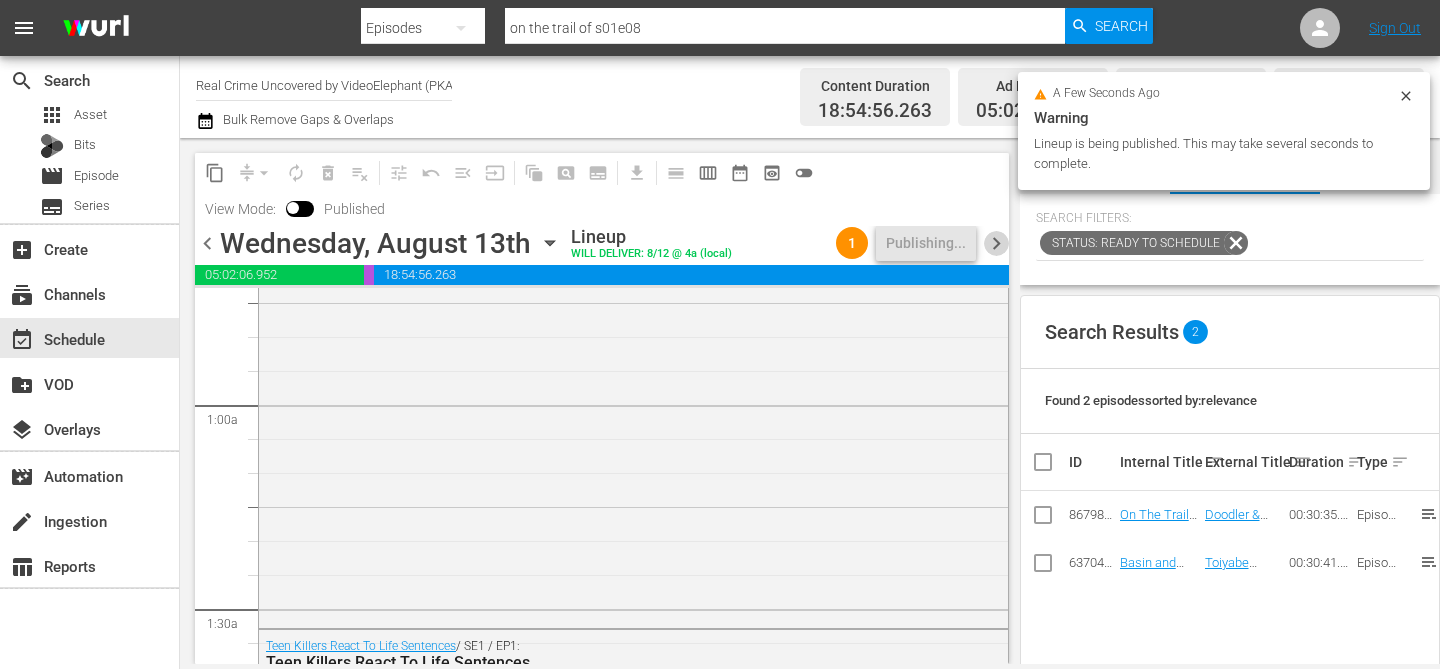 click on "chevron_right" at bounding box center (996, 243) 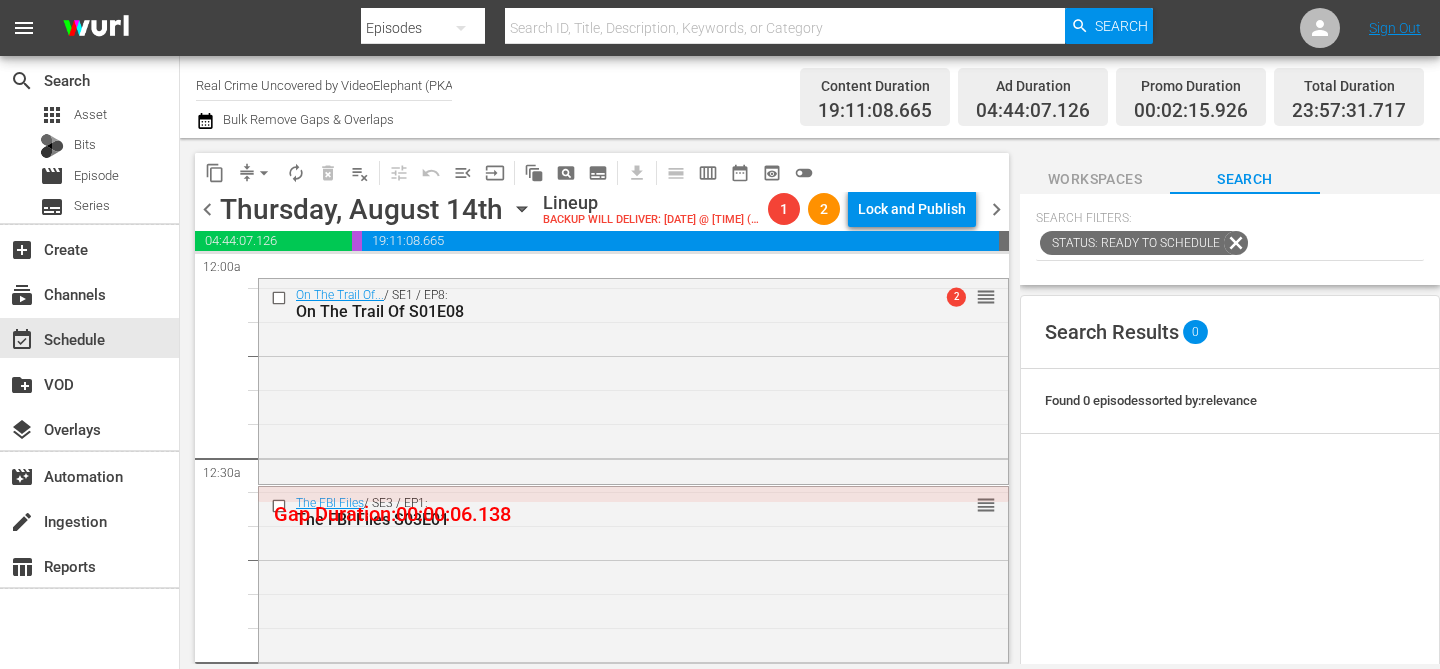 scroll, scrollTop: 0, scrollLeft: 0, axis: both 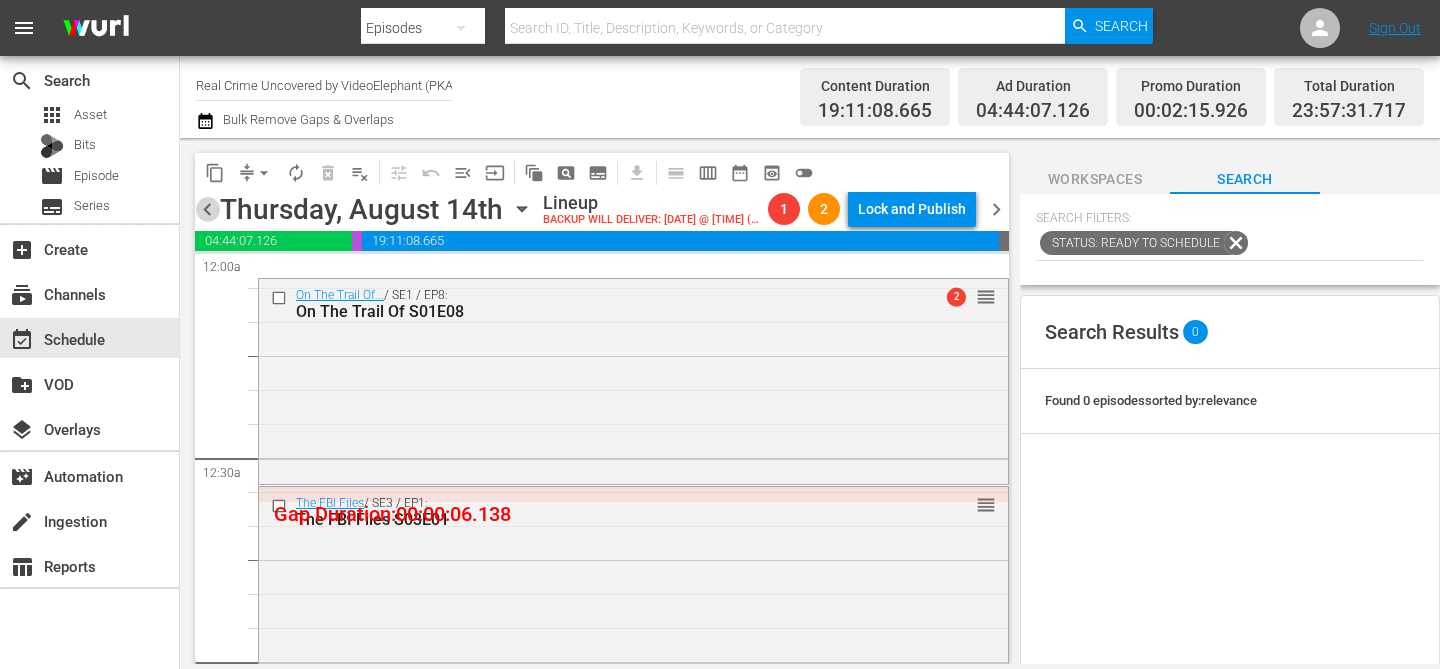 click on "chevron_left" at bounding box center [207, 209] 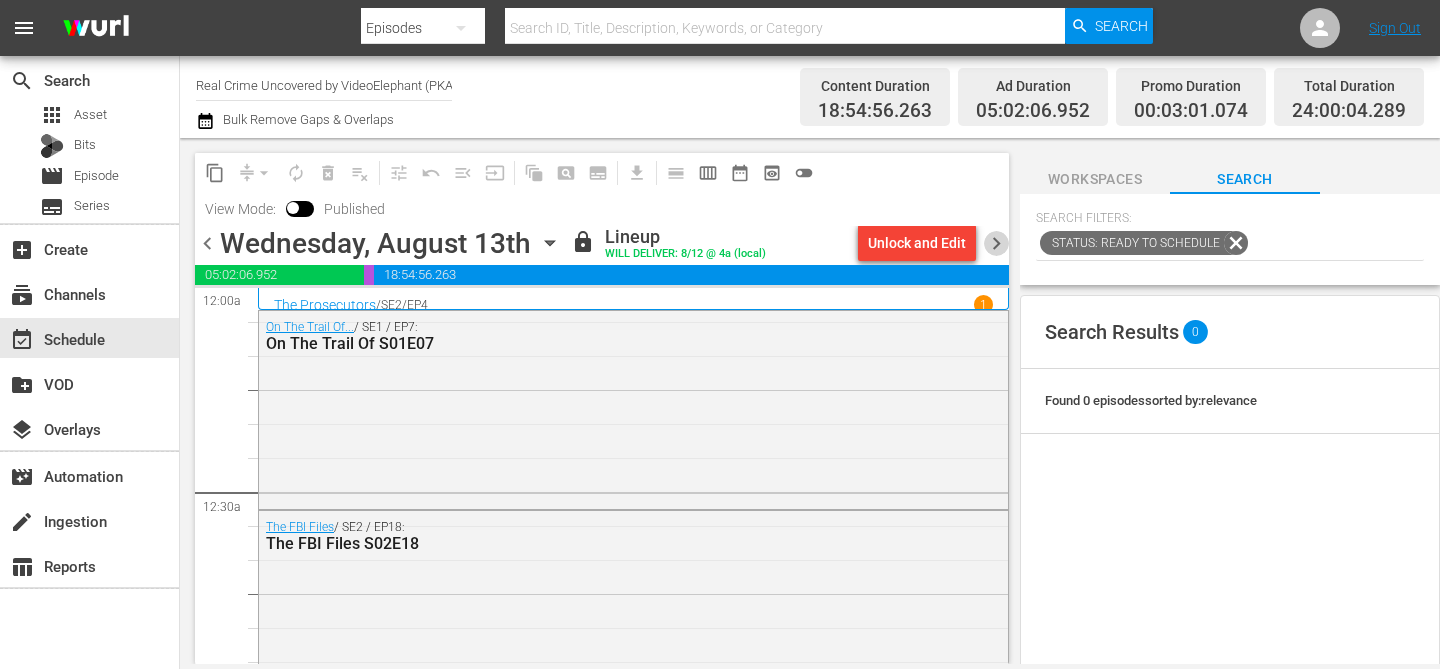 click on "chevron_right" at bounding box center (996, 243) 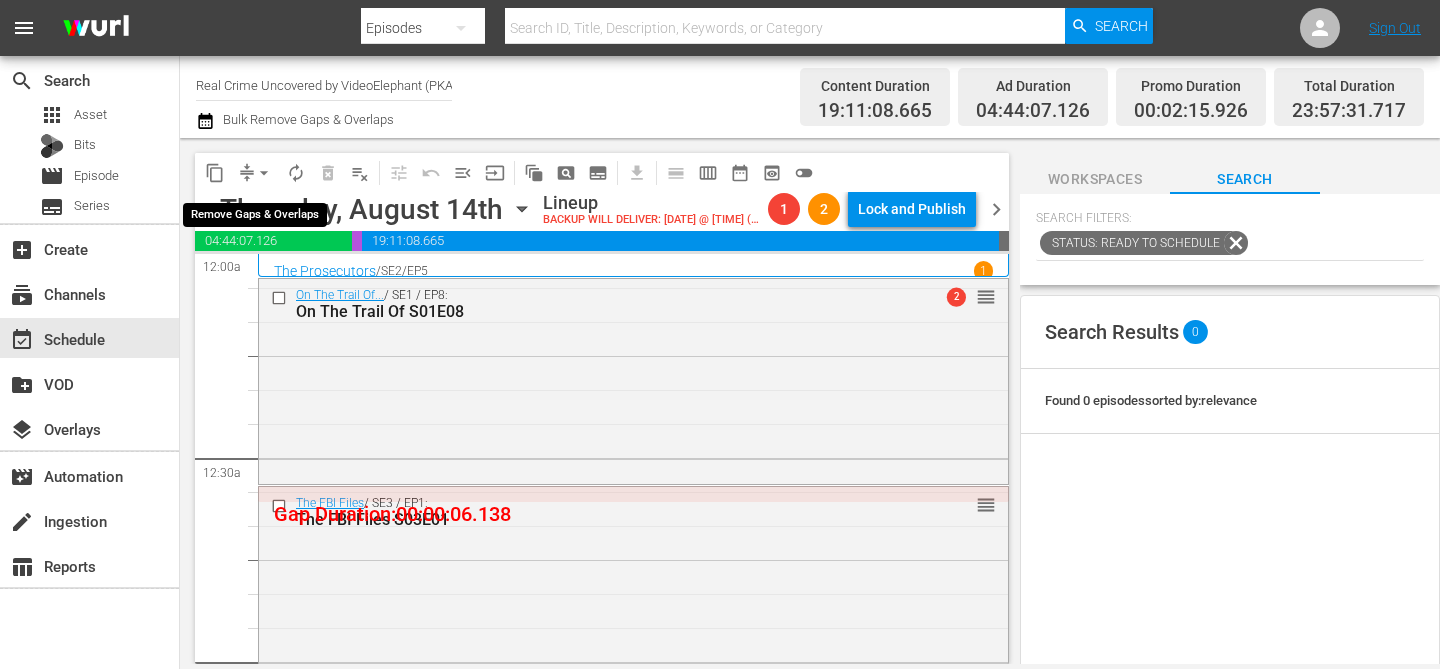 click on "arrow_drop_down" at bounding box center (264, 173) 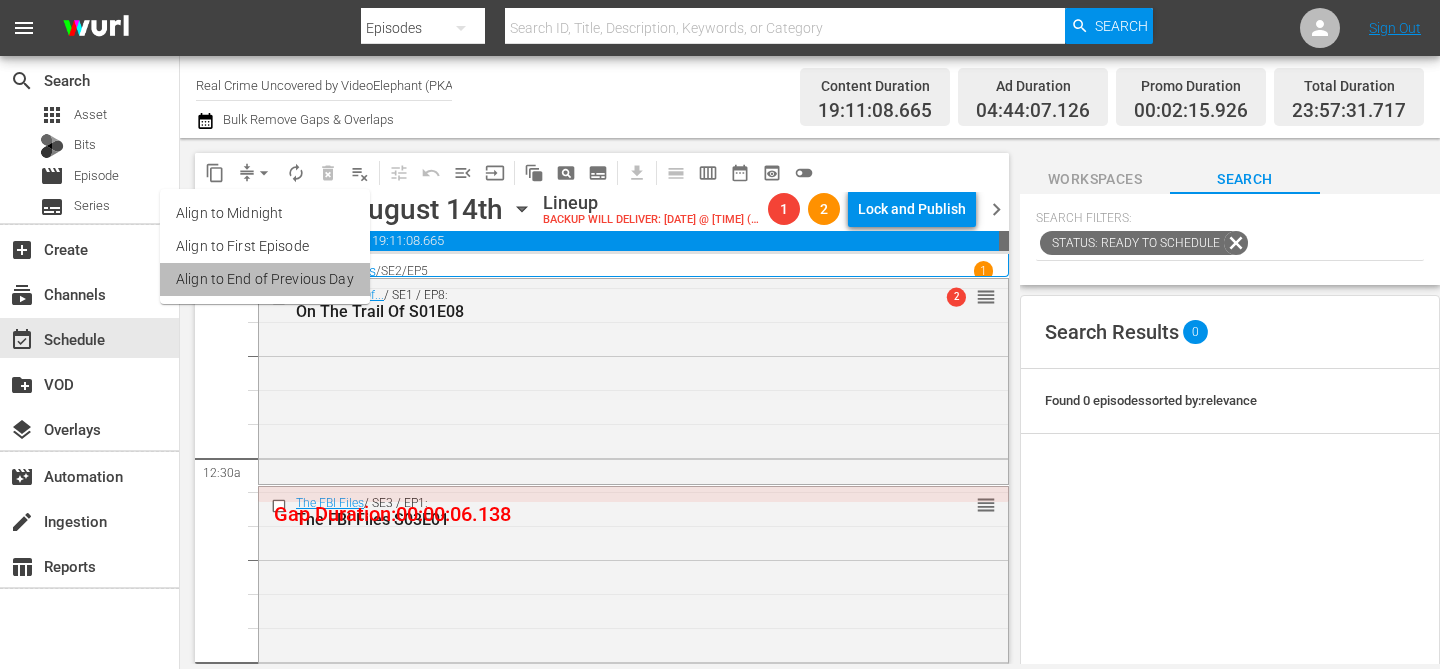 click on "Align to End of Previous Day" at bounding box center [265, 279] 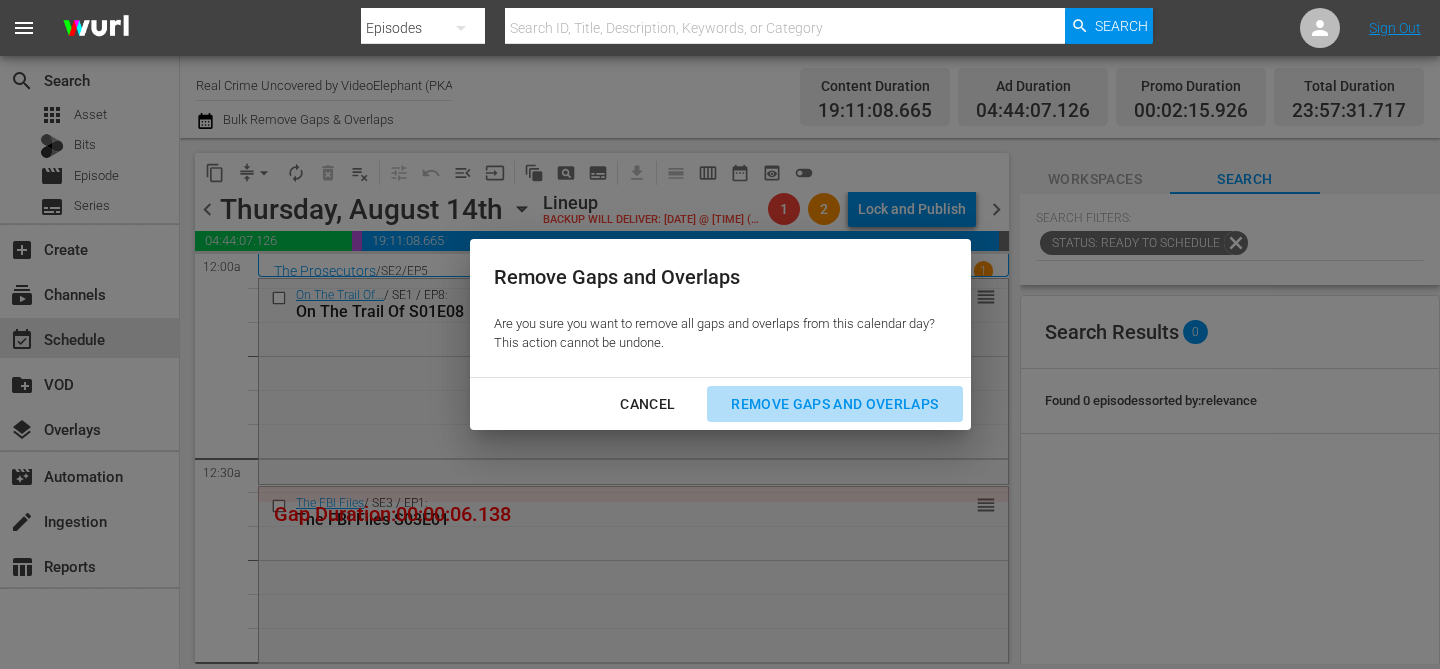 click on "Remove Gaps and Overlaps" at bounding box center (834, 404) 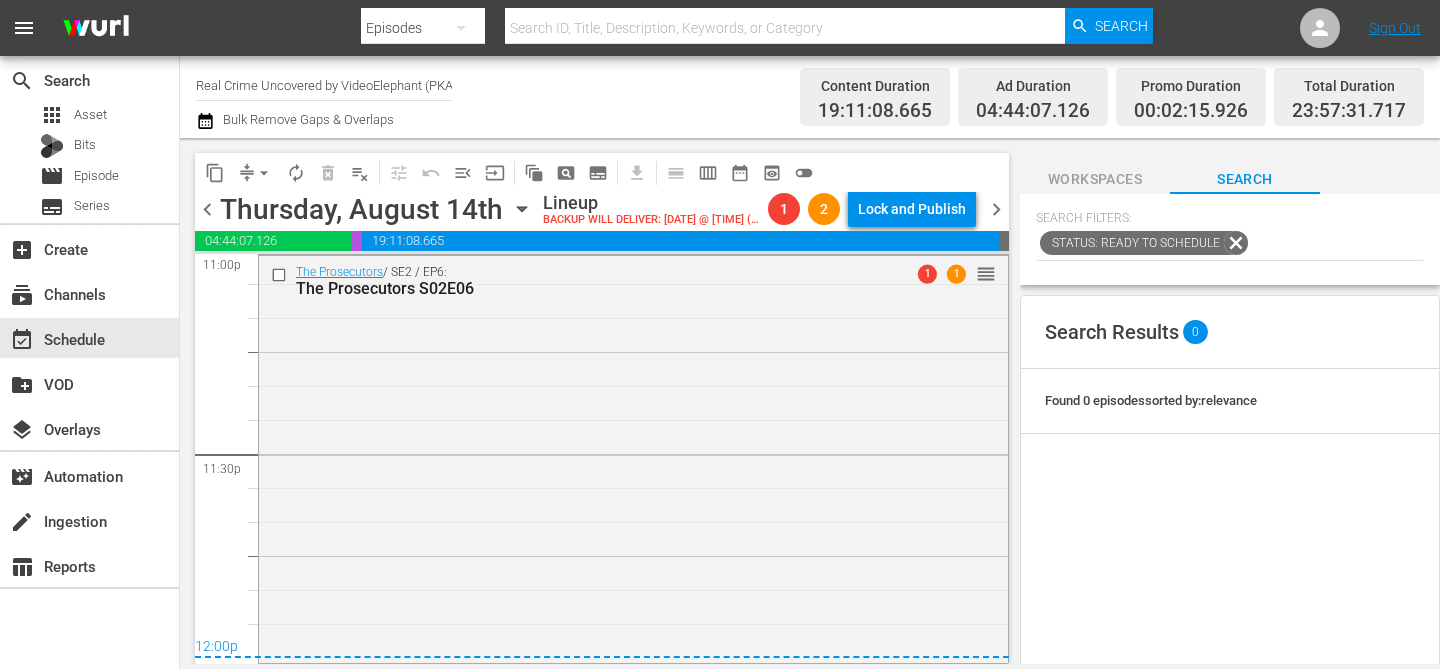 scroll, scrollTop: 9357, scrollLeft: 0, axis: vertical 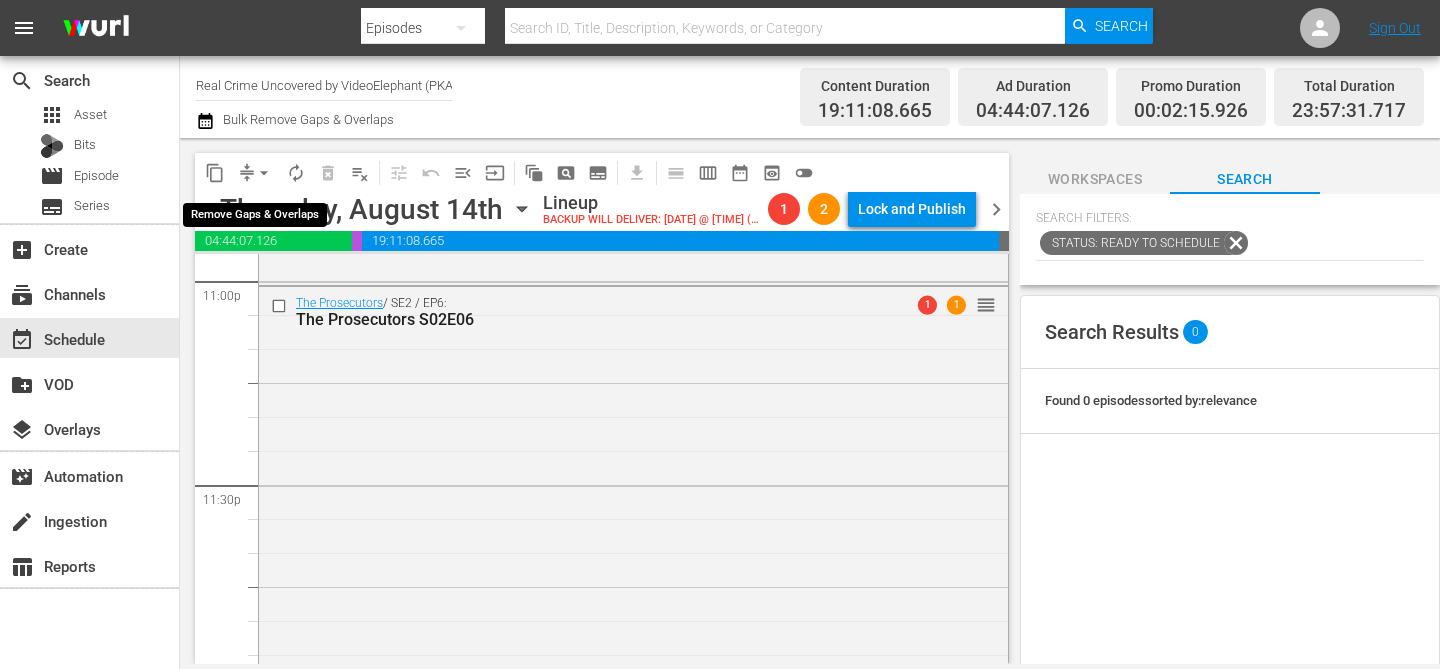 click on "arrow_drop_down" at bounding box center (264, 173) 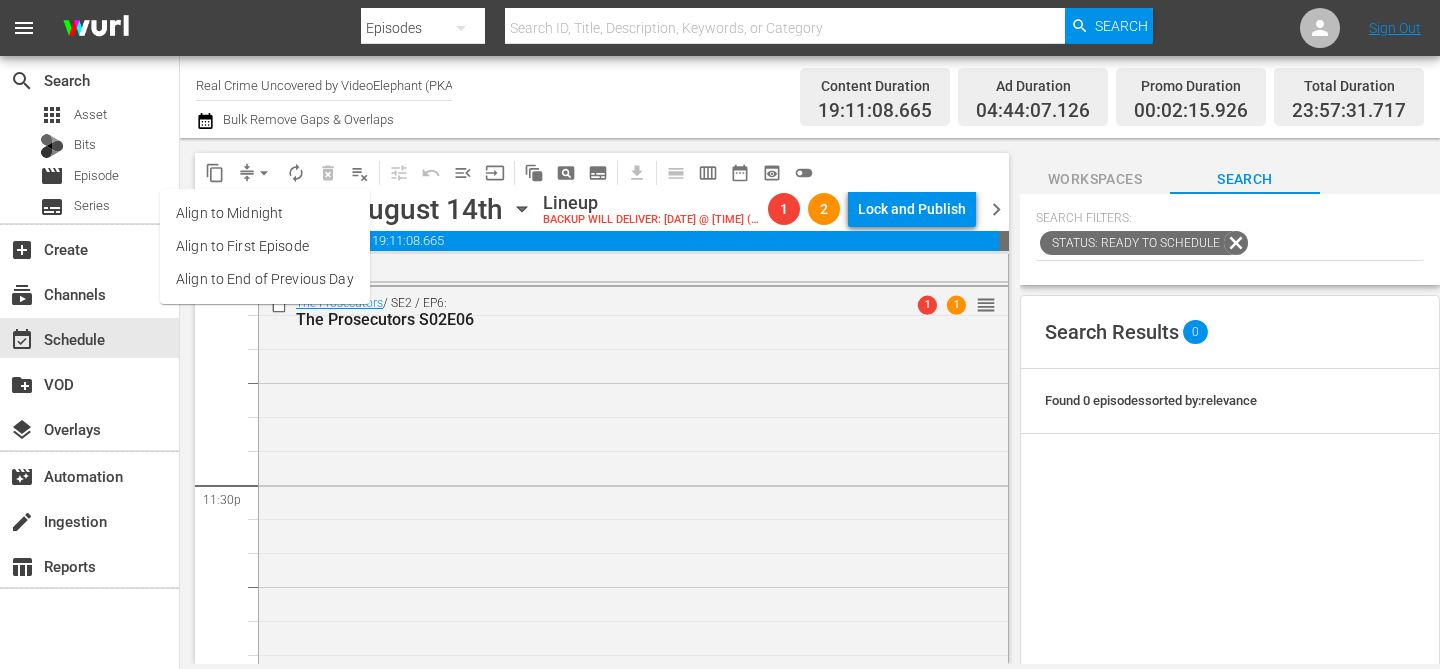 click on "Align to End of Previous Day" at bounding box center (265, 279) 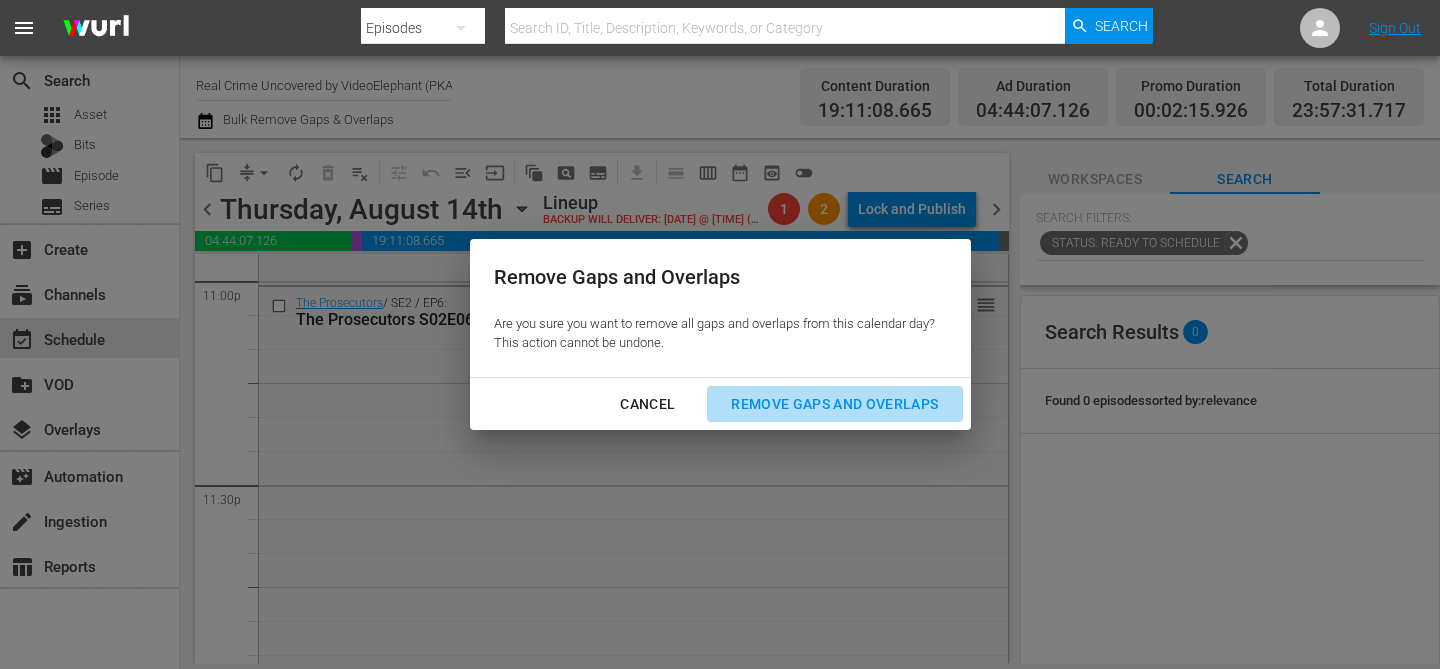 click on "Remove Gaps and Overlaps" at bounding box center [834, 404] 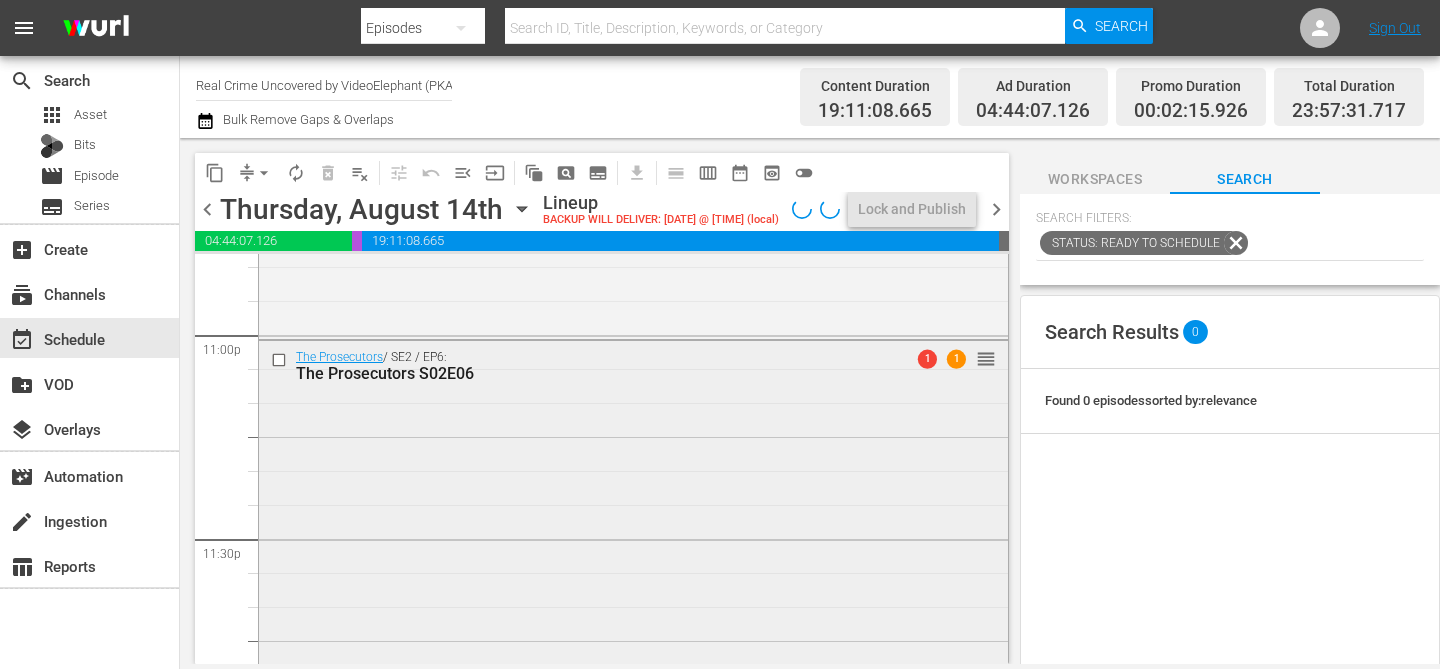scroll, scrollTop: 9301, scrollLeft: 0, axis: vertical 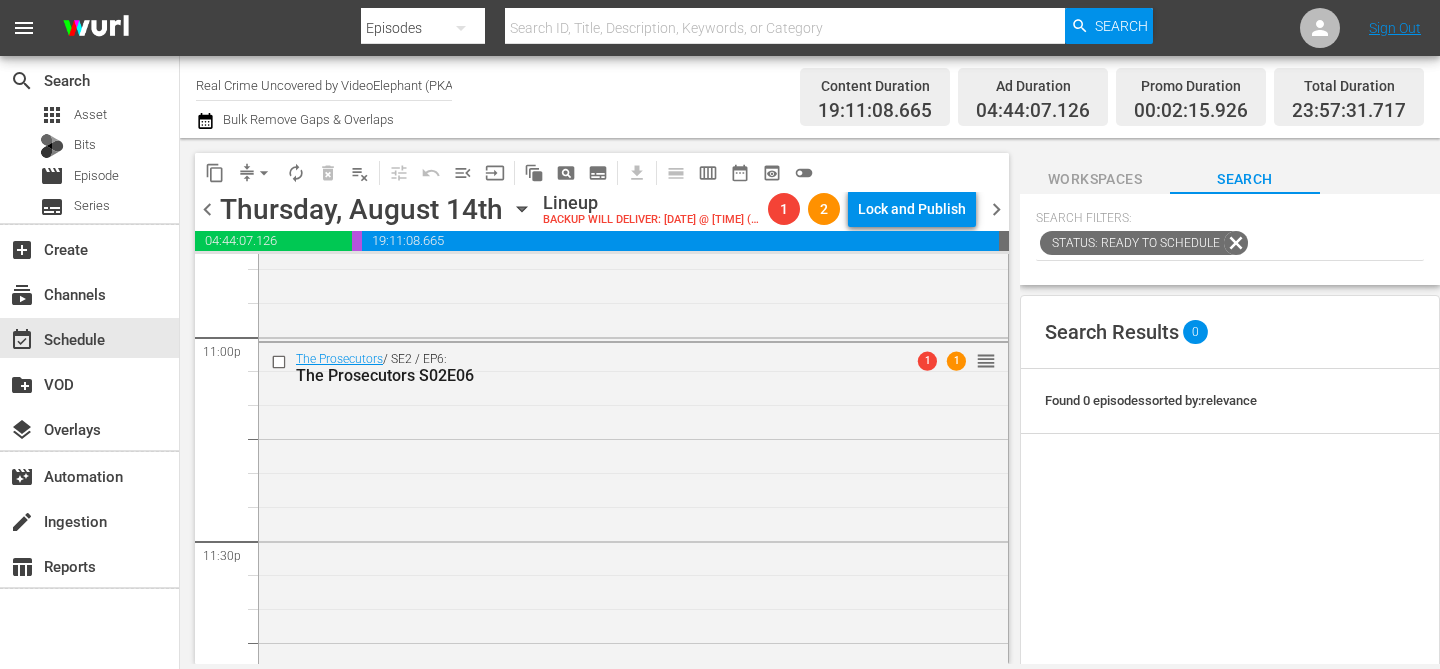 click on "chevron_right" at bounding box center (996, 209) 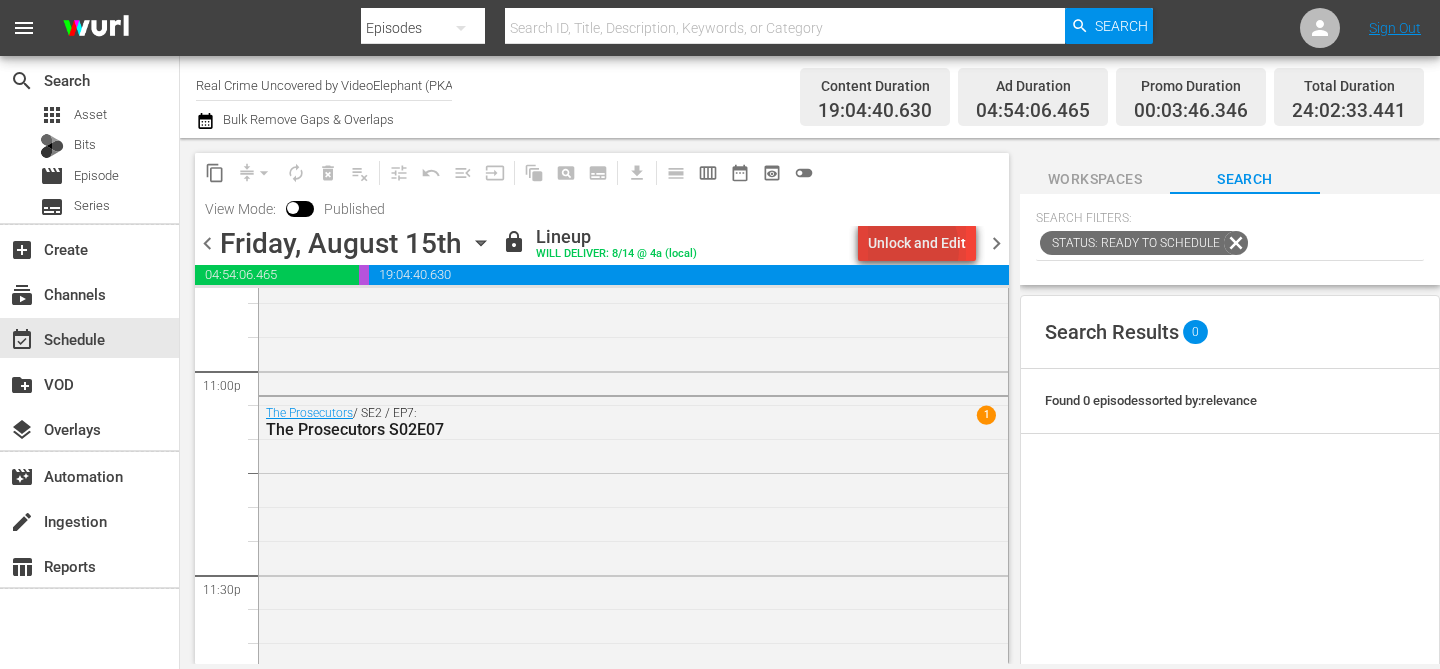 click on "Unlock and Edit" at bounding box center [917, 243] 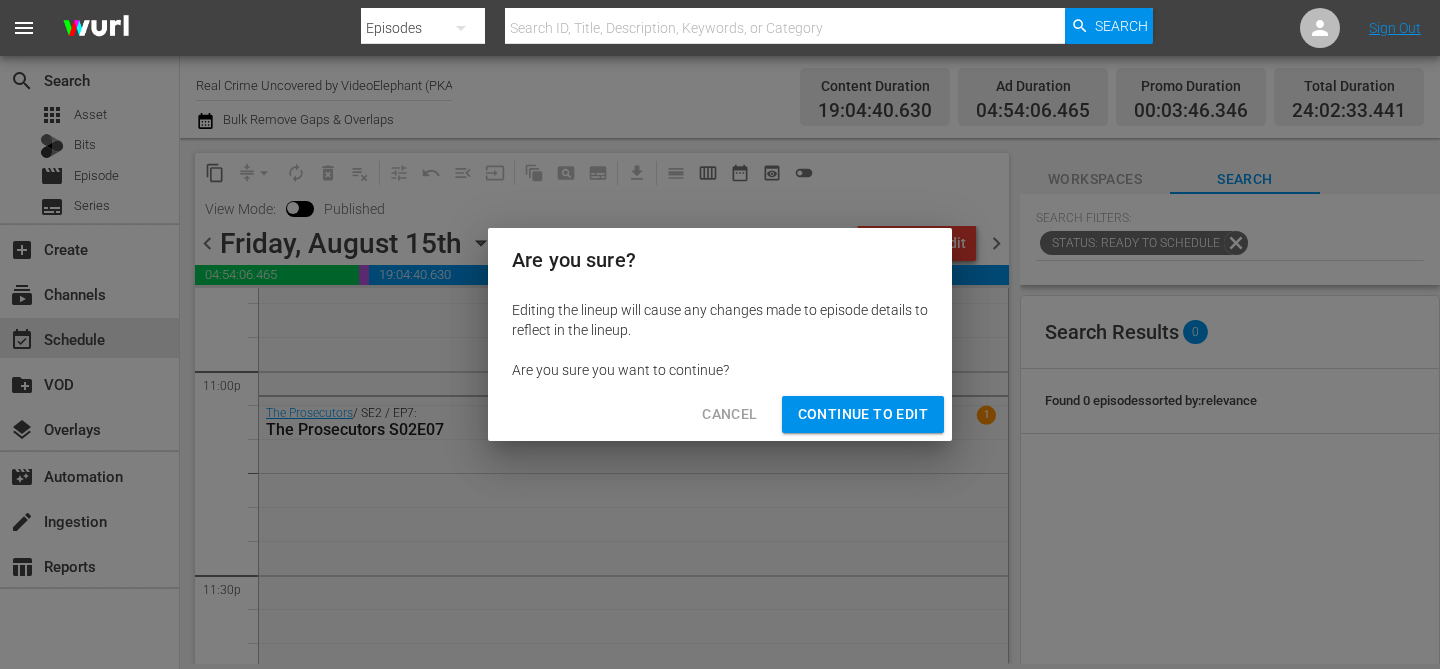 click on "Continue to Edit" at bounding box center (863, 414) 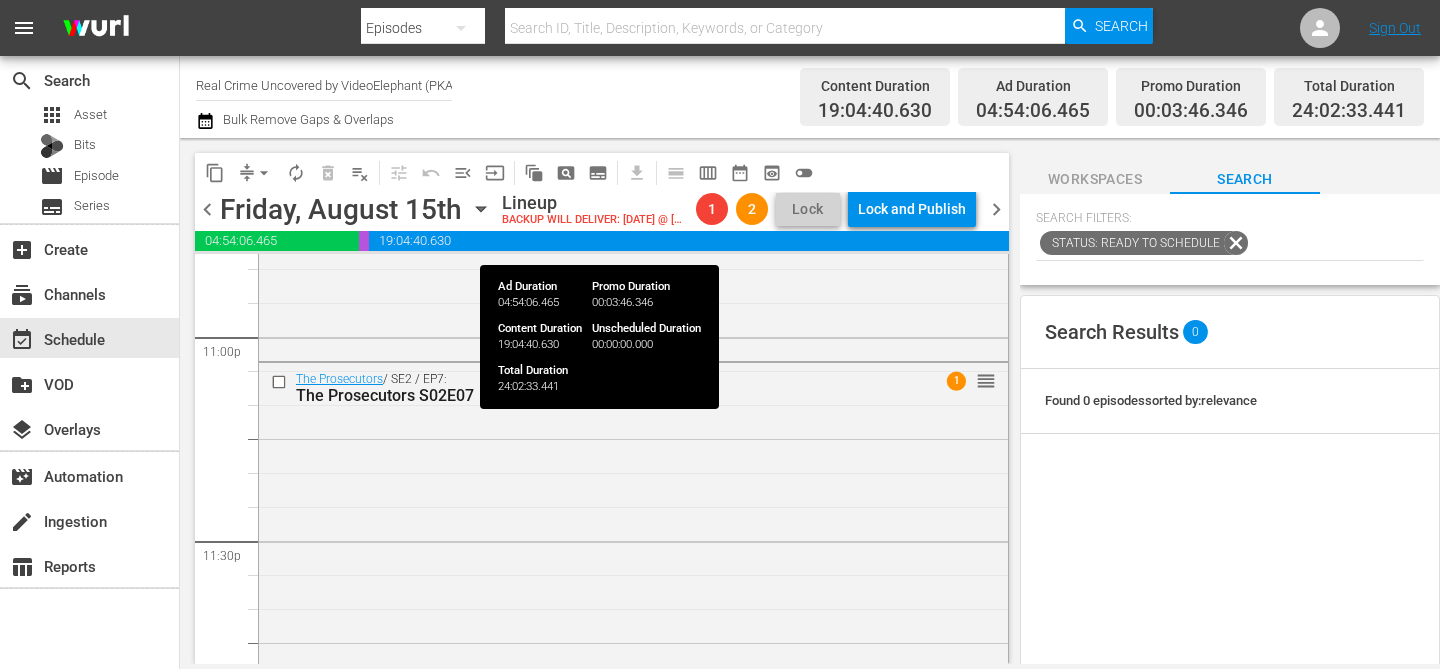 click on "04:54:06.465" at bounding box center (277, 241) 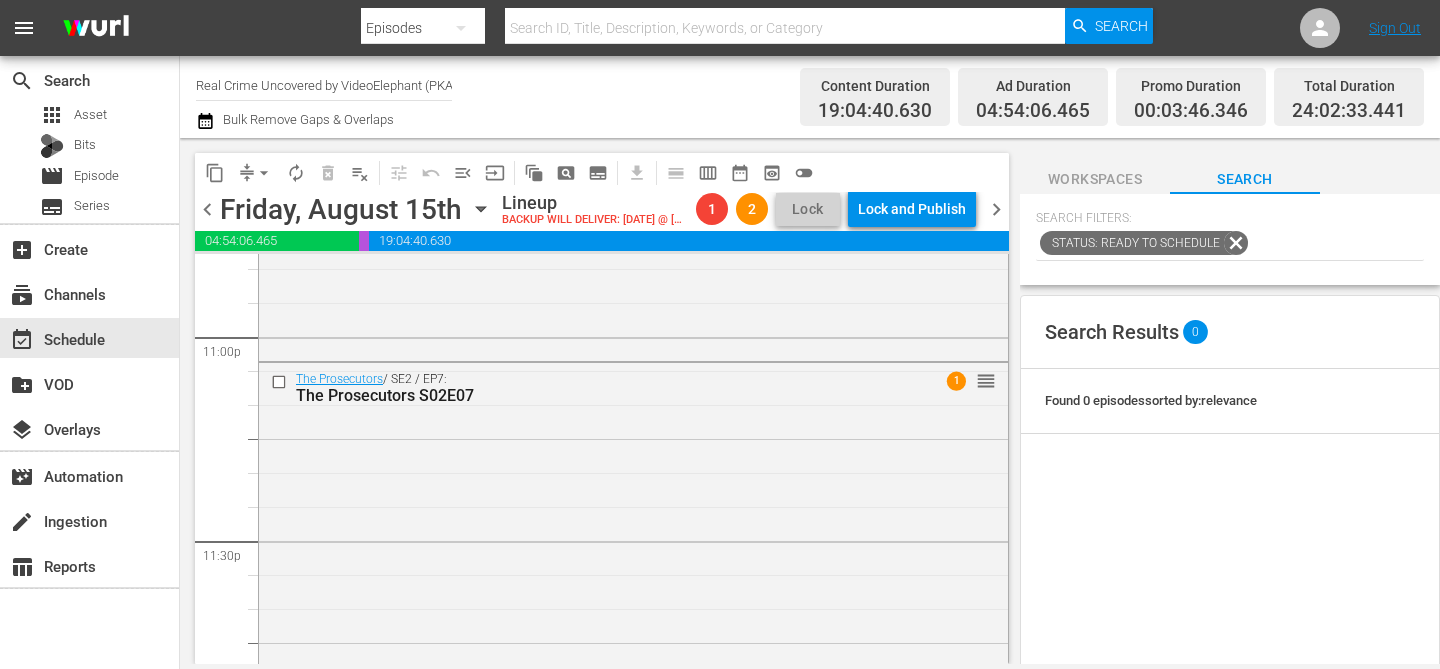 click on "chevron_left" at bounding box center [207, 209] 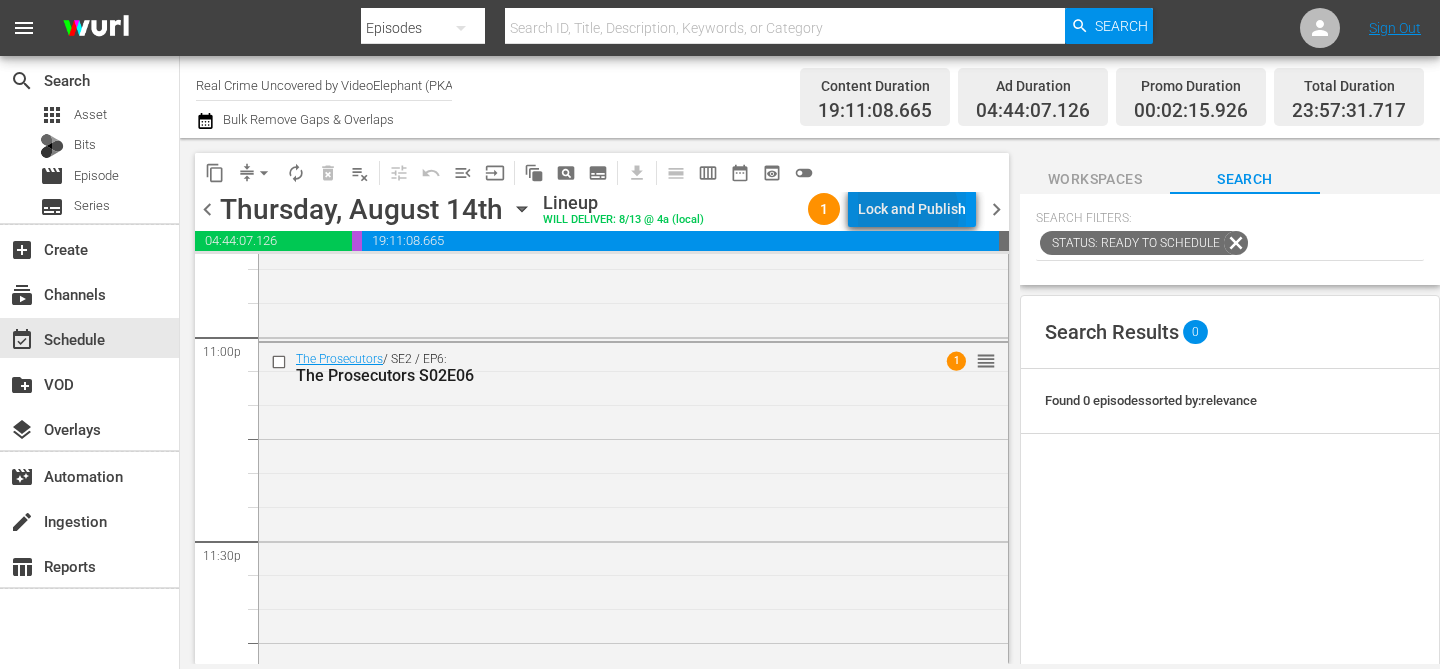 click on "Lock and Publish" at bounding box center (912, 209) 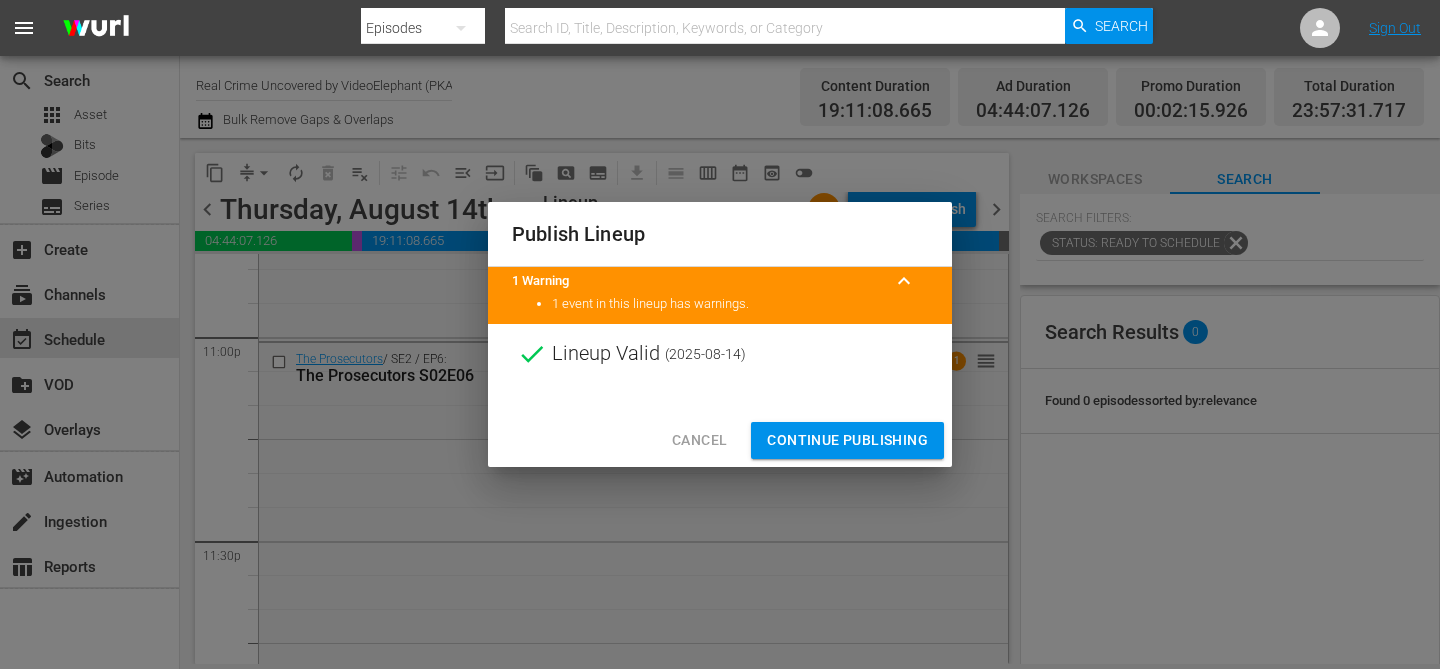 click on "Continue Publishing" at bounding box center (847, 440) 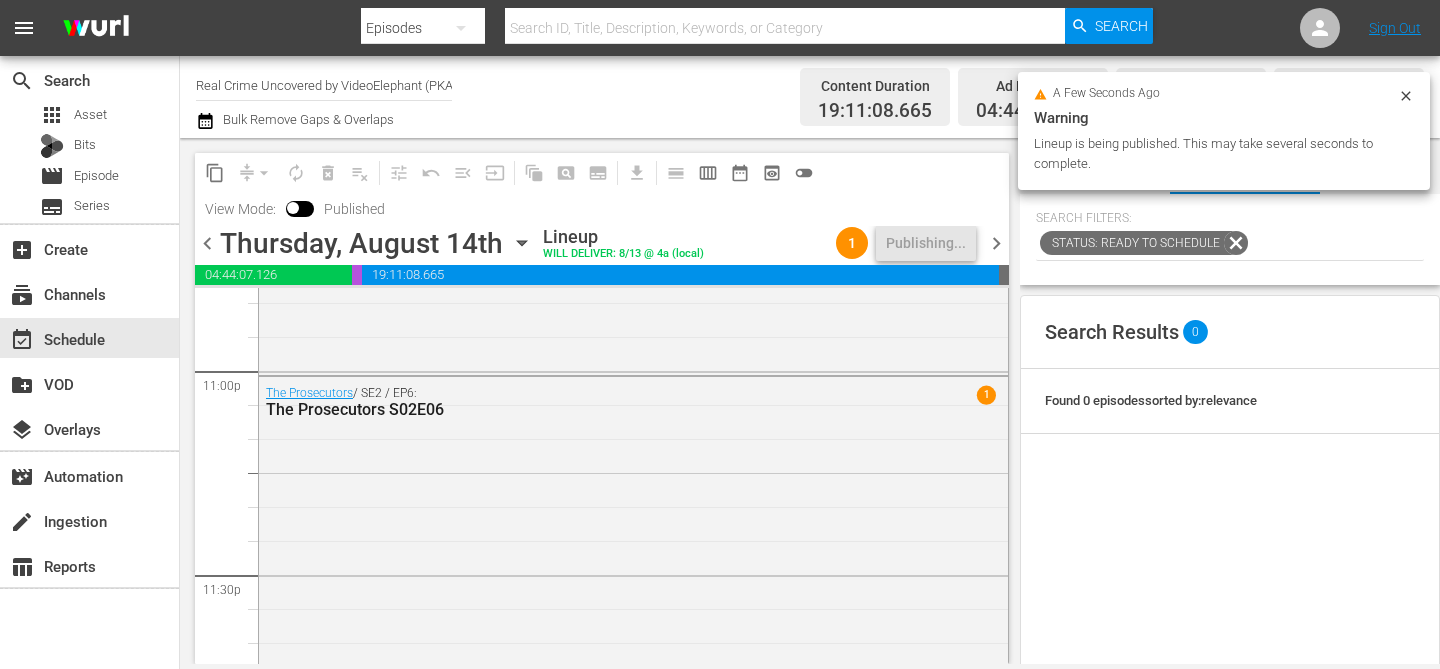 click on "chevron_right" at bounding box center (996, 243) 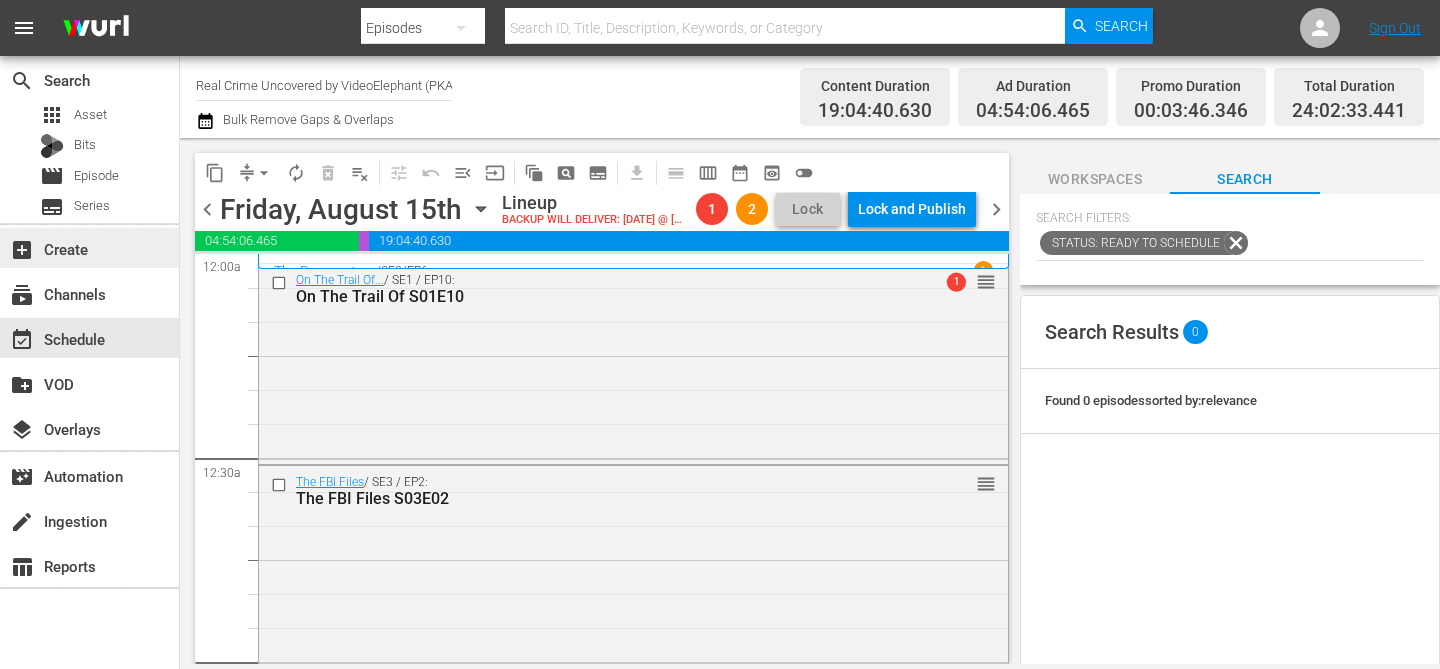 scroll, scrollTop: 0, scrollLeft: 0, axis: both 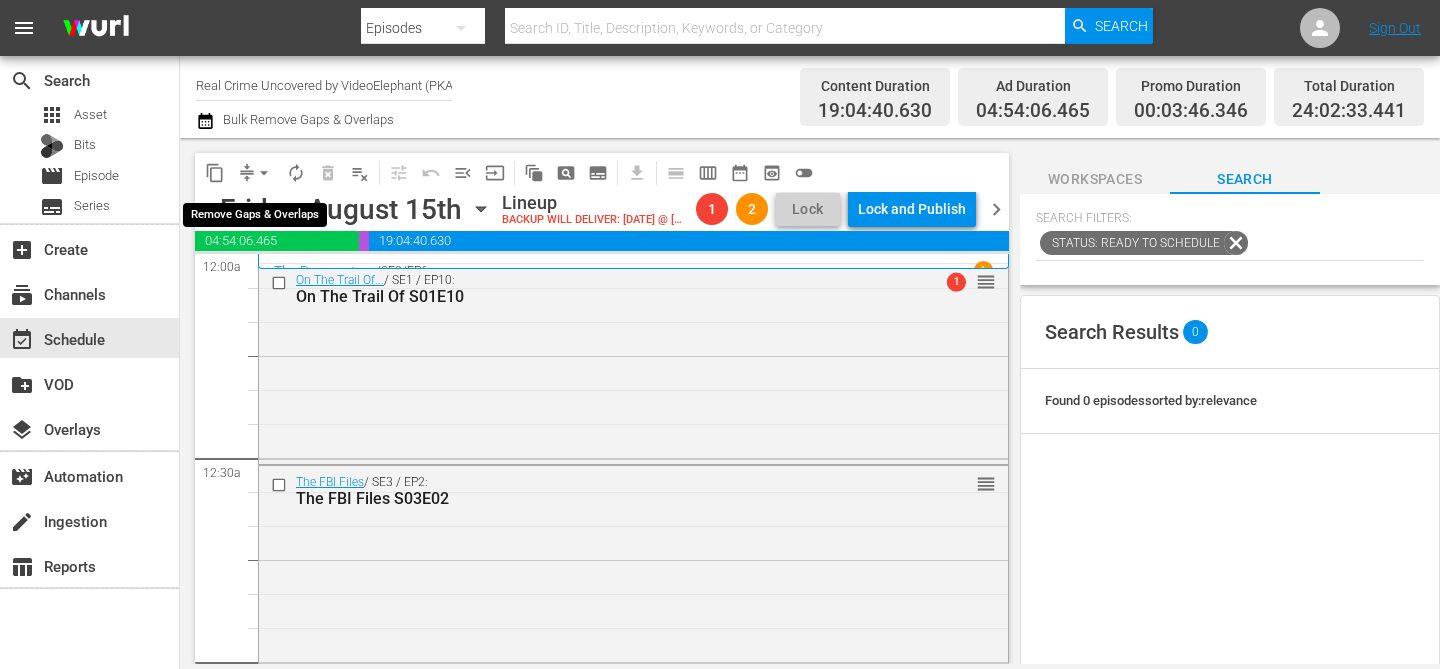 click on "arrow_drop_down" at bounding box center (264, 173) 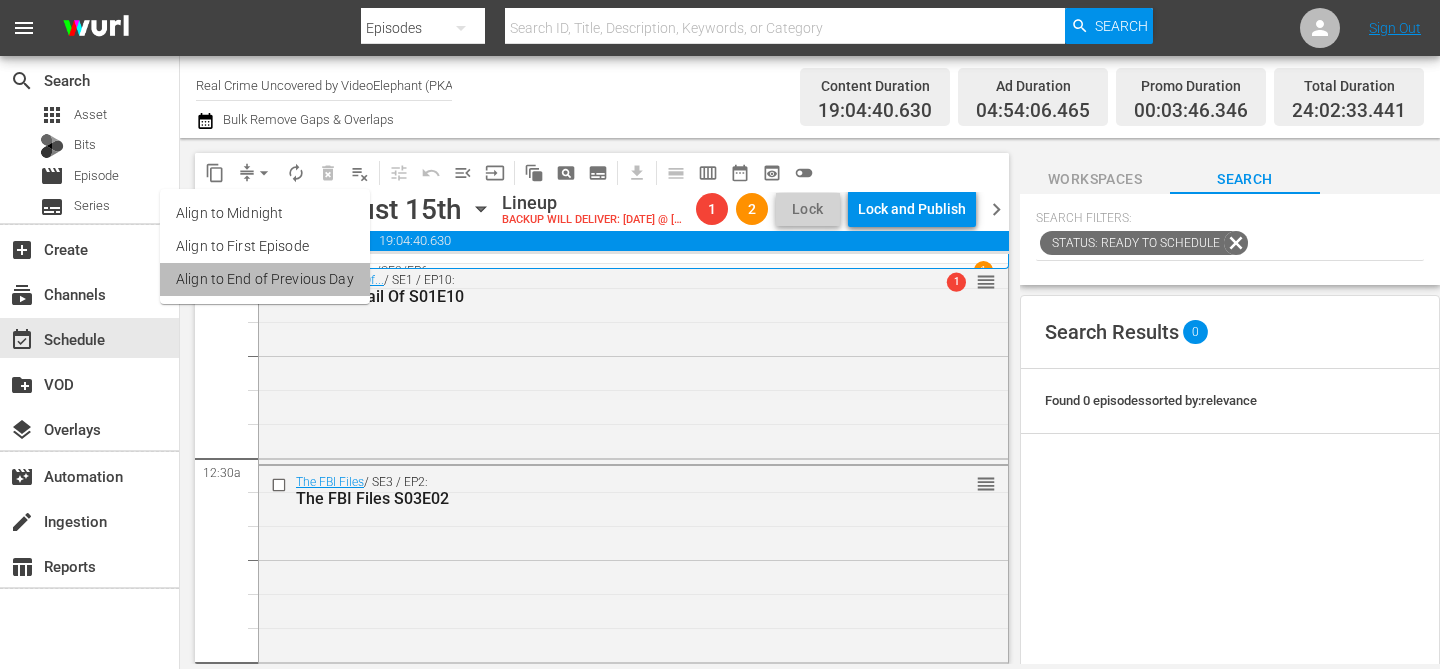 click on "Align to End of Previous Day" at bounding box center [265, 279] 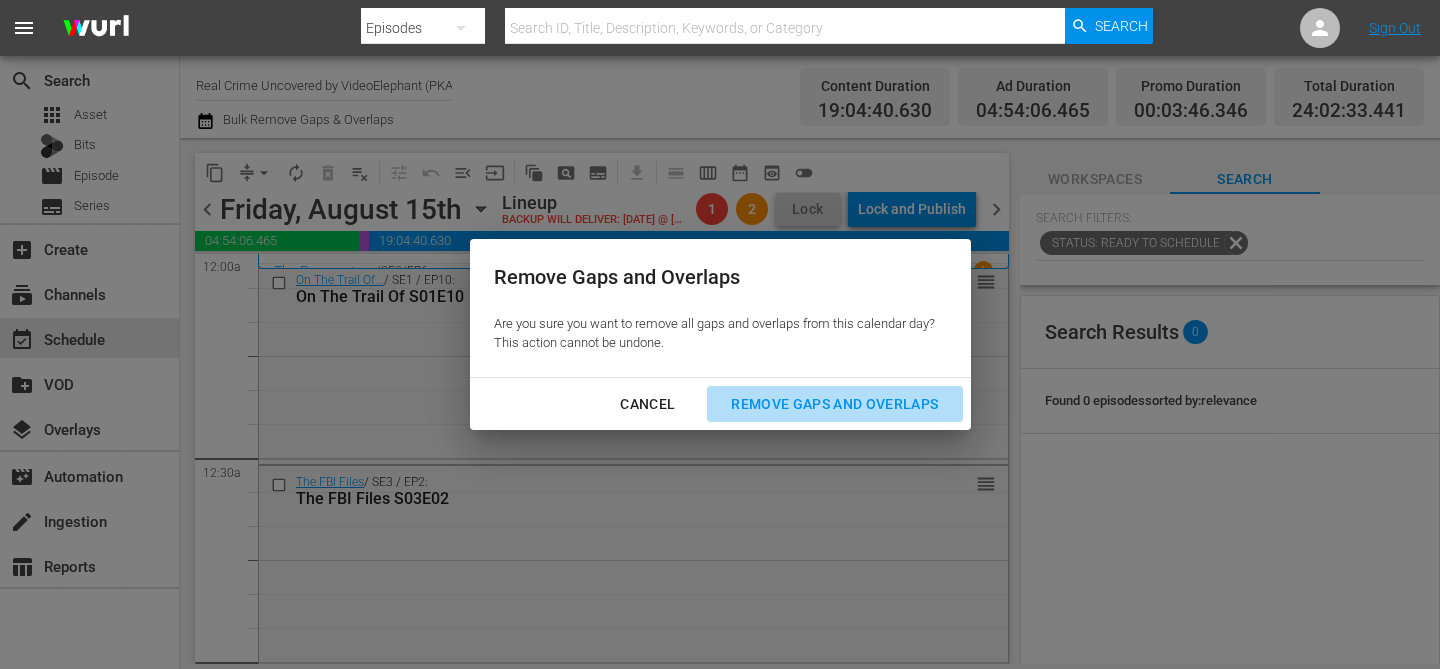 click on "Remove Gaps and Overlaps" at bounding box center [834, 404] 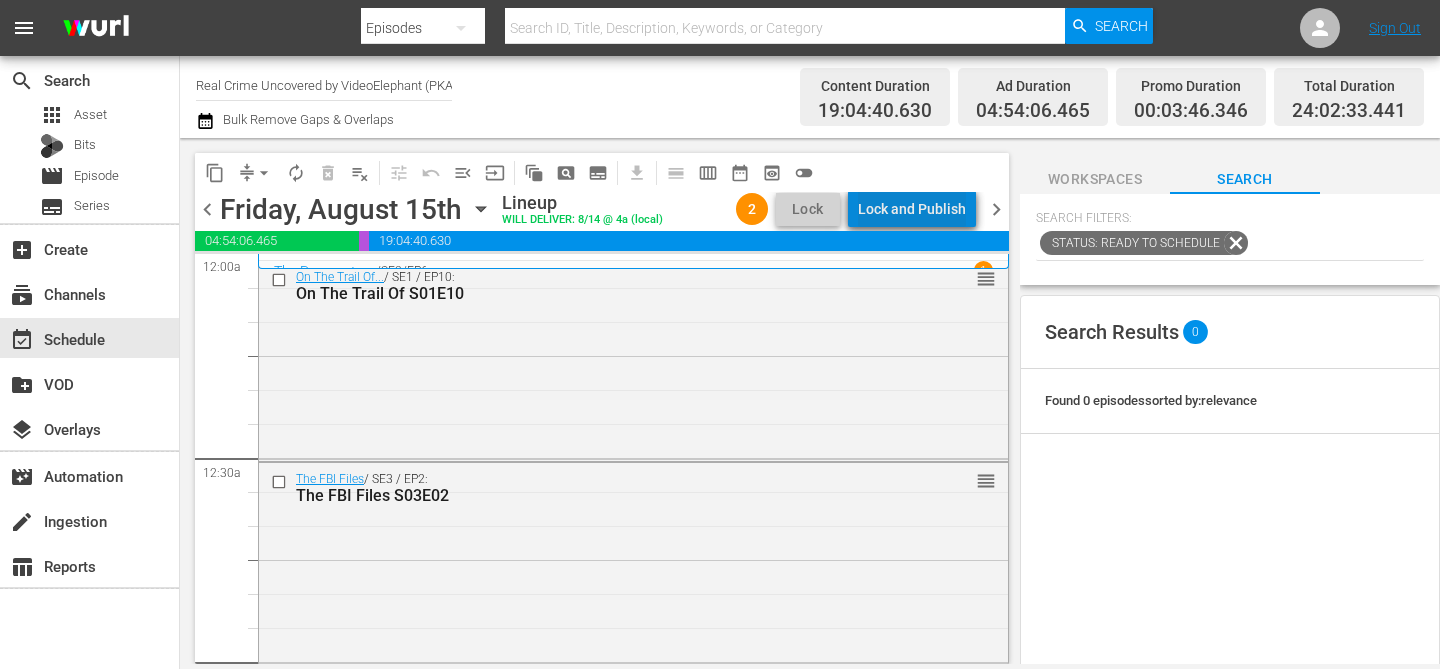 click on "Lock and Publish" at bounding box center [912, 209] 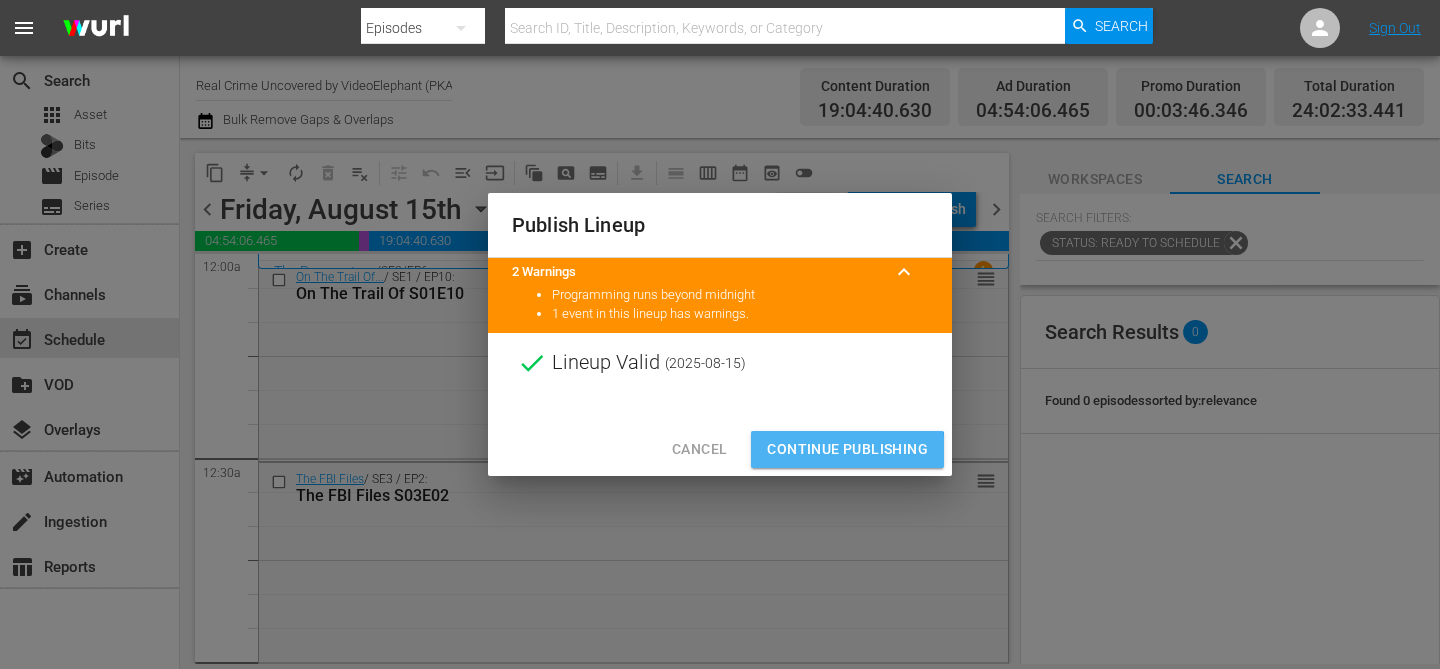 click on "Continue Publishing" at bounding box center (847, 449) 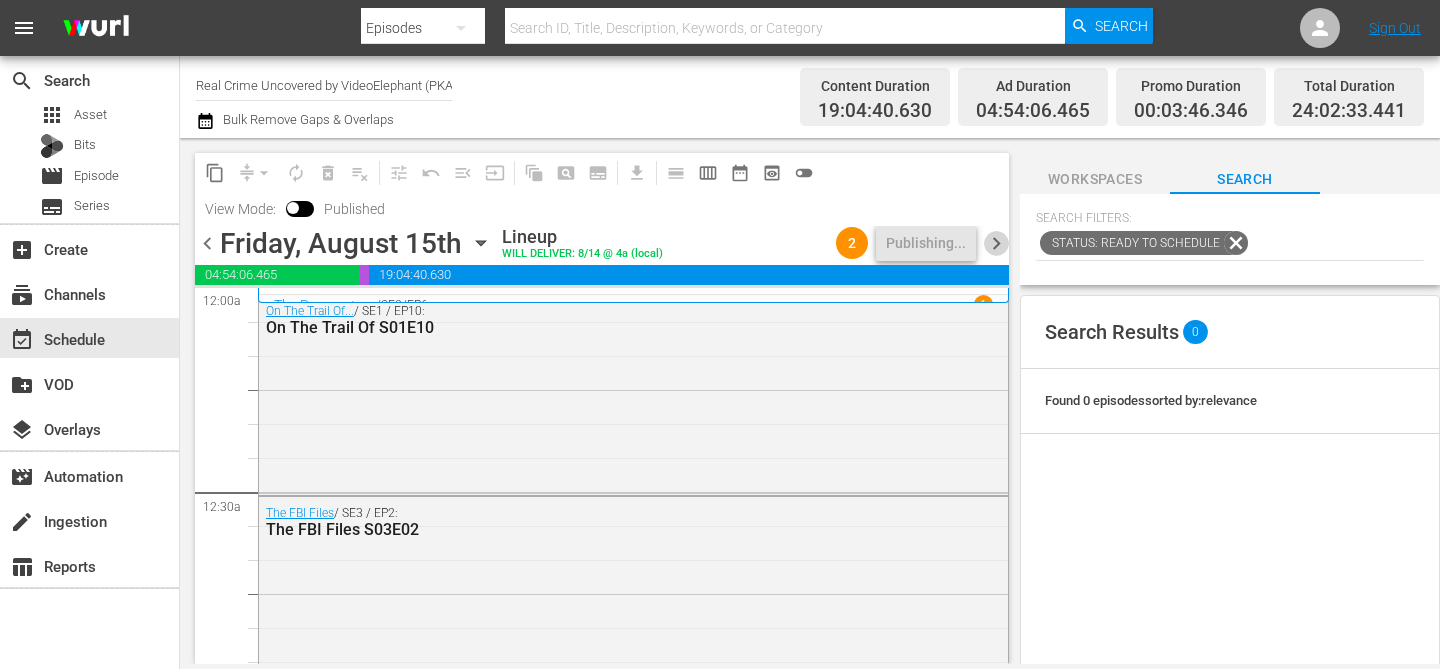 click on "chevron_right" at bounding box center [996, 243] 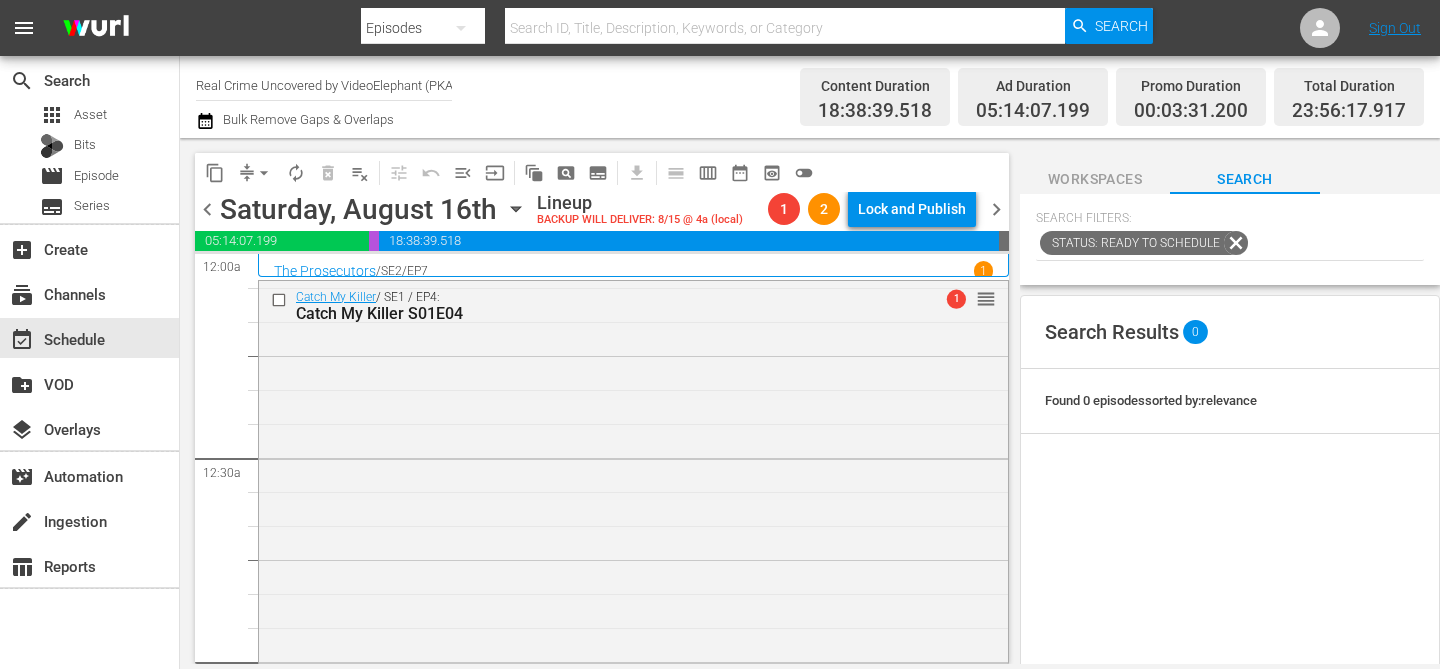 click on "arrow_drop_down" at bounding box center (264, 173) 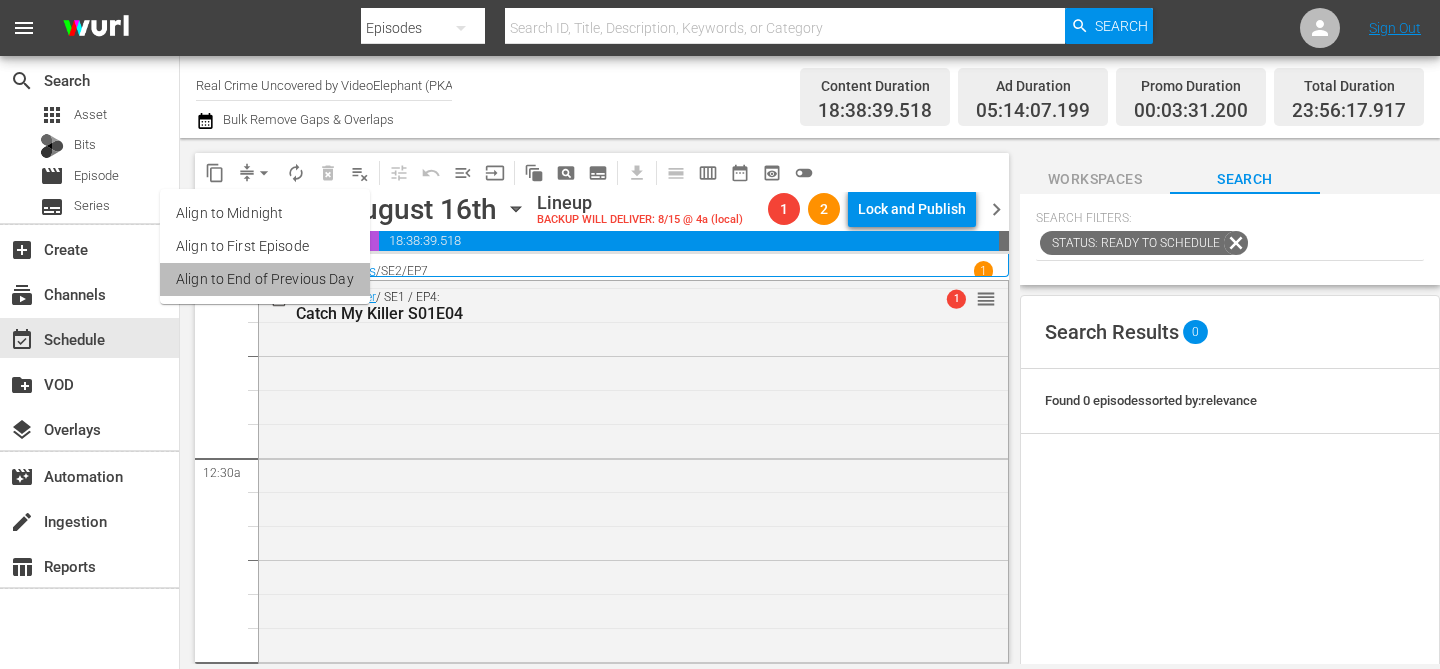 click on "Align to End of Previous Day" at bounding box center (265, 279) 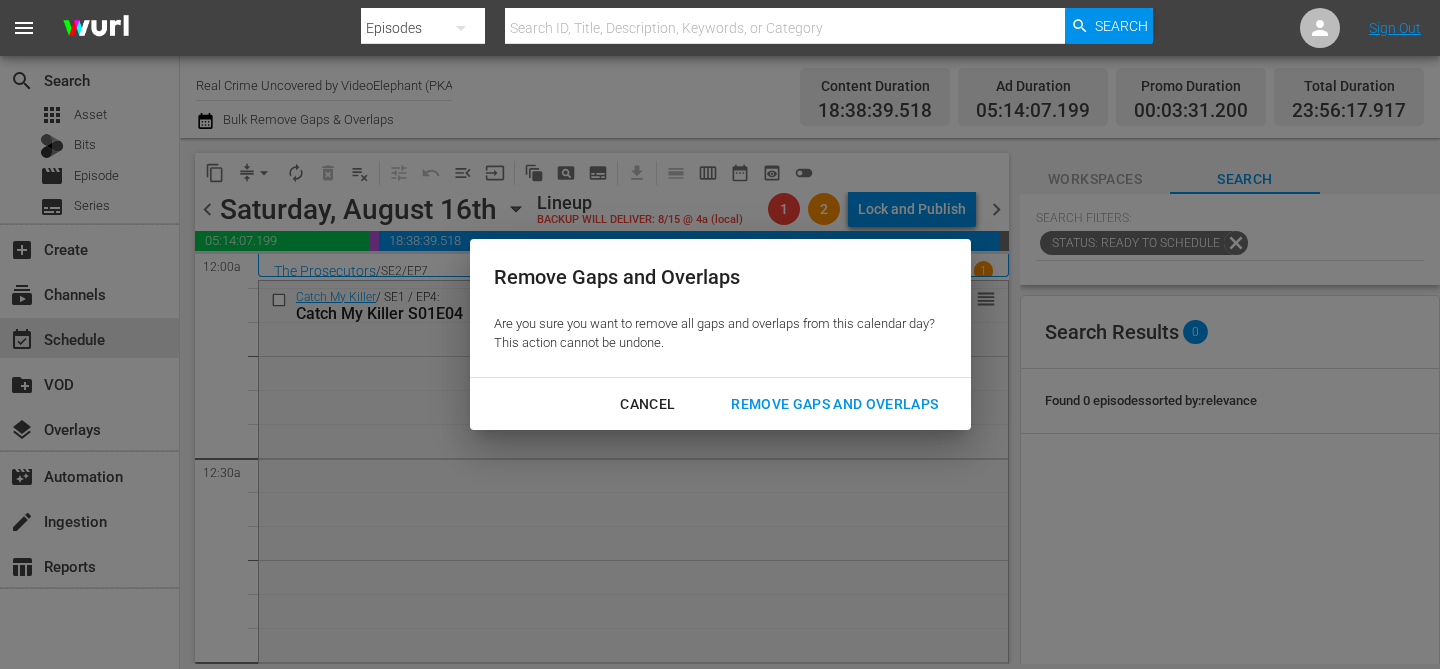 click on "Remove Gaps and Overlaps" at bounding box center (834, 404) 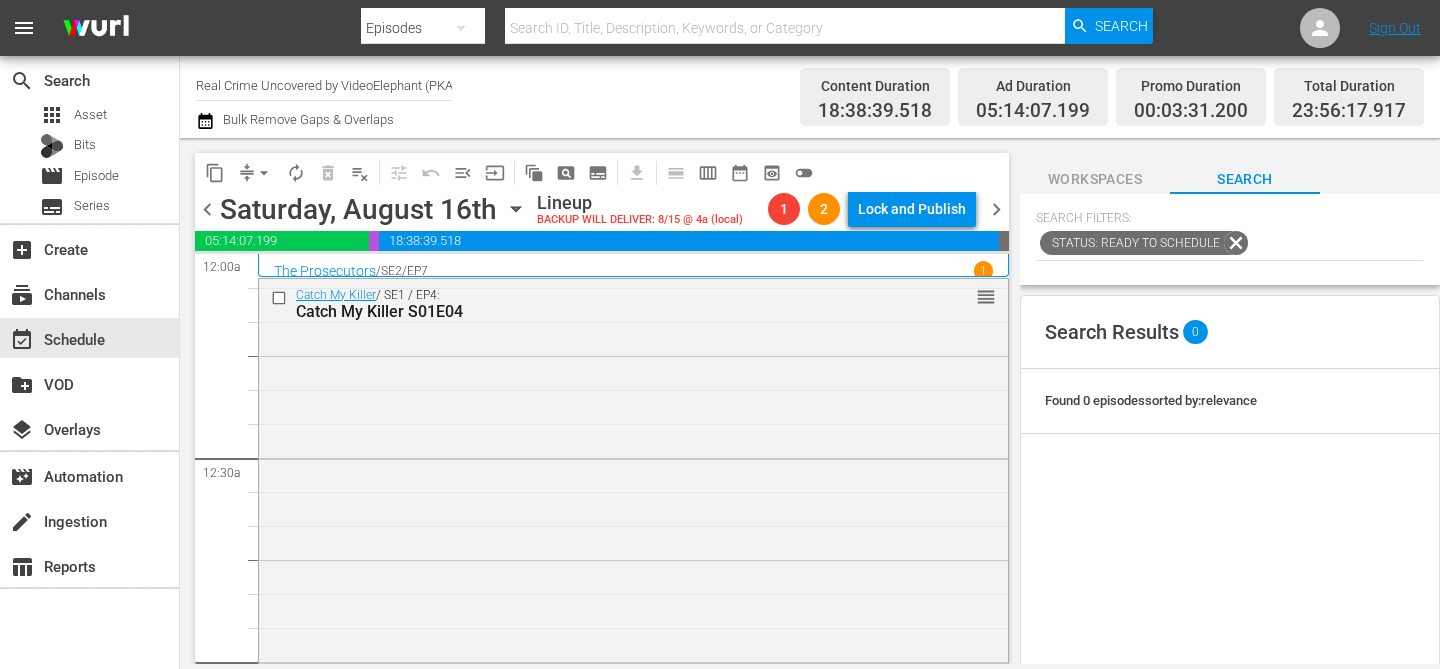 scroll, scrollTop: 0, scrollLeft: 0, axis: both 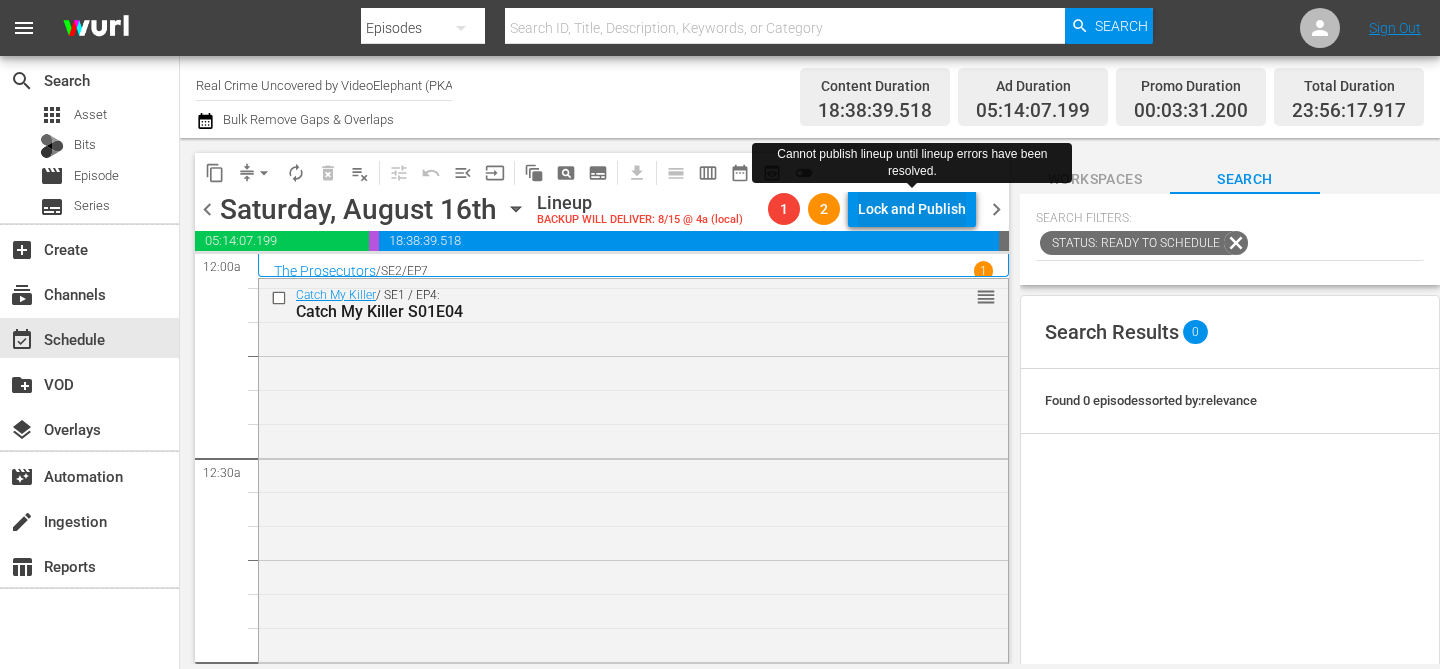 click on "Lock and Publish" at bounding box center [912, 209] 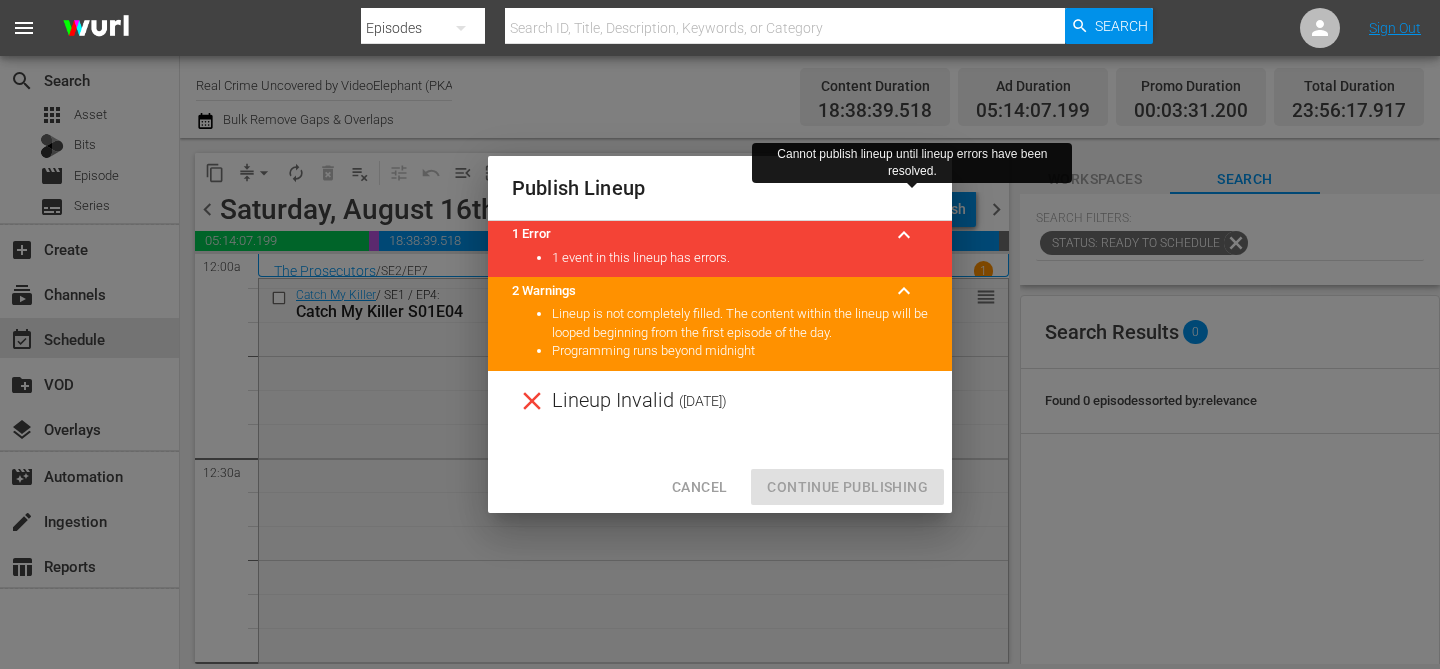 click on "1 event in this lineup has errors." at bounding box center [740, 258] 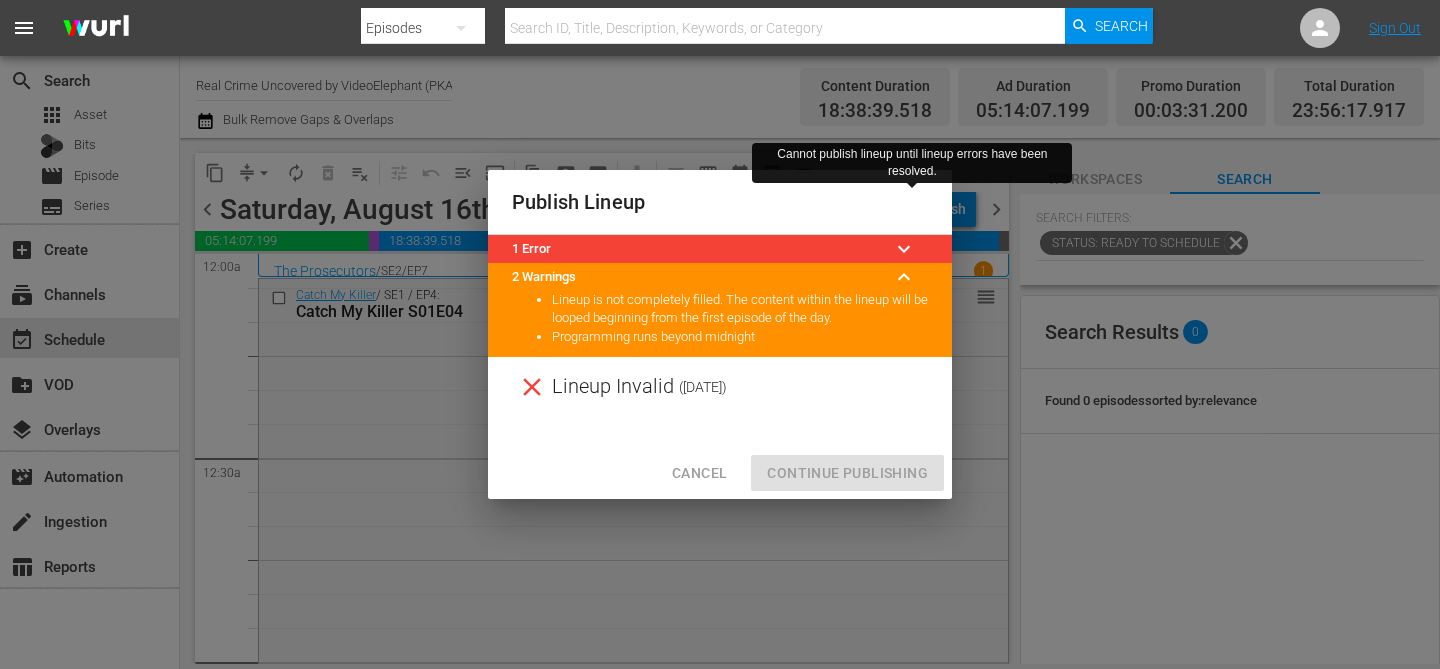click on "Cancel" at bounding box center (699, 473) 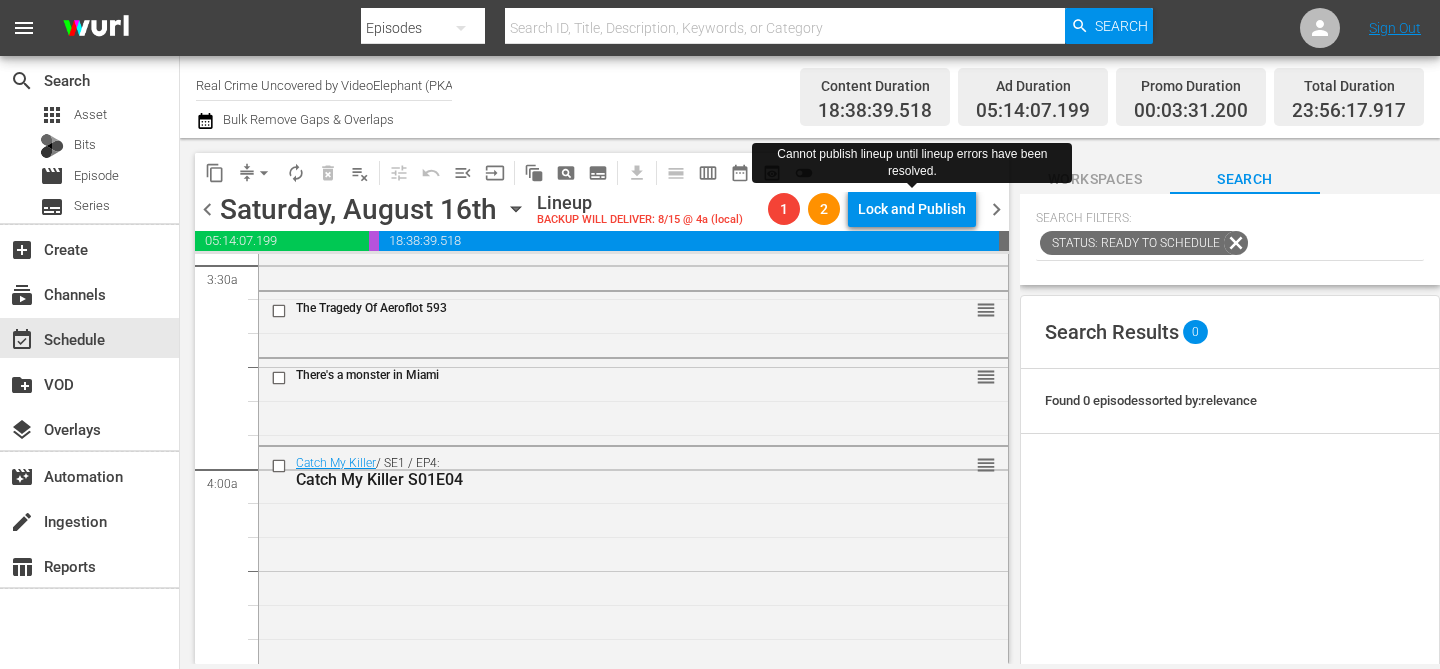 scroll, scrollTop: 1372, scrollLeft: 0, axis: vertical 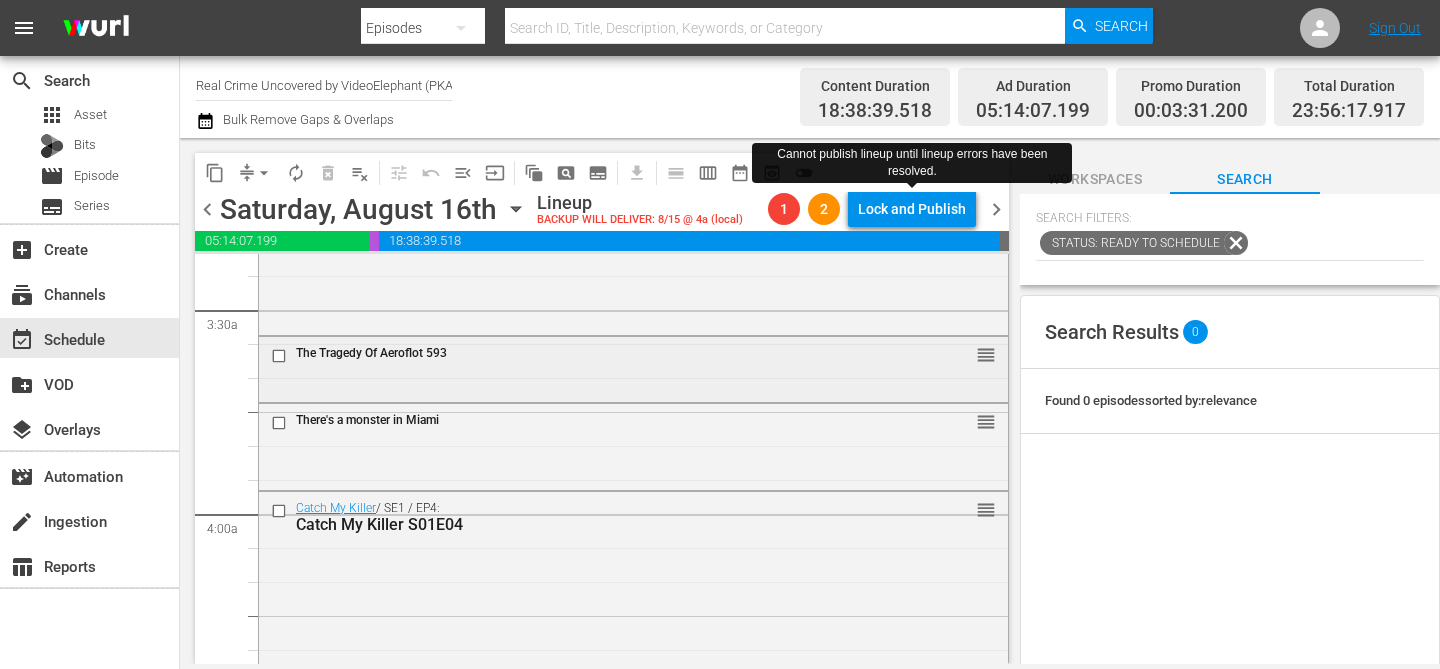 click on "The Tragedy Of Aeroflot 593" at bounding box center [583, 356] 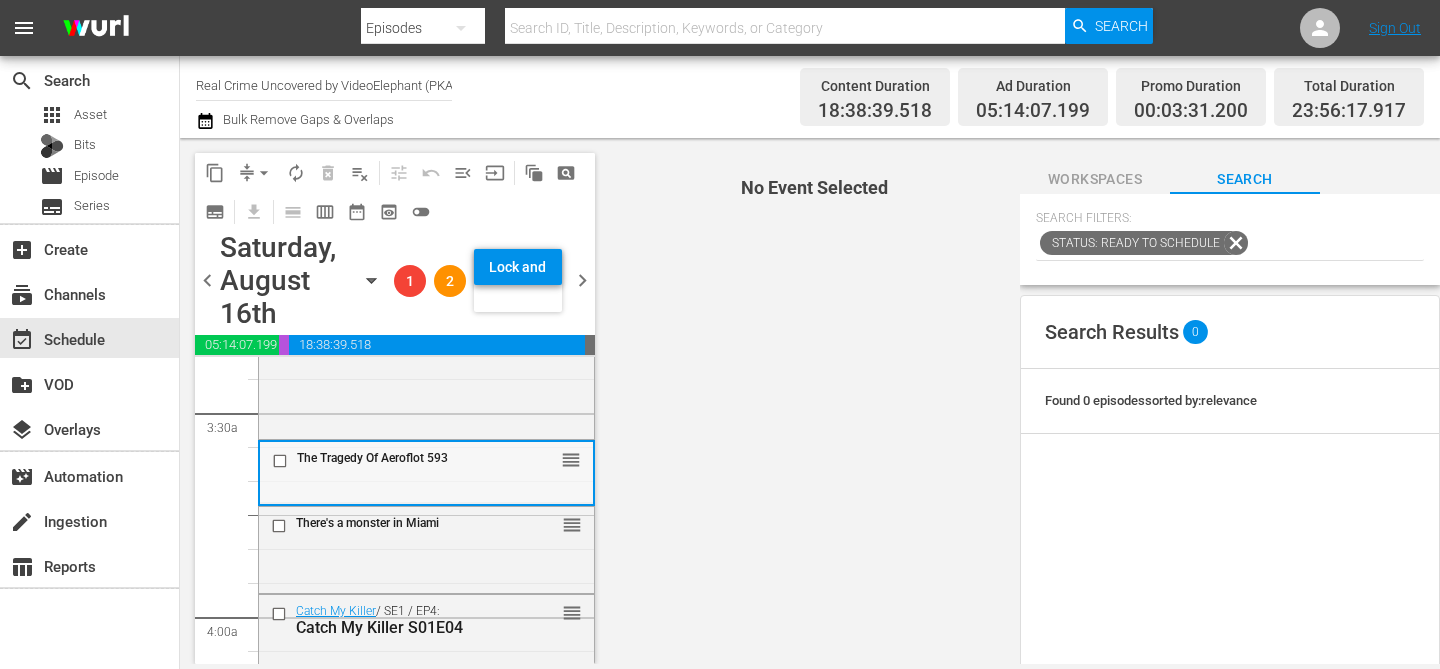 click on "The Tragedy Of Aeroflot 593 reorder" at bounding box center (426, 461) 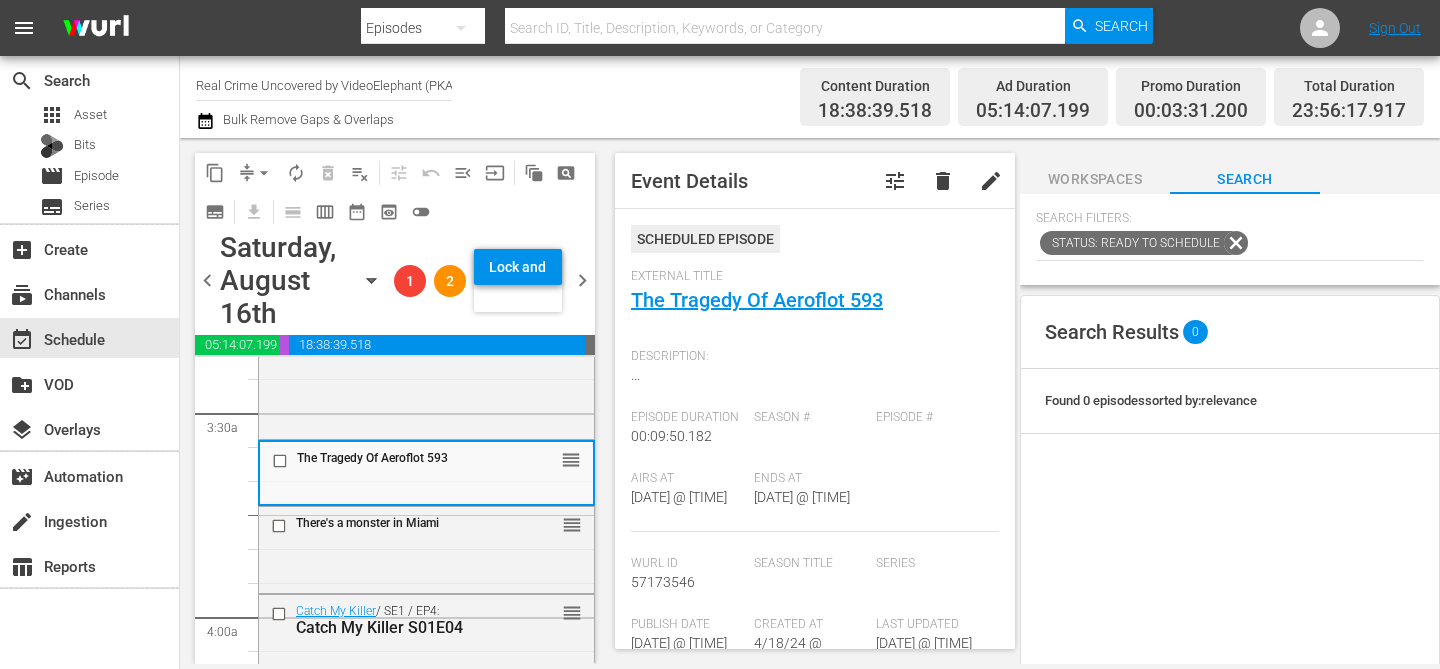 click on "The Tragedy Of Aeroflot 593 reorder" at bounding box center [426, 461] 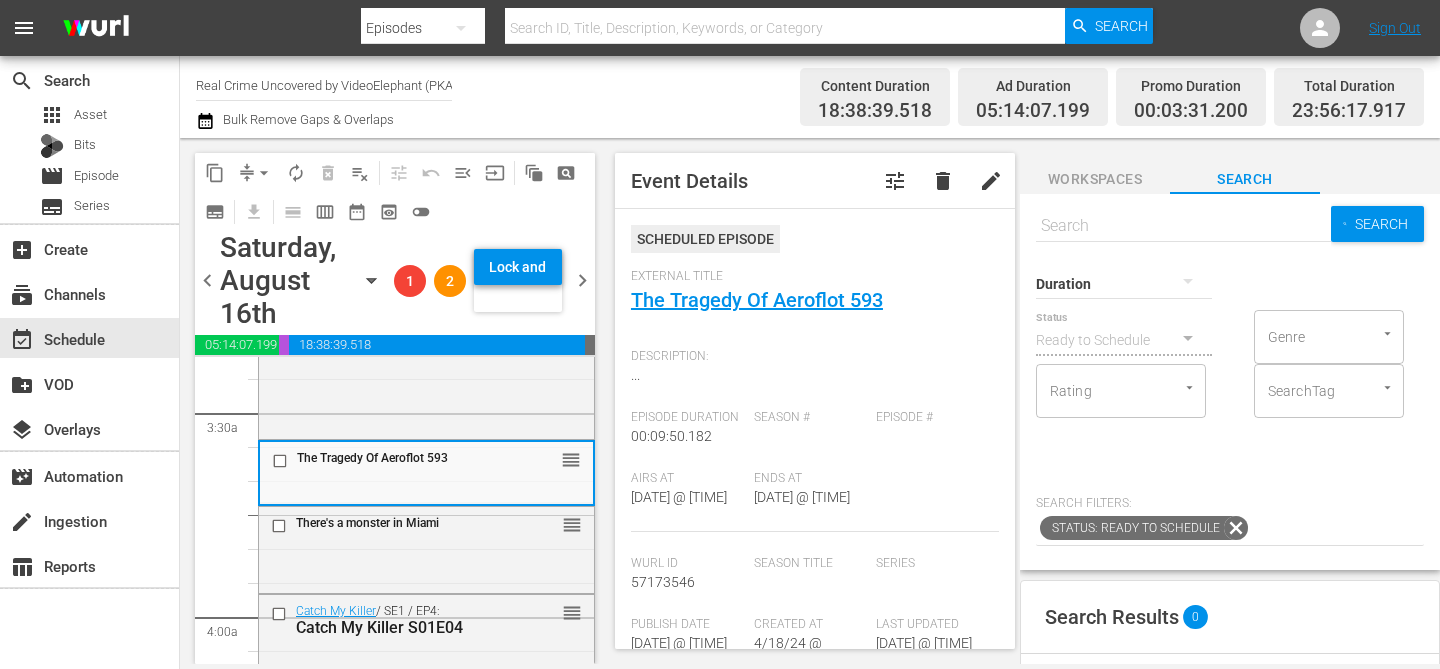 scroll, scrollTop: 0, scrollLeft: 0, axis: both 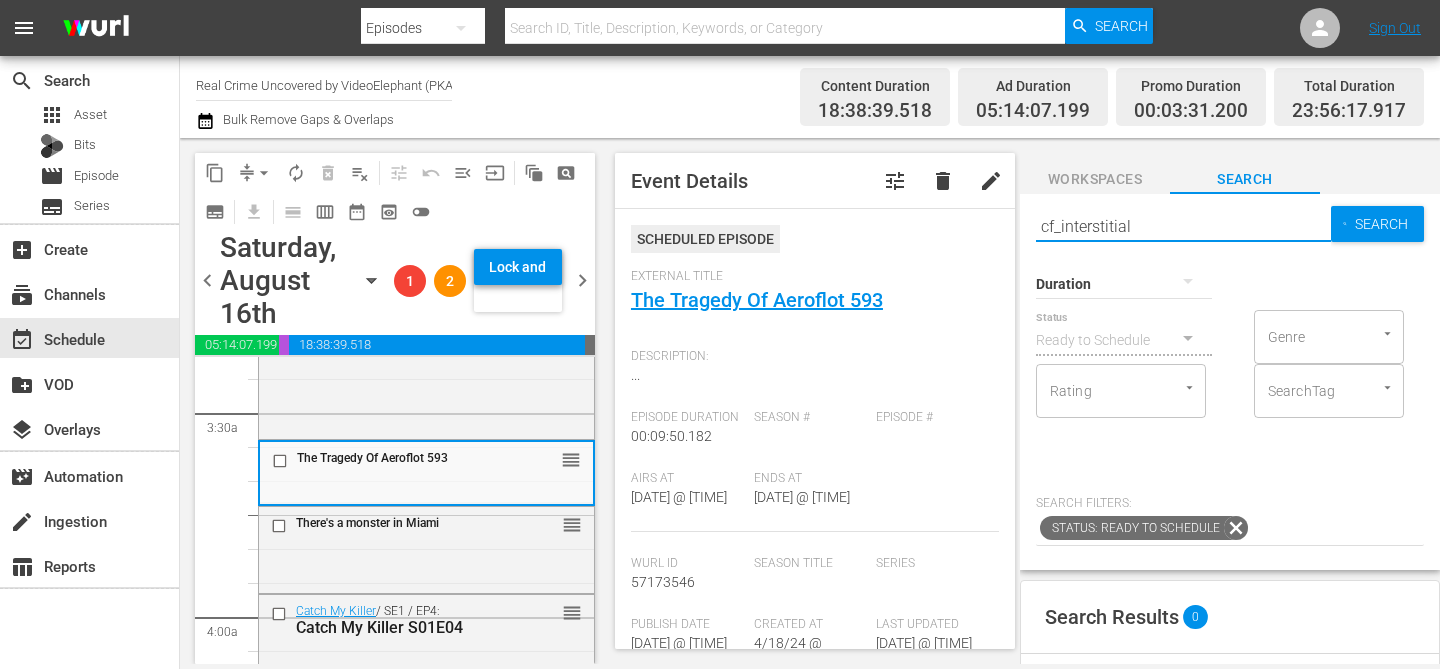 type on "cf_interstitial" 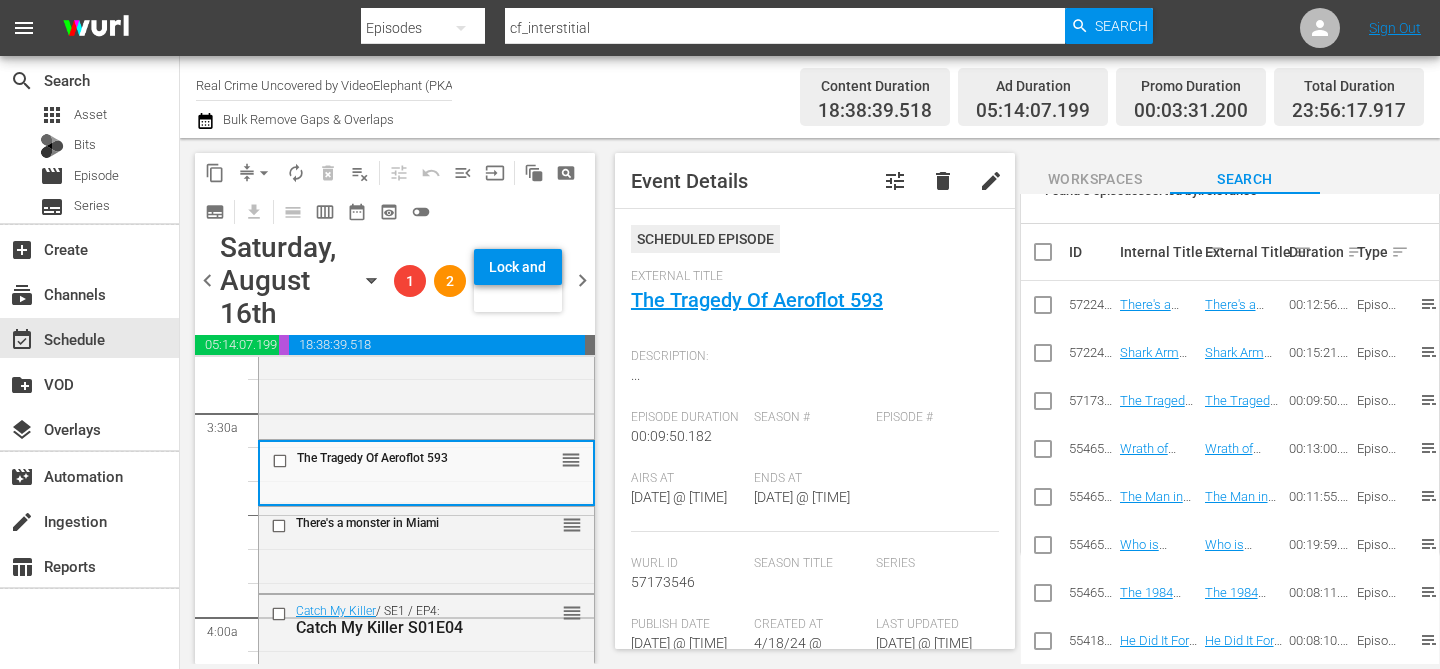 scroll, scrollTop: 495, scrollLeft: 0, axis: vertical 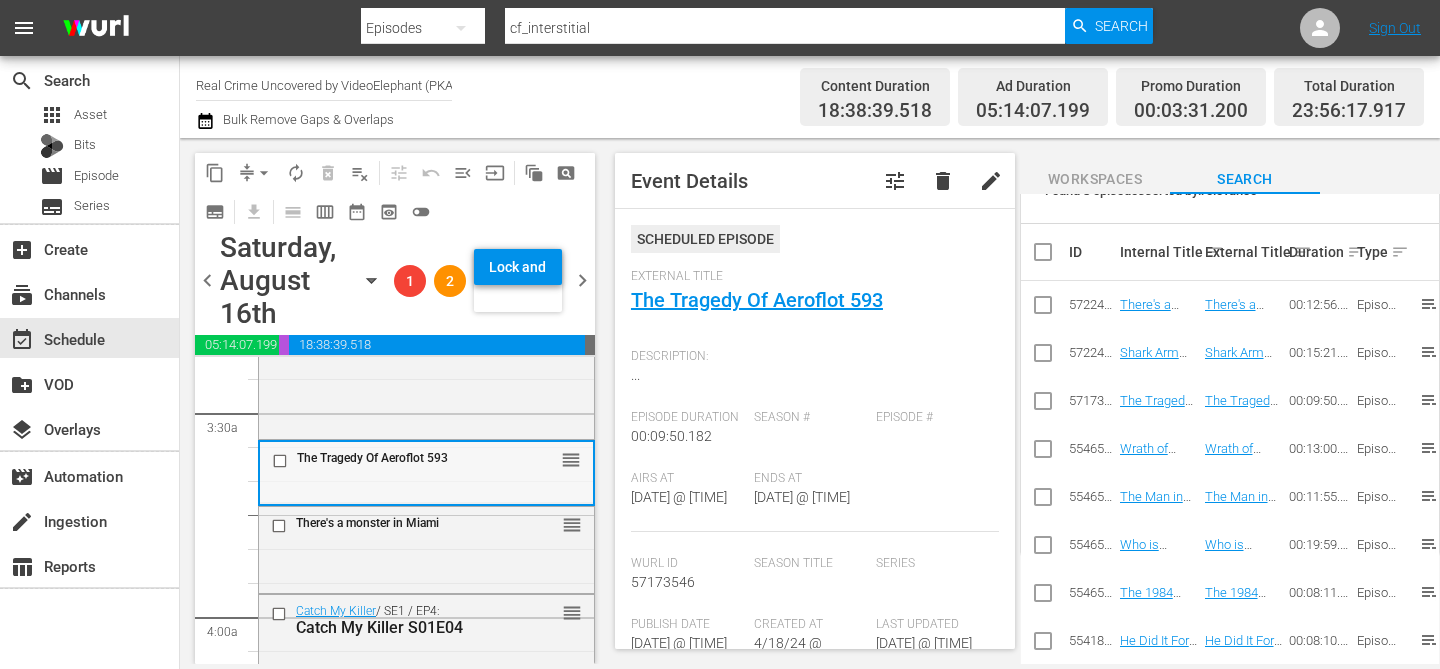 click at bounding box center [282, 460] 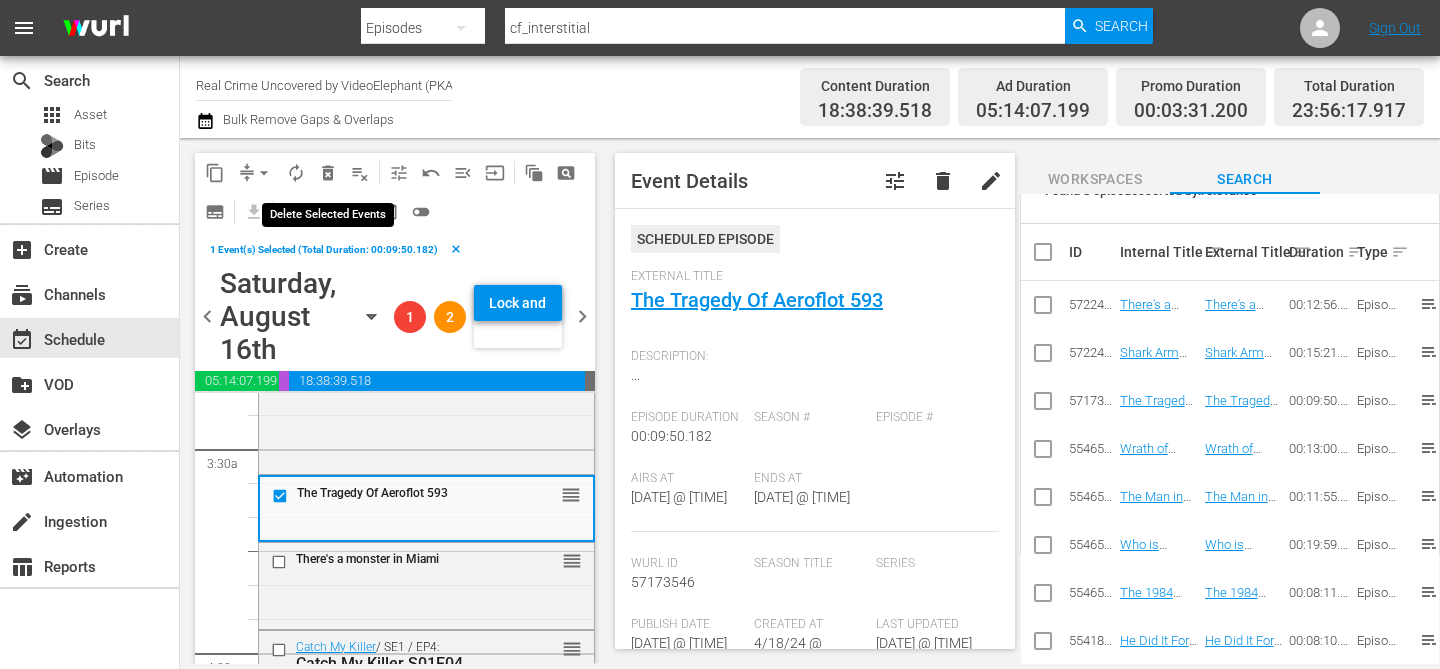 click on "delete_forever_outlined" at bounding box center (328, 173) 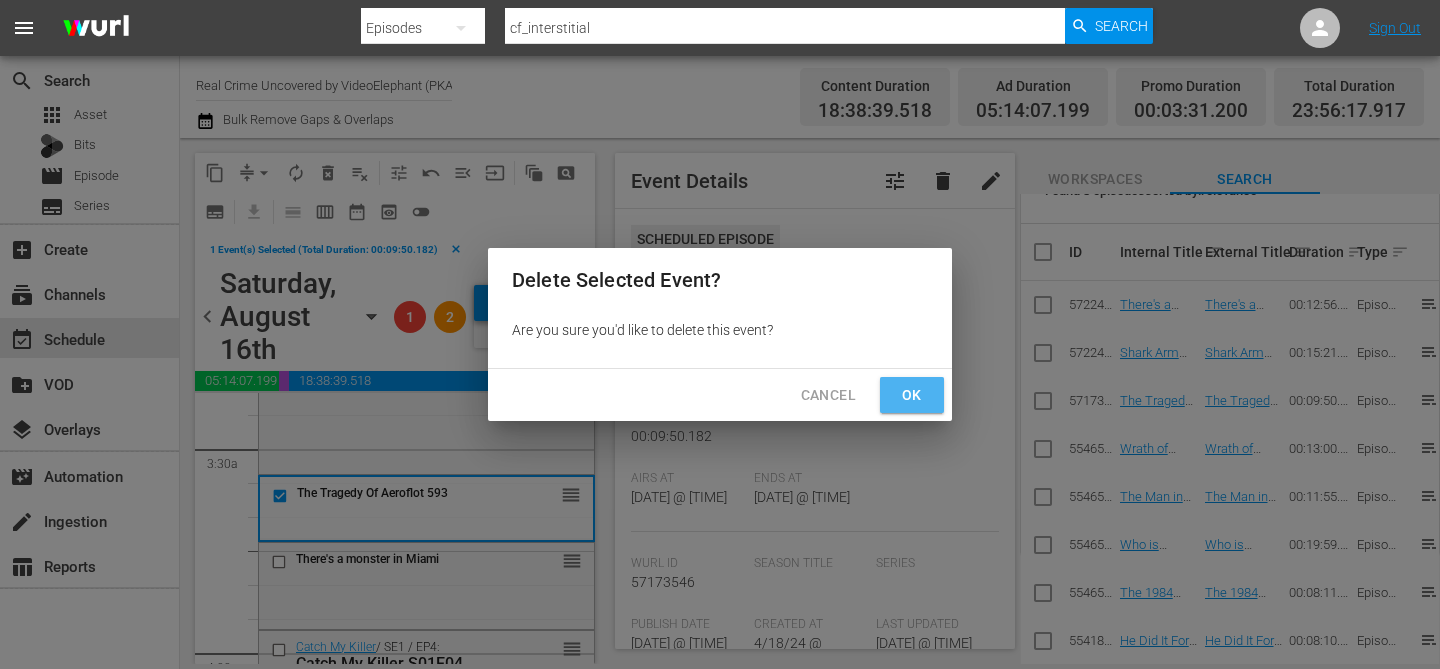 click on "Ok" at bounding box center (912, 395) 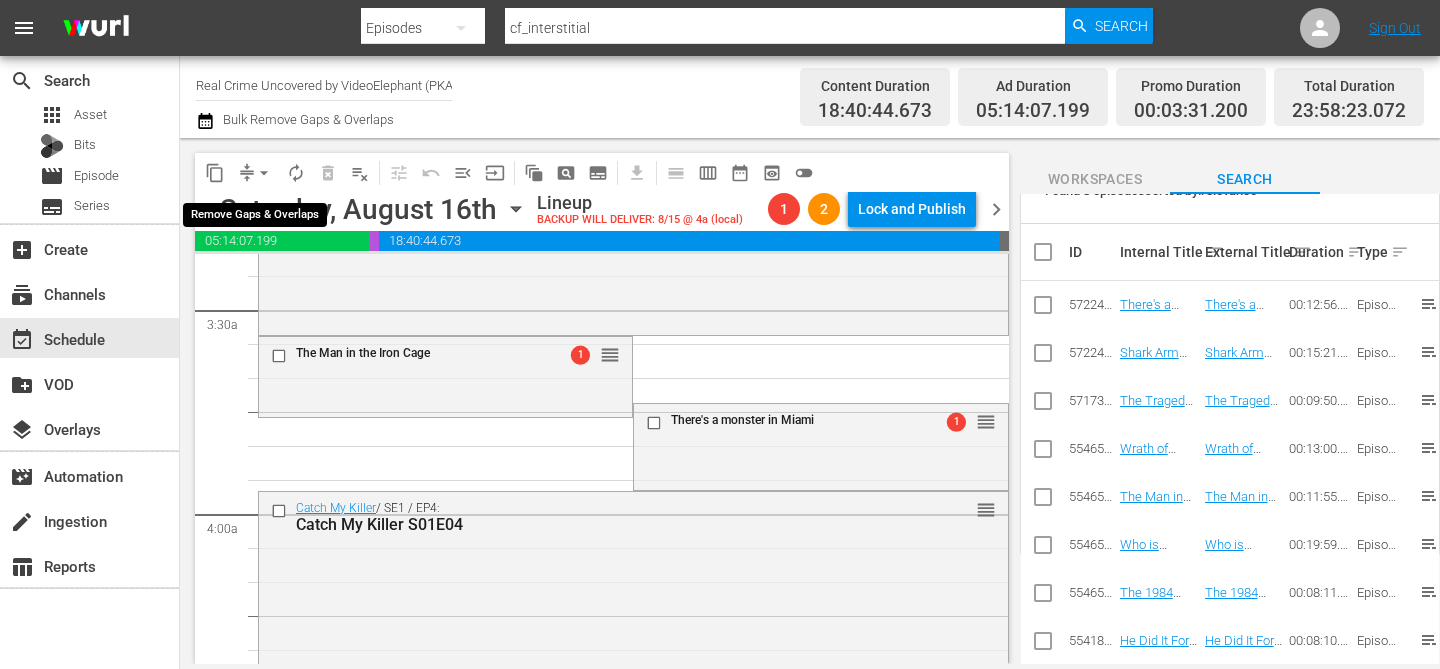 click on "arrow_drop_down" at bounding box center [264, 173] 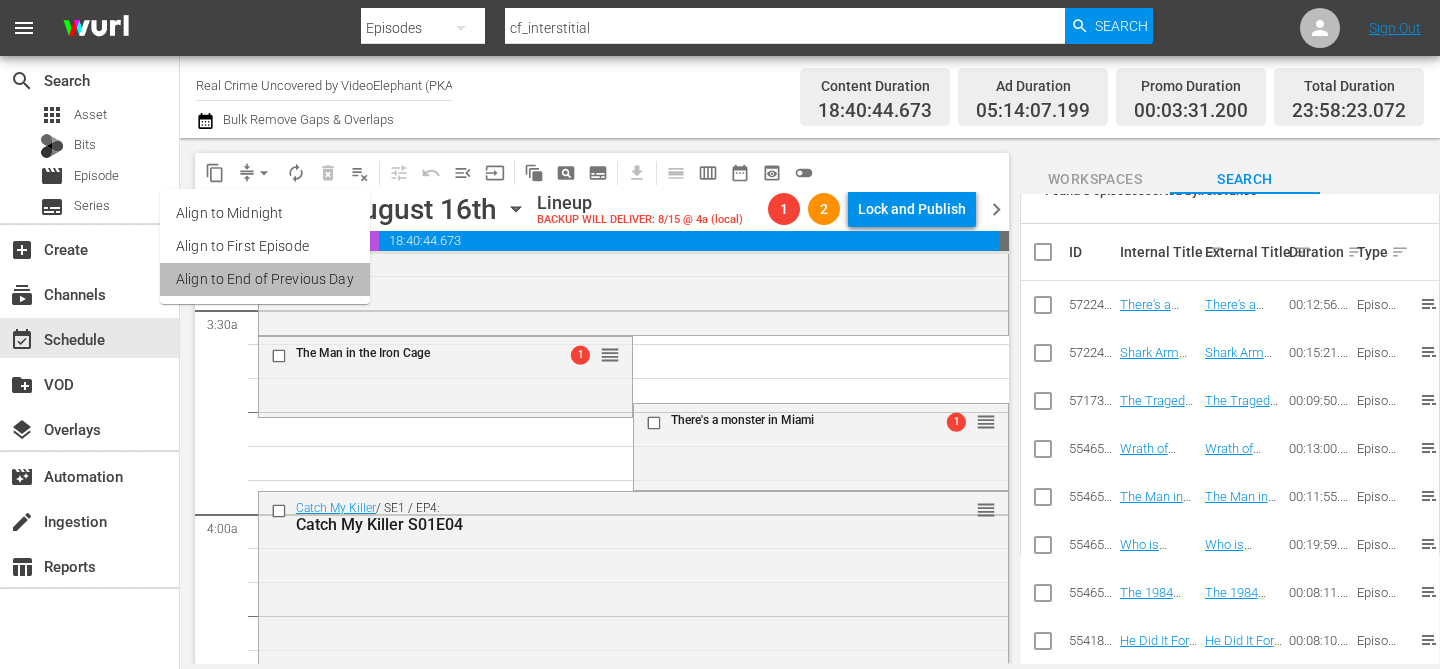 click on "Align to End of Previous Day" at bounding box center (265, 279) 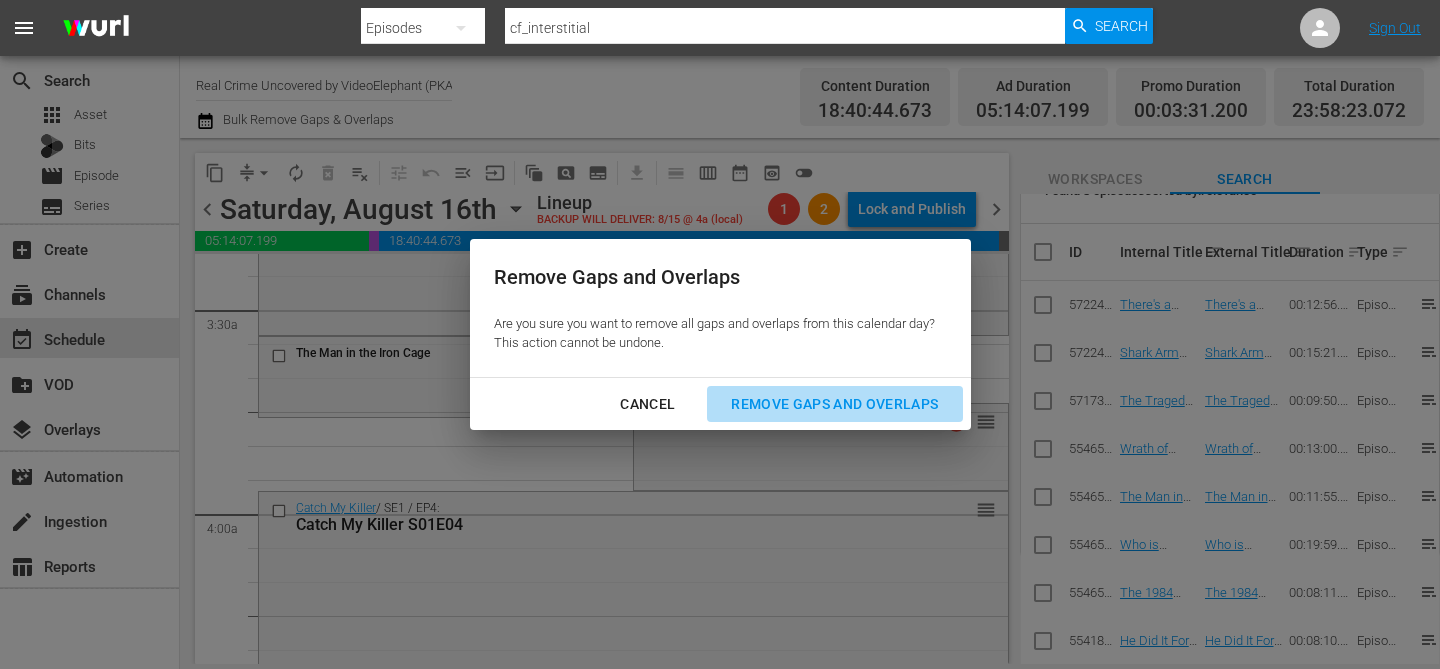 click on "Remove Gaps and Overlaps" at bounding box center [834, 404] 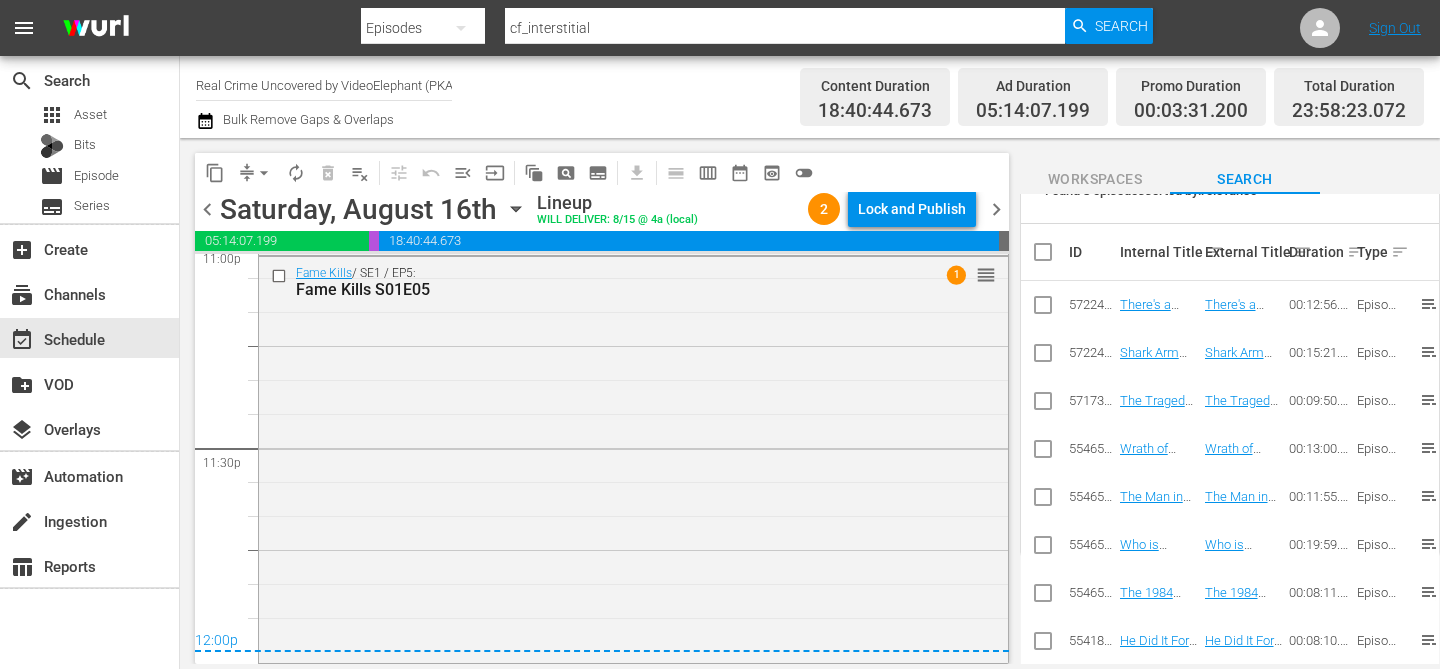 scroll, scrollTop: 9394, scrollLeft: 0, axis: vertical 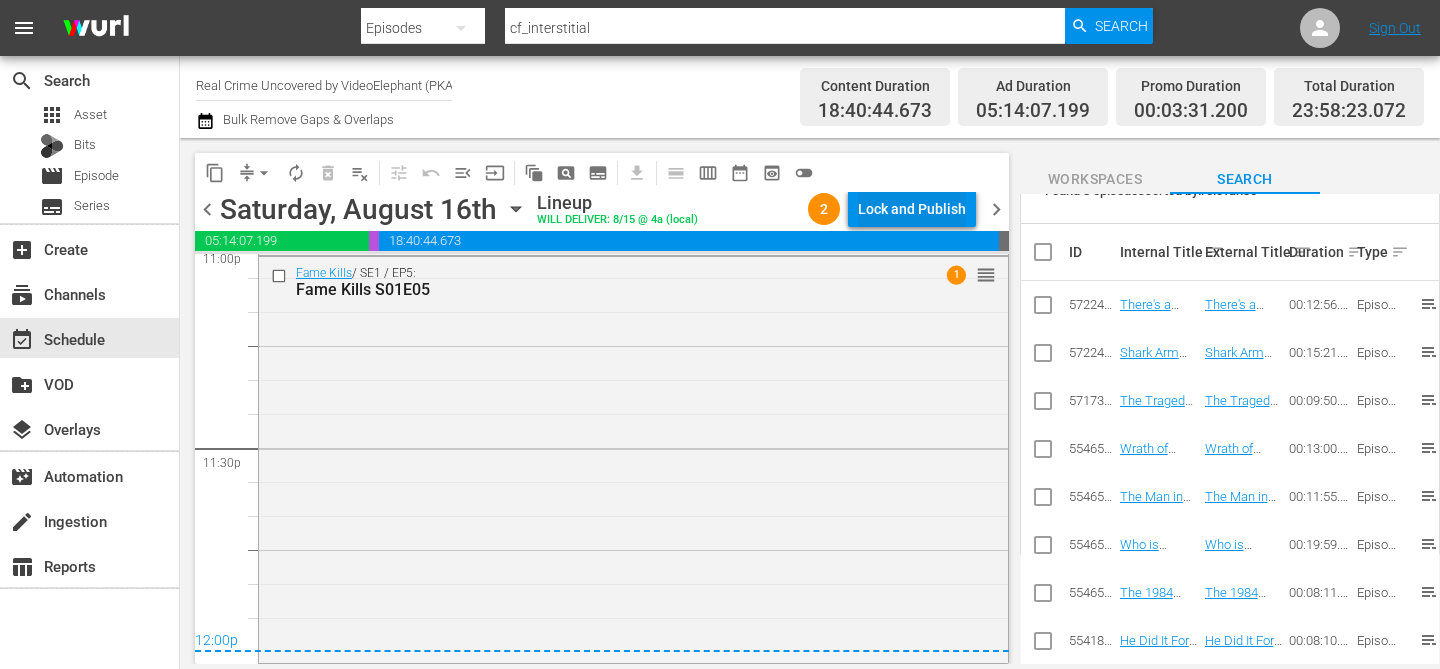 click on "Lock and Publish" at bounding box center [912, 209] 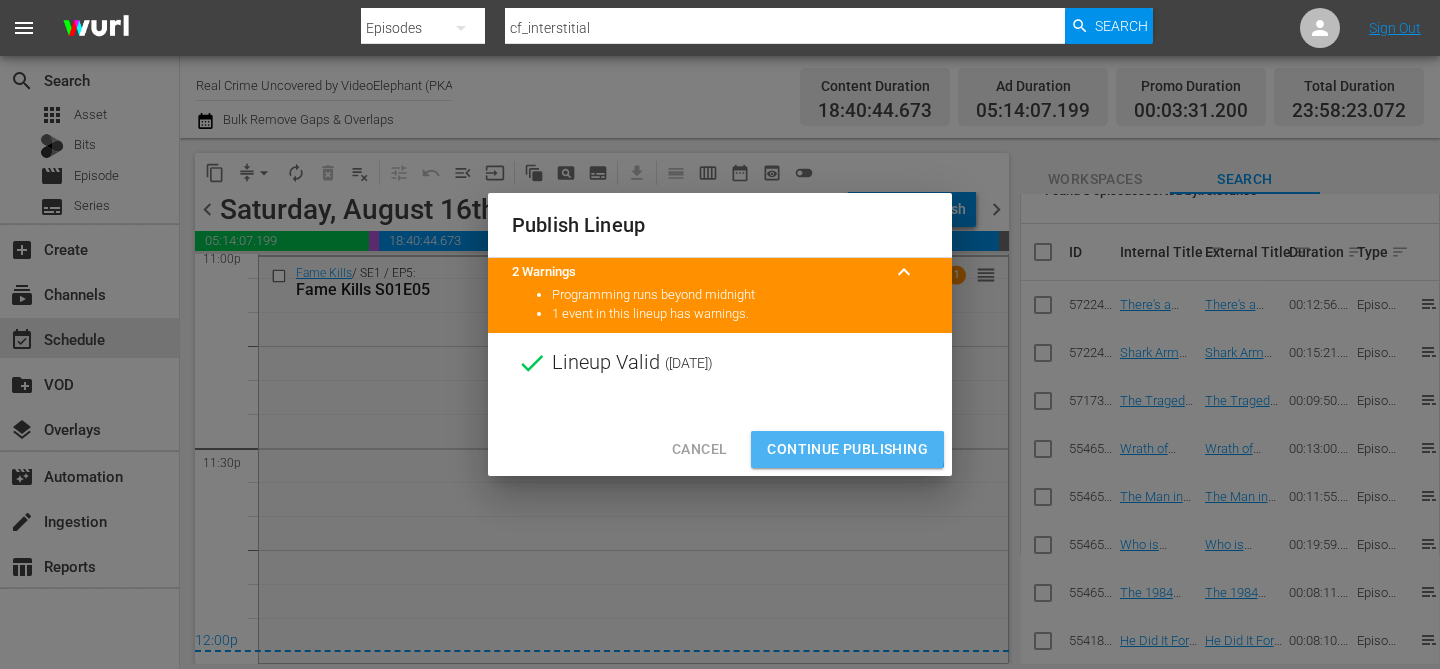 click on "Continue Publishing" at bounding box center (847, 449) 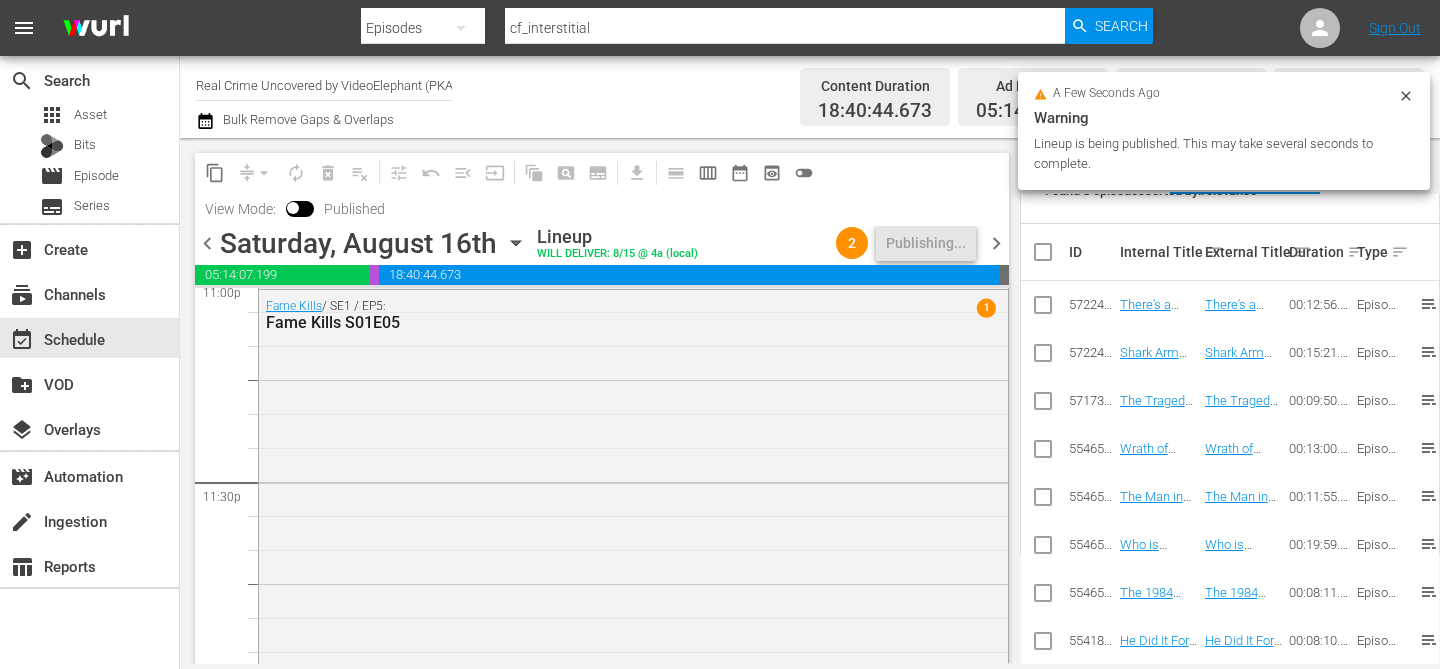 click on "chevron_right" at bounding box center (996, 243) 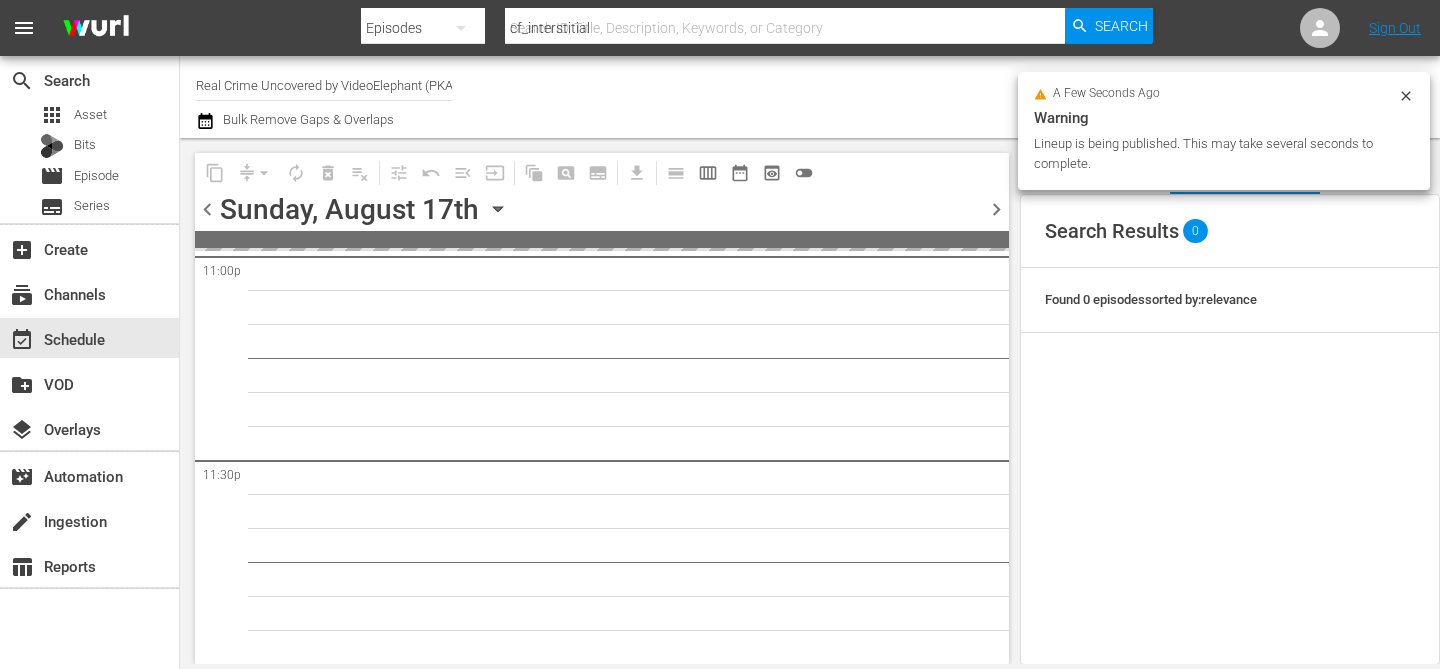 type 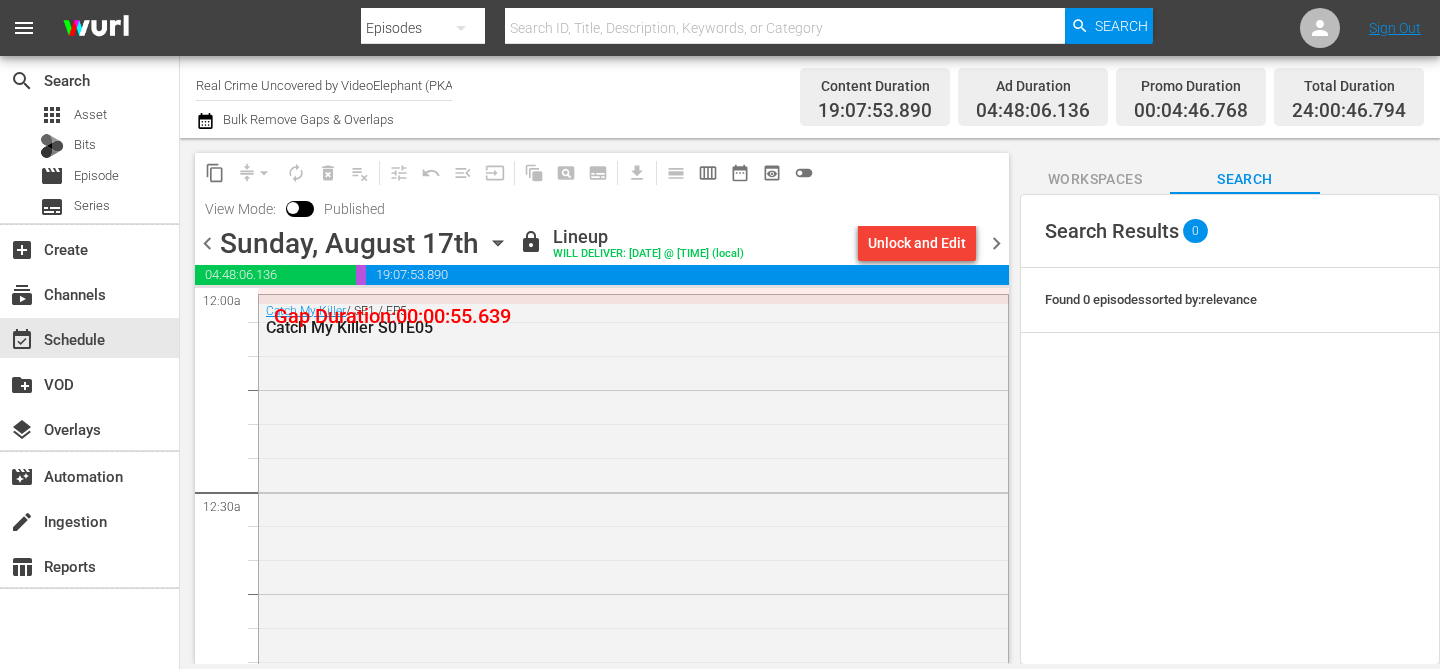 scroll, scrollTop: 0, scrollLeft: 0, axis: both 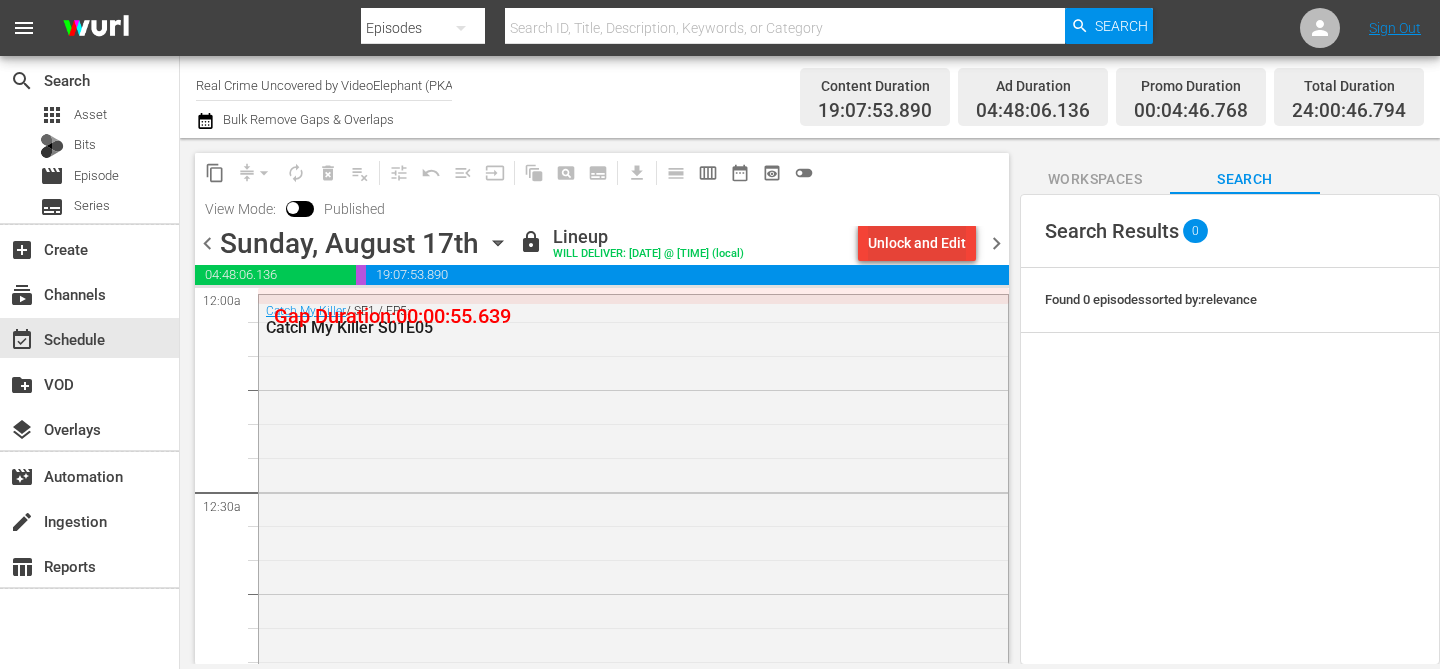 click on "Unlock and Edit" at bounding box center [917, 243] 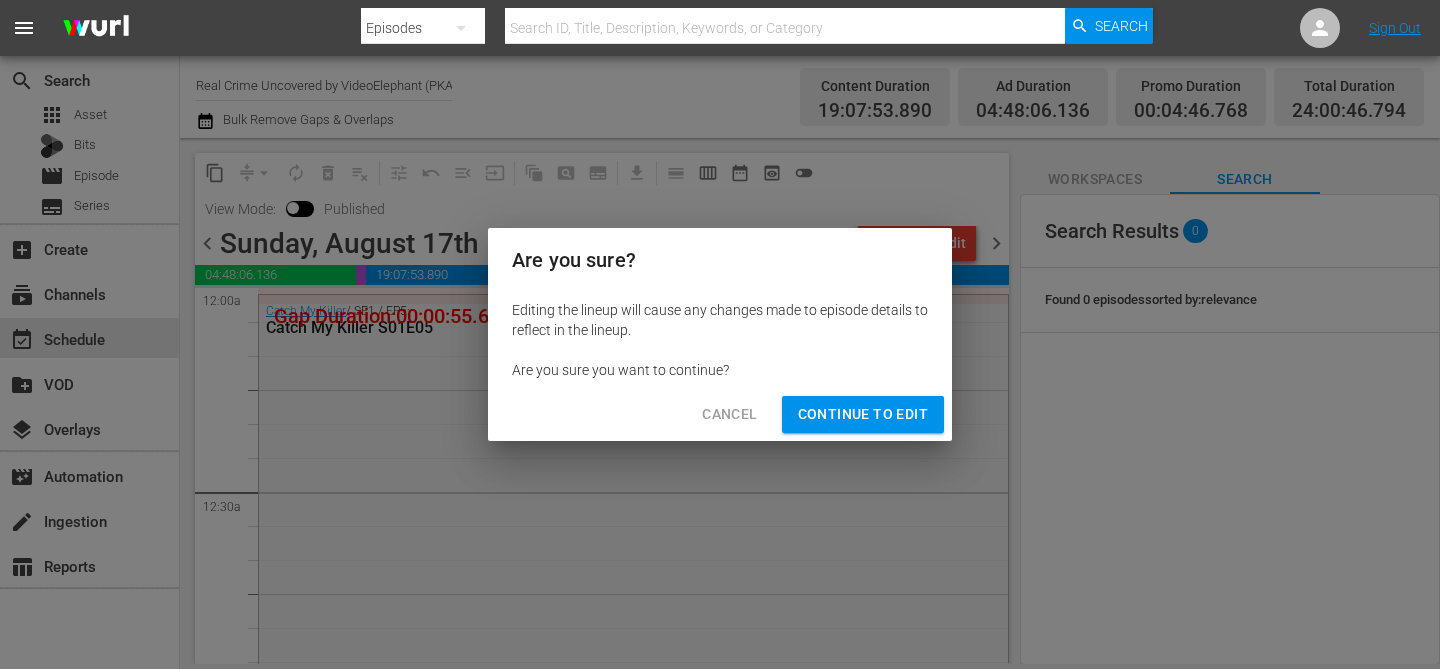 click on "Continue to Edit" at bounding box center [863, 414] 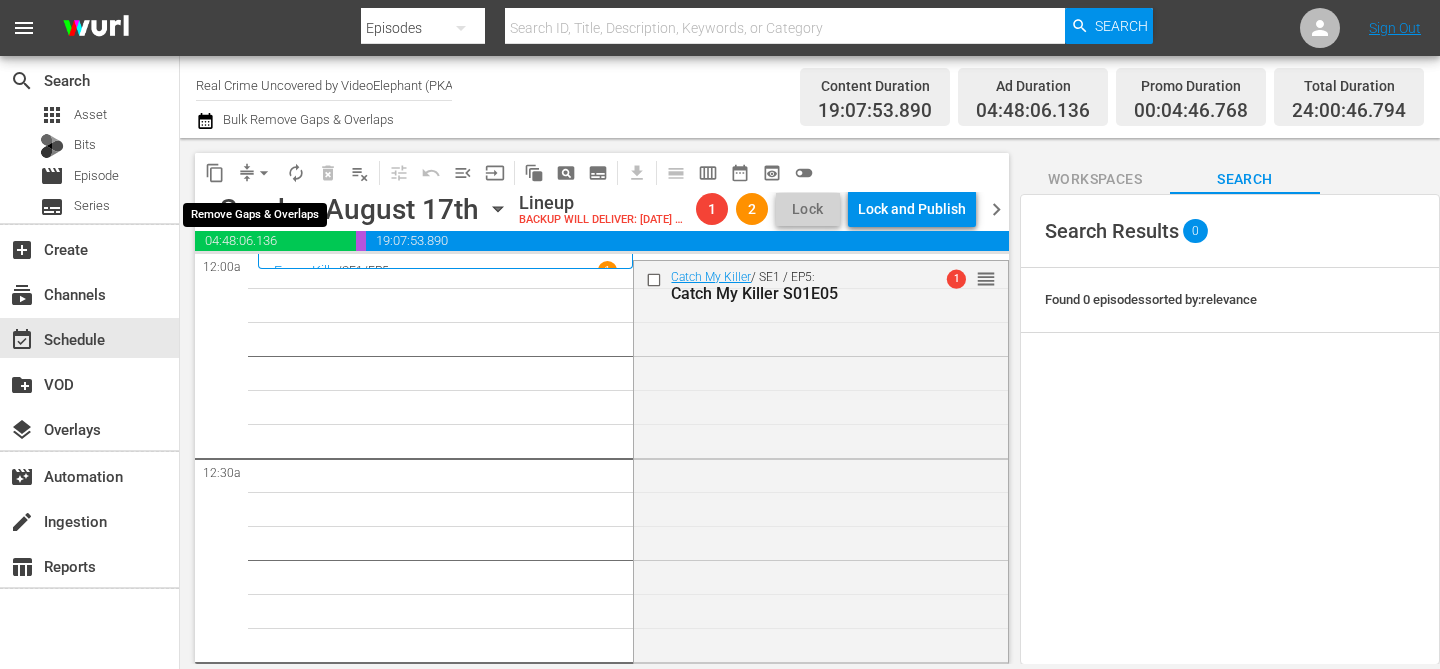 click on "arrow_drop_down" at bounding box center [264, 173] 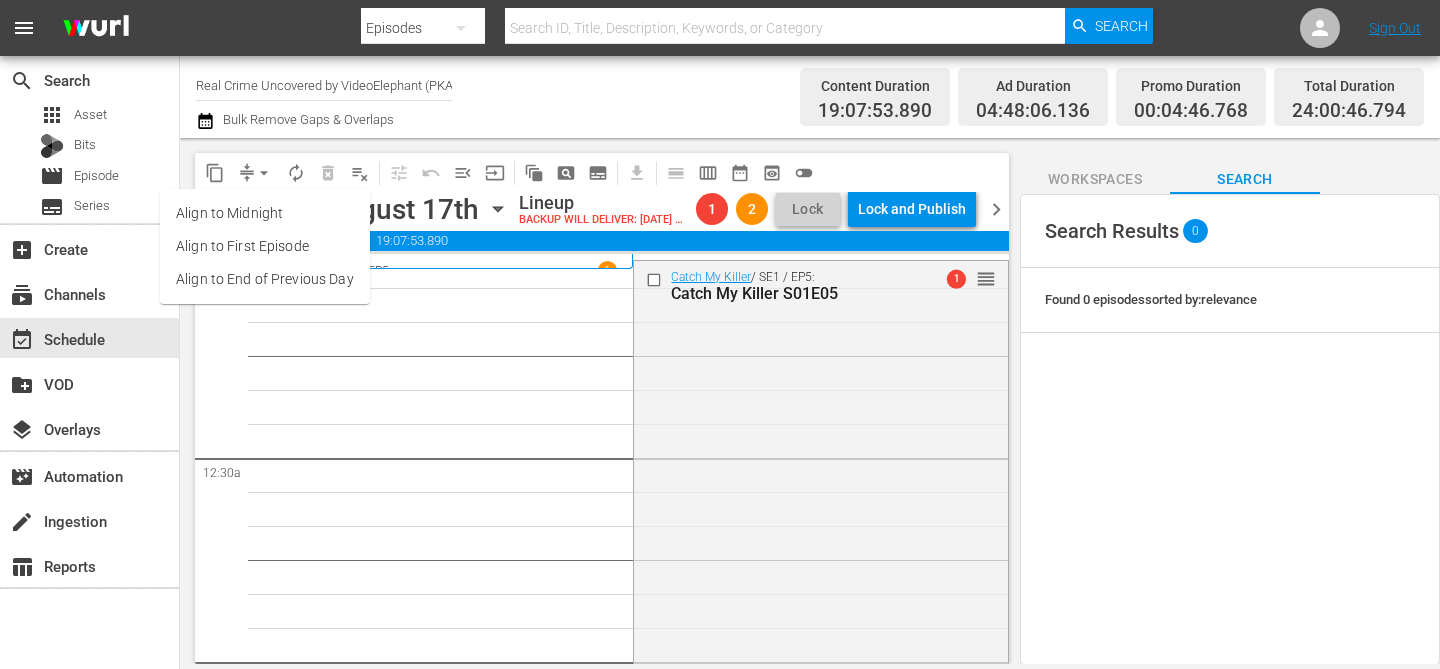 click on "Align to End of Previous Day" at bounding box center (265, 279) 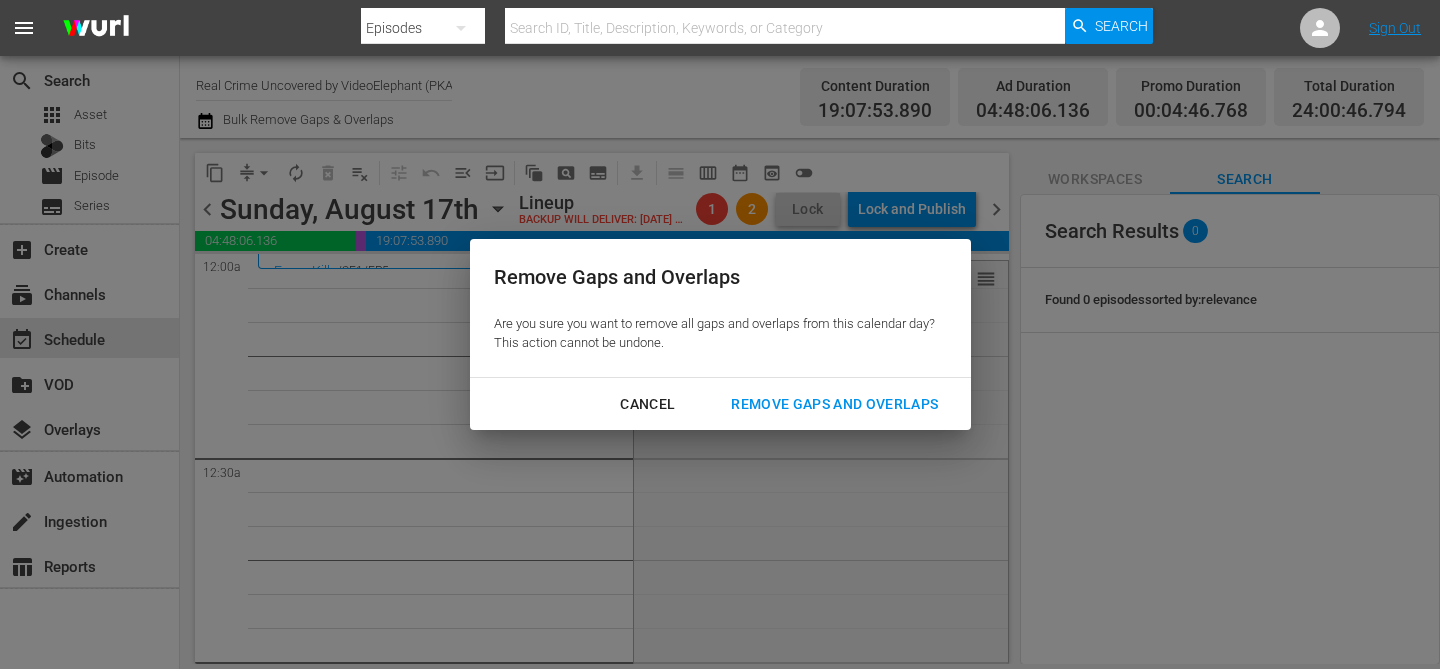 click on "Remove Gaps and Overlaps" at bounding box center (834, 404) 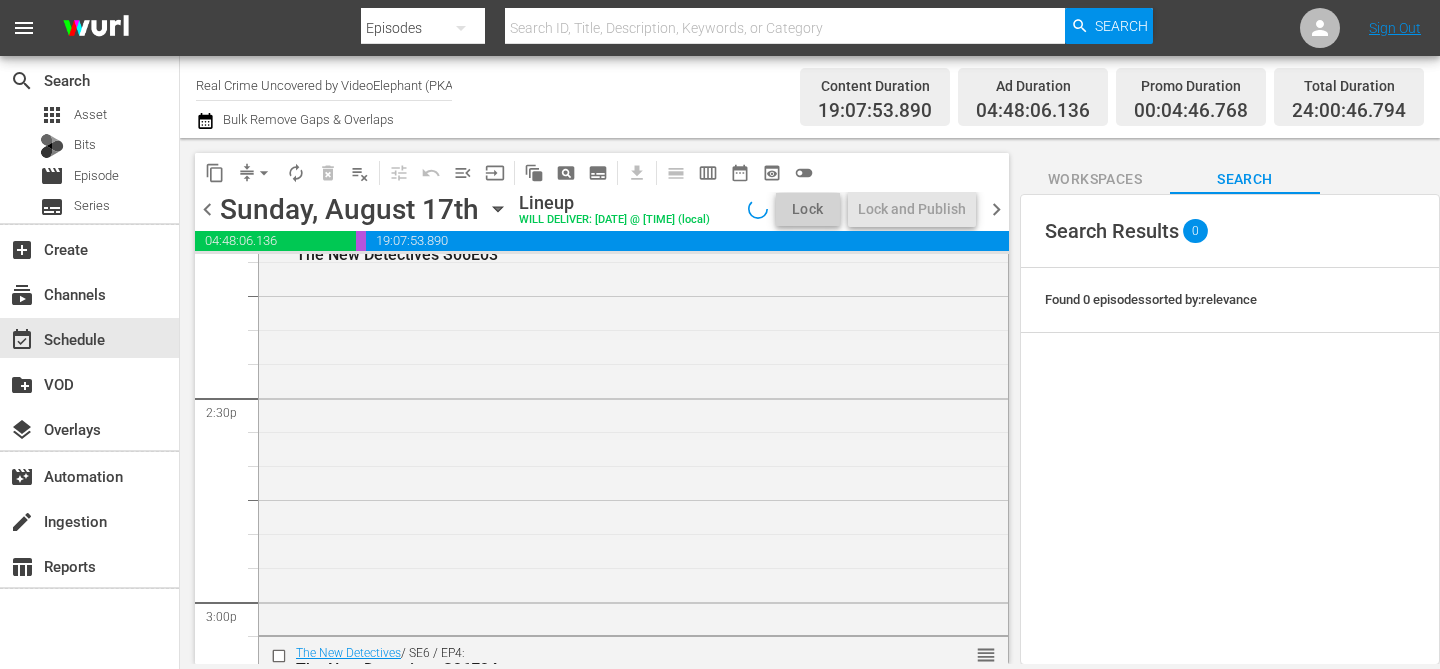 scroll, scrollTop: 6402, scrollLeft: 0, axis: vertical 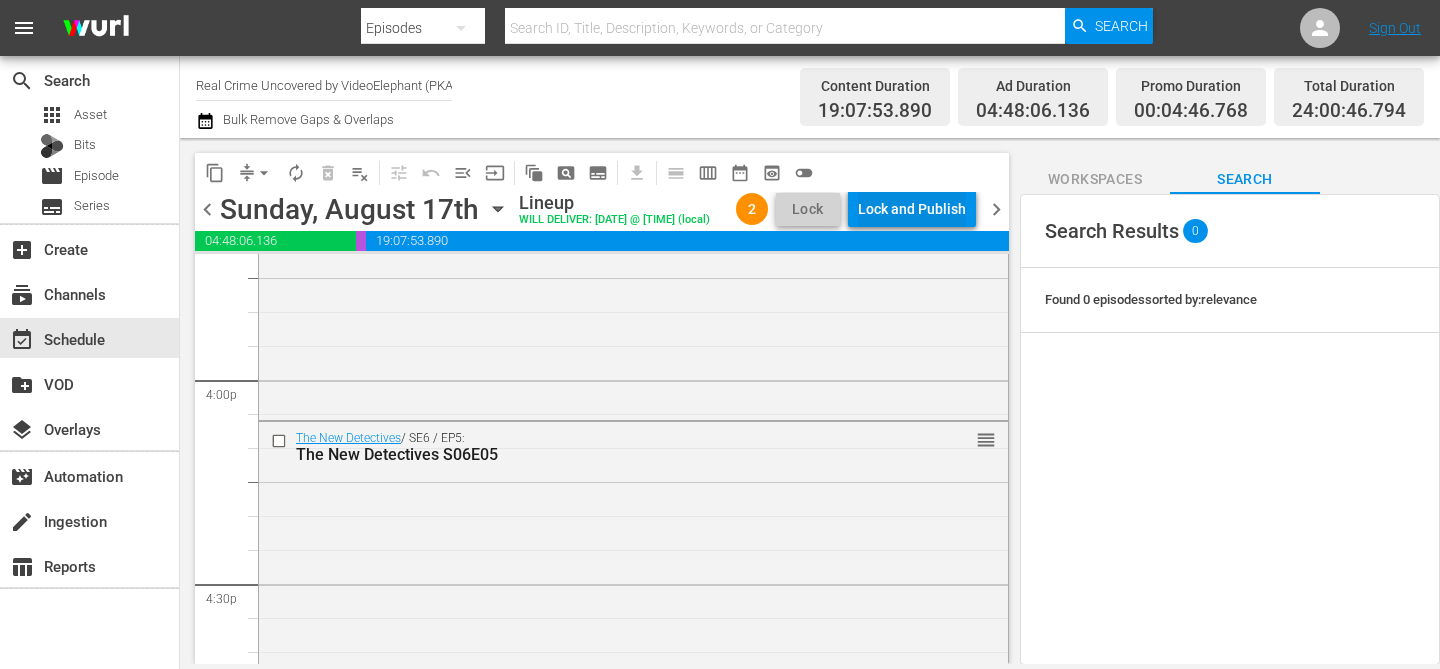 click on "Lock and Publish" at bounding box center (912, 209) 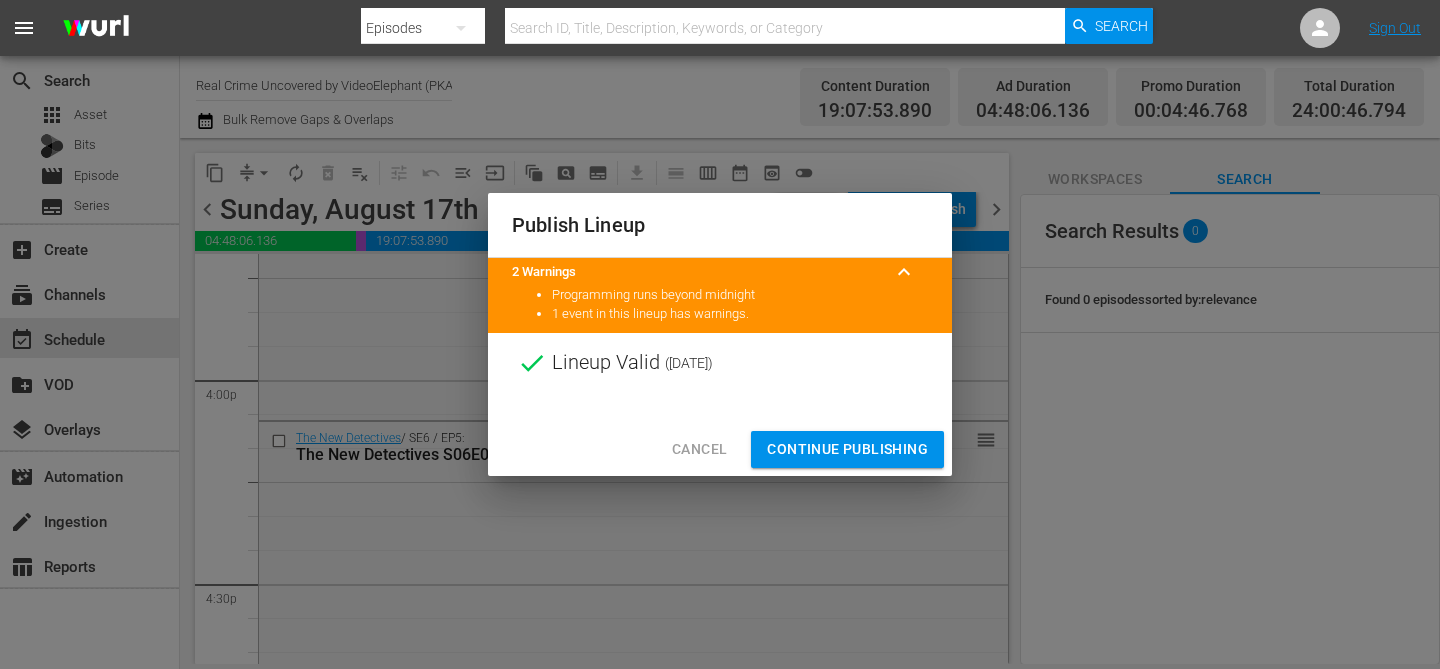 click on "Continue Publishing" at bounding box center (847, 449) 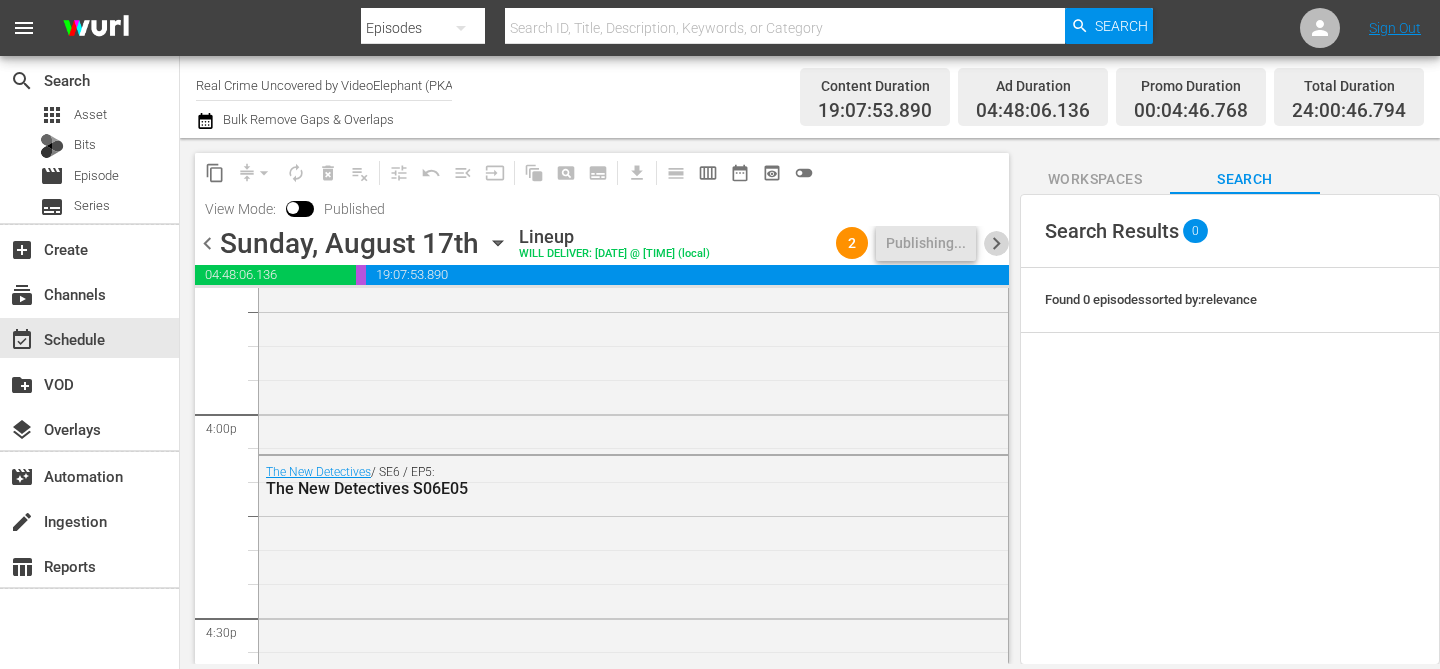 click on "chevron_right" at bounding box center [996, 243] 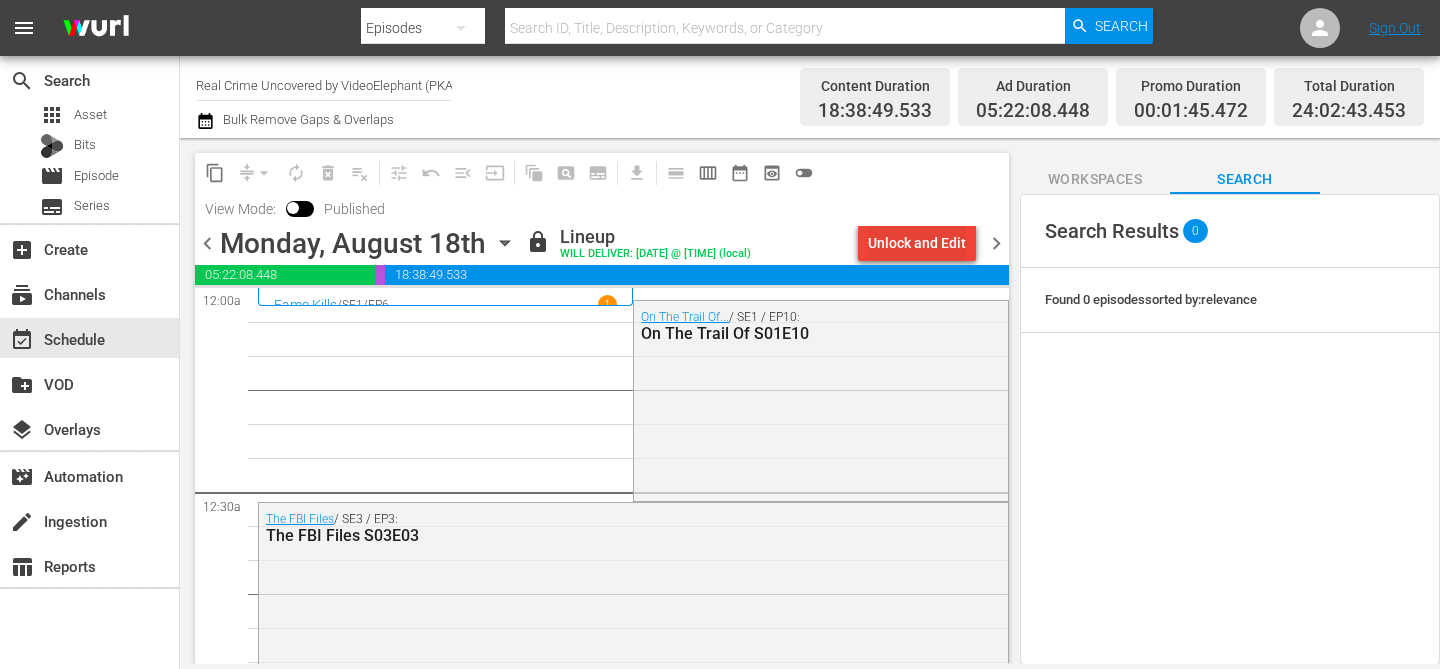 scroll, scrollTop: 0, scrollLeft: 0, axis: both 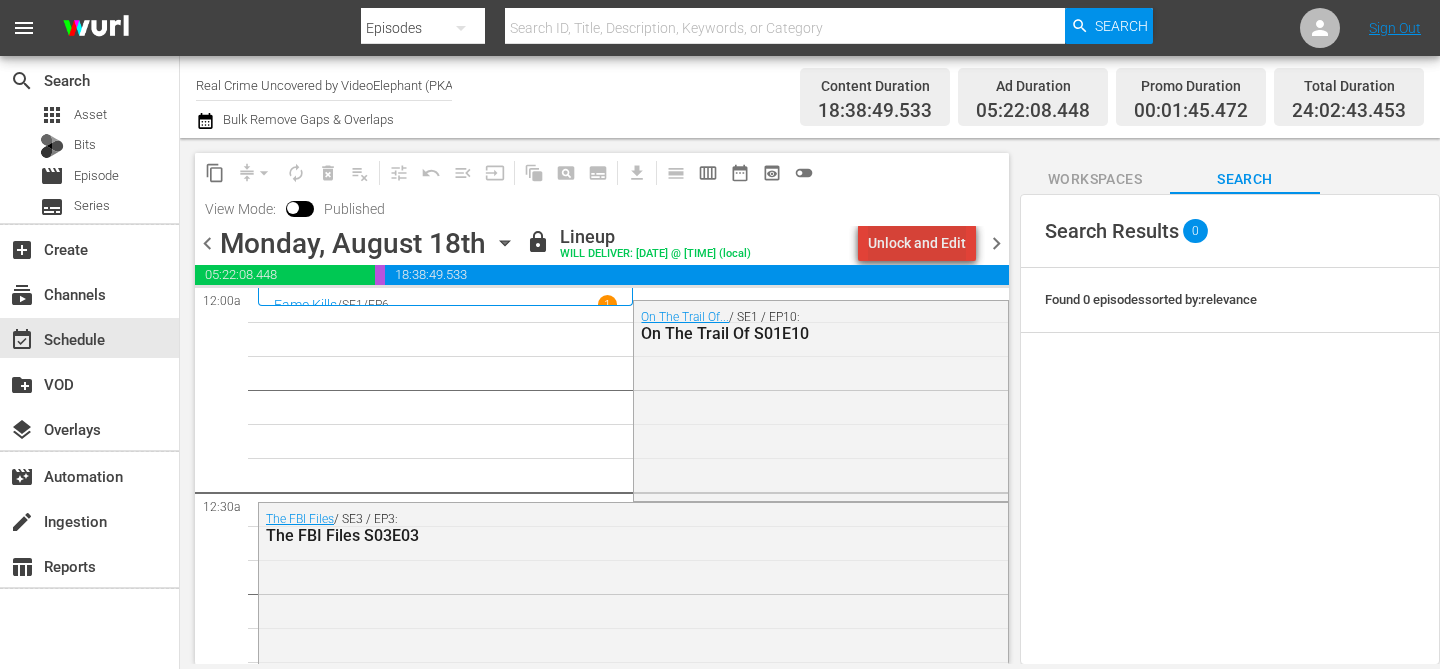 click on "Unlock and Edit" at bounding box center [917, 243] 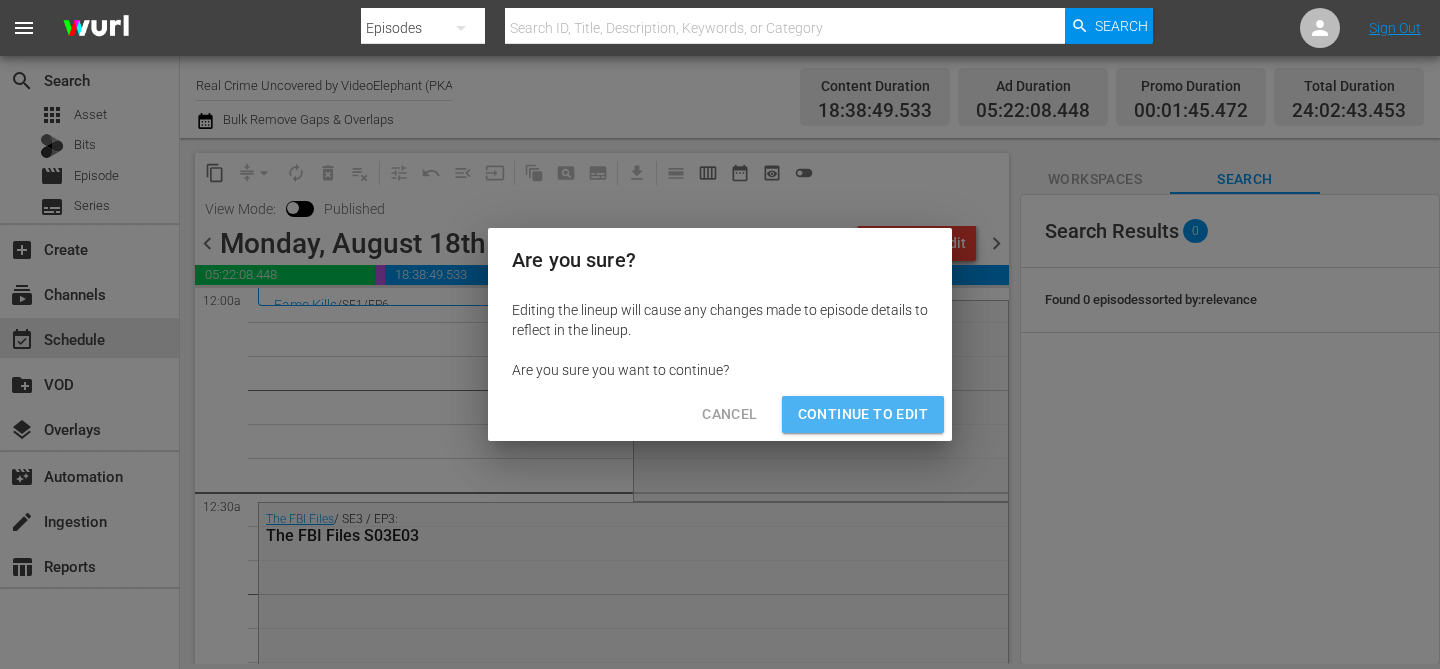 click on "Continue to Edit" at bounding box center (863, 414) 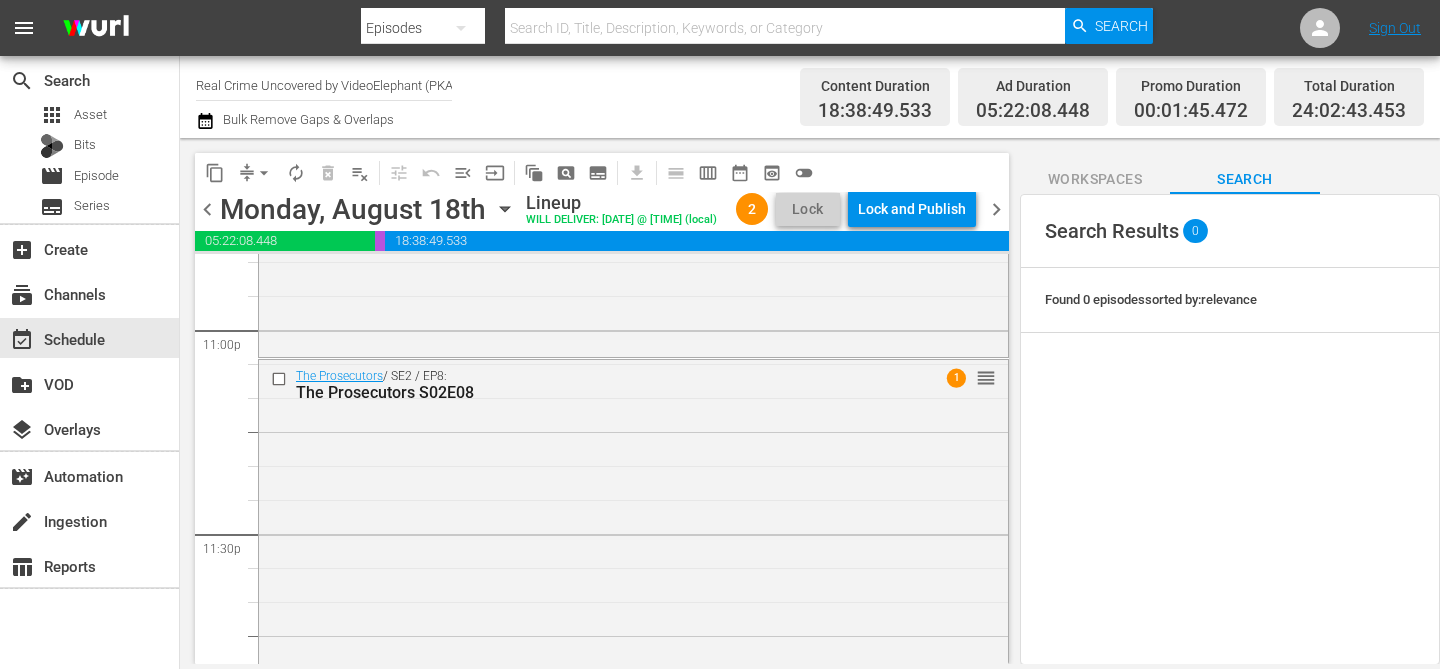 scroll, scrollTop: 9307, scrollLeft: 0, axis: vertical 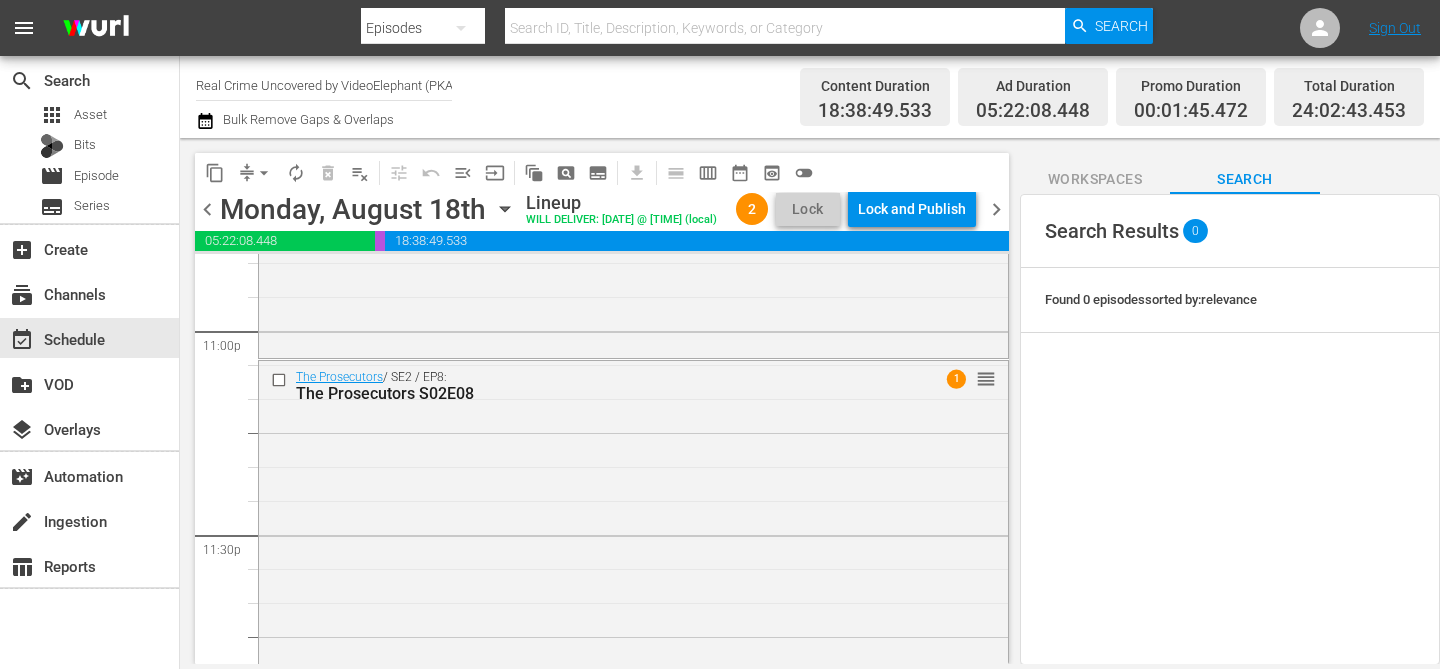 click on "arrow_drop_down" at bounding box center (264, 173) 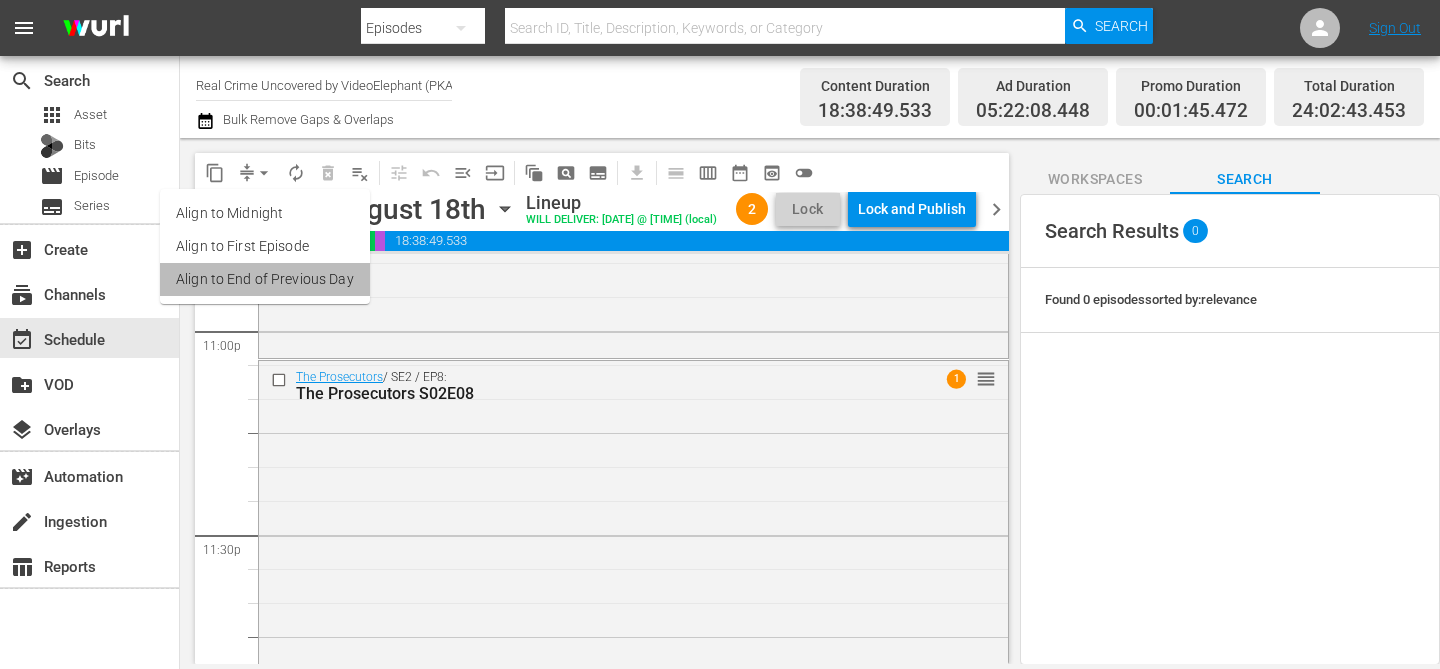 click on "Align to End of Previous Day" at bounding box center [265, 279] 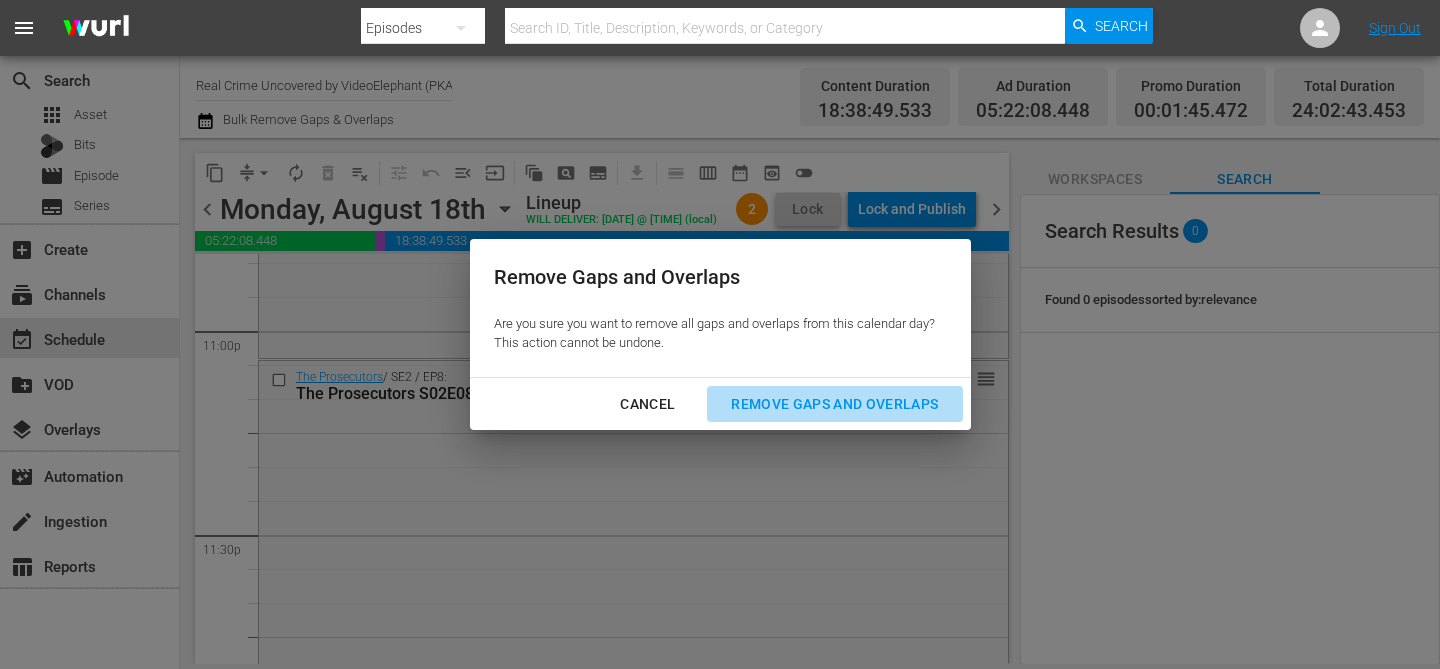 click on "Remove Gaps and Overlaps" at bounding box center (834, 404) 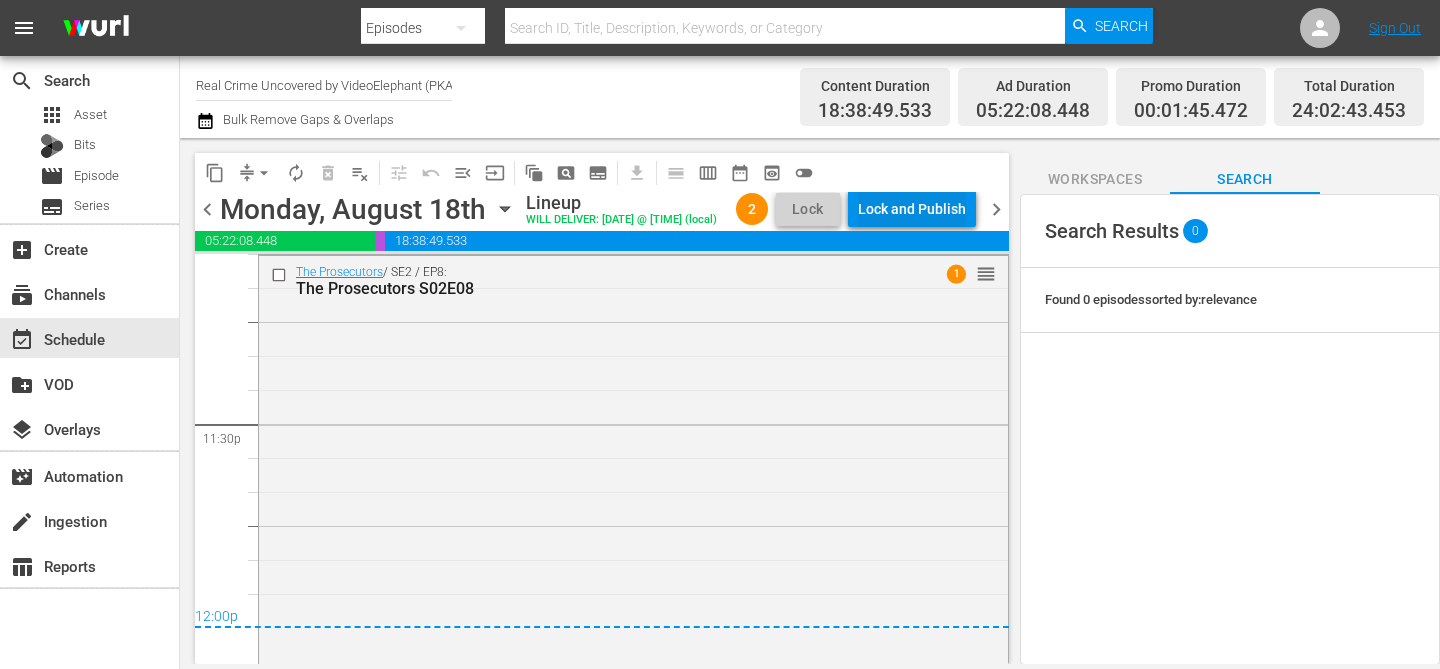 scroll, scrollTop: 9418, scrollLeft: 0, axis: vertical 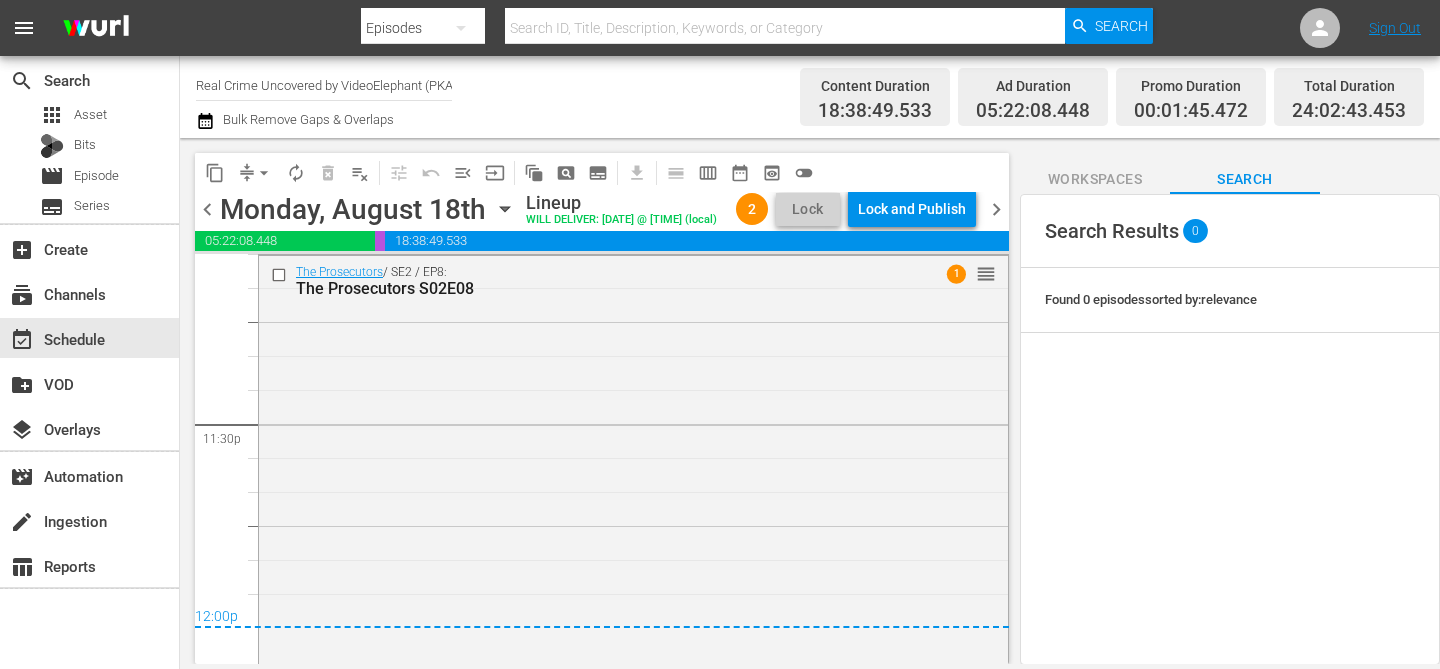 click on "Lock and Publish" at bounding box center [912, 209] 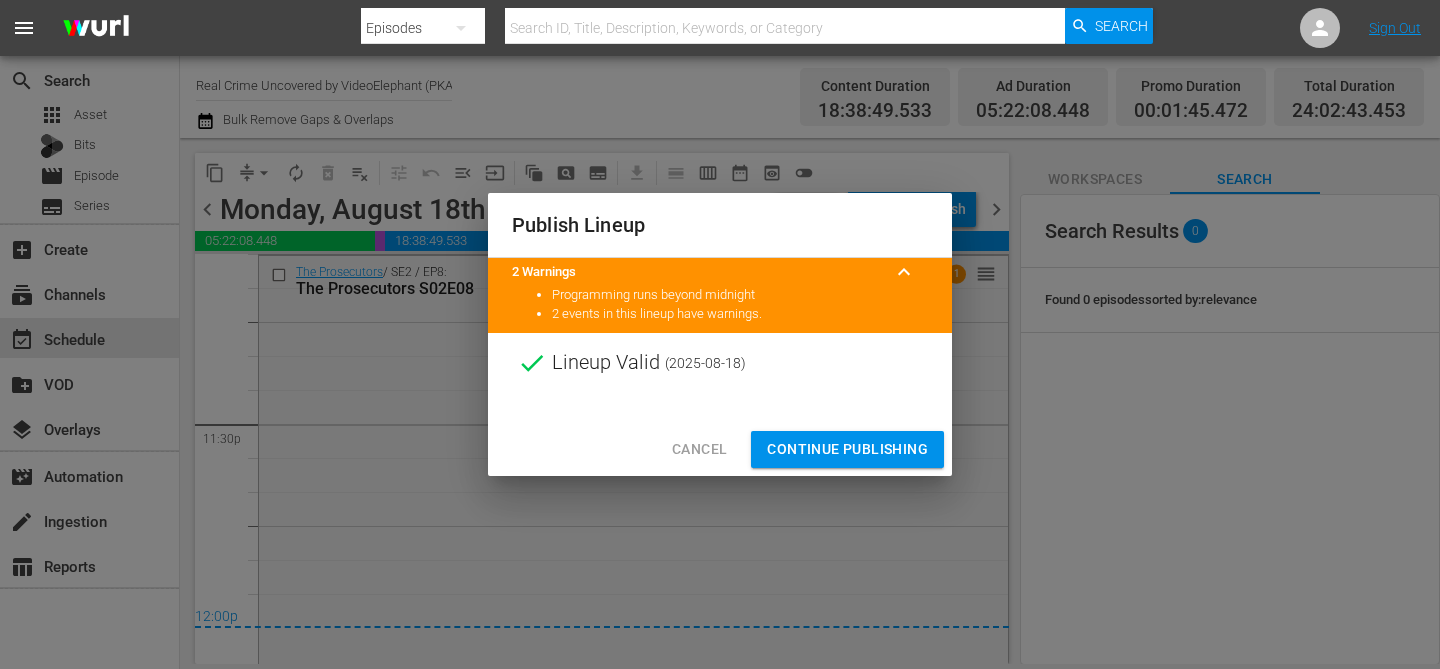 click on "Continue Publishing" at bounding box center [847, 449] 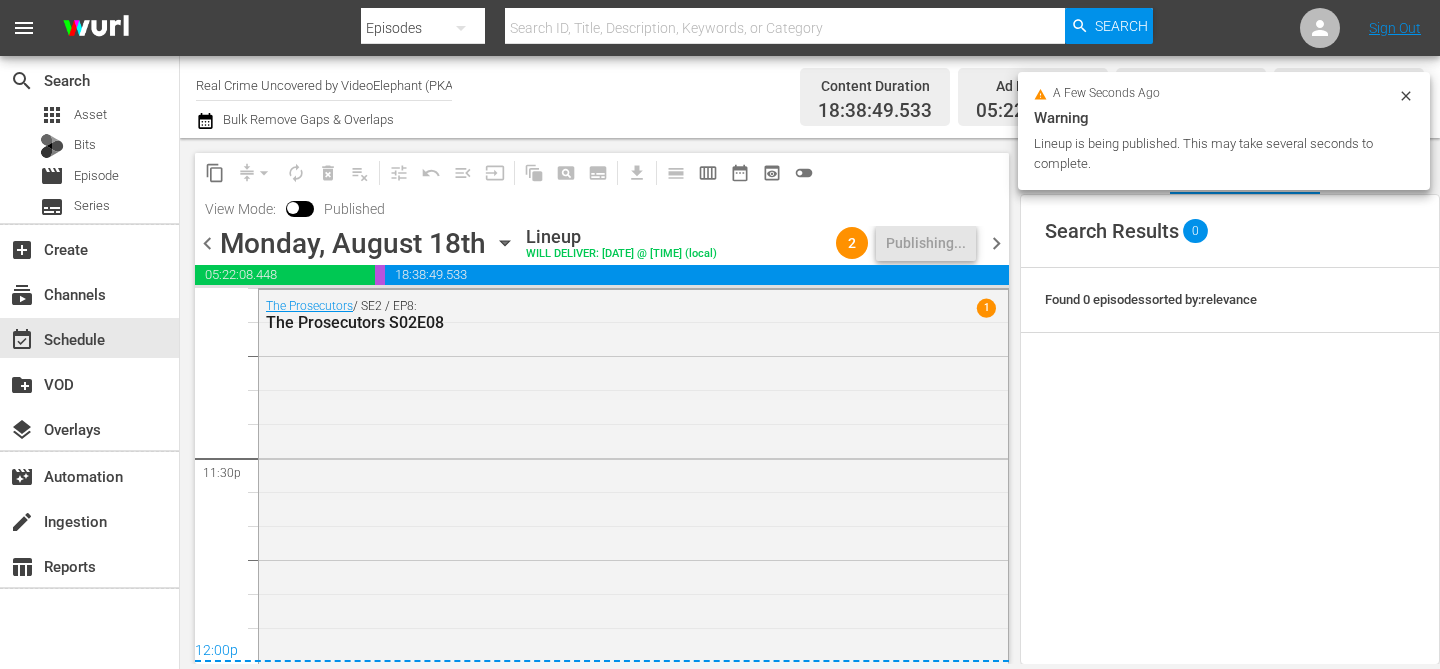 click on "chevron_right" at bounding box center (996, 243) 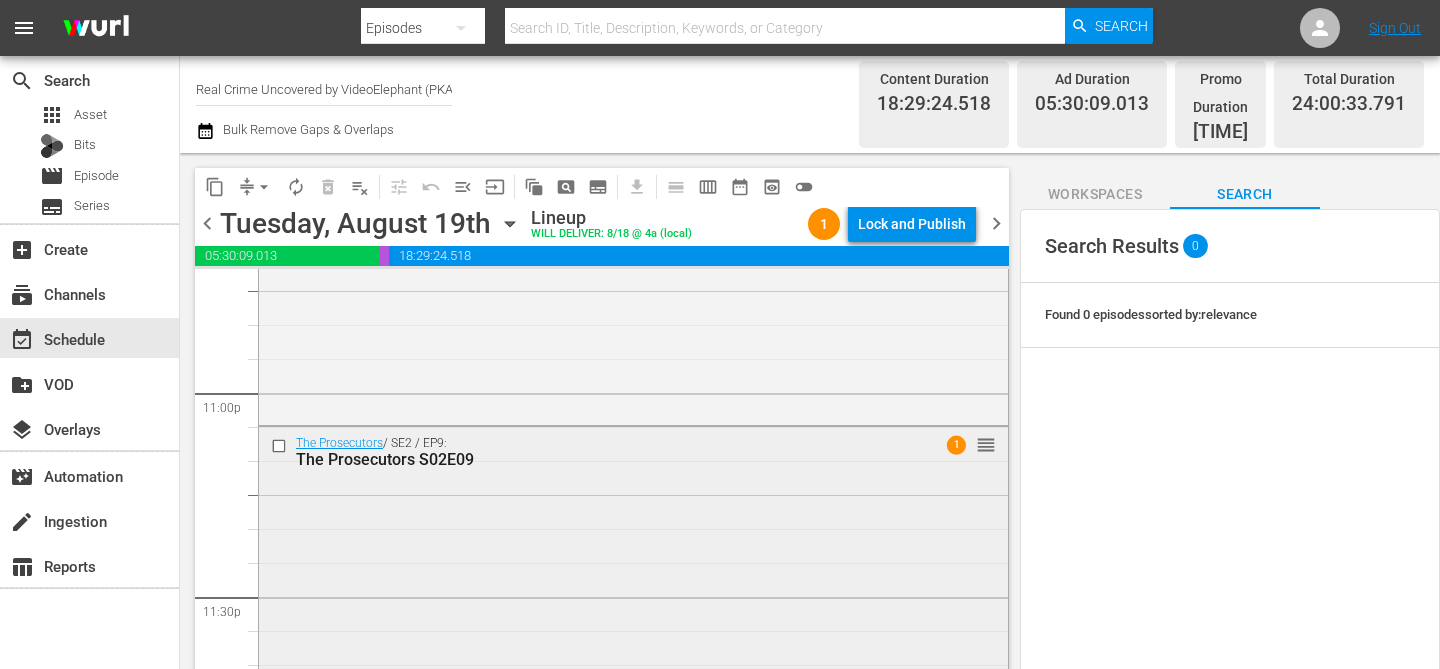 scroll, scrollTop: 9251, scrollLeft: 0, axis: vertical 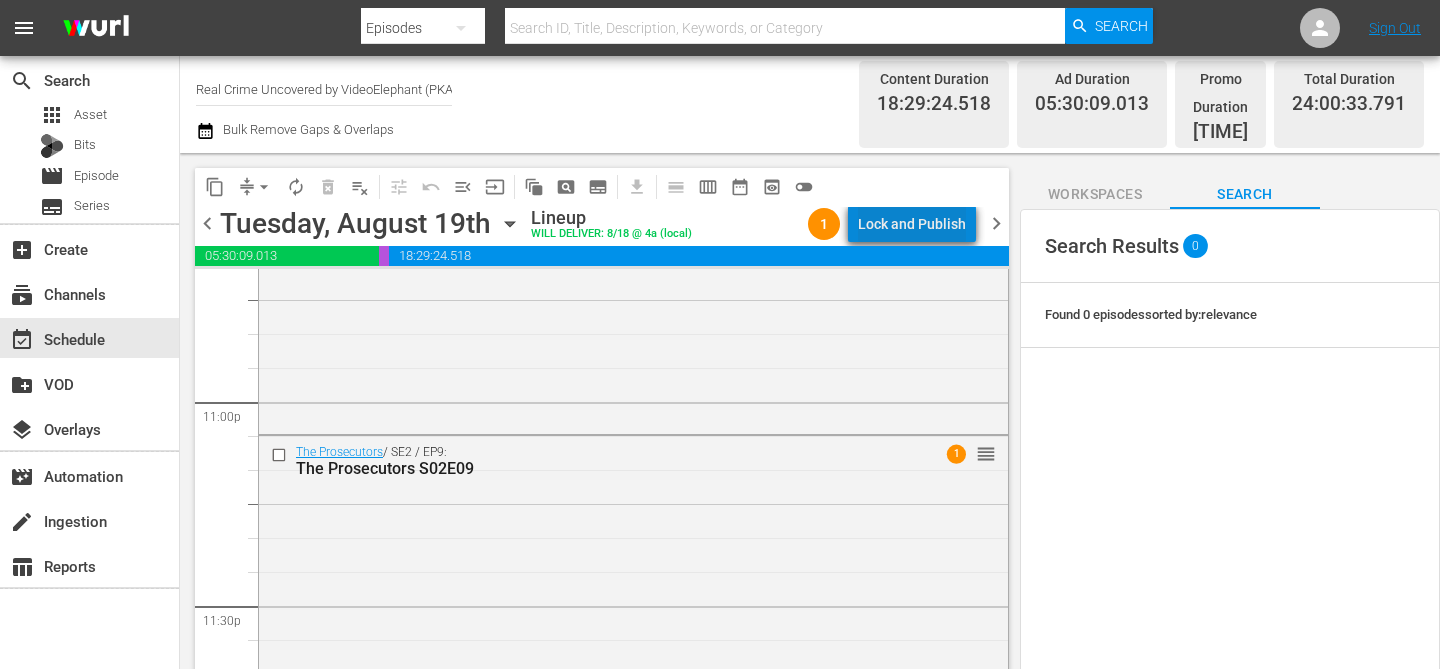 click on "Lock and Publish" at bounding box center (912, 224) 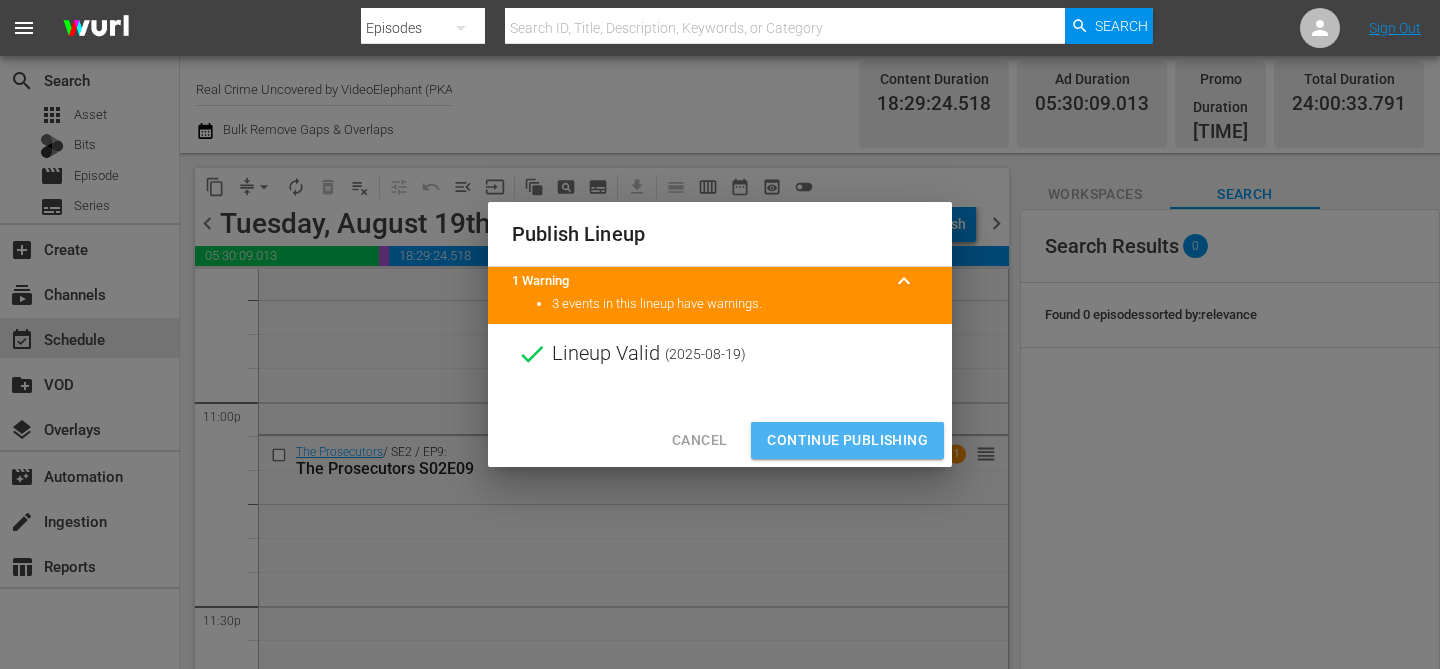 click on "Continue Publishing" at bounding box center (847, 440) 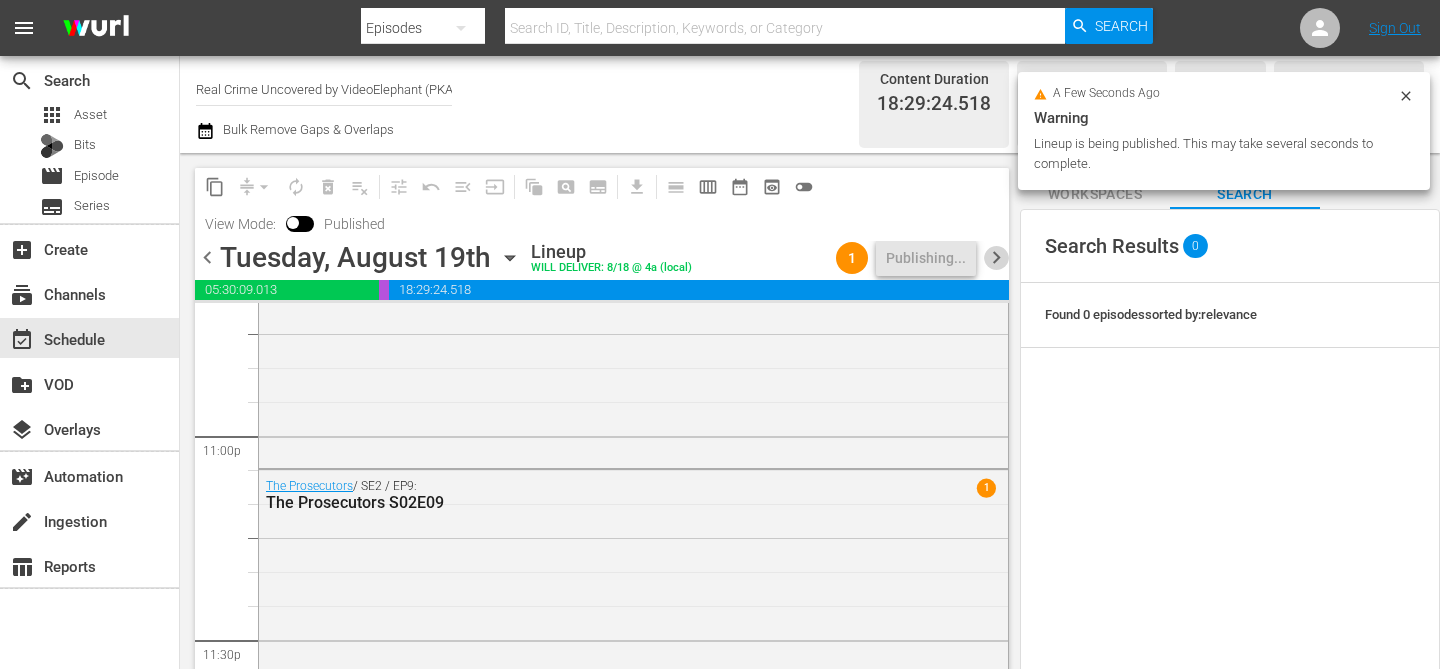 click on "chevron_right" at bounding box center (996, 257) 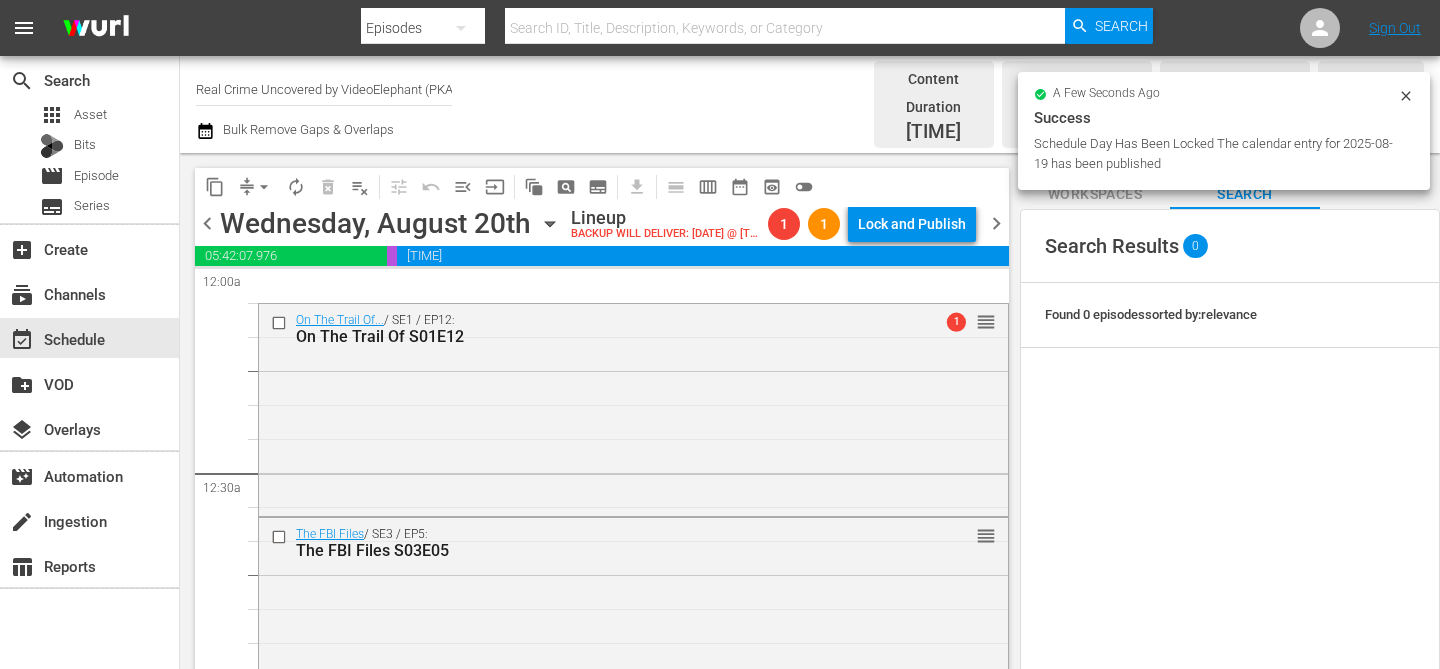 scroll, scrollTop: 0, scrollLeft: 0, axis: both 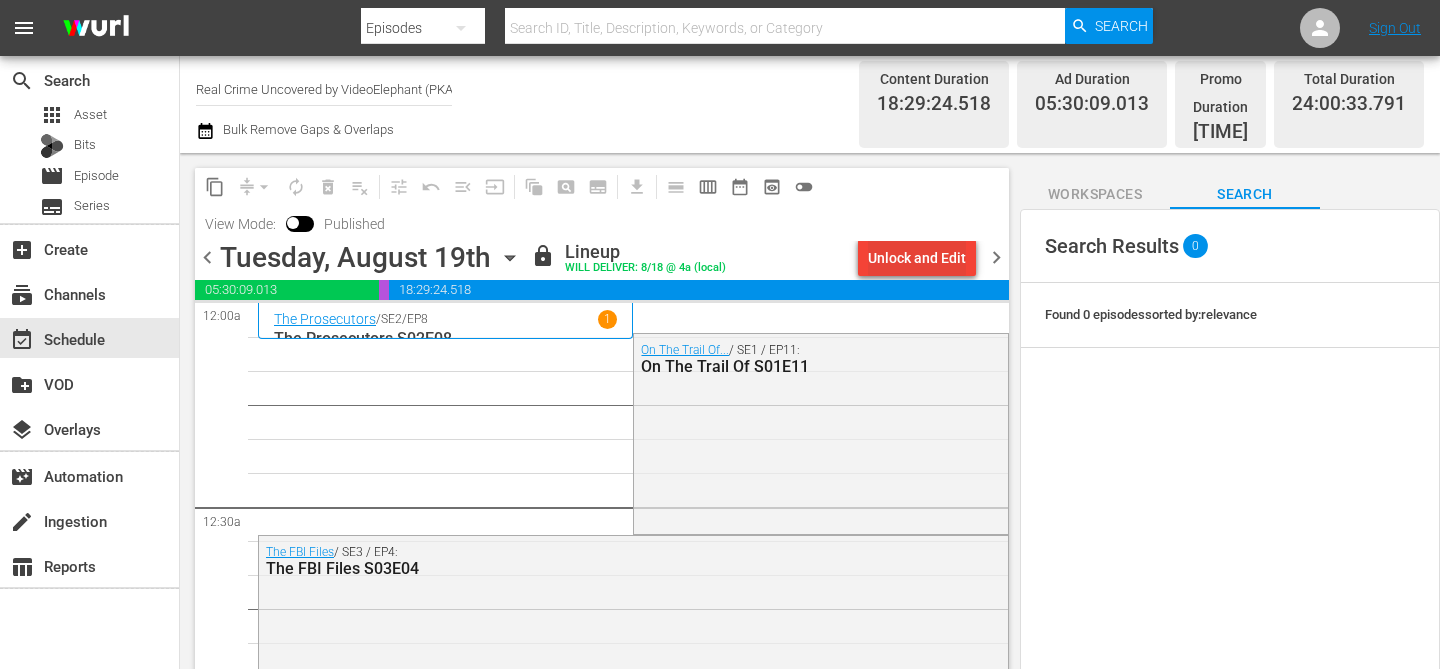 click on "Unlock and Edit" at bounding box center [917, 258] 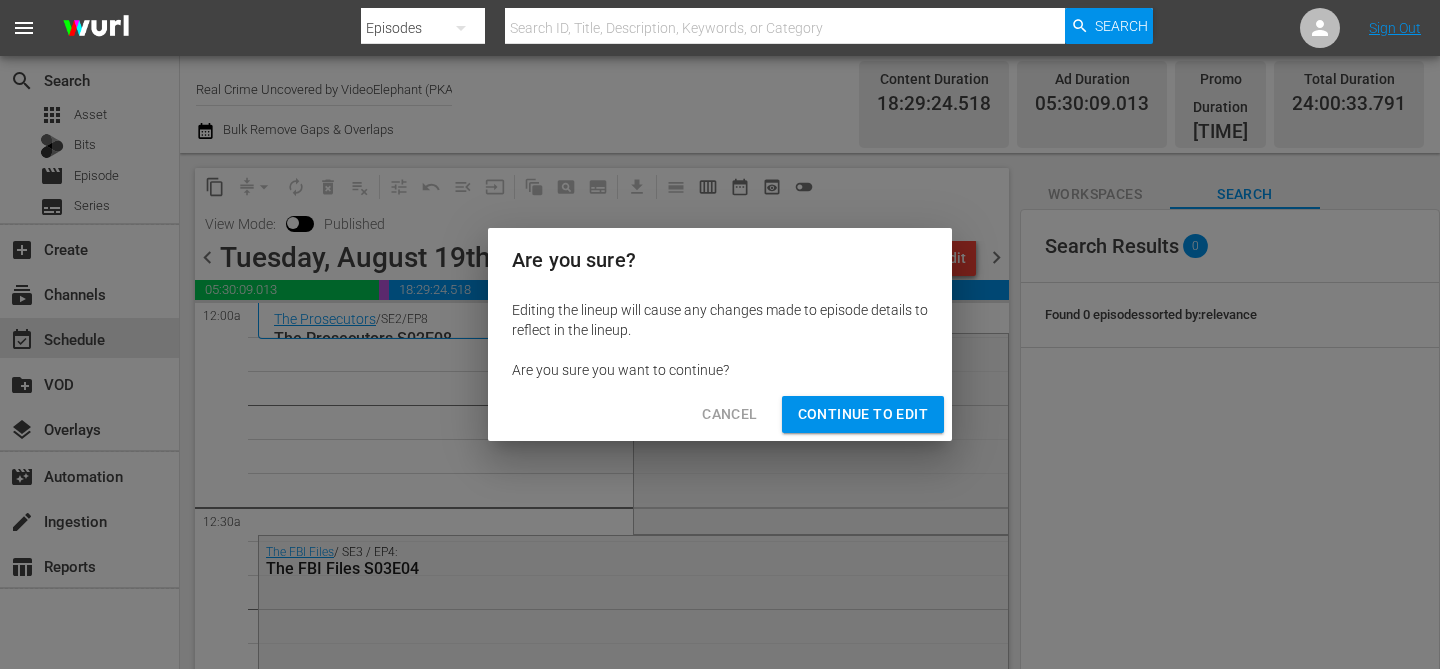 click on "Continue to Edit" at bounding box center [863, 414] 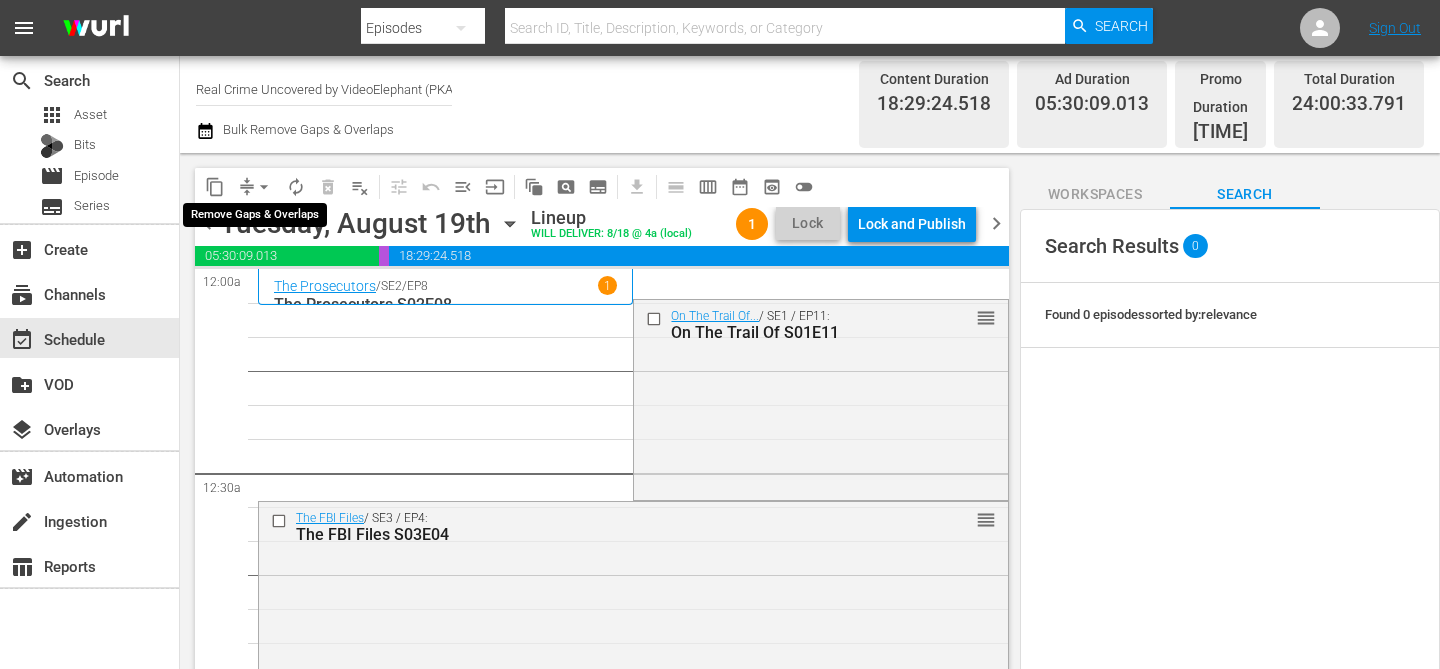 click on "arrow_drop_down" at bounding box center (264, 187) 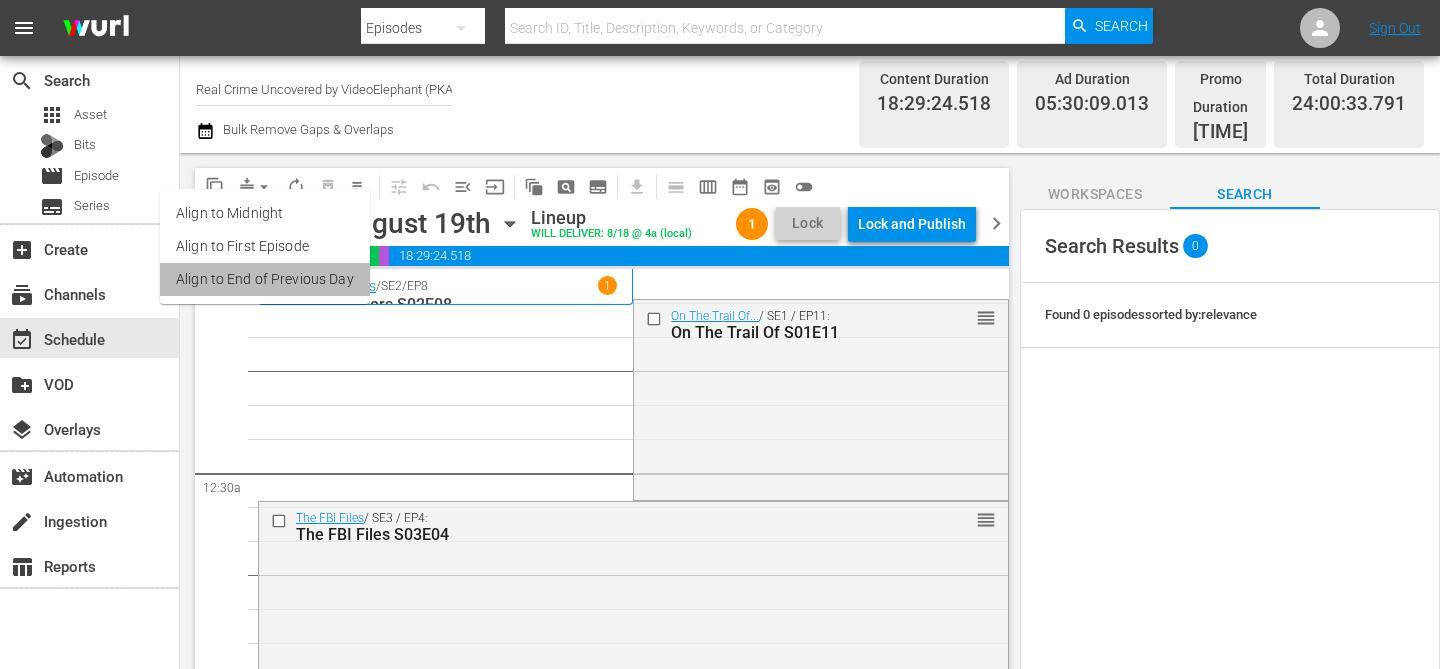 click on "Align to End of Previous Day" at bounding box center [265, 279] 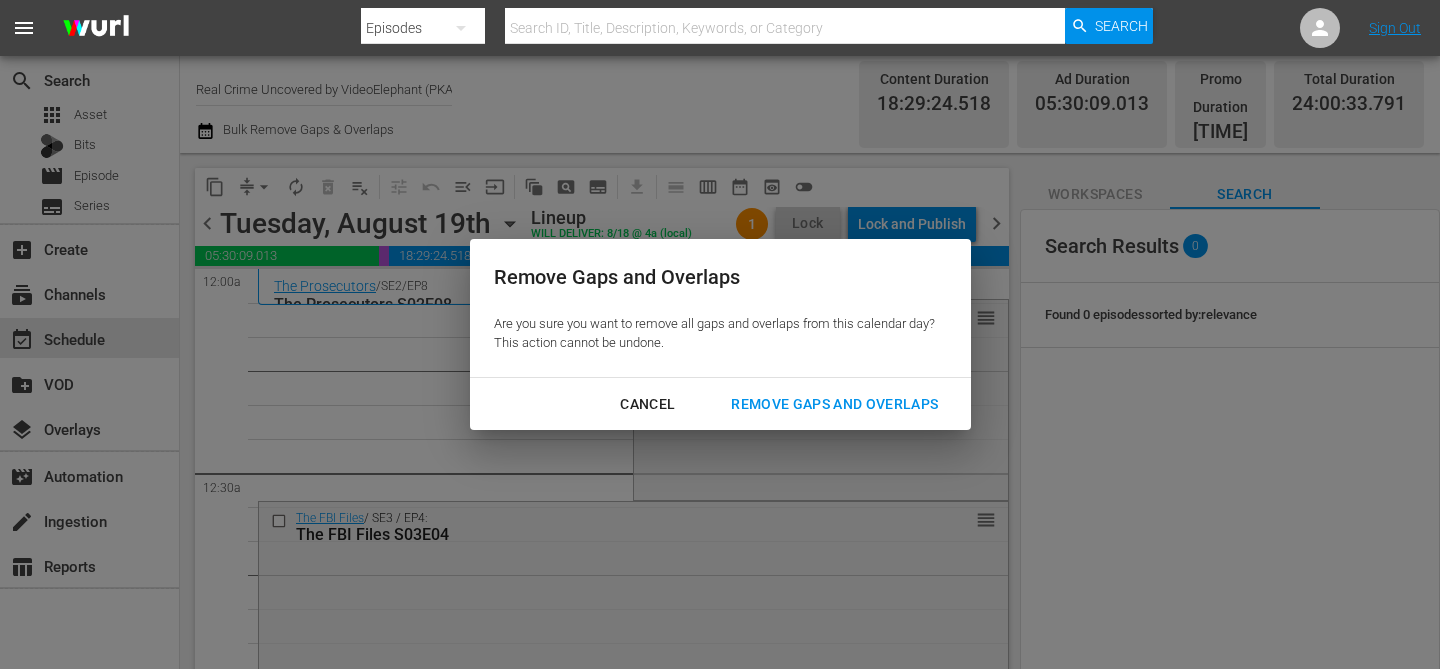click on "Remove Gaps and Overlaps" at bounding box center [834, 404] 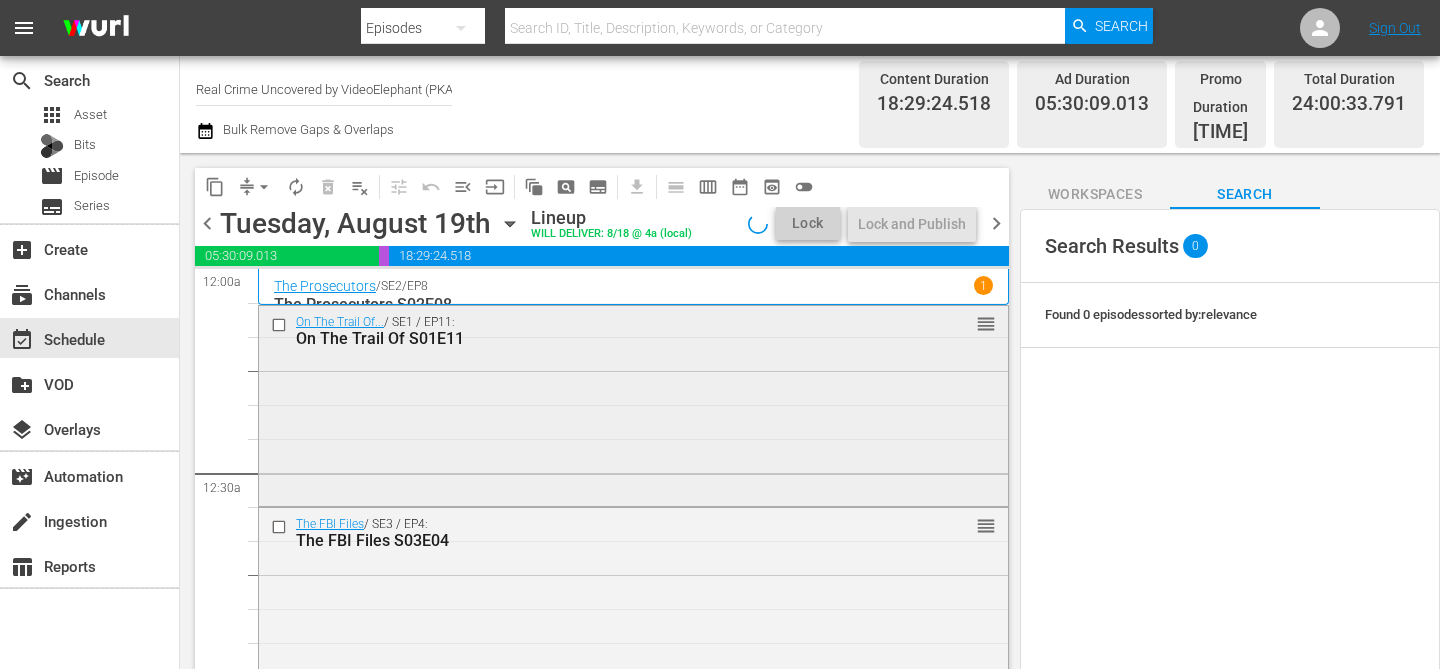 scroll, scrollTop: 0, scrollLeft: 0, axis: both 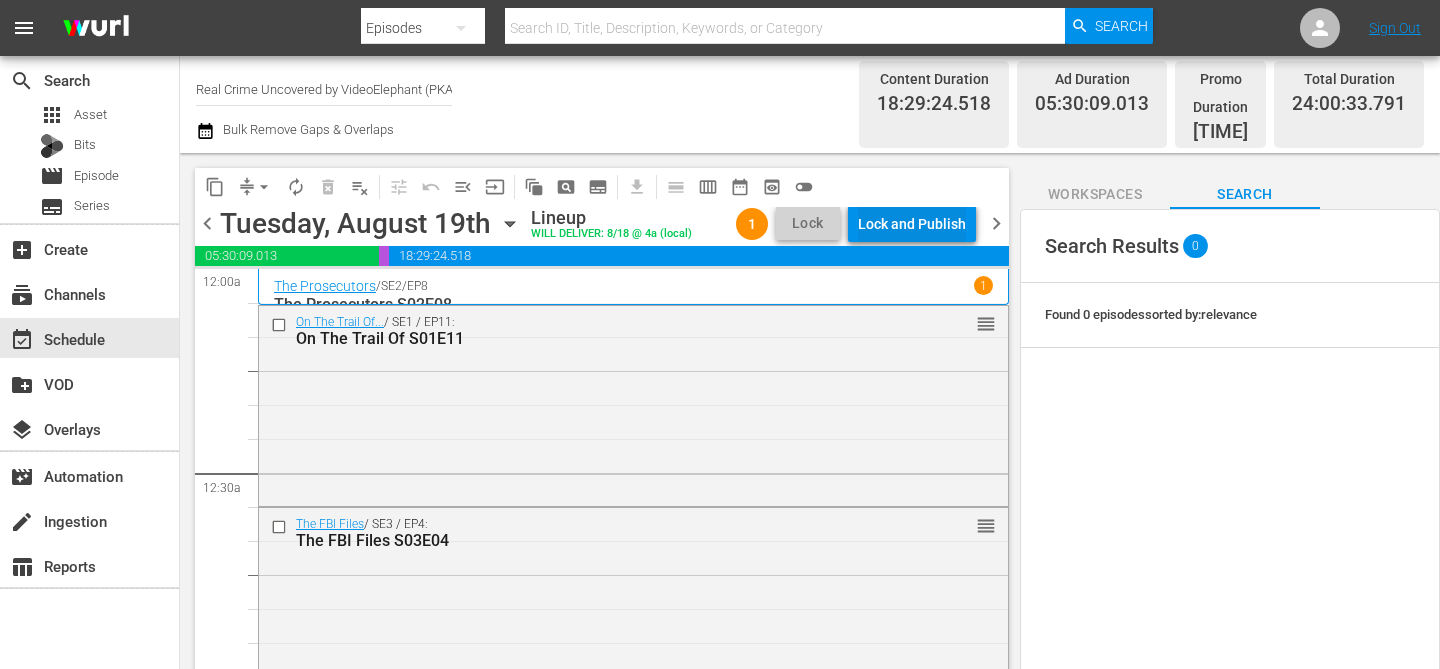 click on "Lock and Publish" at bounding box center (912, 224) 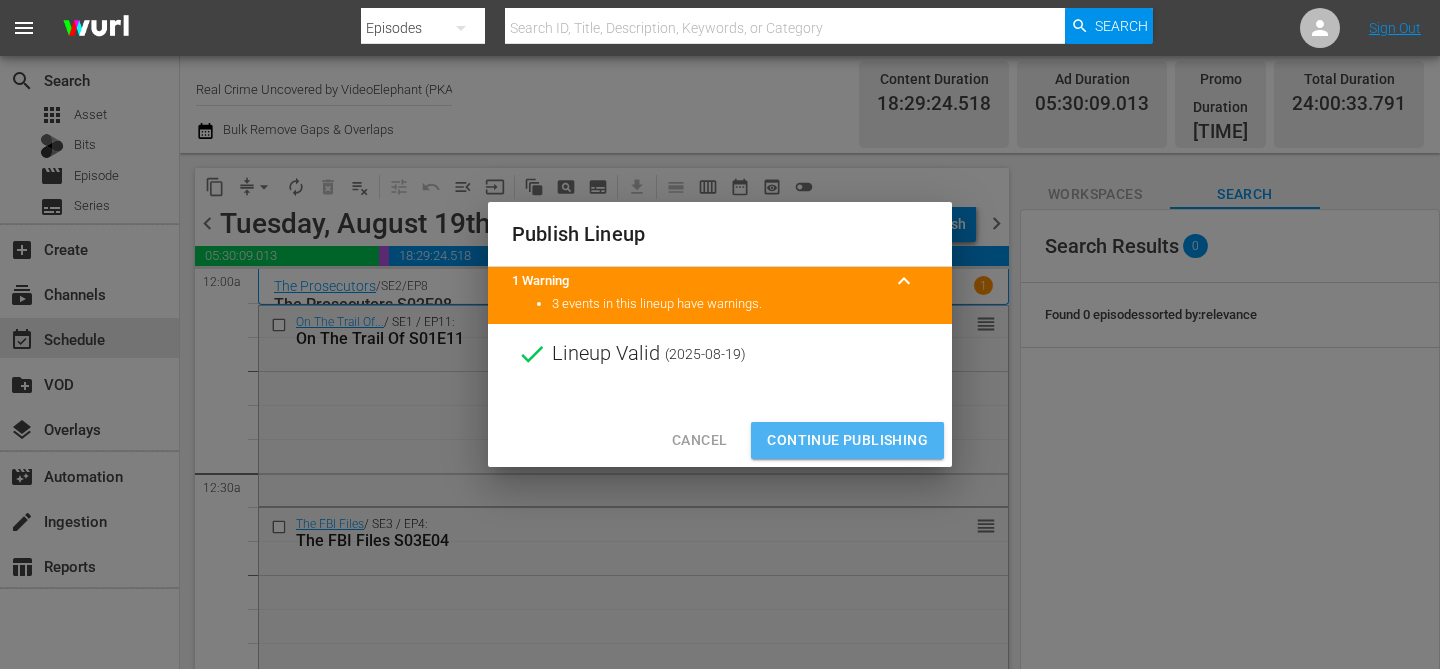 click on "Continue Publishing" at bounding box center (847, 440) 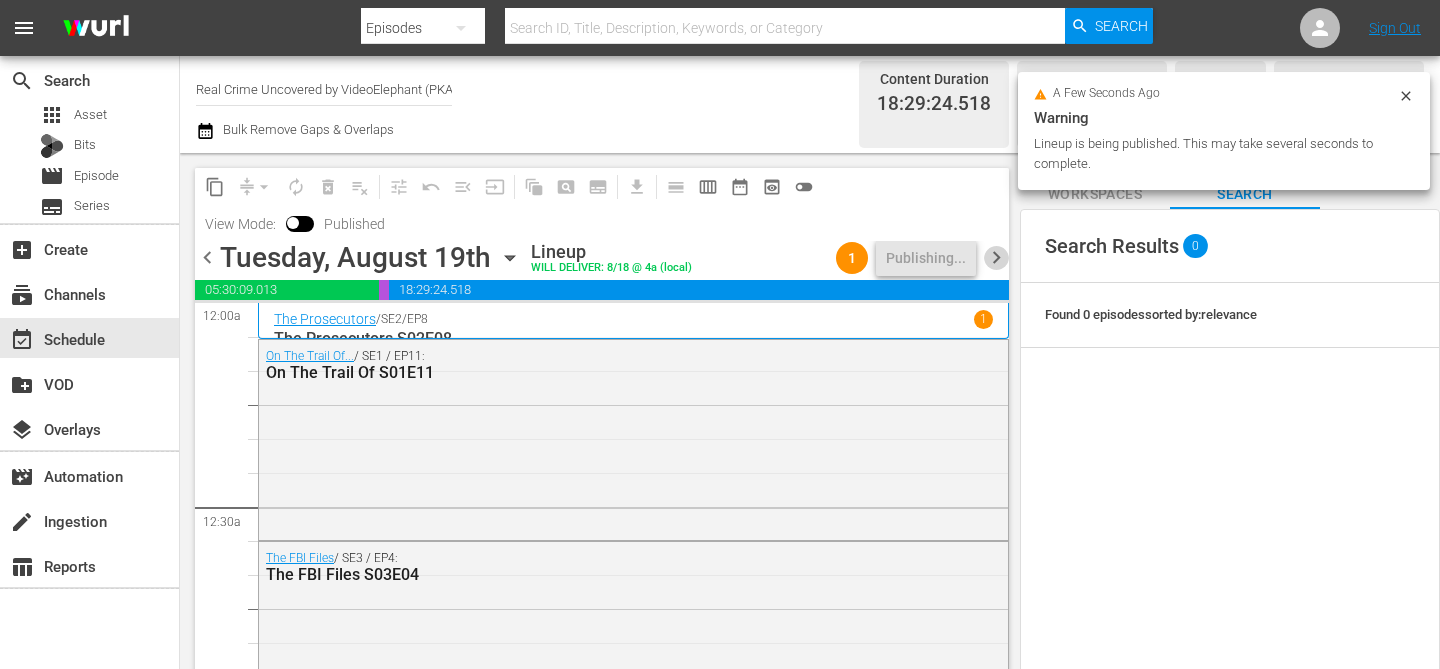 click on "chevron_right" at bounding box center [996, 257] 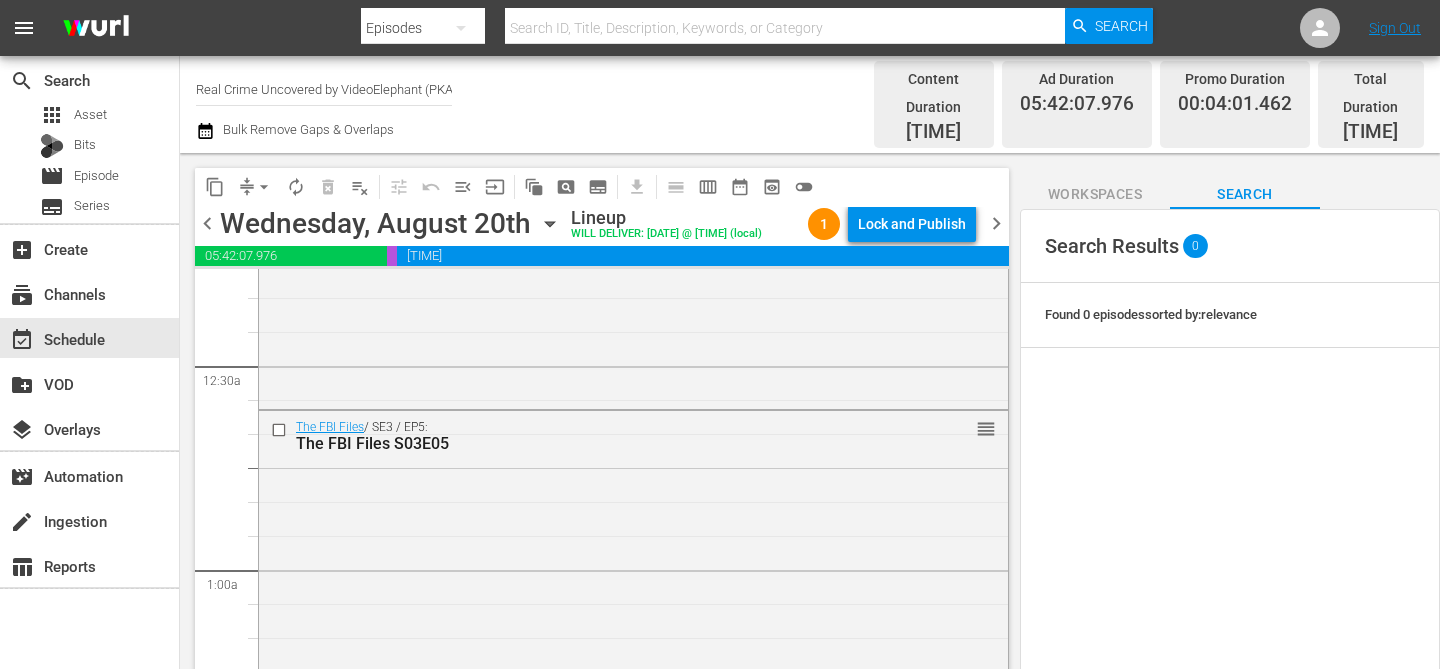 scroll, scrollTop: 0, scrollLeft: 0, axis: both 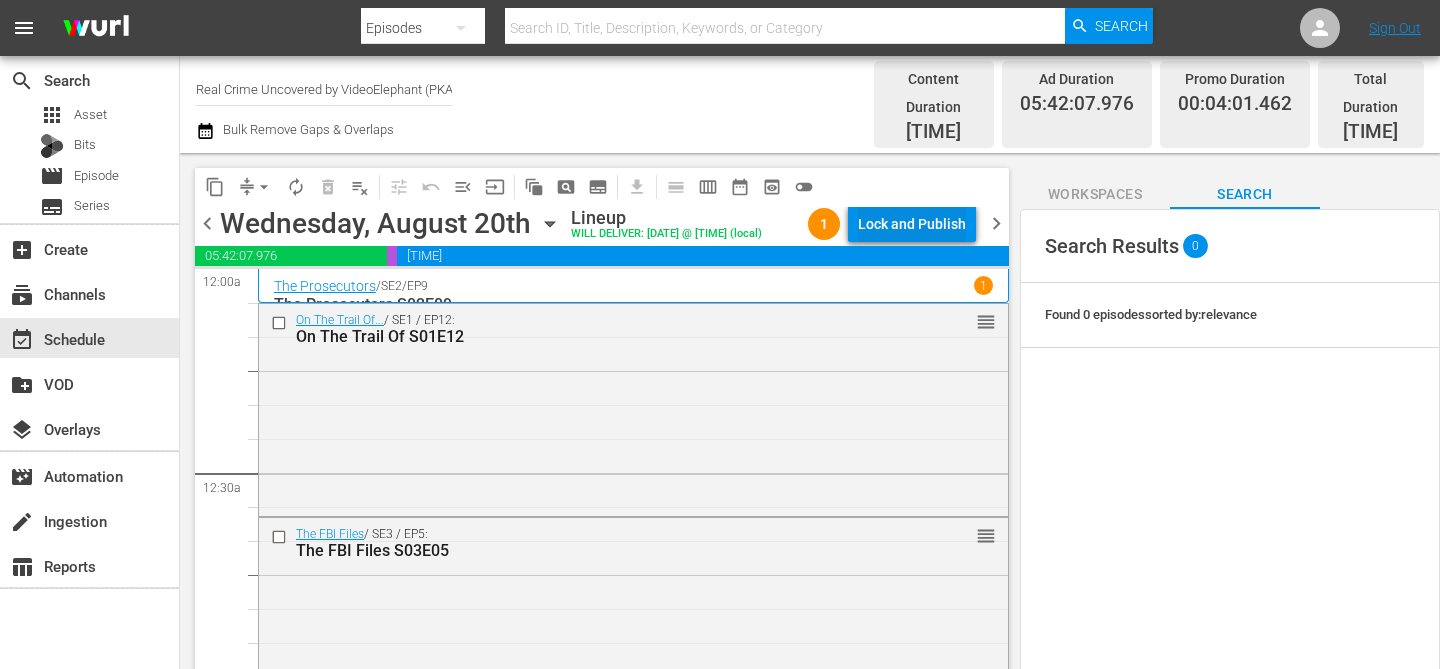 click on "Lock and Publish" at bounding box center [912, 224] 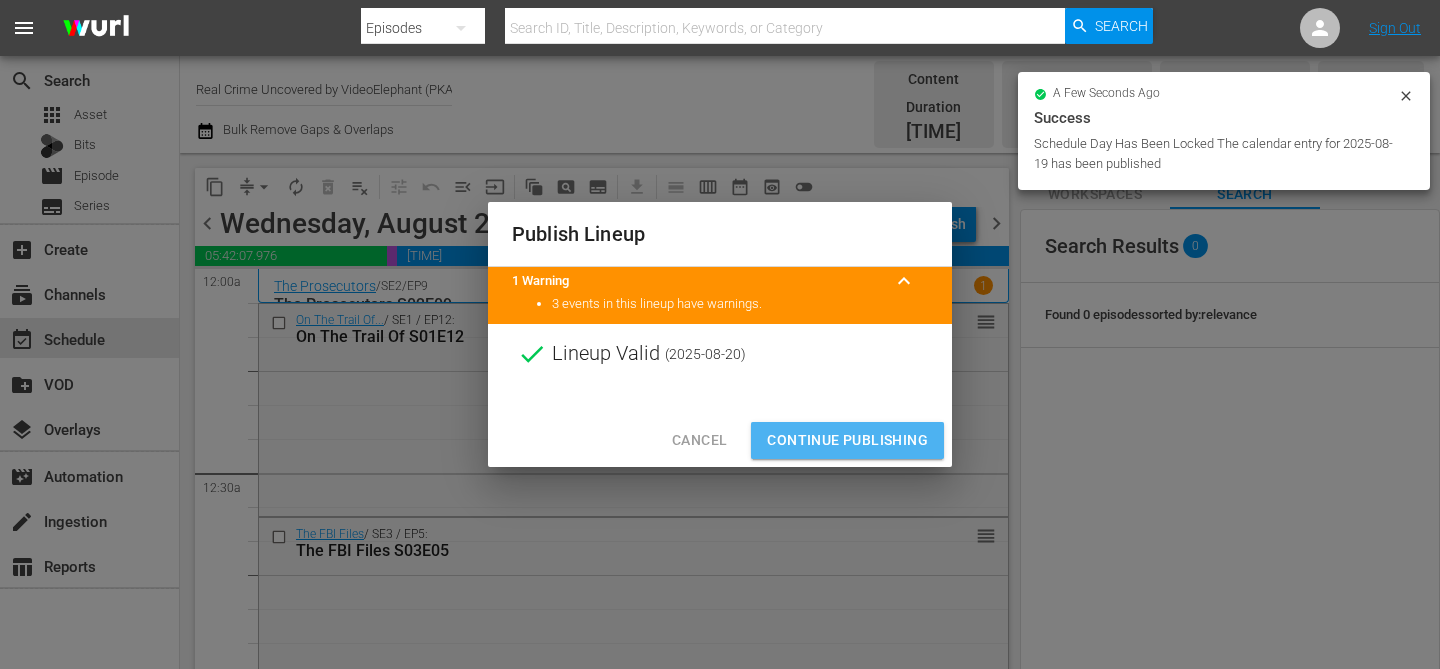 click on "Continue Publishing" at bounding box center [847, 440] 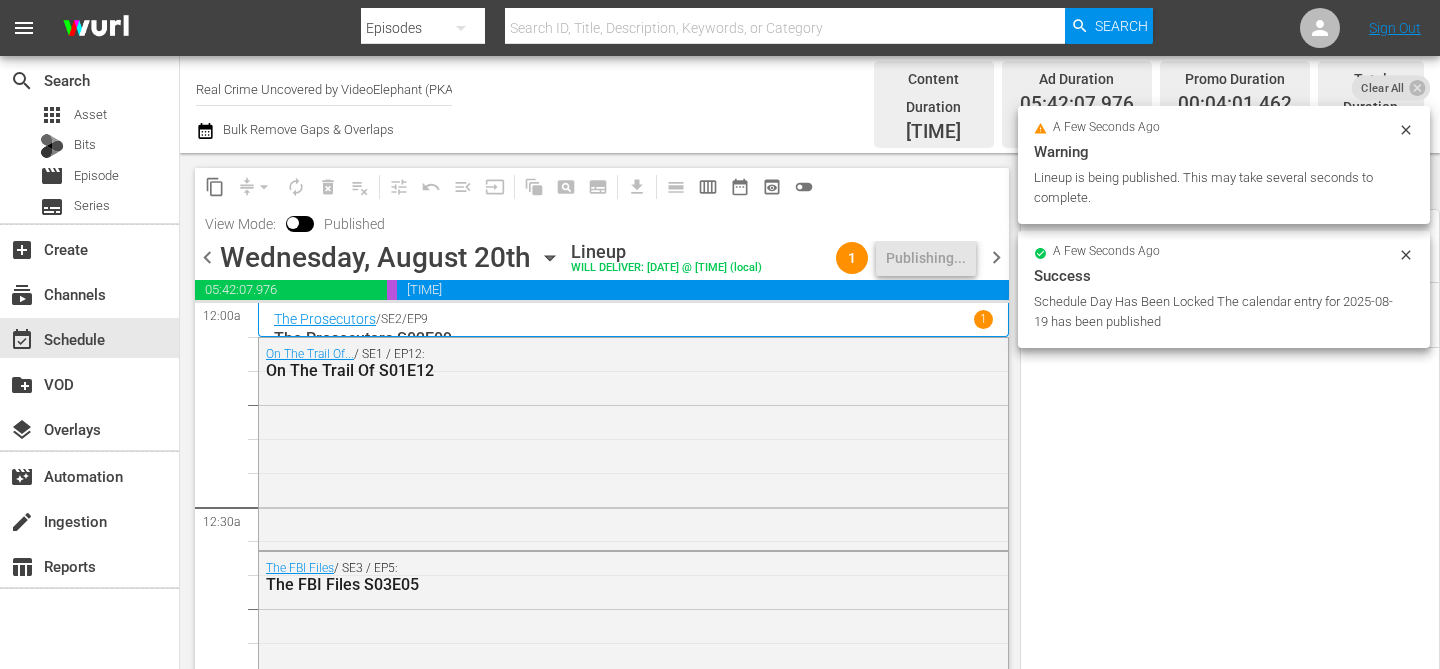 click on "chevron_right" at bounding box center [996, 257] 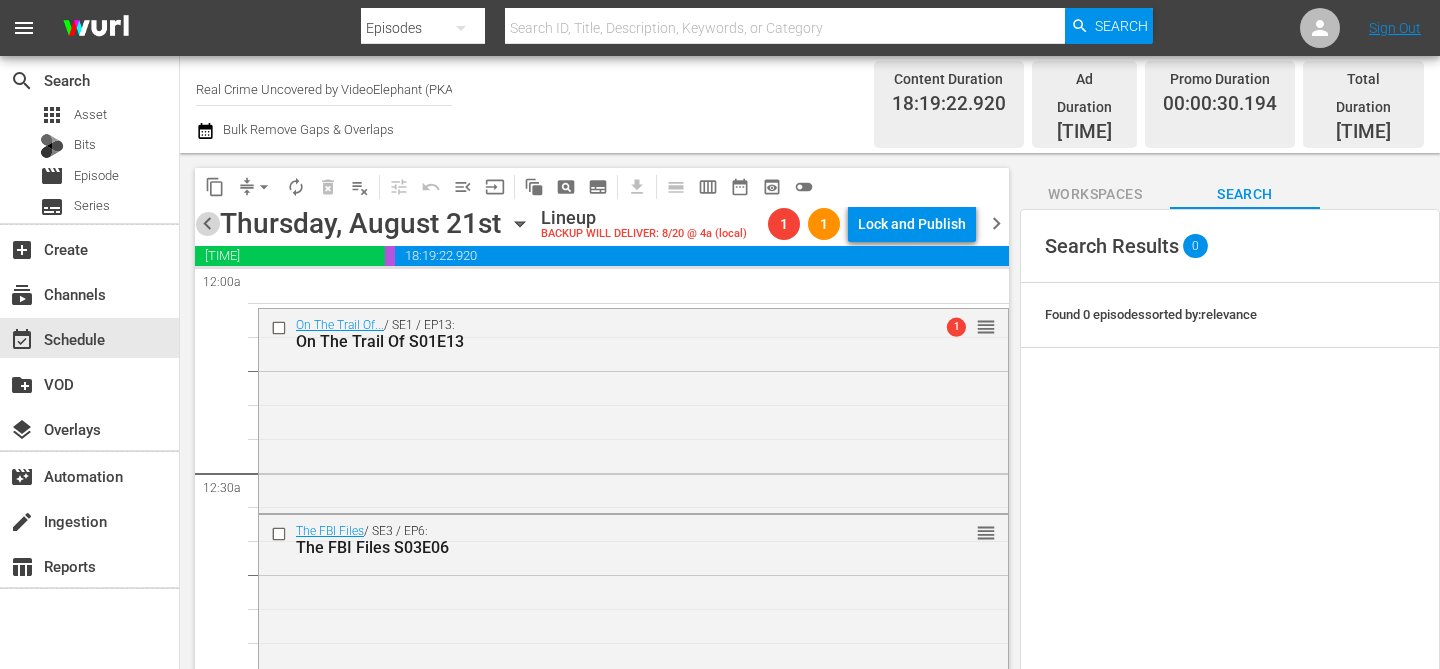 click on "chevron_left" at bounding box center [207, 223] 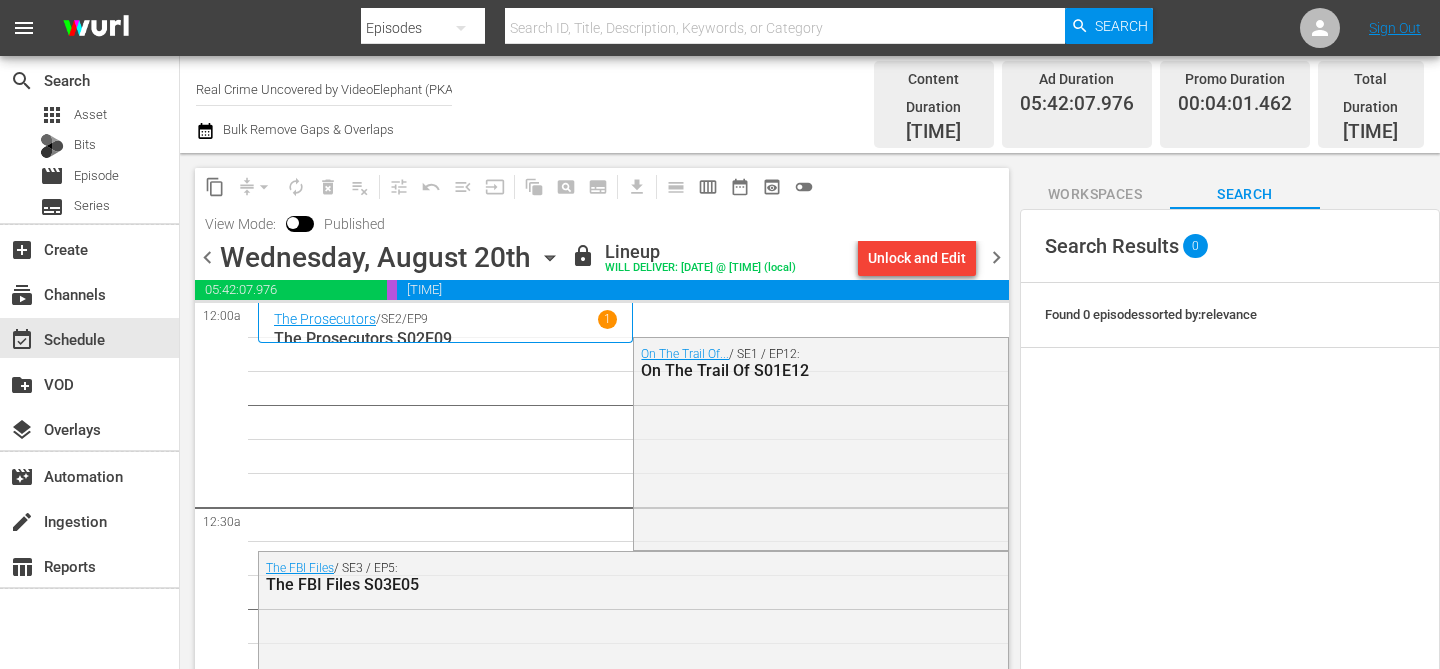 scroll, scrollTop: 0, scrollLeft: 0, axis: both 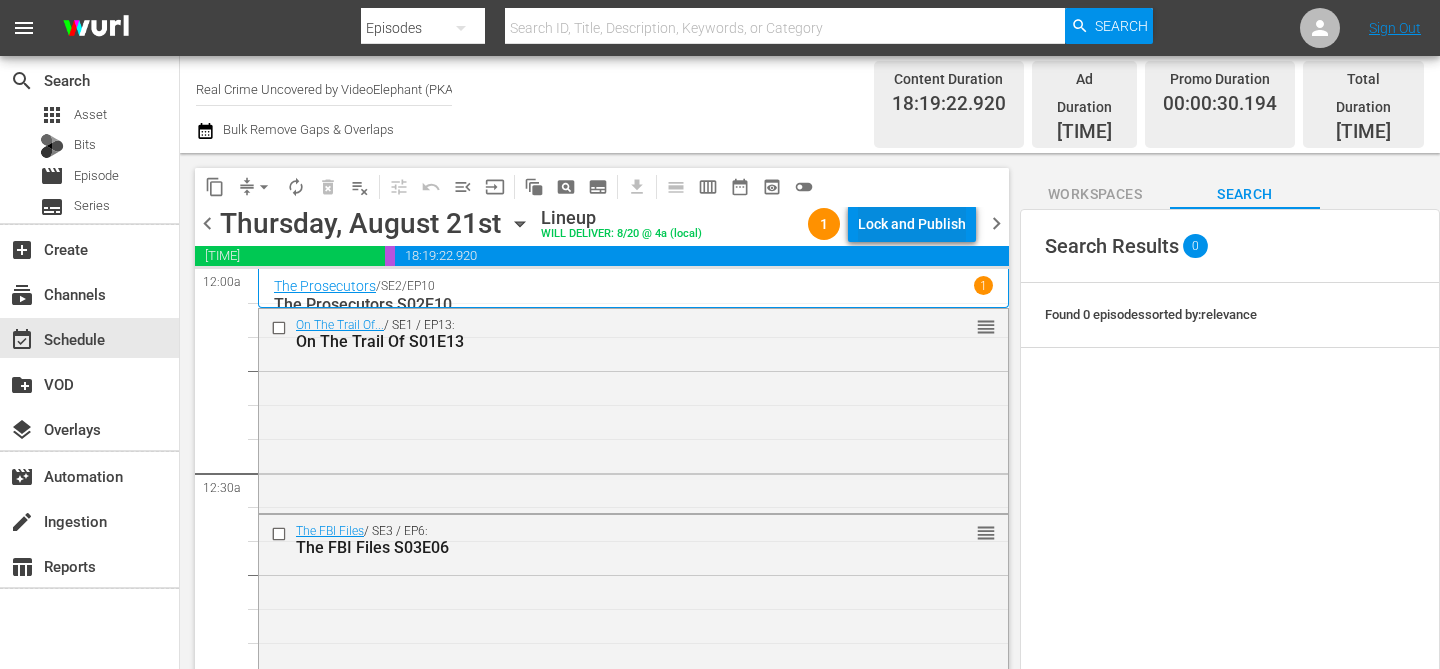 click on "Lock and Publish" at bounding box center [912, 224] 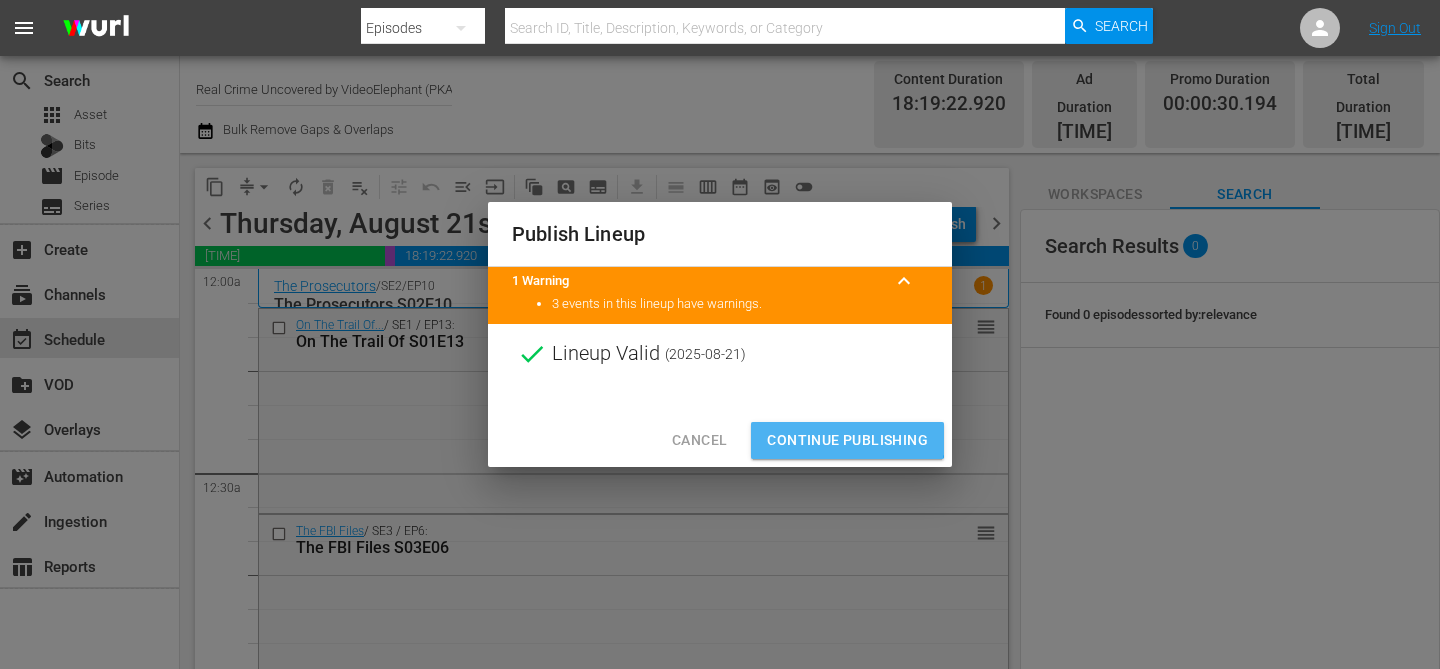 click on "Continue Publishing" at bounding box center (847, 440) 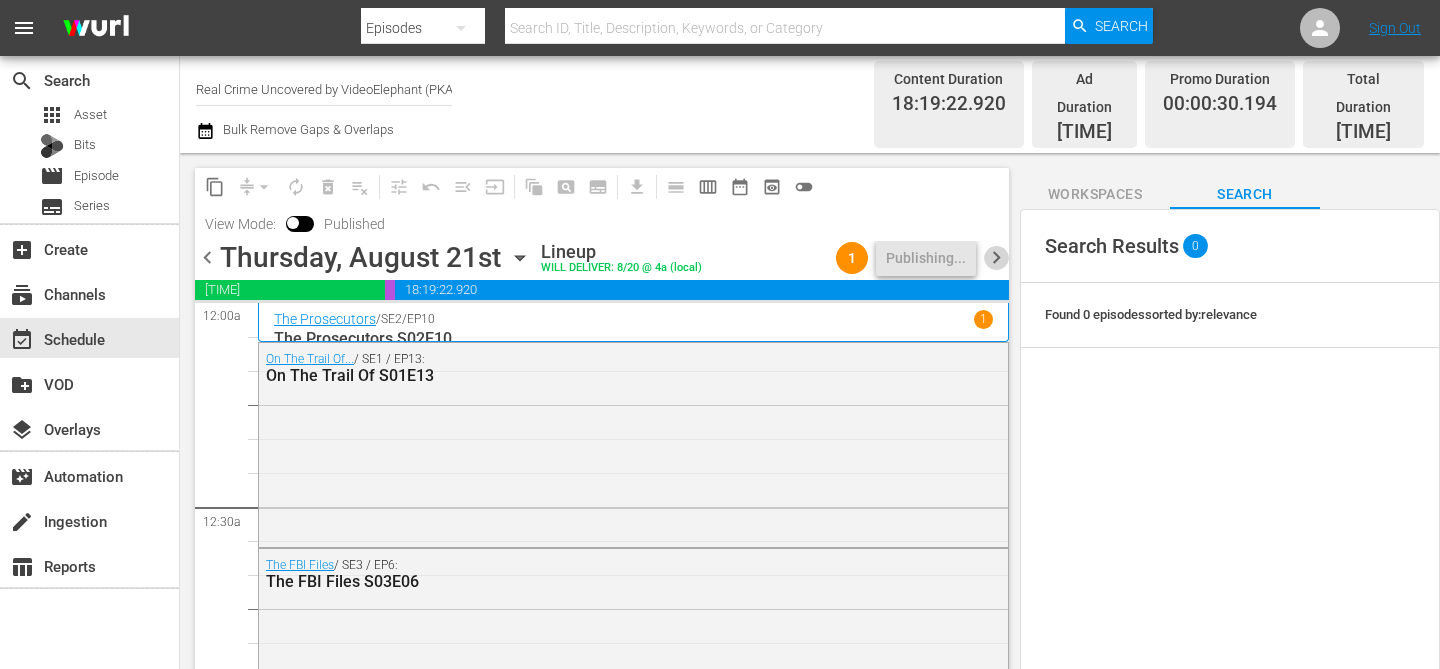 click on "chevron_right" at bounding box center (996, 257) 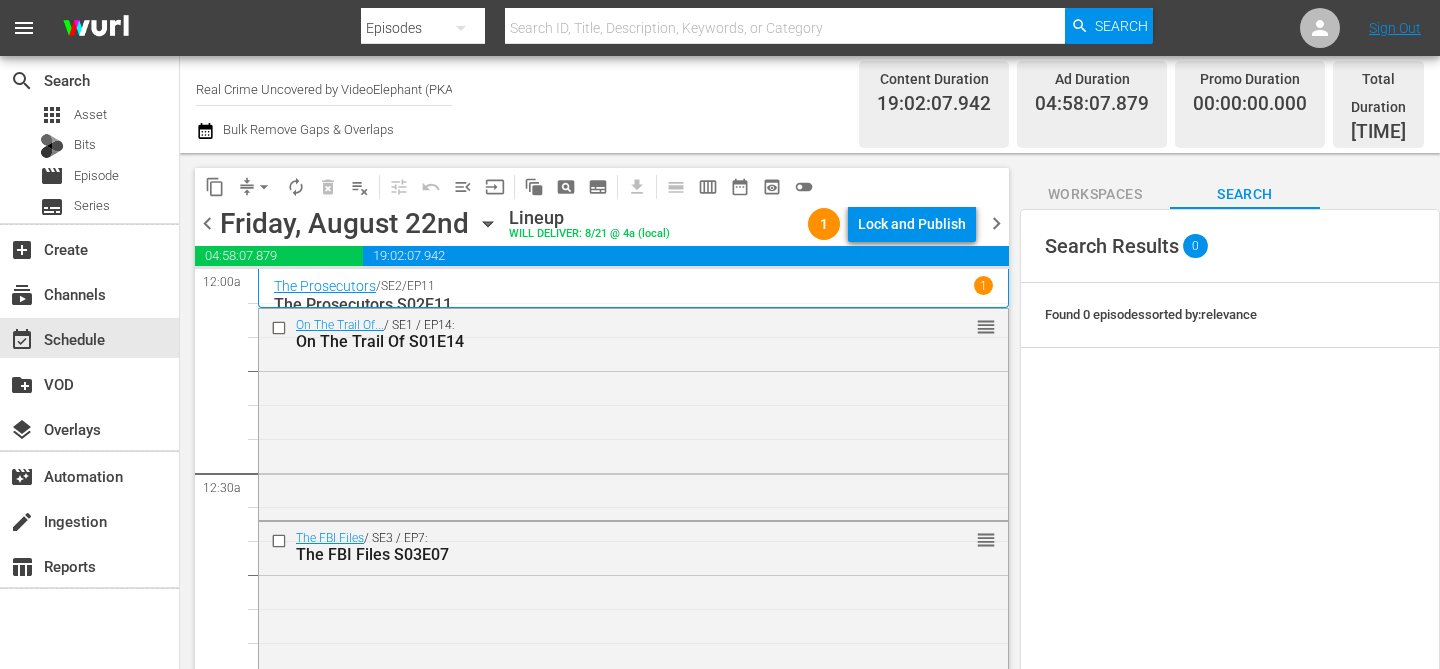 scroll, scrollTop: 0, scrollLeft: 0, axis: both 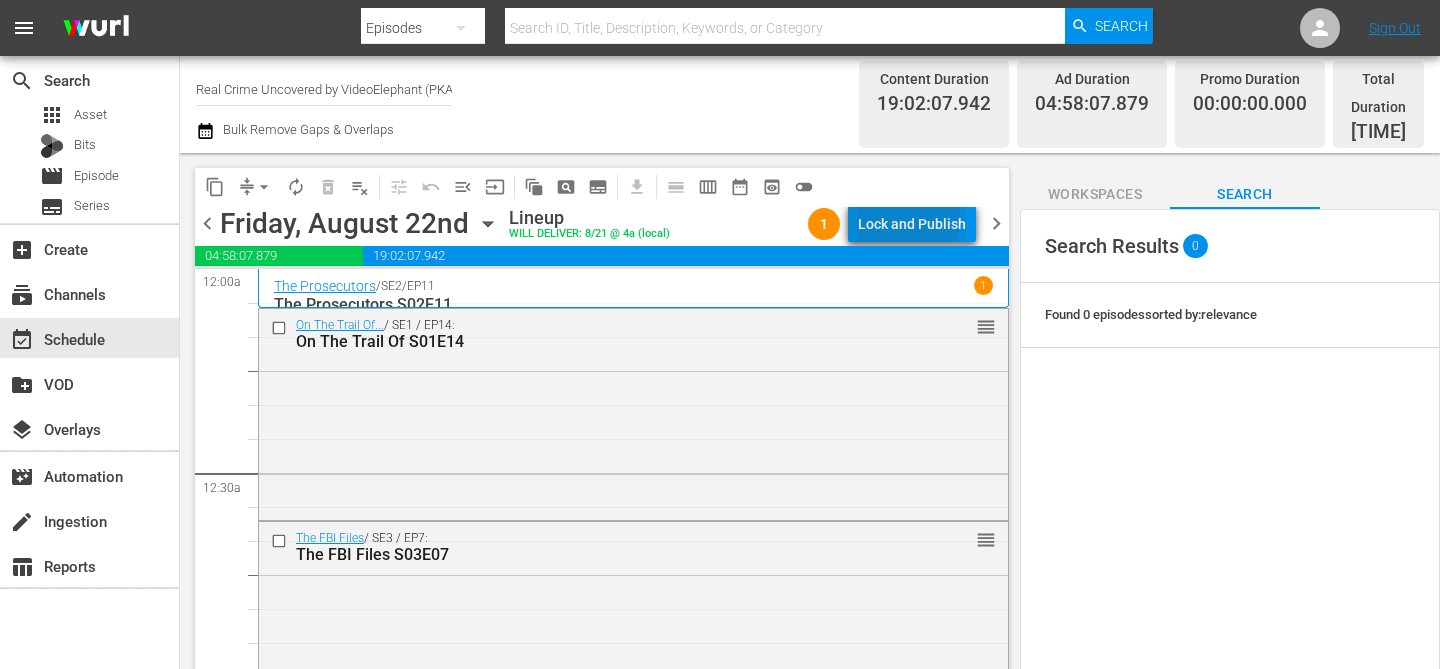 click on "Lock and Publish" at bounding box center (912, 224) 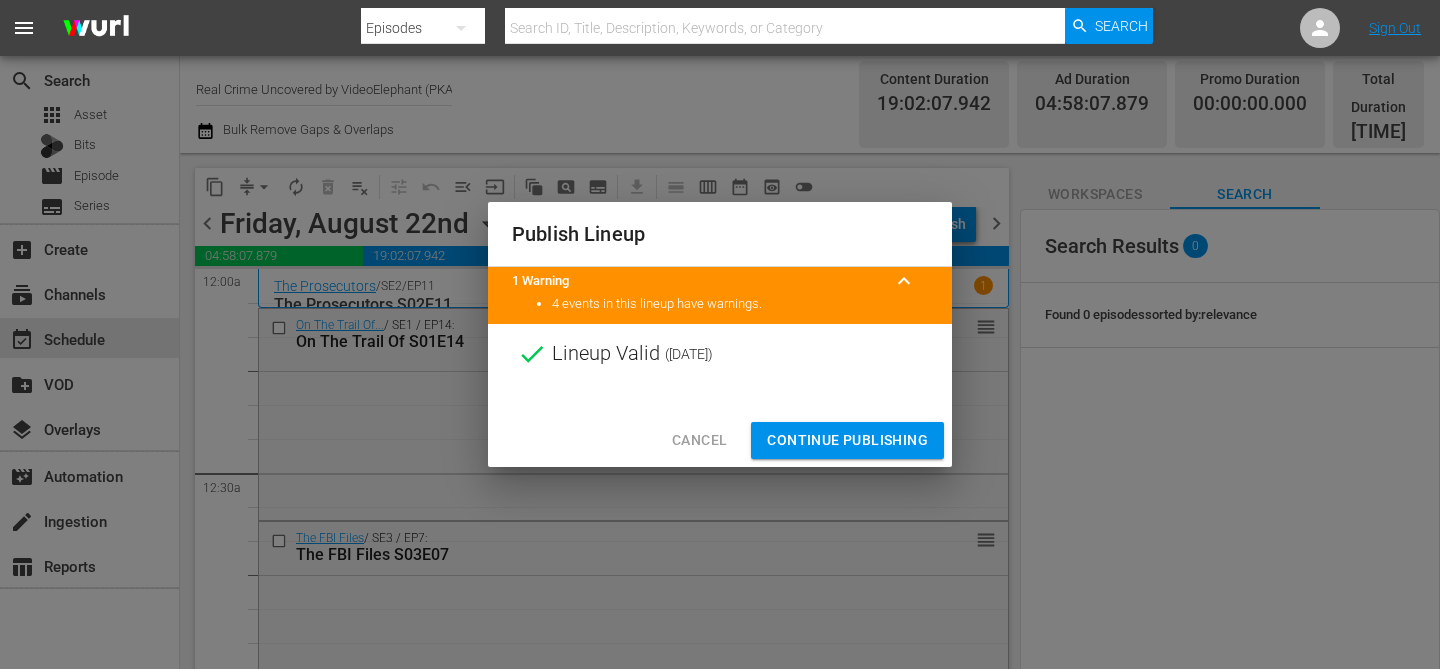 click on "Continue Publishing" at bounding box center [847, 440] 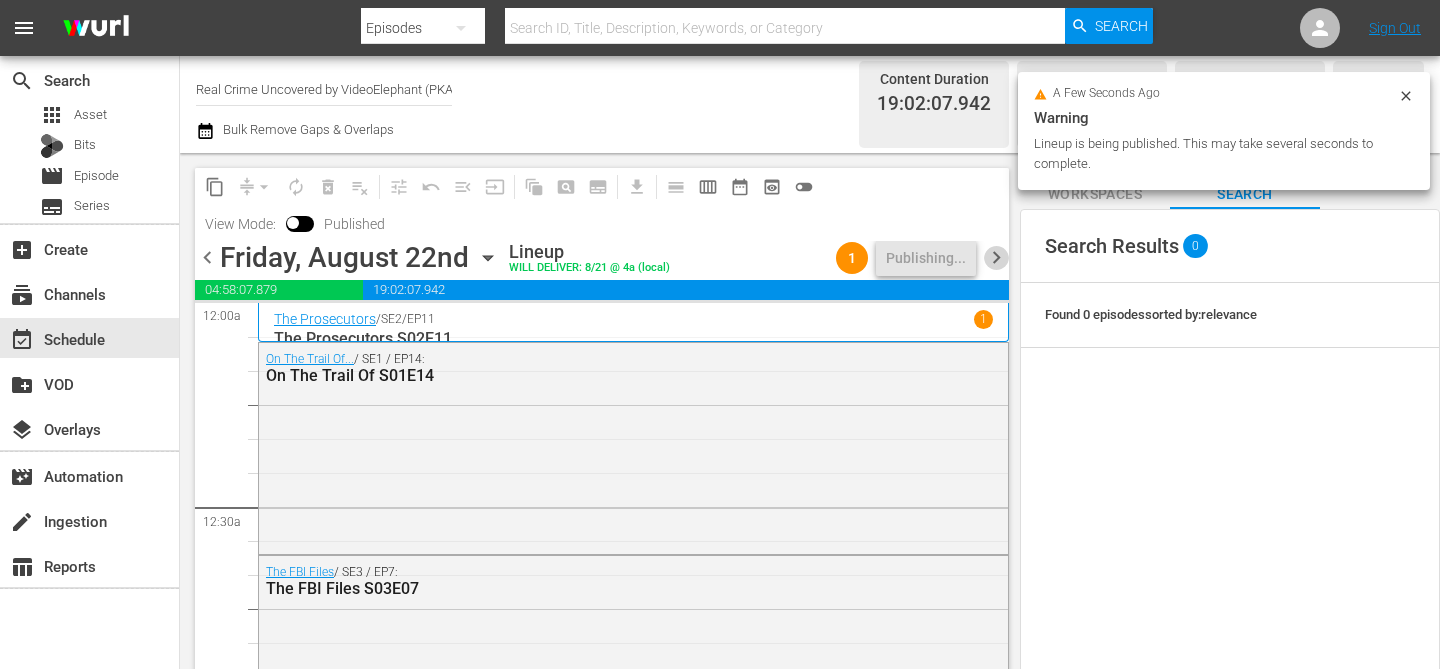 click on "chevron_right" at bounding box center (996, 257) 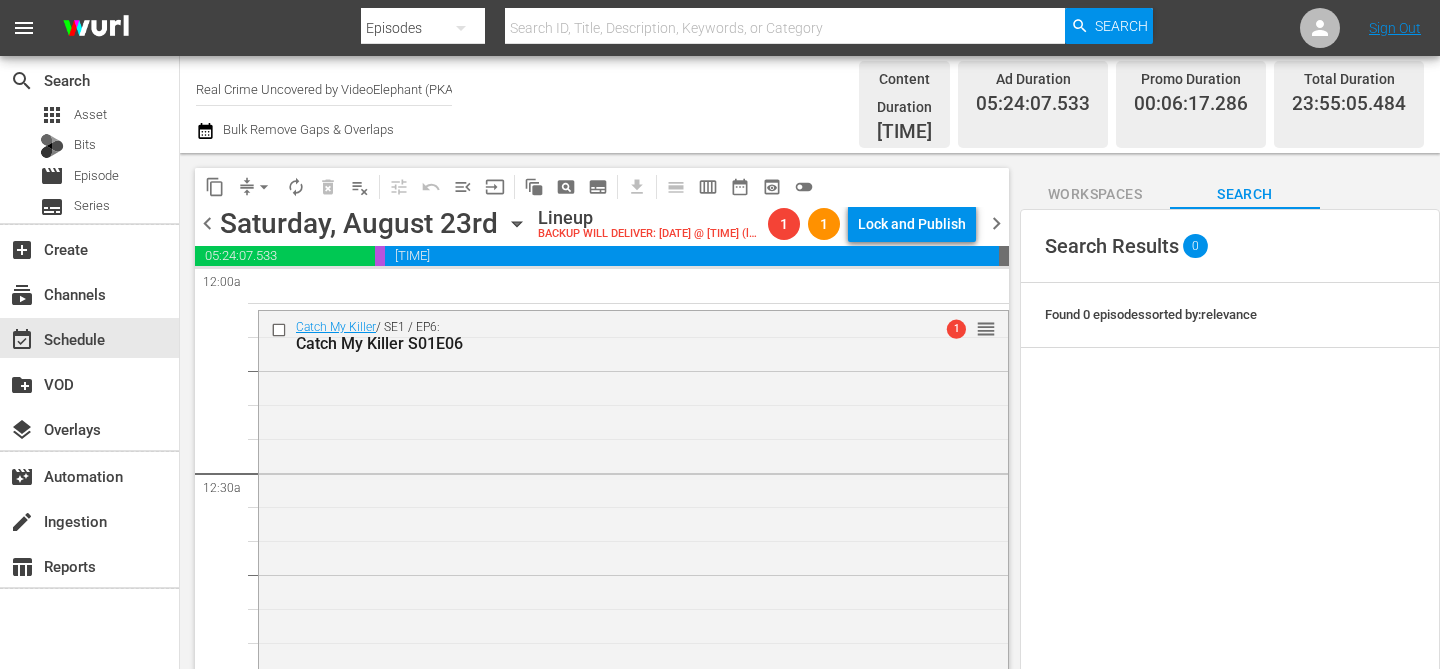 click on "chevron_left" at bounding box center (207, 223) 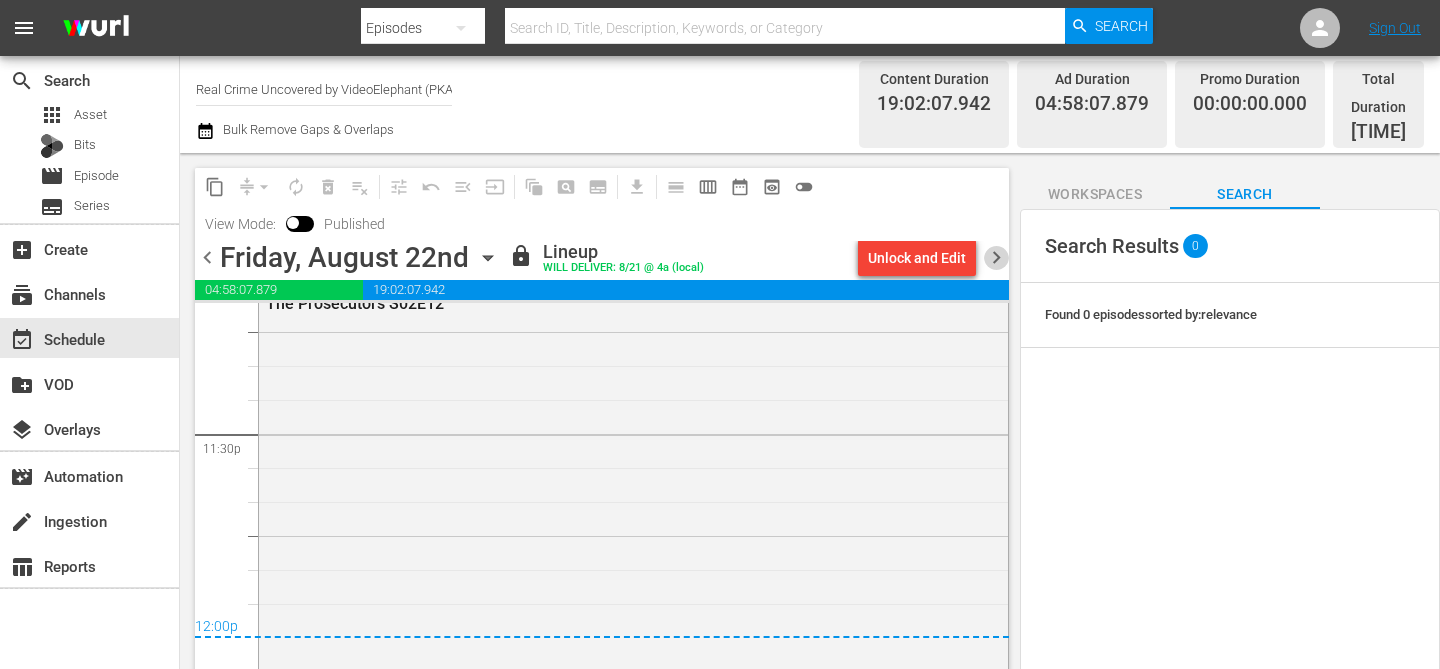 click on "chevron_right" at bounding box center [996, 257] 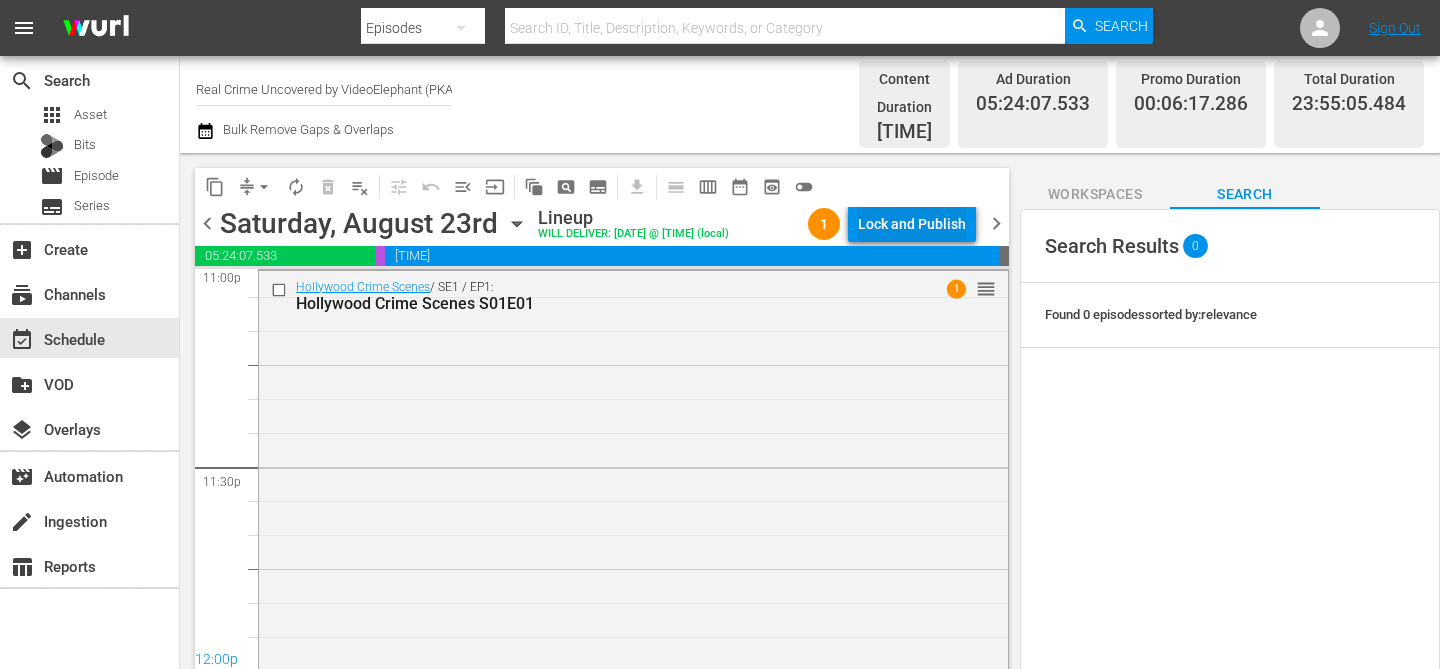 scroll, scrollTop: 9390, scrollLeft: 0, axis: vertical 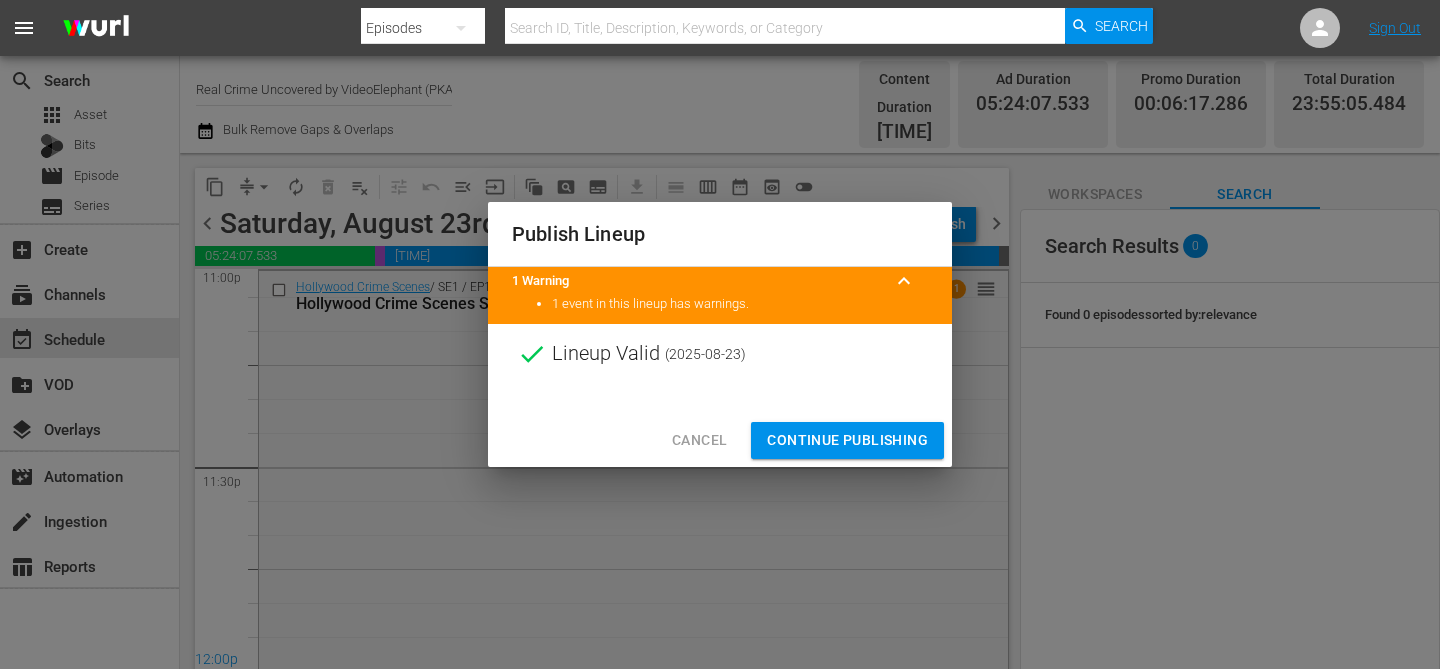 click on "Continue Publishing" at bounding box center [847, 440] 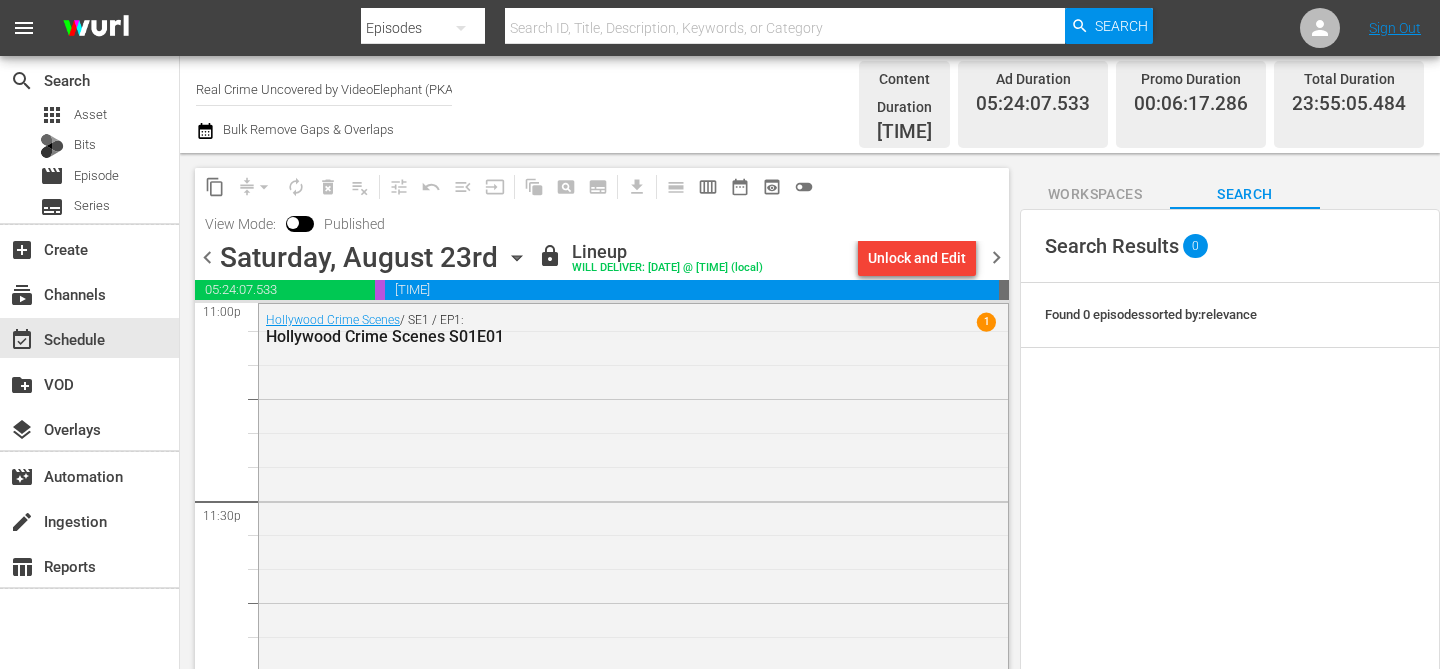 click on "chevron_right" at bounding box center (996, 257) 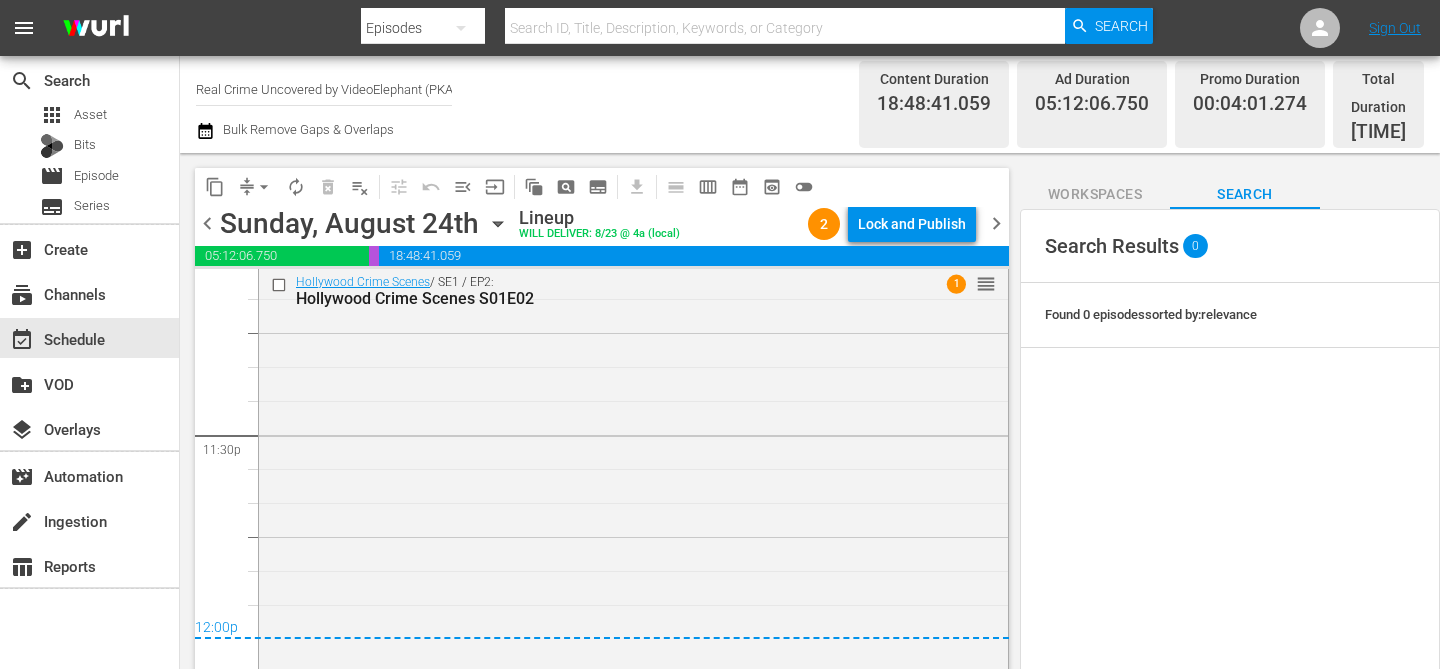 scroll, scrollTop: 9422, scrollLeft: 0, axis: vertical 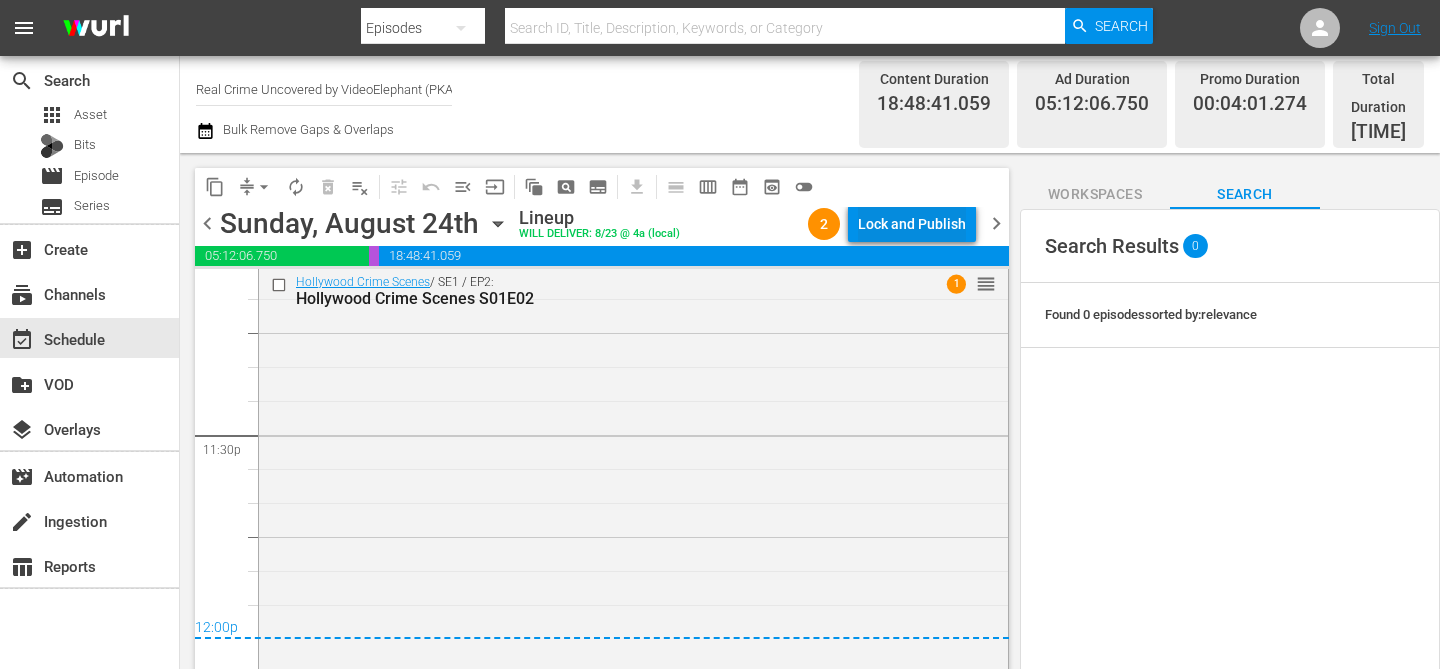 click on "Lock and Publish" at bounding box center [912, 224] 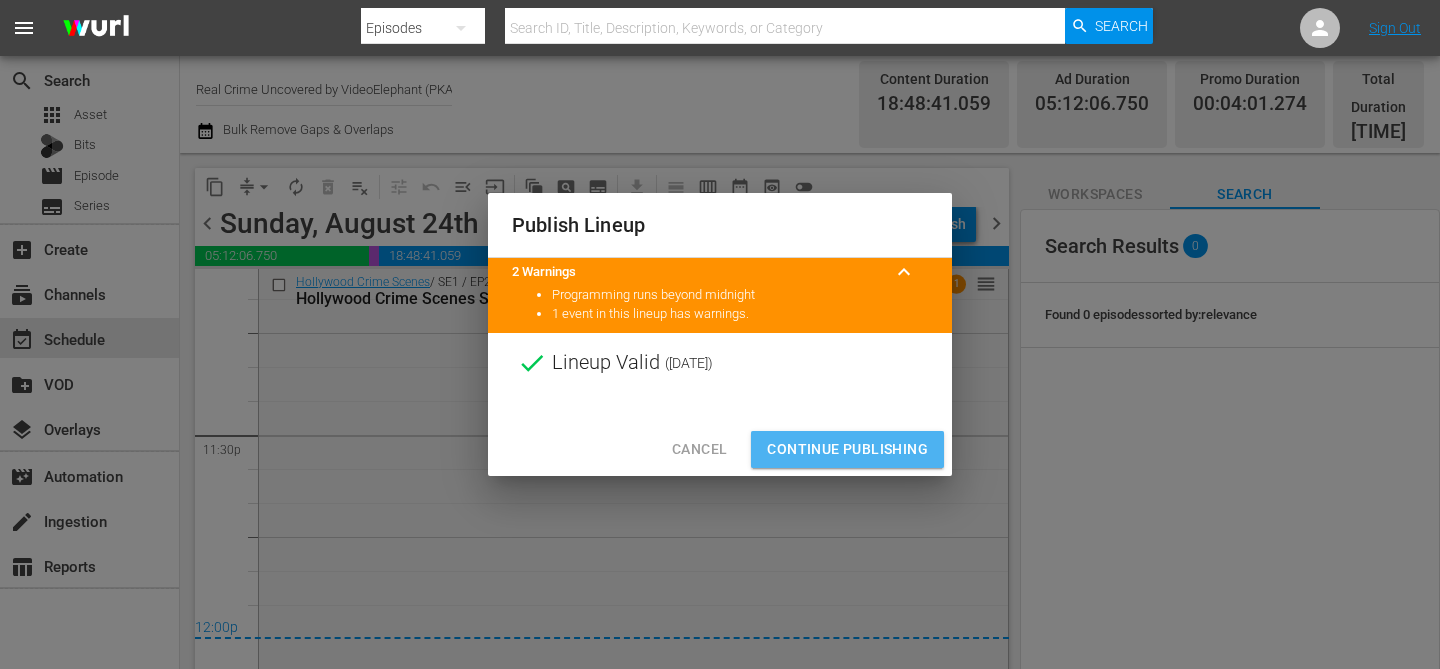 click on "Continue Publishing" at bounding box center (847, 449) 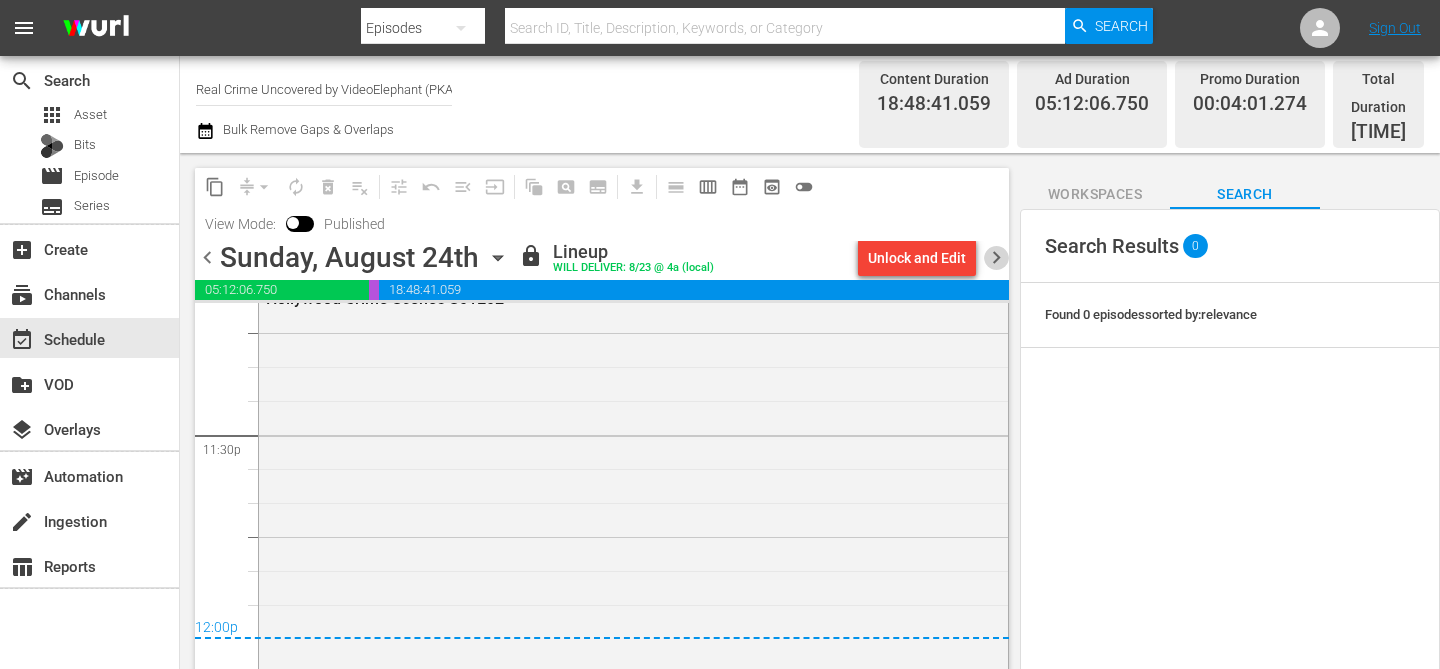 click on "chevron_right" at bounding box center (996, 257) 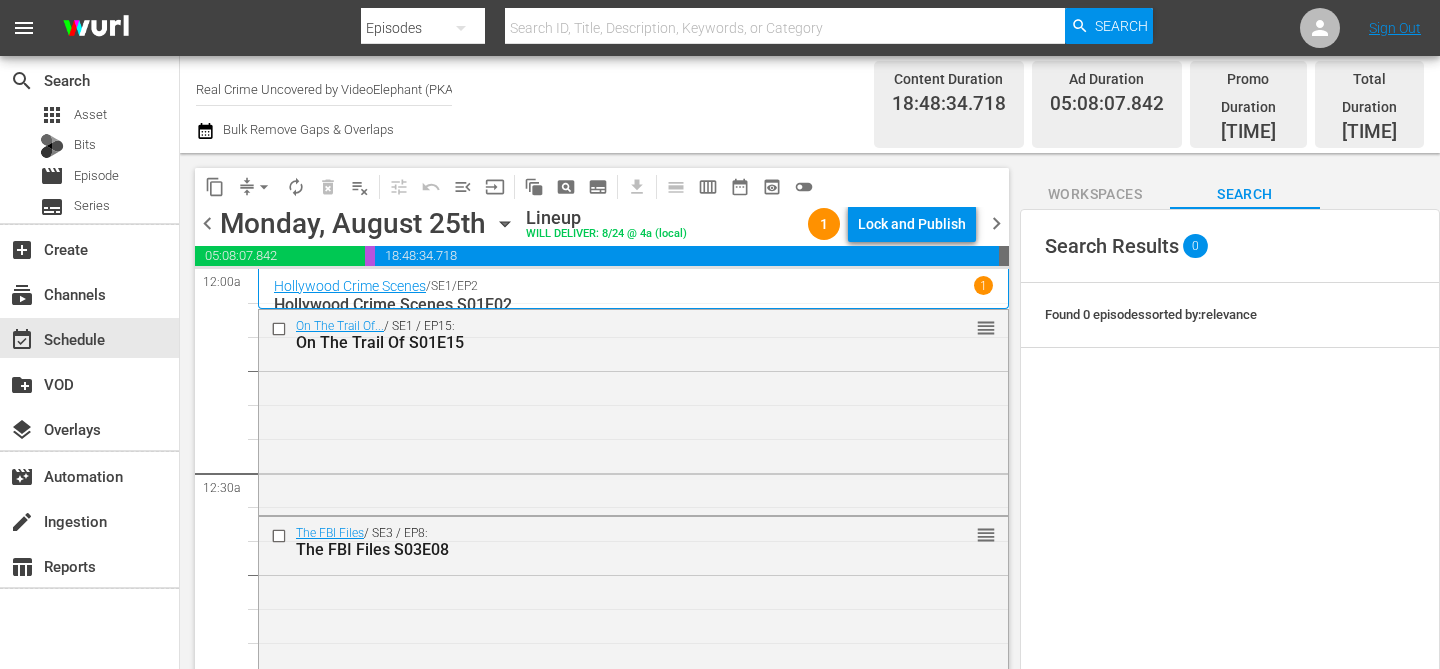 scroll, scrollTop: 0, scrollLeft: 0, axis: both 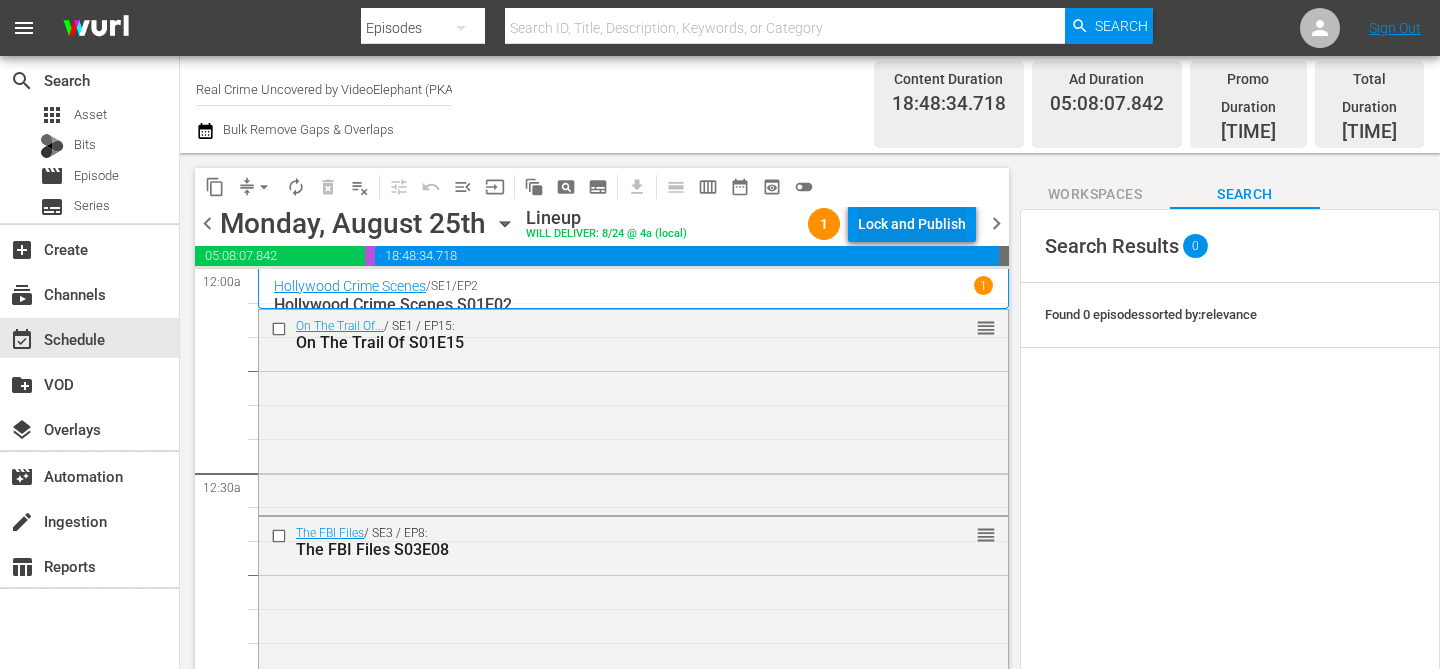 click on "Lock and Publish" at bounding box center (912, 224) 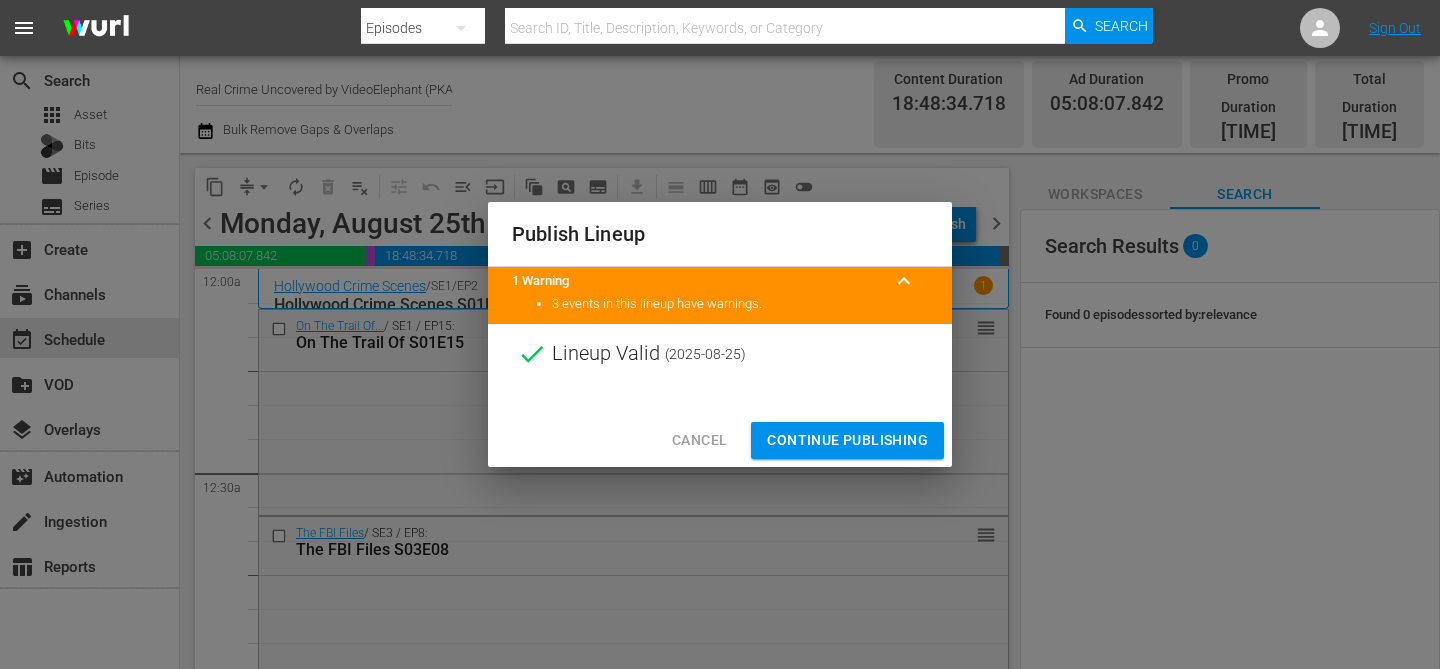 click on "Continue Publishing" at bounding box center (847, 440) 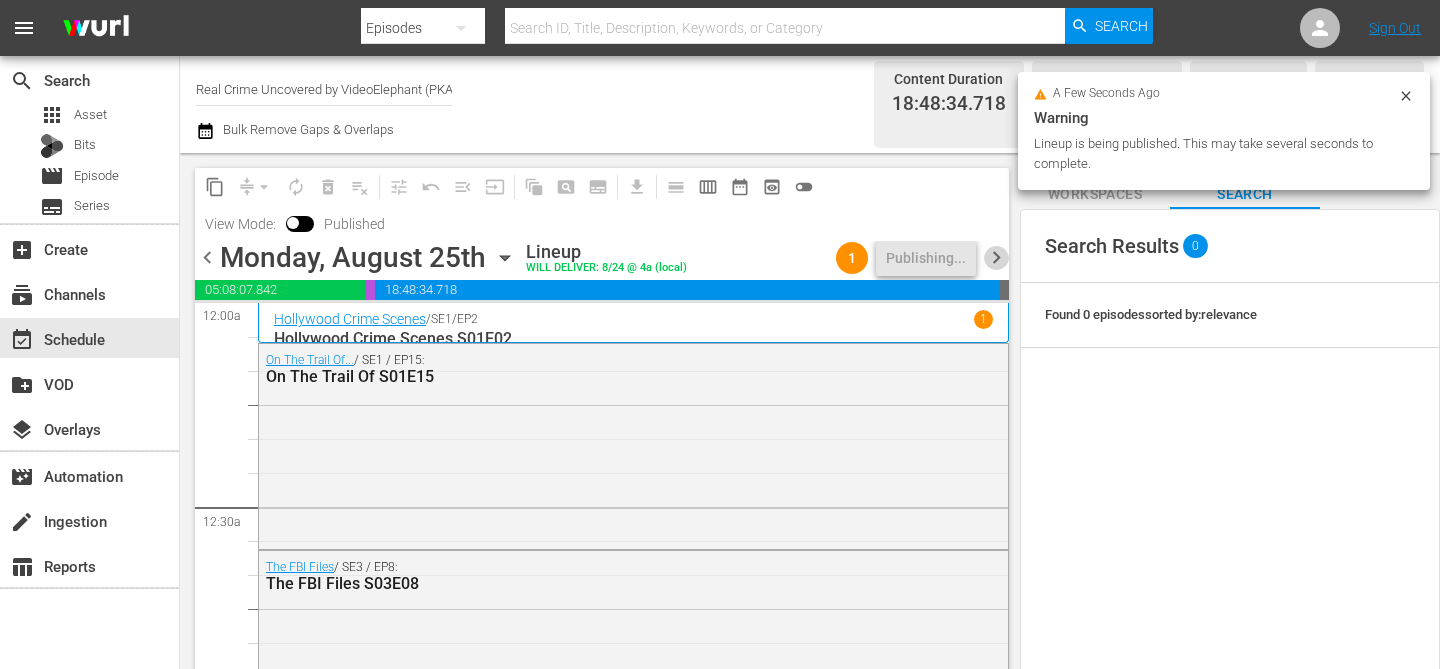 click on "chevron_right" at bounding box center (996, 257) 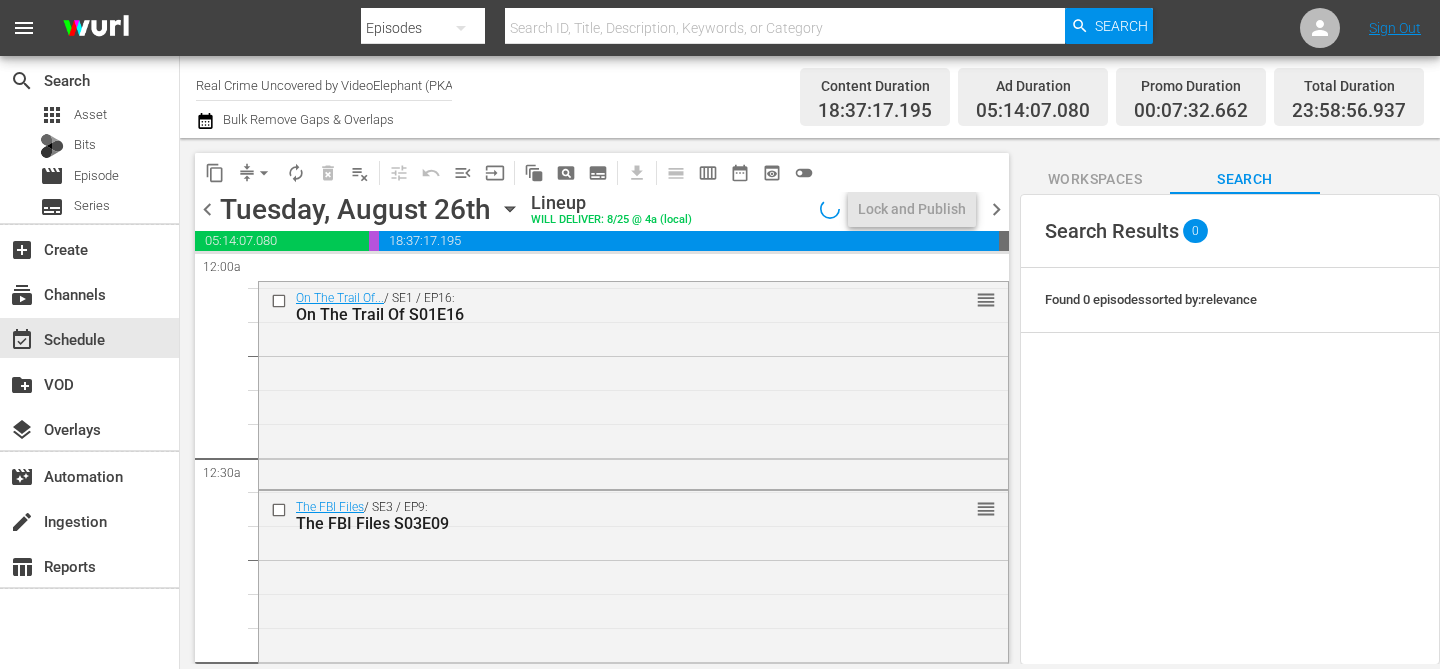 click 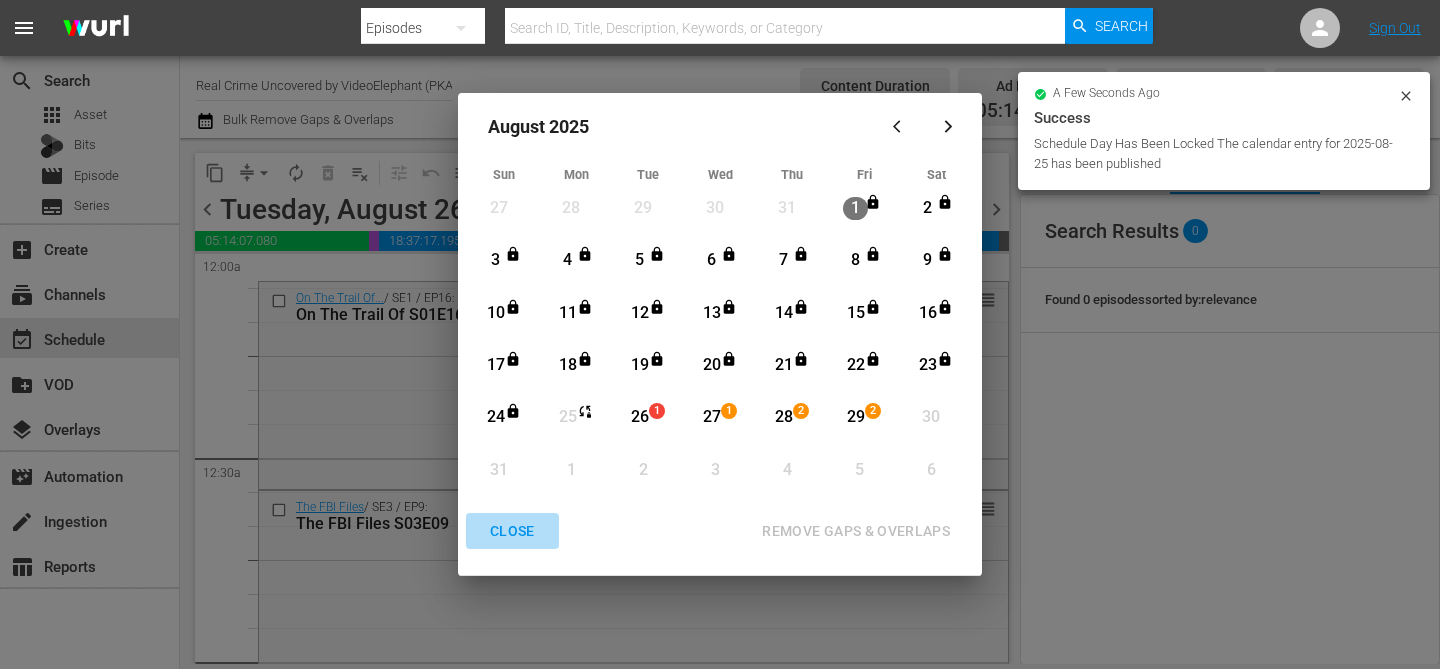 click on "CLOSE" at bounding box center [512, 531] 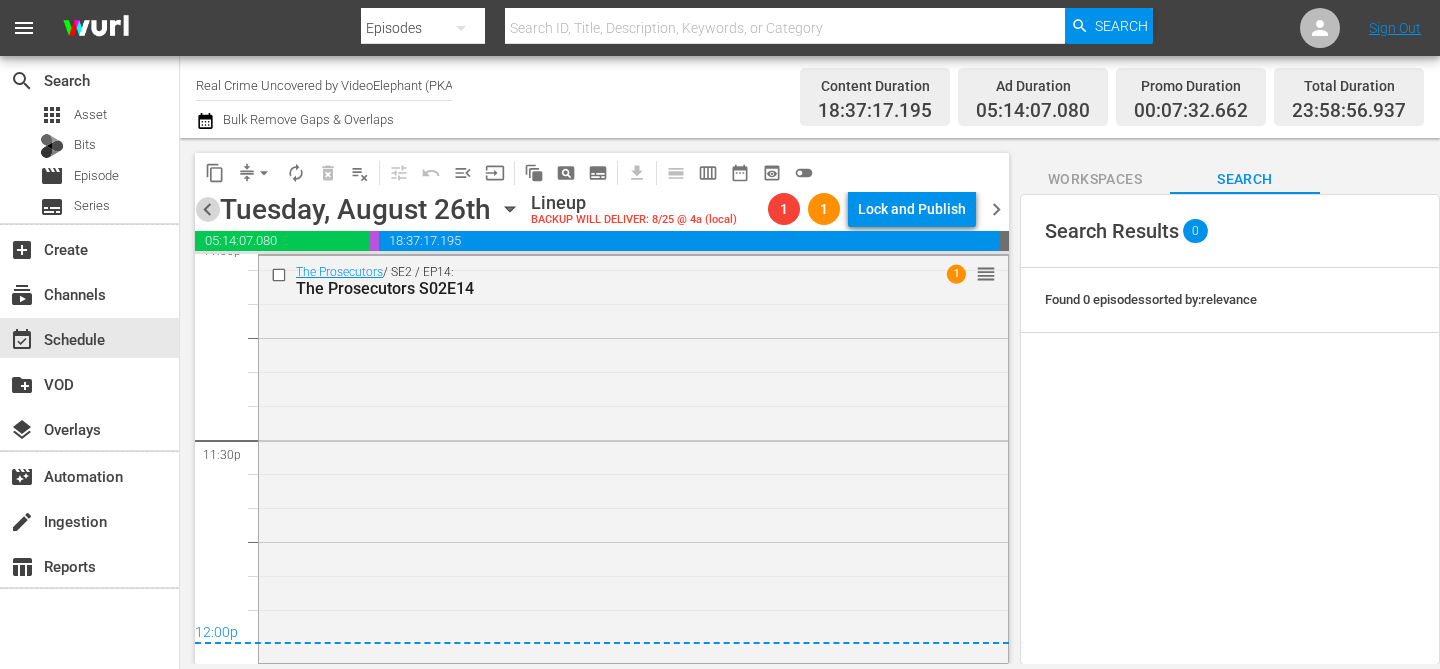 click on "chevron_left" at bounding box center (207, 209) 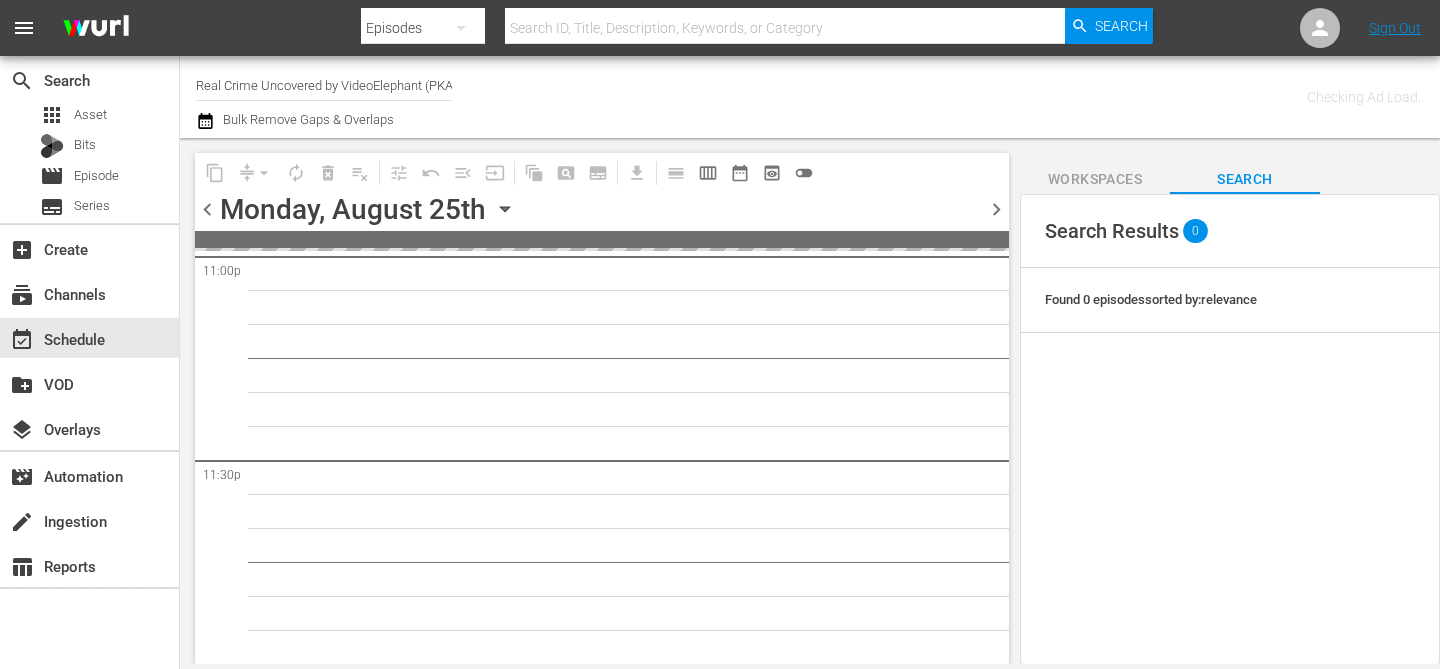 scroll, scrollTop: 9379, scrollLeft: 0, axis: vertical 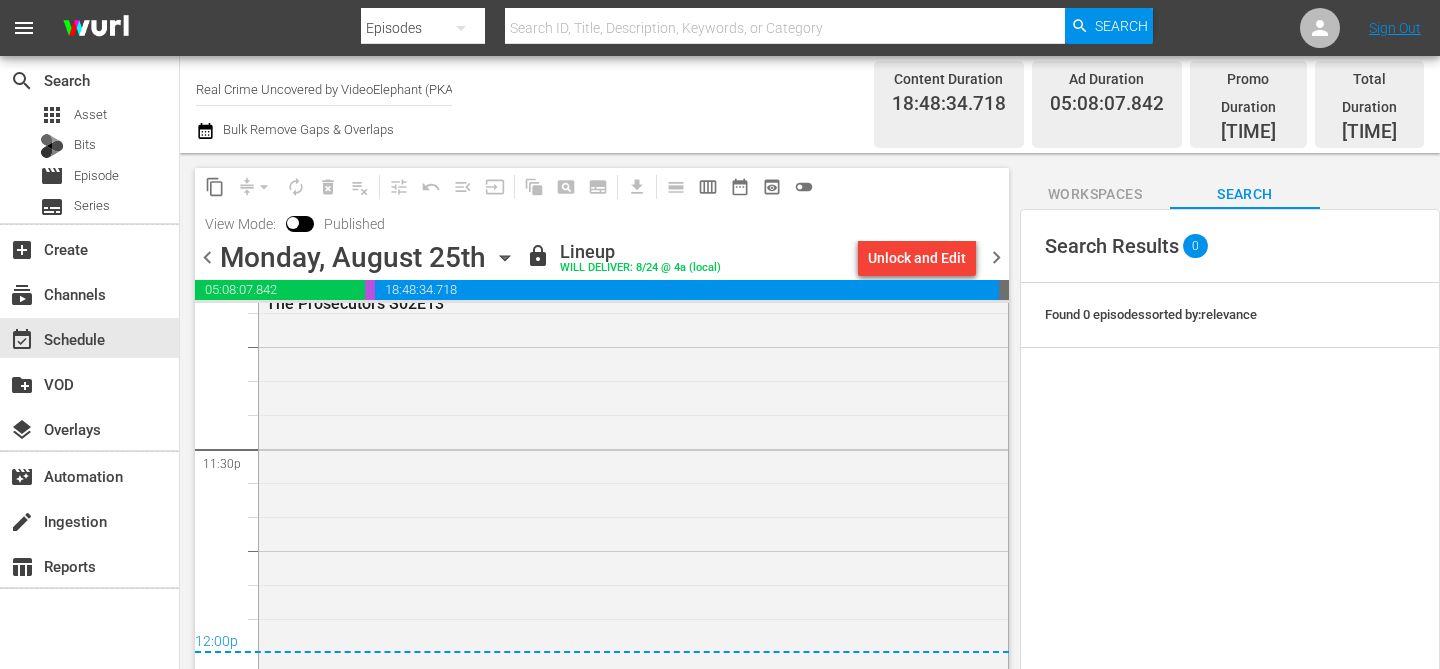 click on "chevron_right" at bounding box center (996, 257) 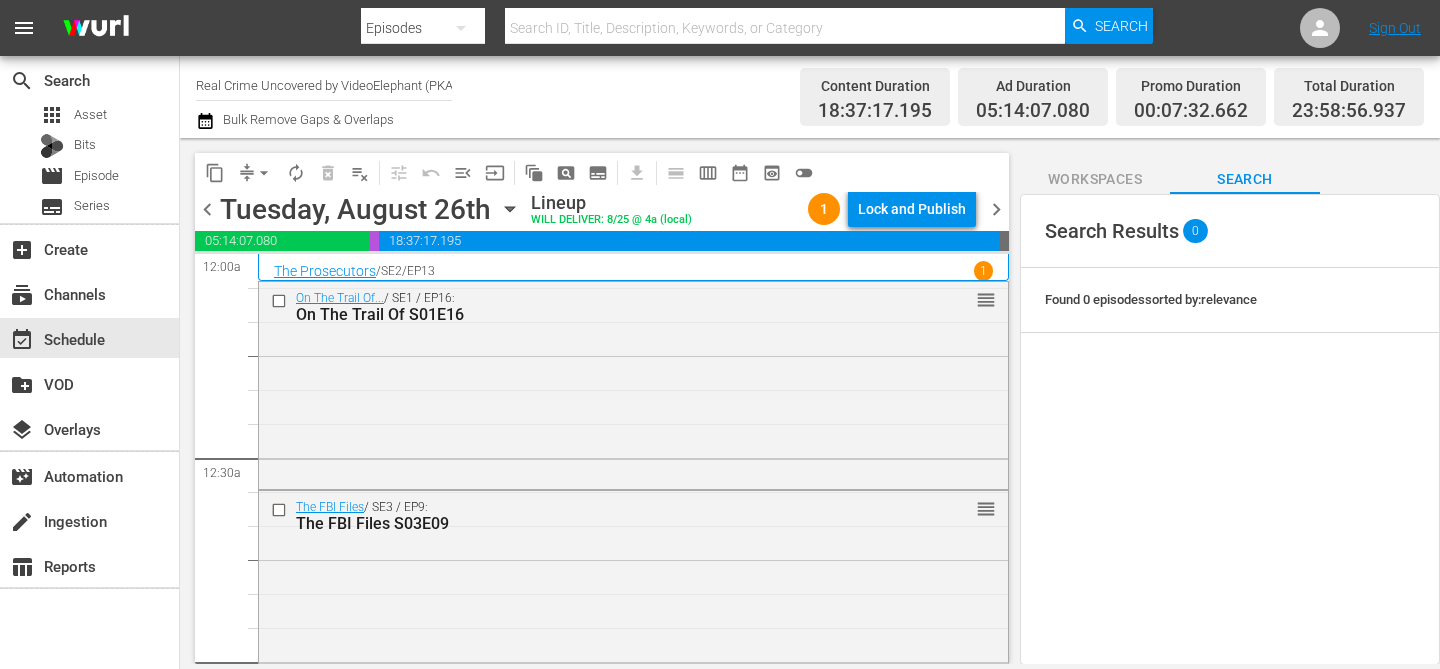 scroll, scrollTop: 0, scrollLeft: 0, axis: both 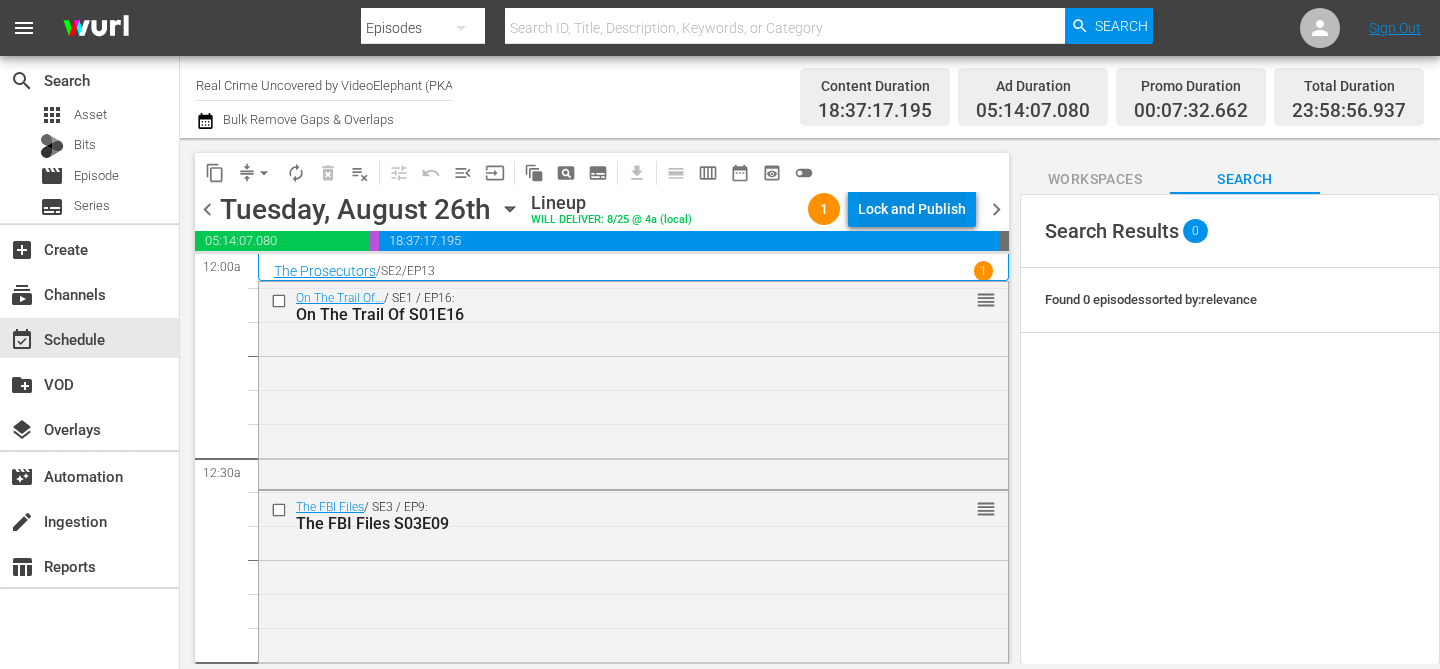 click on "Lock and Publish" at bounding box center [912, 209] 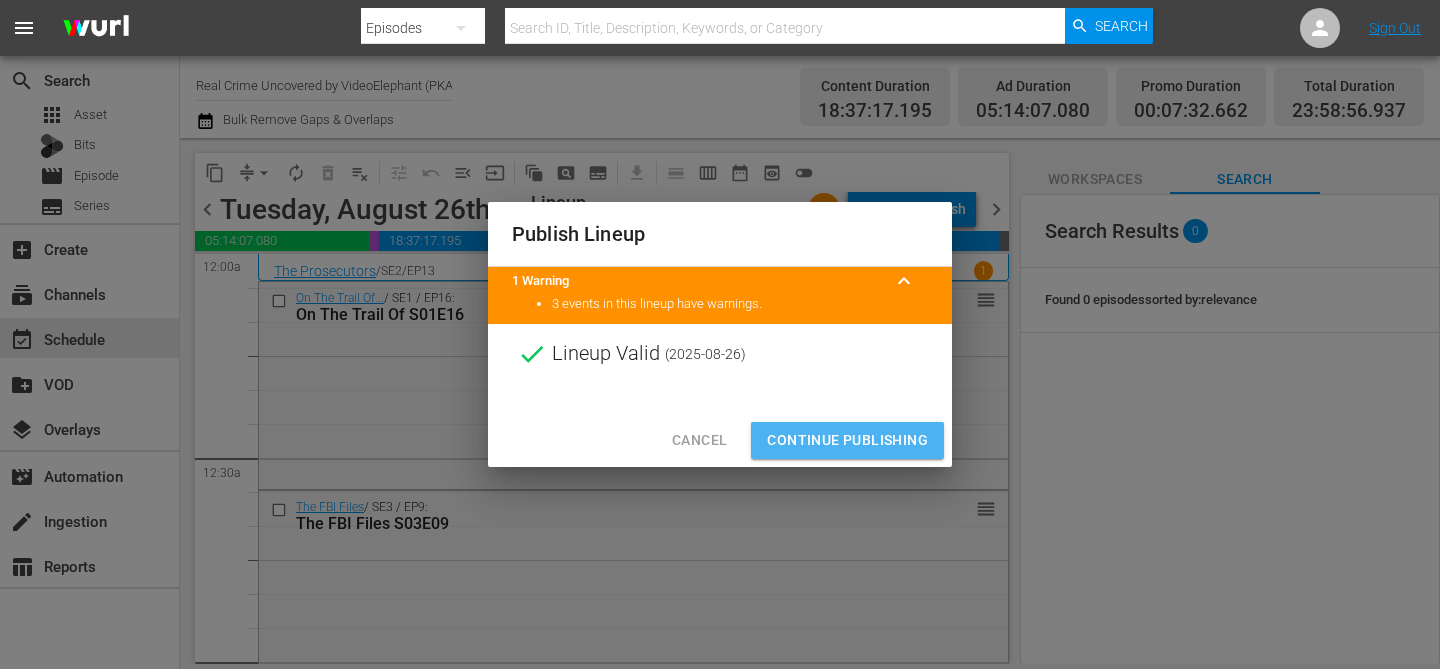 click on "Continue Publishing" at bounding box center [847, 440] 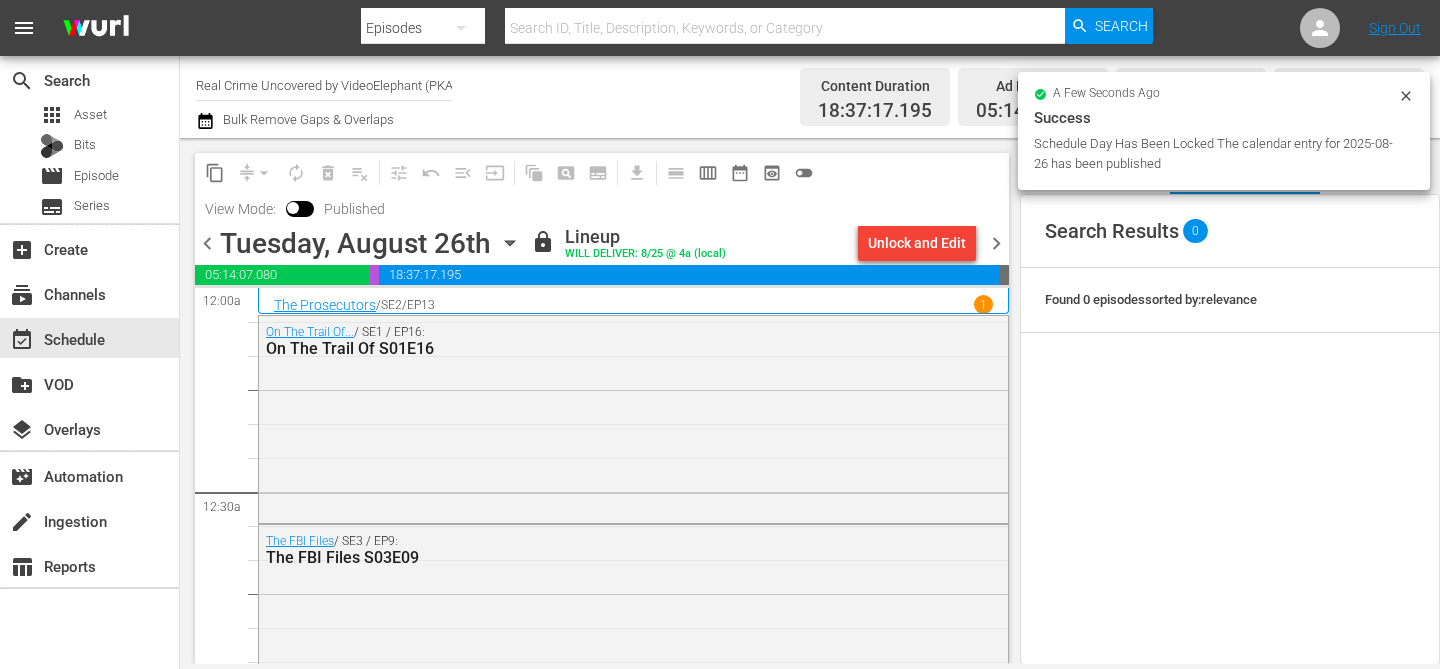 click on "chevron_right" at bounding box center (996, 243) 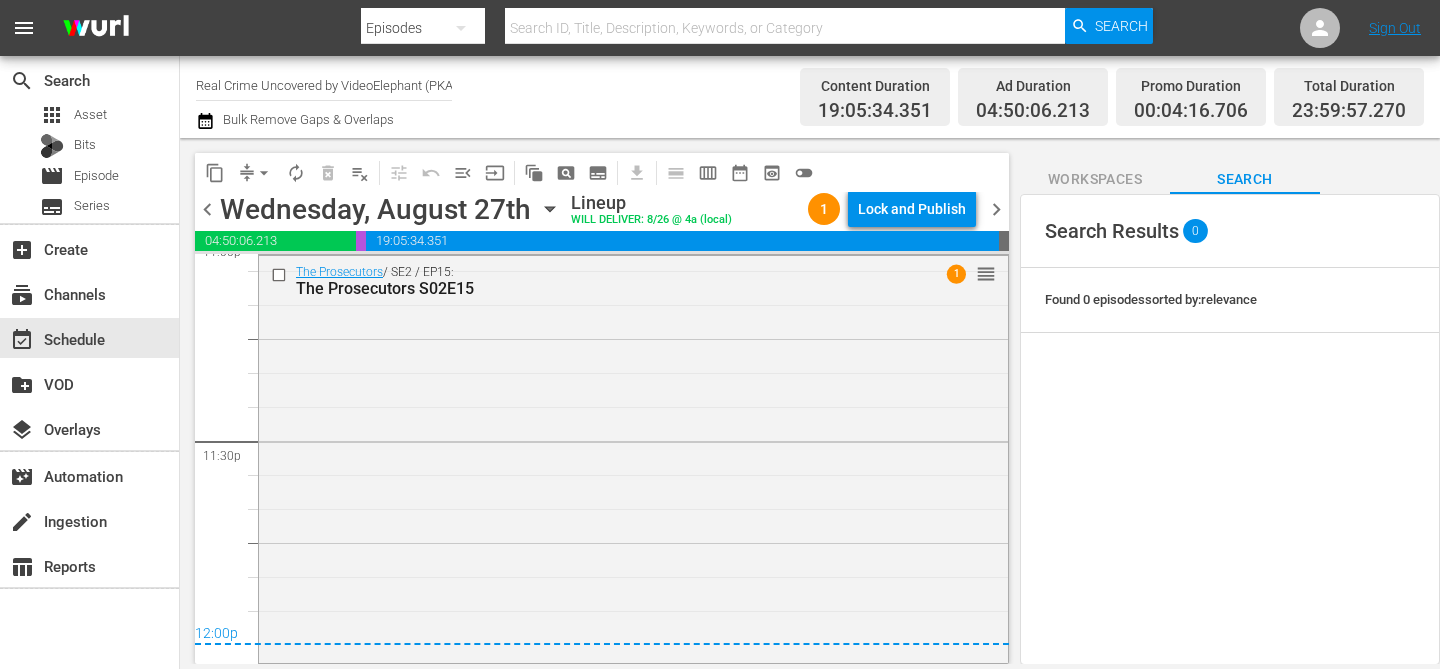 scroll, scrollTop: 9401, scrollLeft: 0, axis: vertical 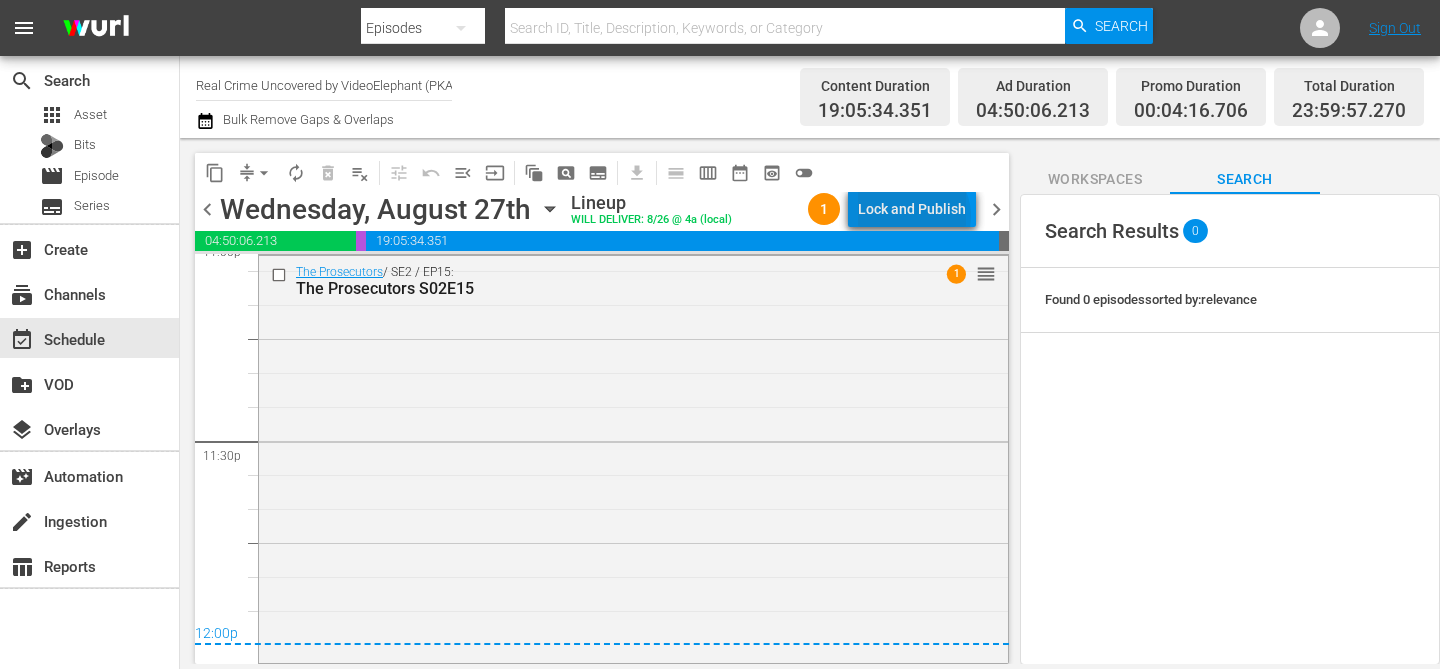 click on "Lock and Publish" at bounding box center [912, 209] 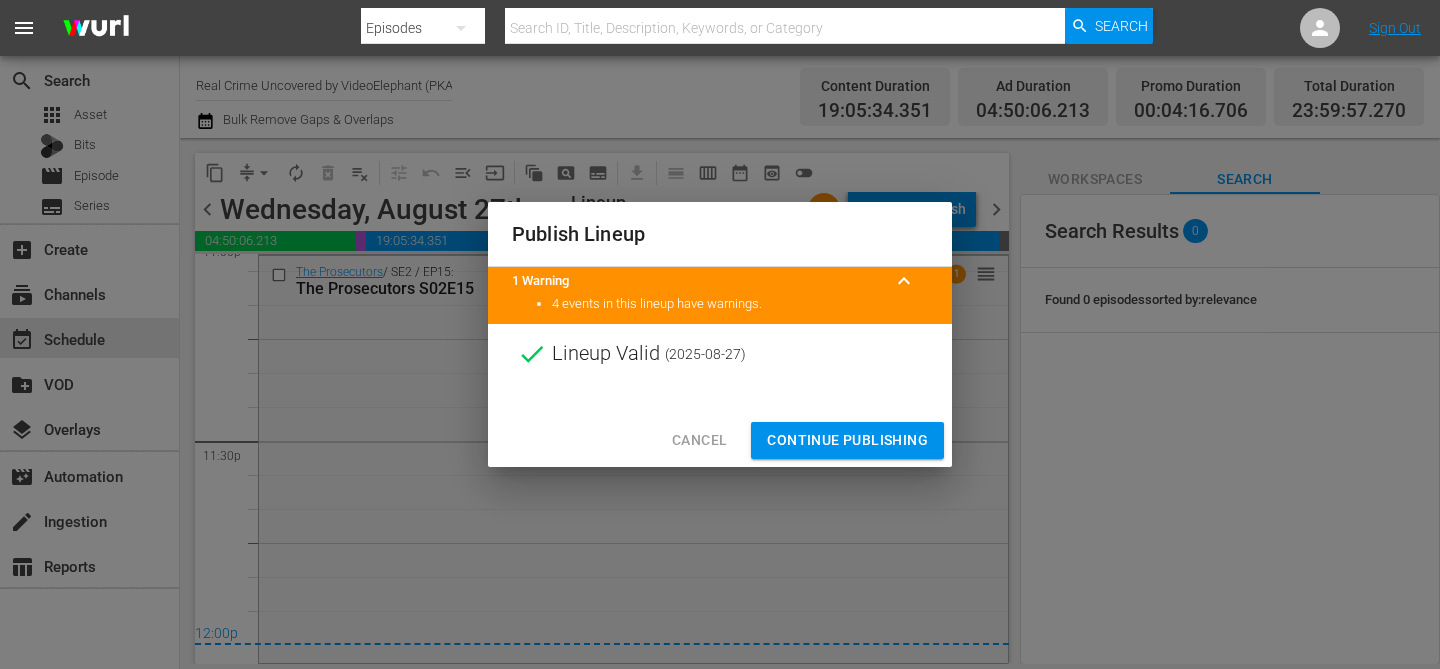 click on "Continue Publishing" at bounding box center (847, 440) 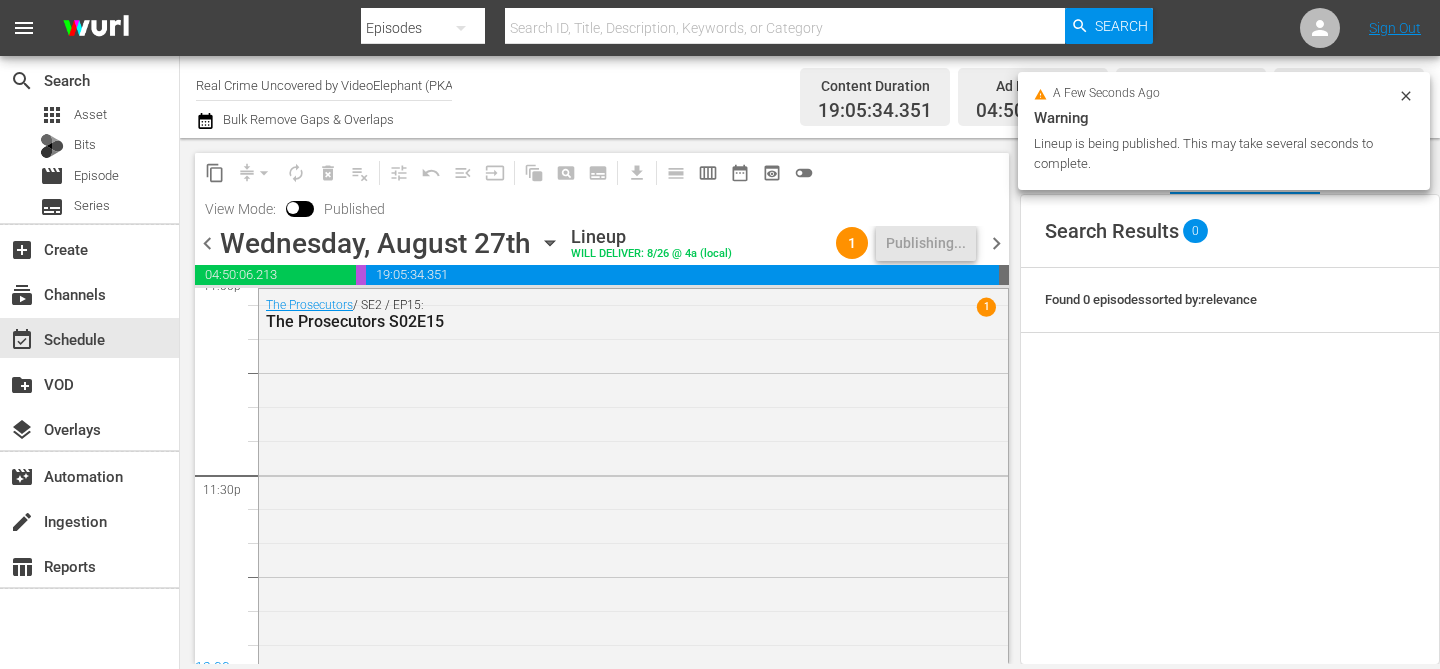 click on "chevron_right" at bounding box center (996, 243) 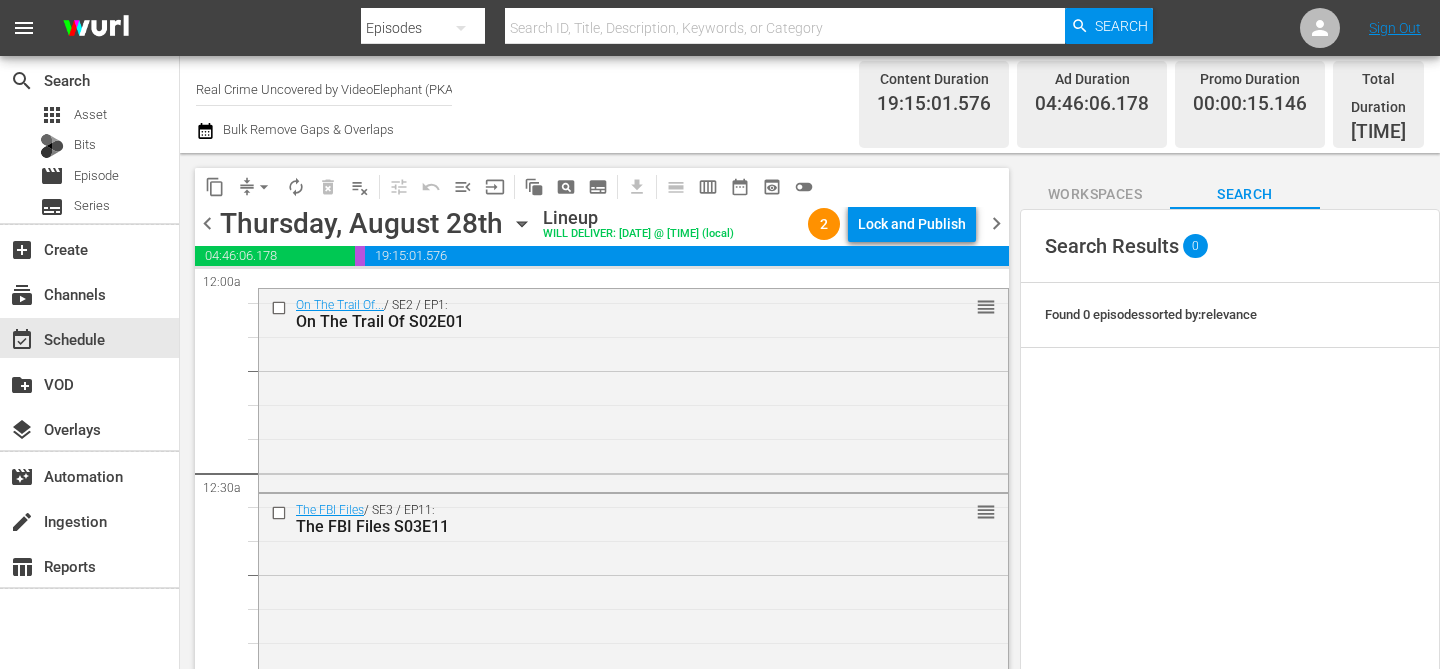 scroll, scrollTop: 0, scrollLeft: 0, axis: both 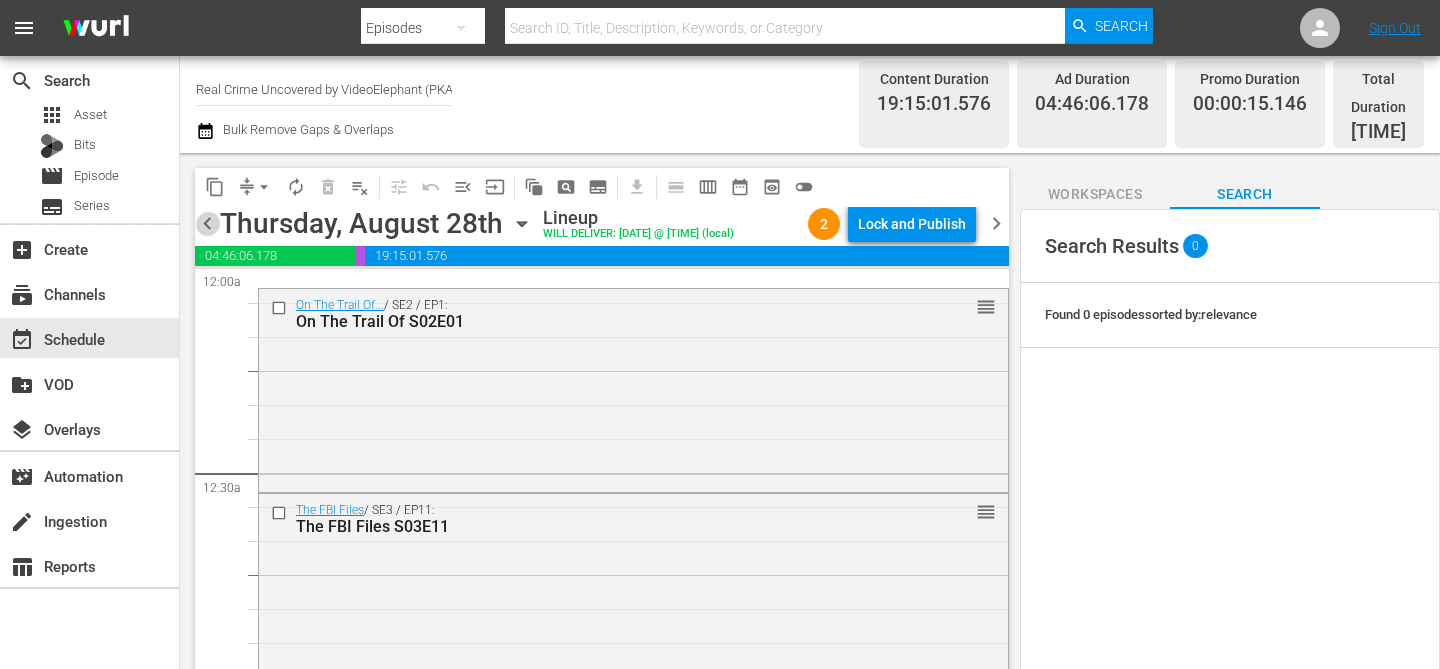 click on "chevron_left" at bounding box center (207, 223) 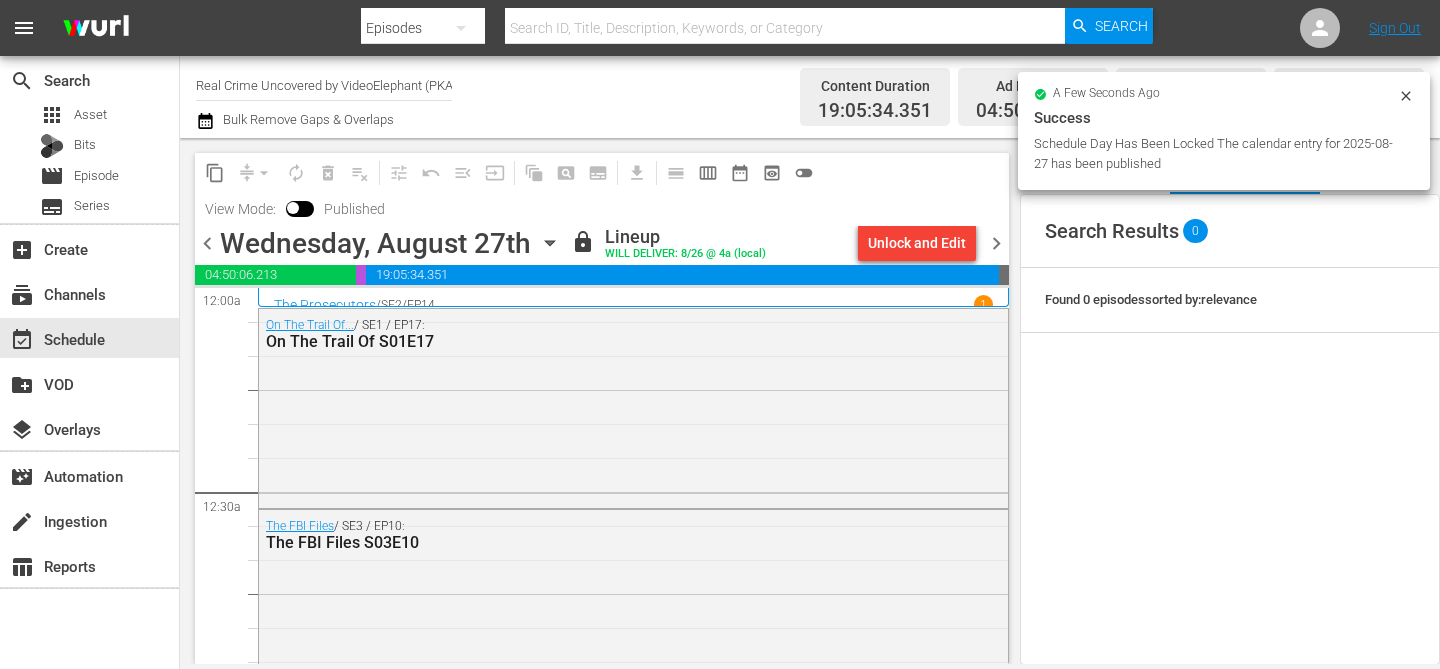 click on "chevron_right" at bounding box center (996, 243) 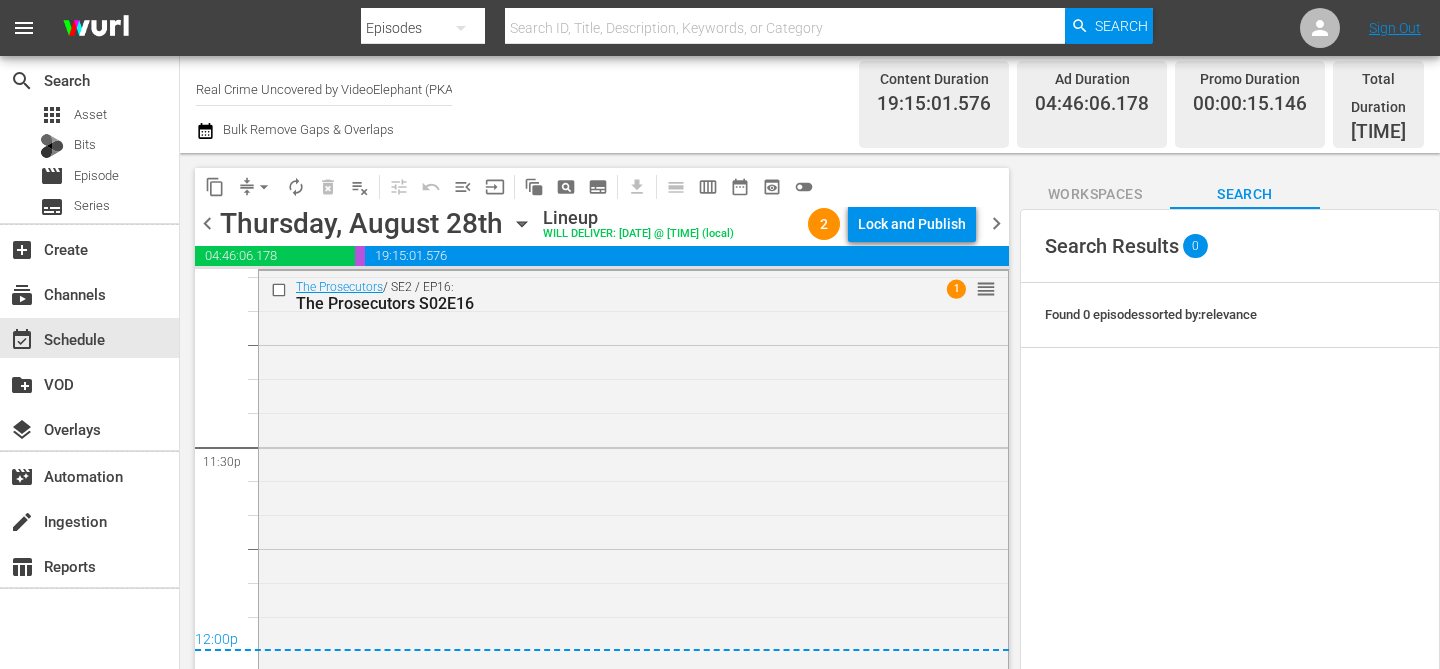 scroll, scrollTop: 9410, scrollLeft: 0, axis: vertical 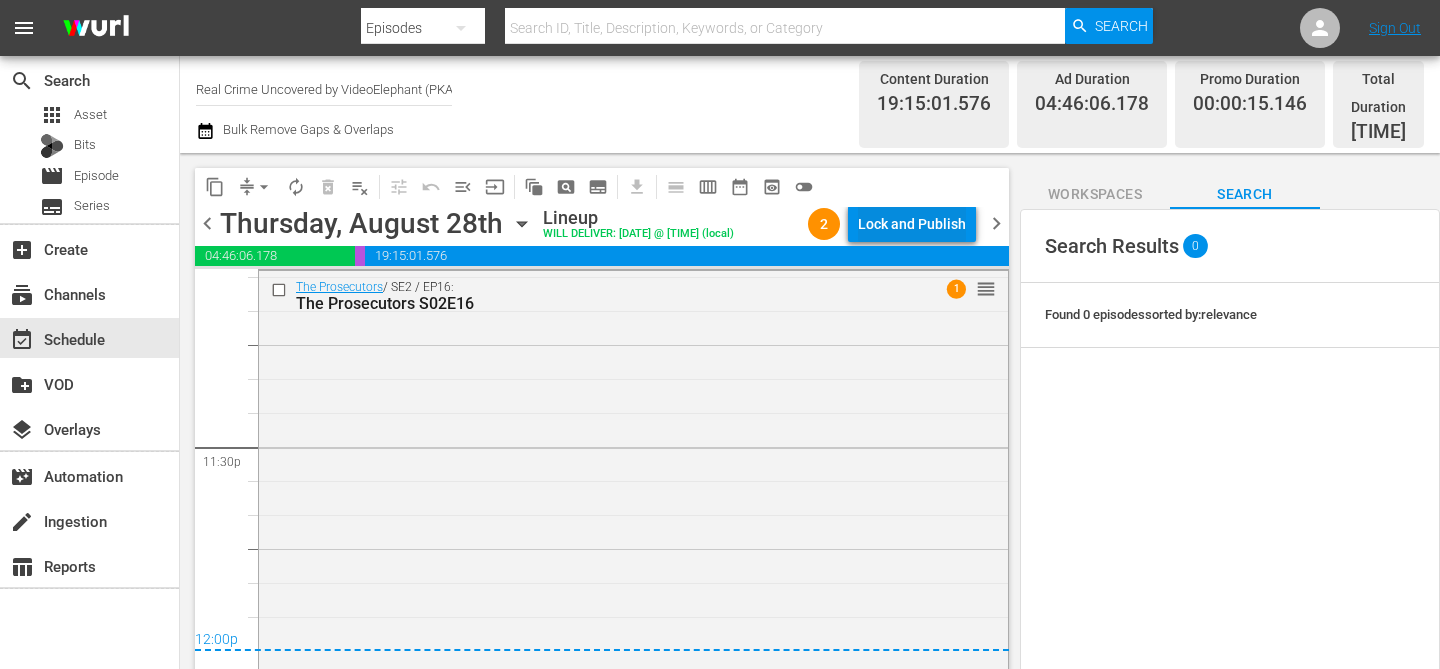 click on "Lock and Publish" at bounding box center [912, 224] 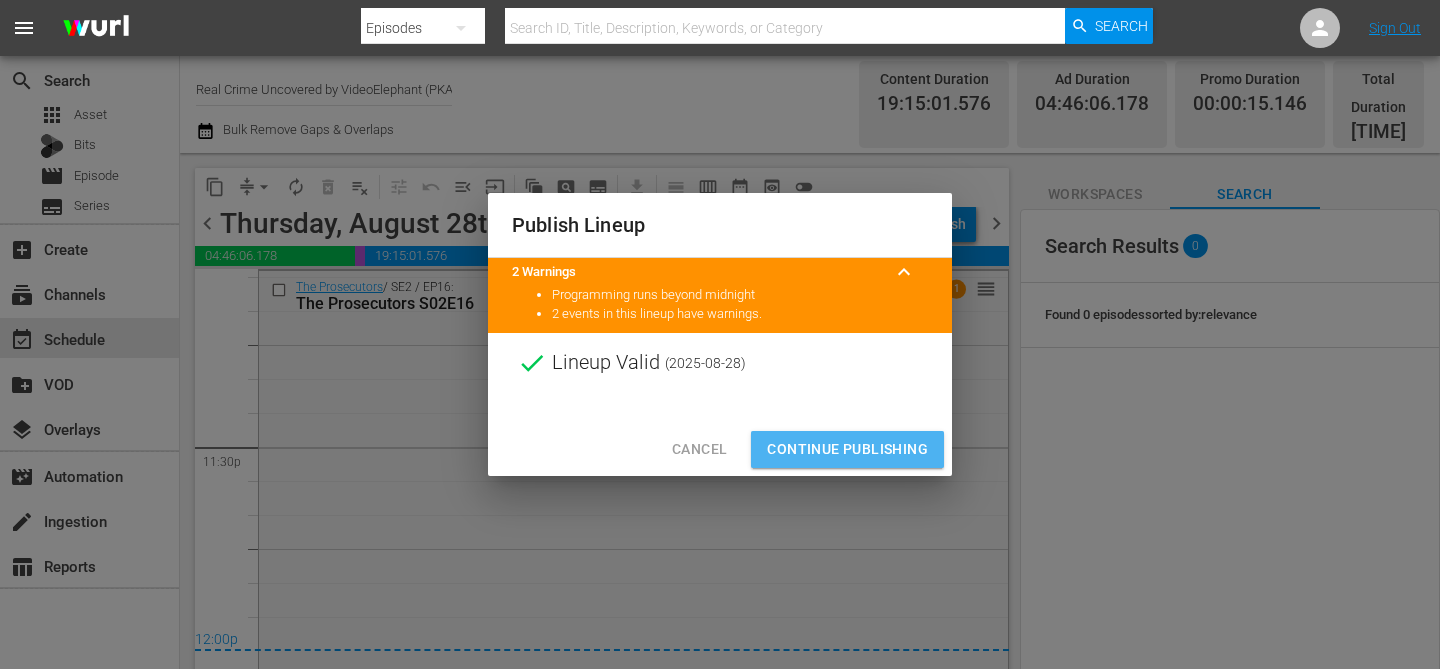 click on "Continue Publishing" at bounding box center (847, 449) 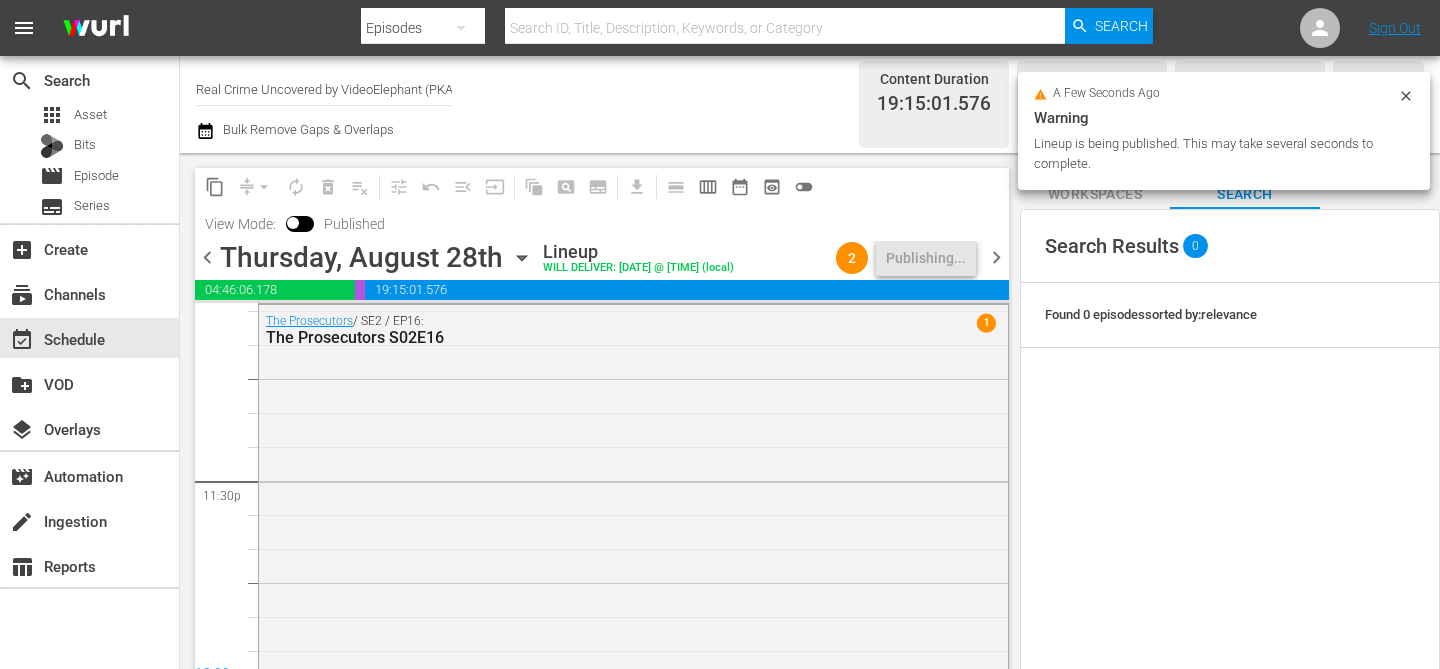 click on "chevron_right" at bounding box center [996, 257] 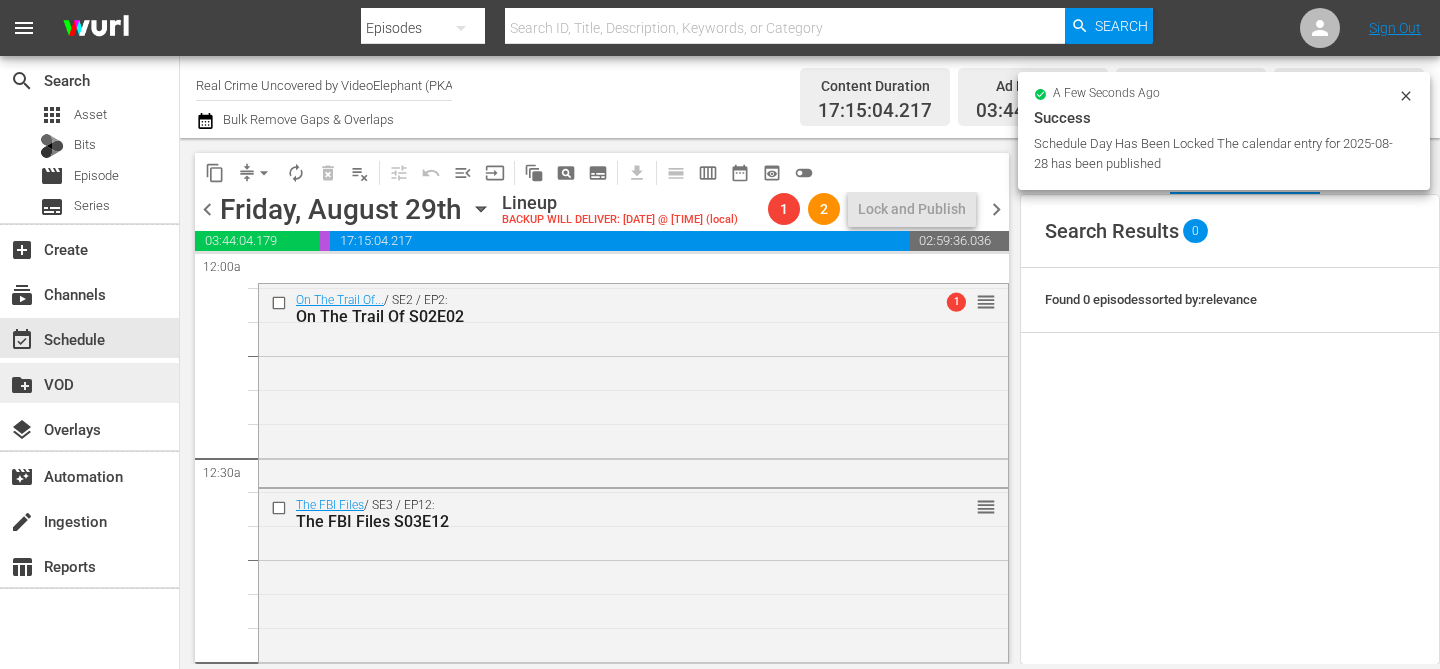 scroll, scrollTop: 0, scrollLeft: 0, axis: both 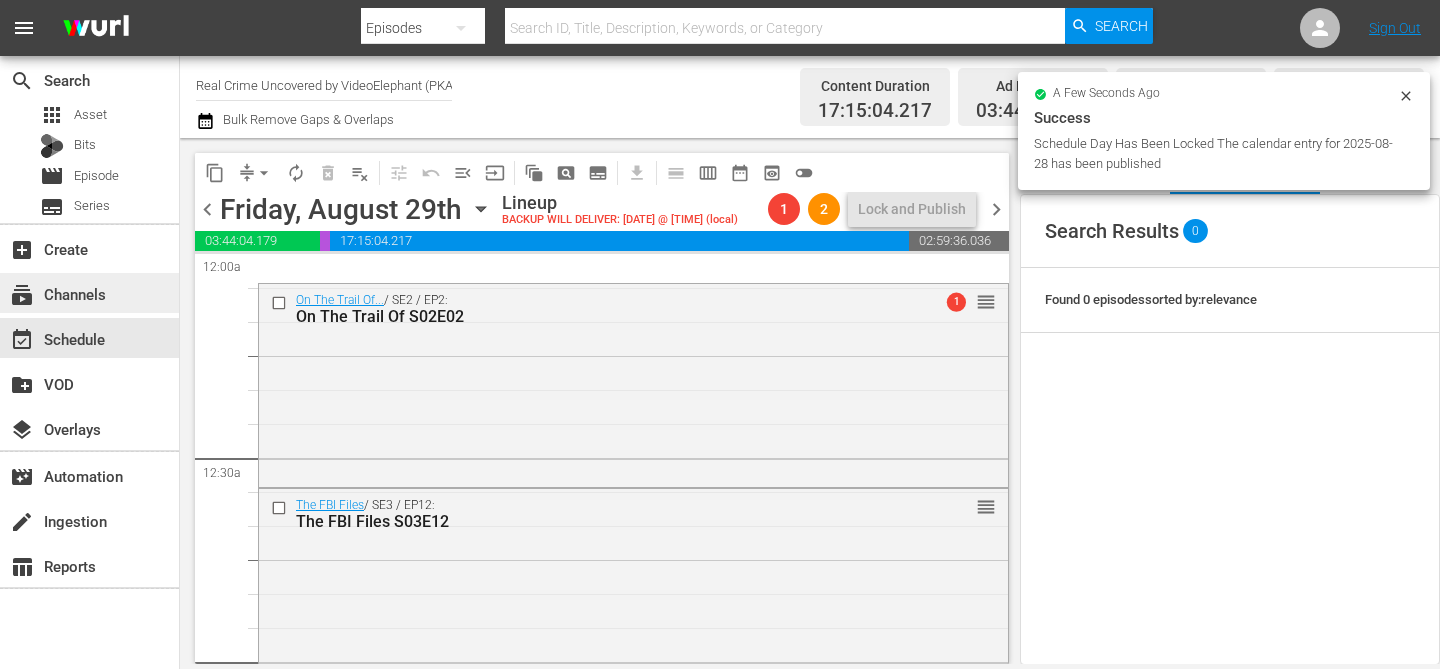 click on "subscriptions   Channels" at bounding box center (56, 291) 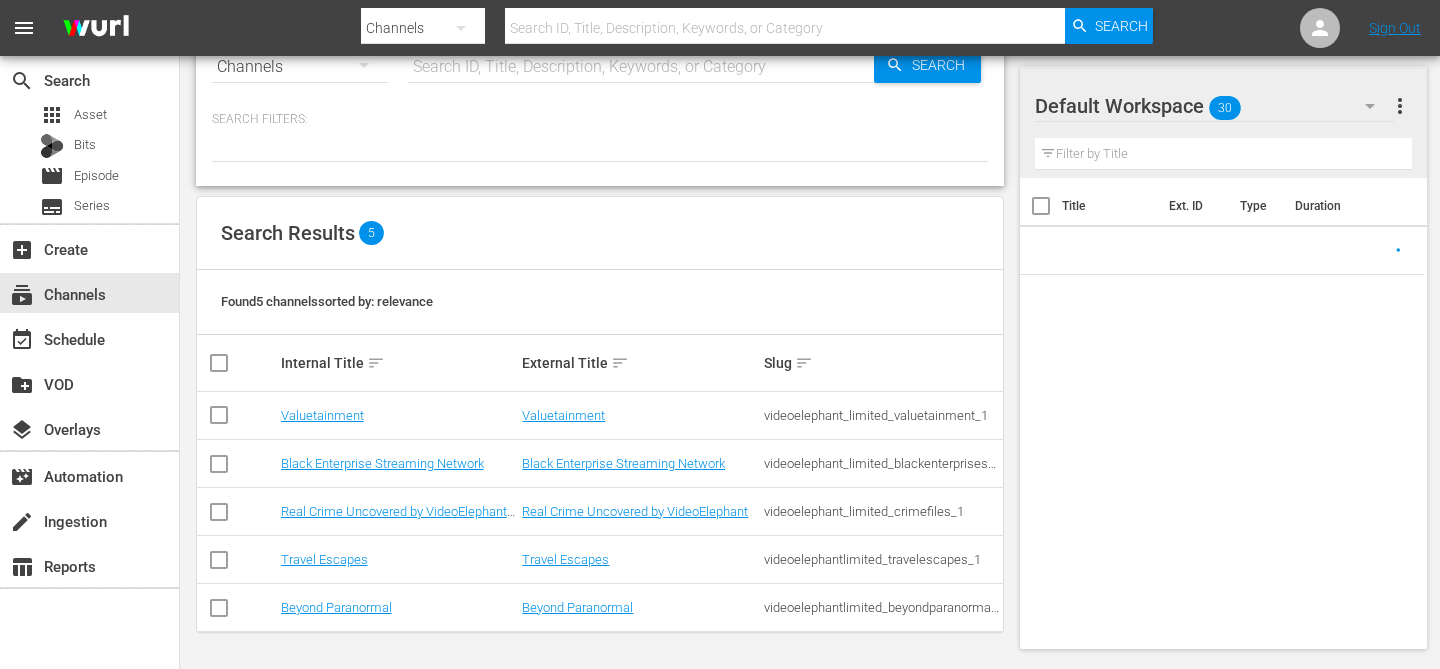 scroll, scrollTop: 61, scrollLeft: 0, axis: vertical 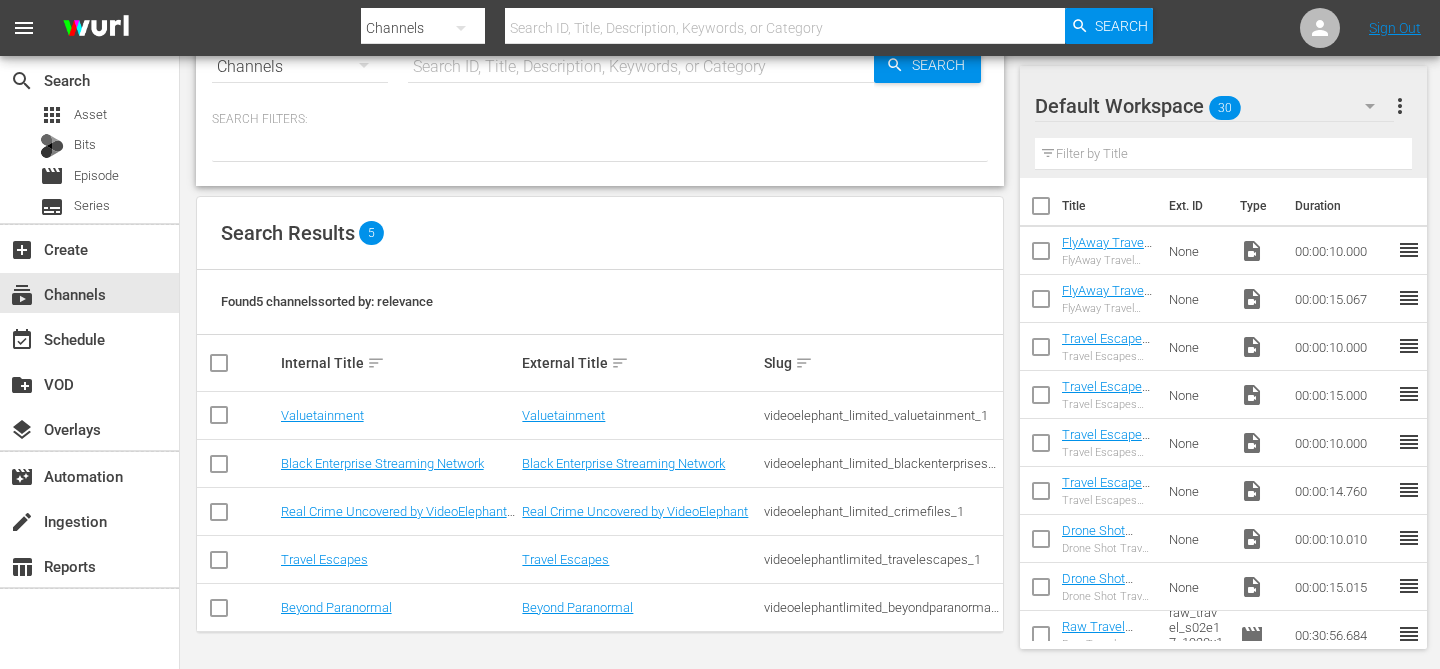 click at bounding box center (219, 564) 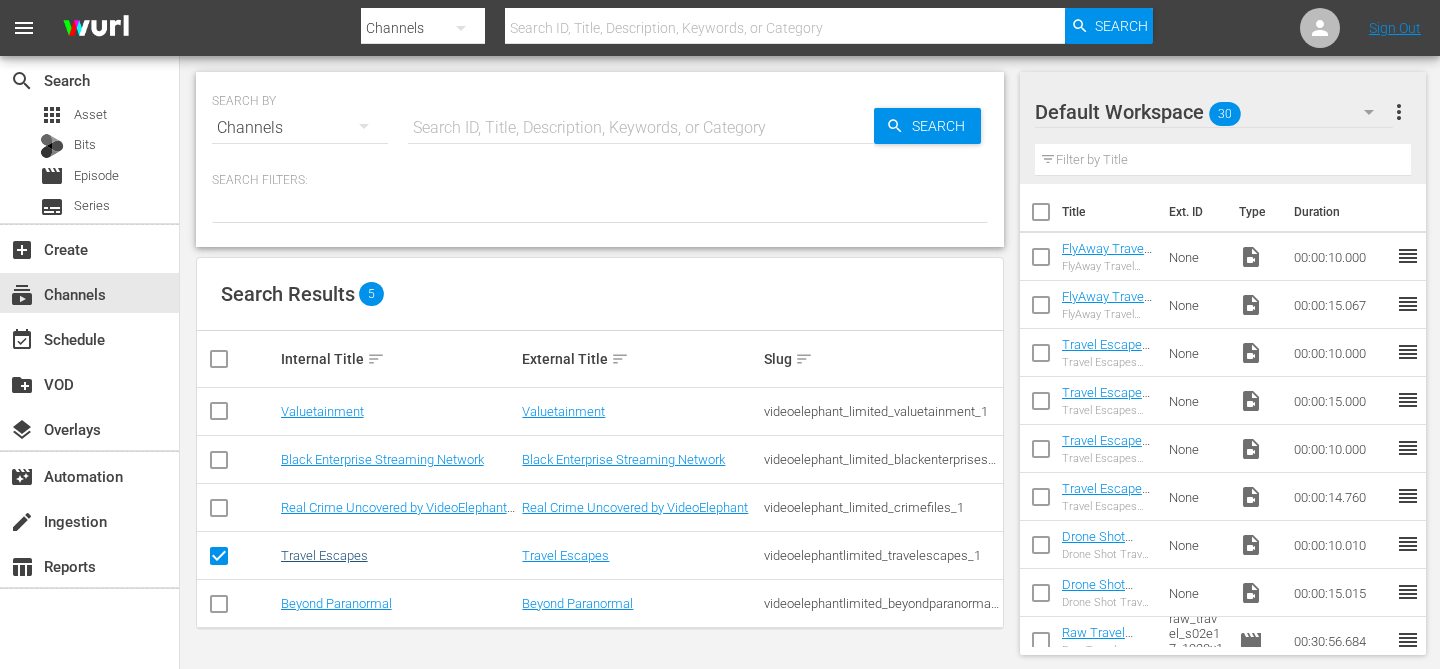 click on "Travel Escapes" at bounding box center [324, 555] 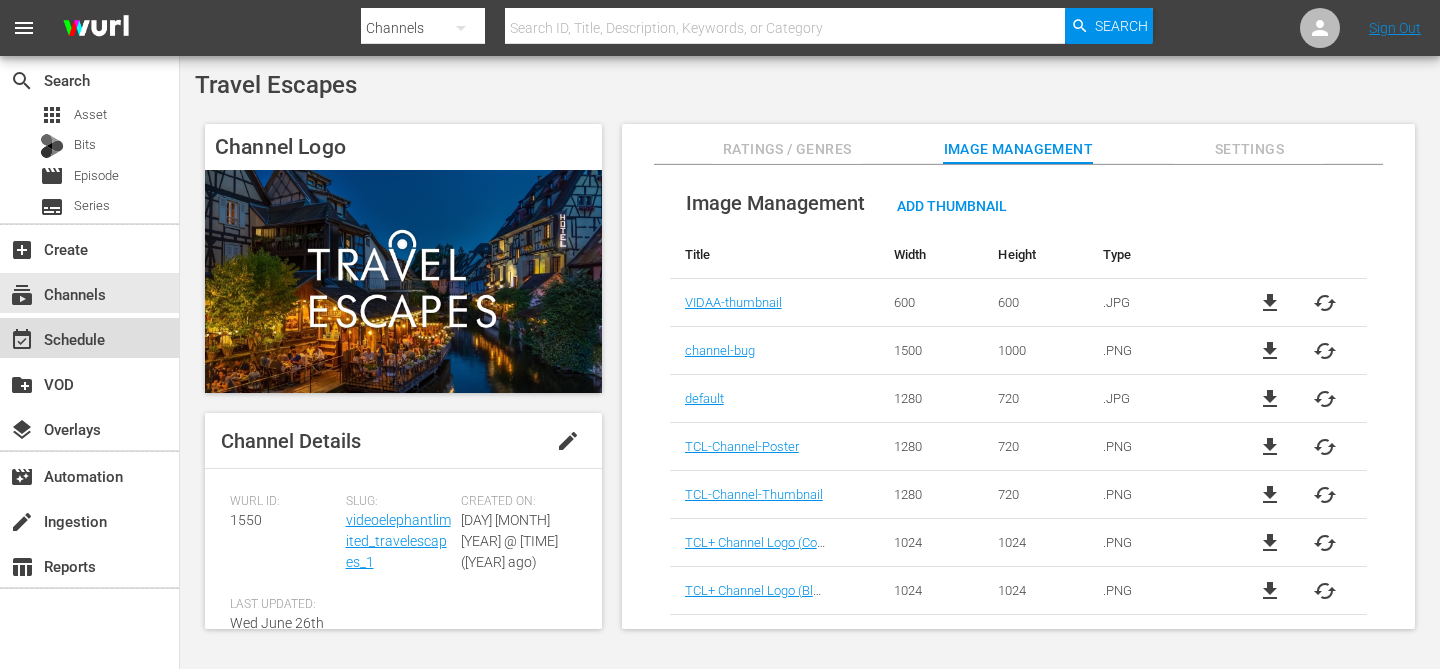 click on "event_available   Schedule" at bounding box center (56, 336) 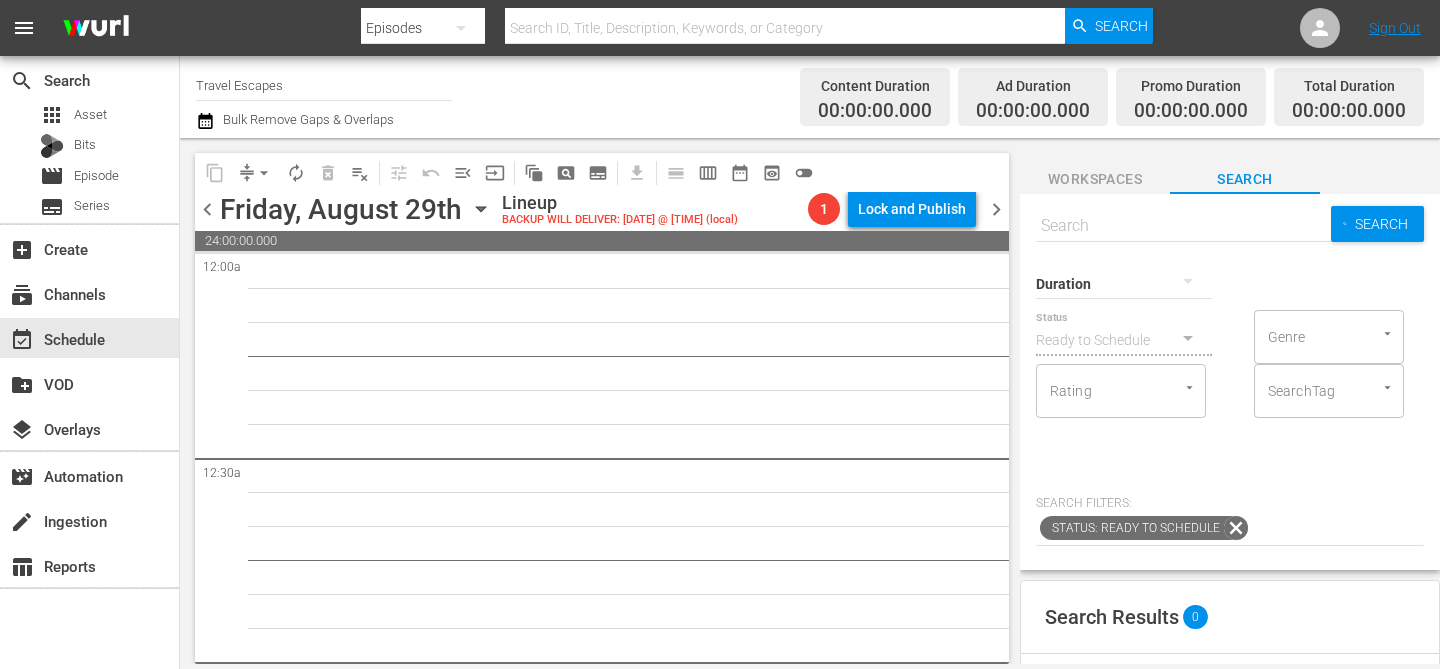 click 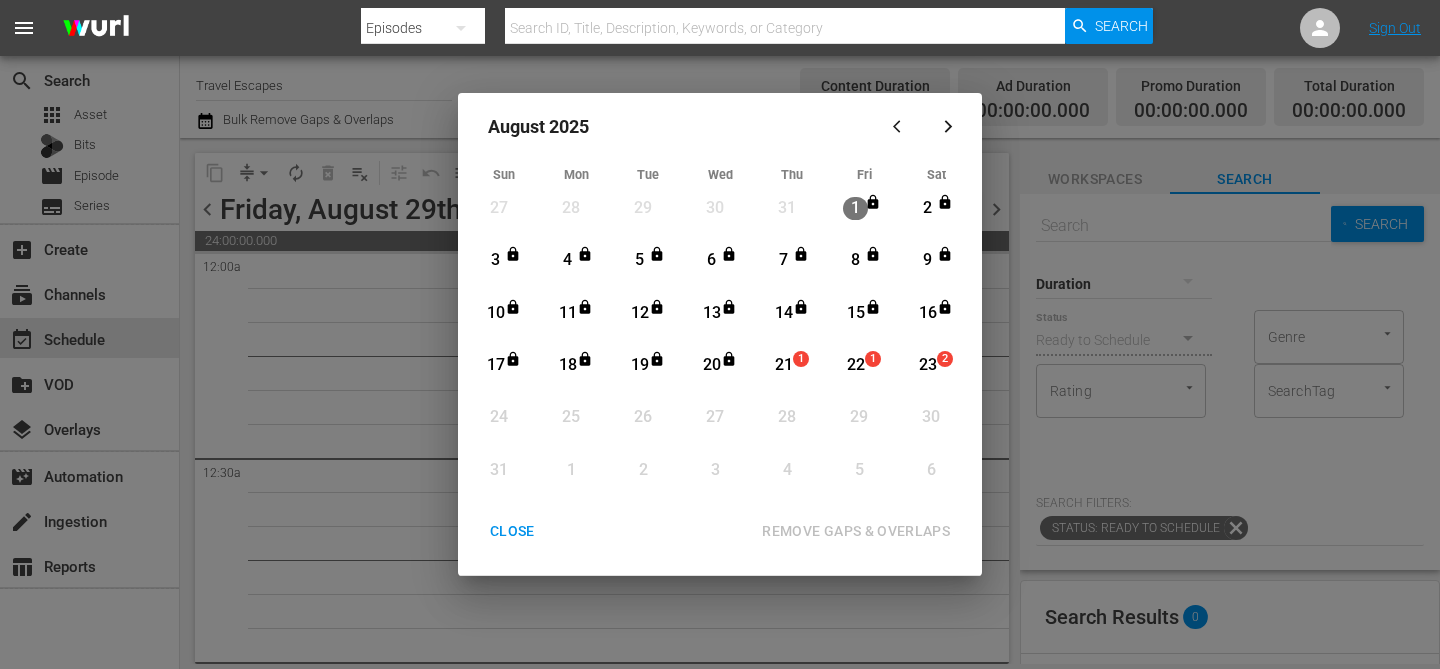 click on "CLOSE" at bounding box center [512, 531] 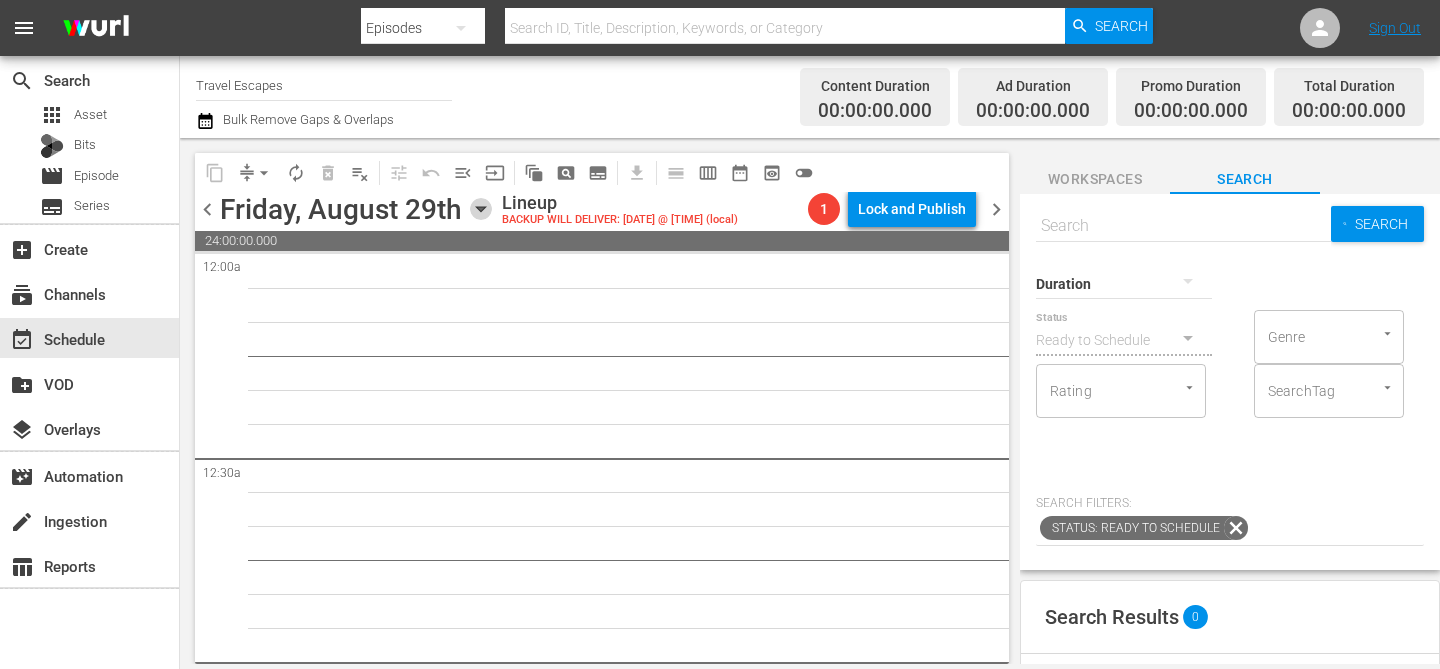 click 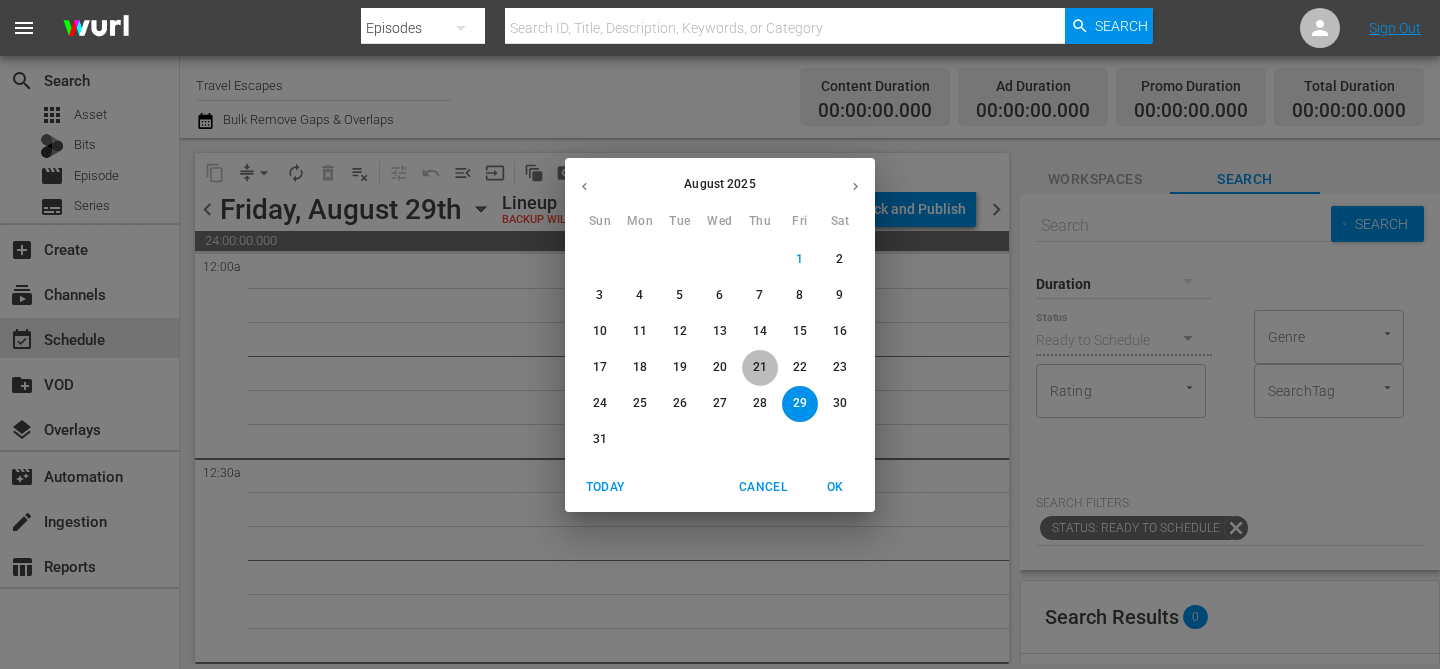 click on "21" at bounding box center (760, 368) 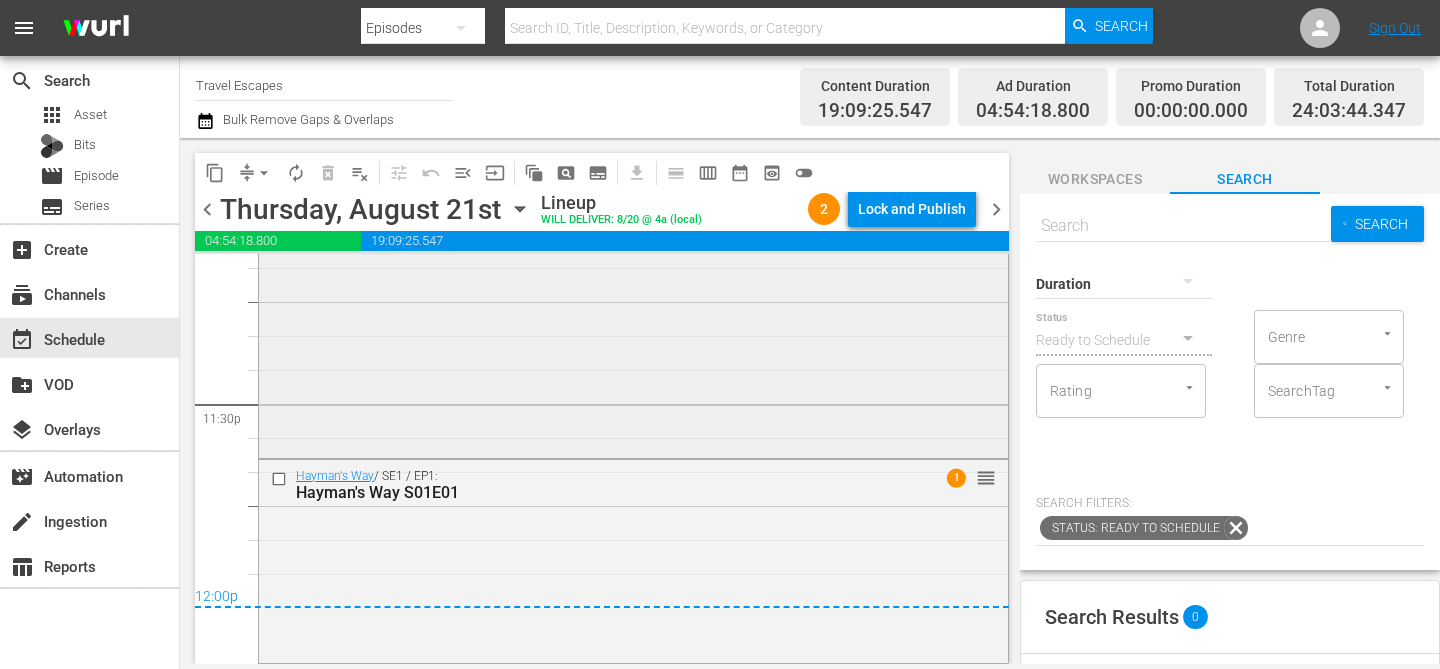 scroll, scrollTop: 9438, scrollLeft: 0, axis: vertical 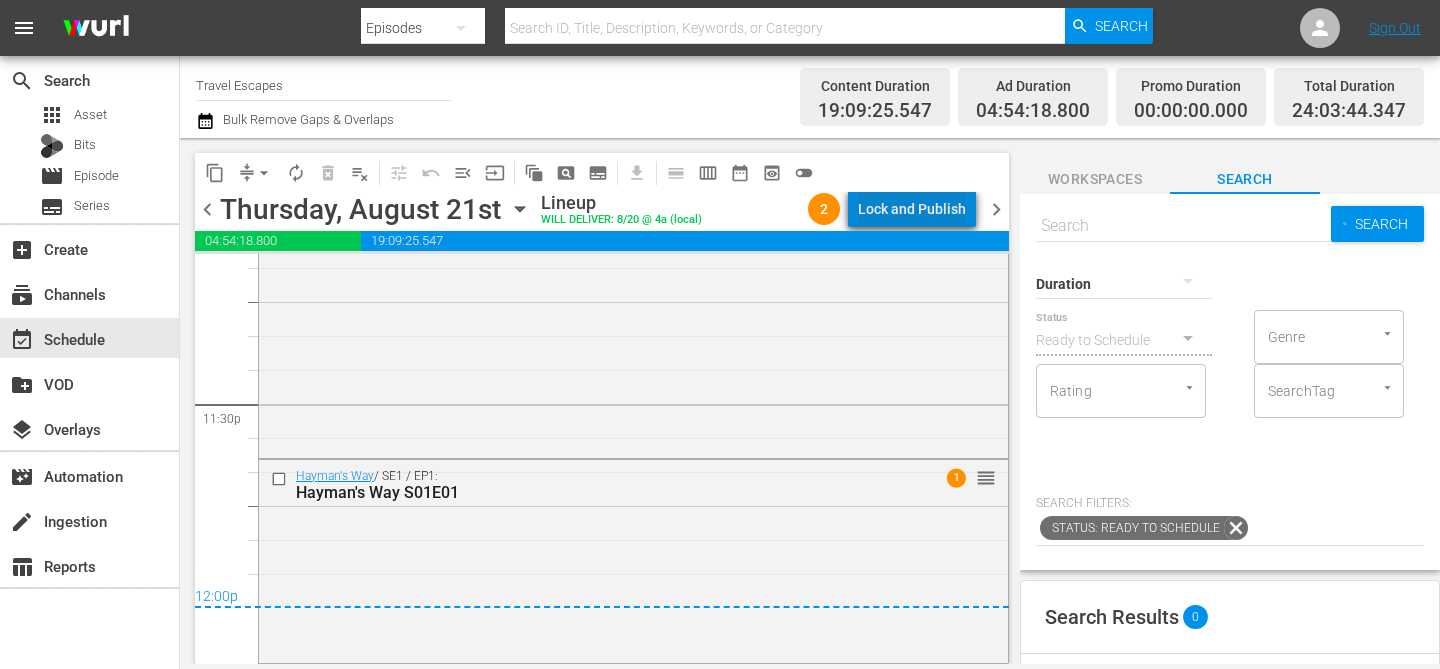 click on "Lock and Publish" at bounding box center [912, 209] 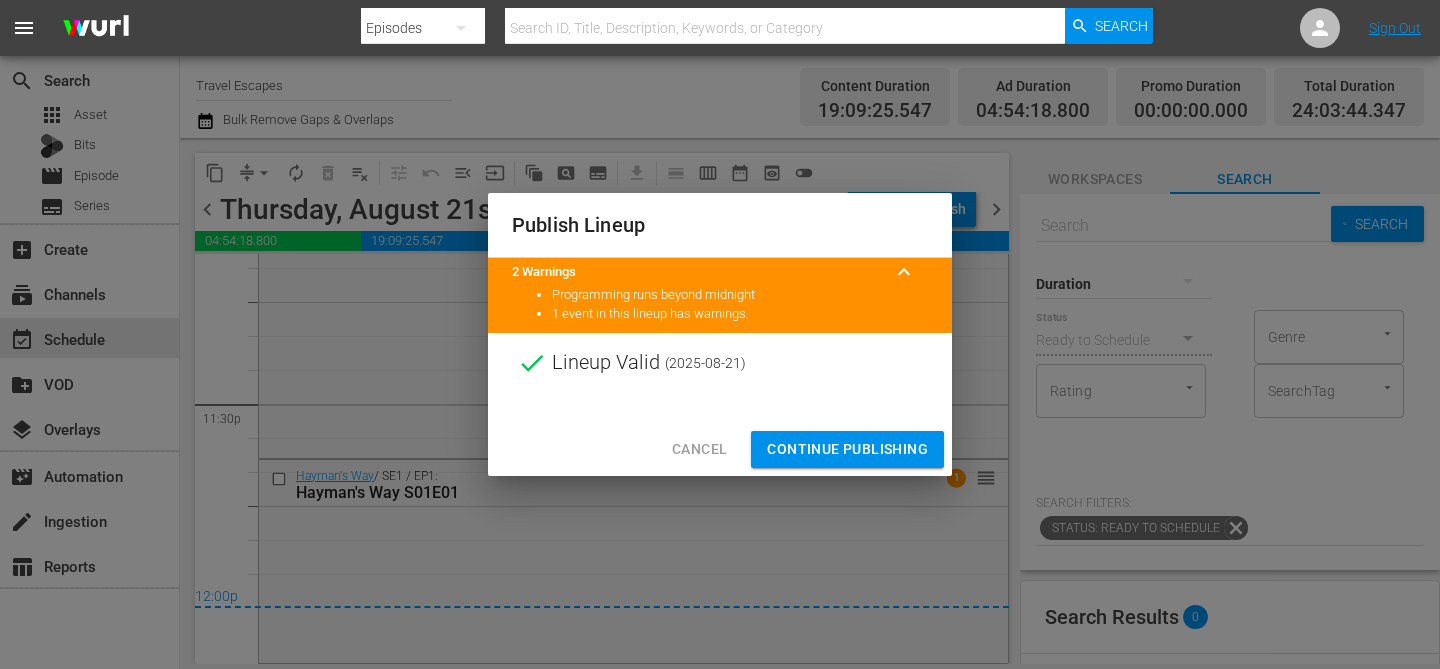 click on "Continue Publishing" at bounding box center (847, 449) 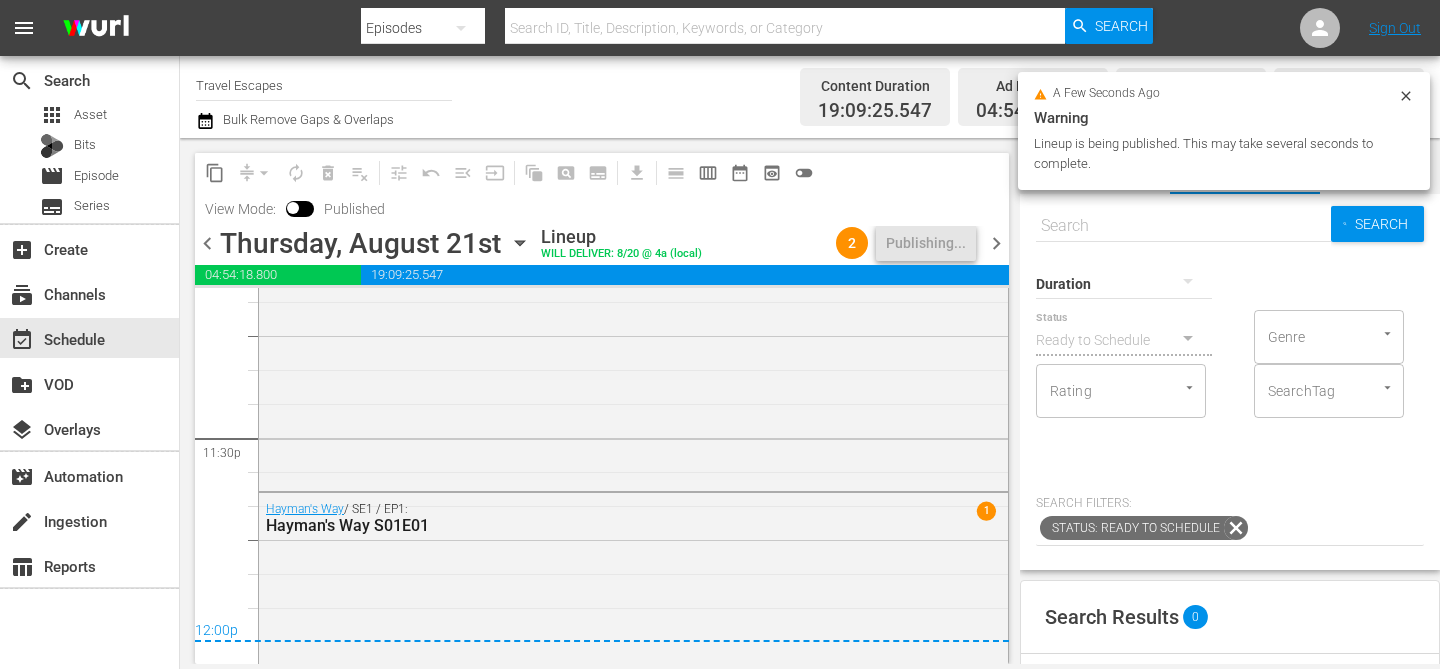 click on "chevron_right" at bounding box center [996, 243] 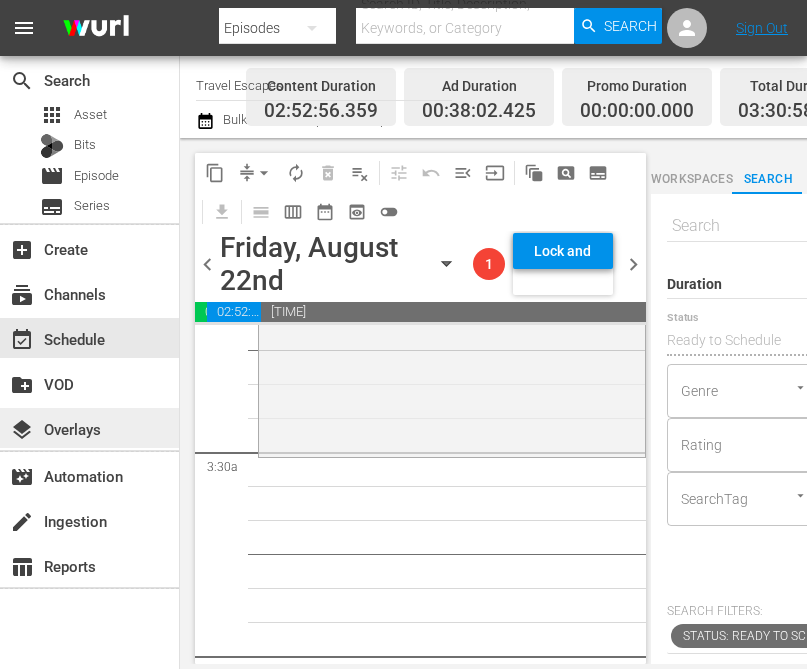 scroll, scrollTop: 1305, scrollLeft: 0, axis: vertical 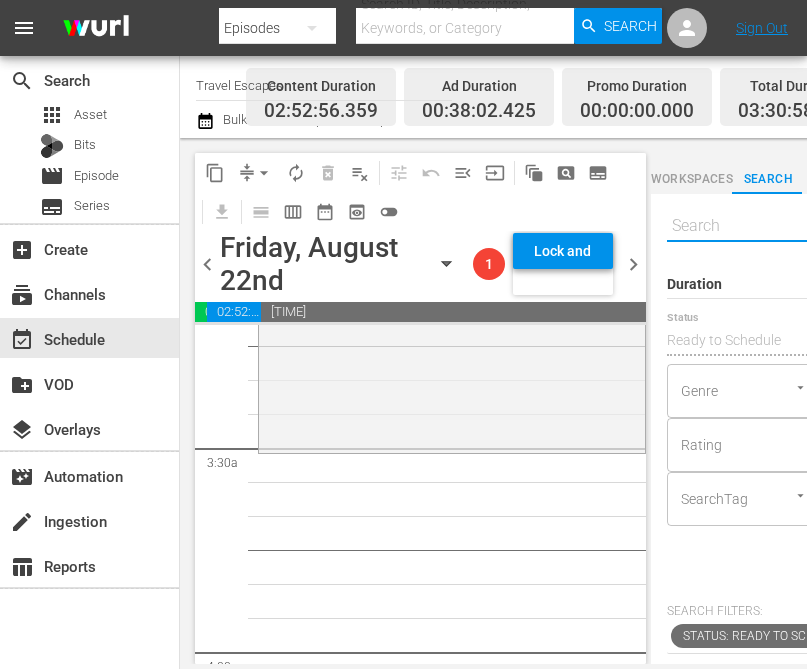 click at bounding box center [744, 226] 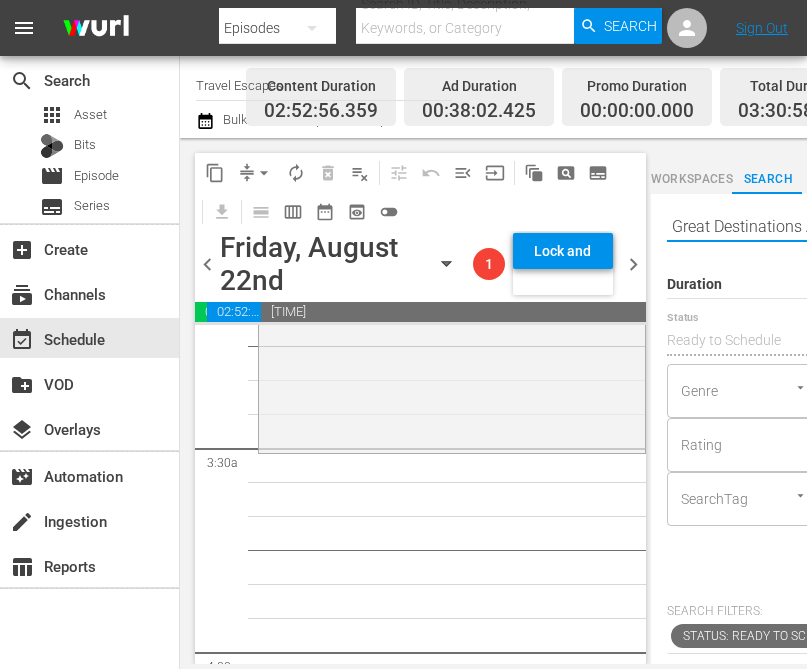 scroll, scrollTop: 0, scrollLeft: 79, axis: horizontal 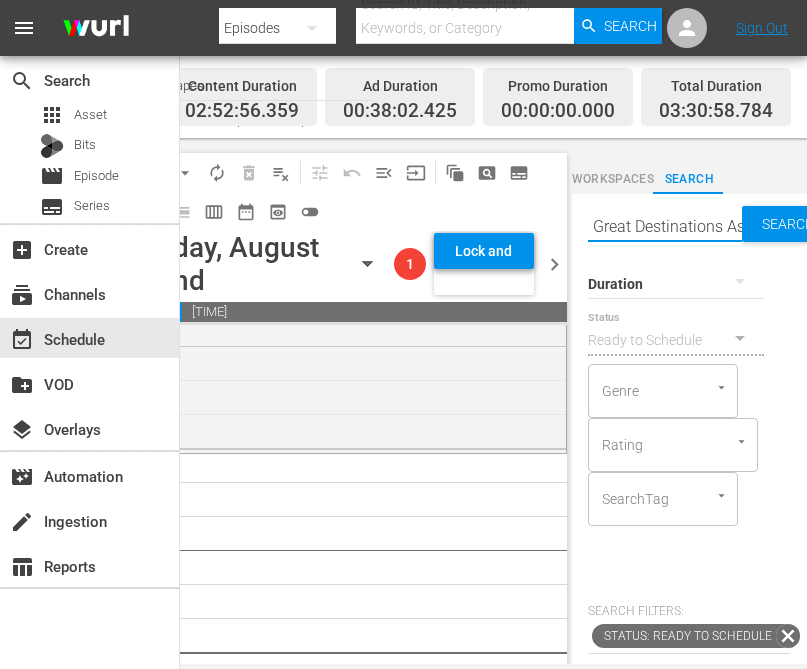 type on "Great Destinations Asia S01E07" 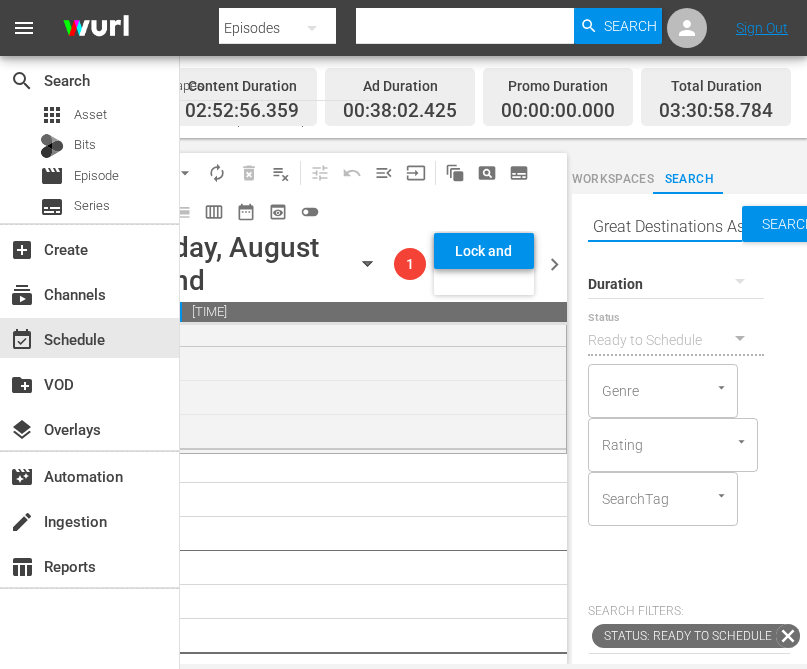 type on "Great Destinations Asia S01E07" 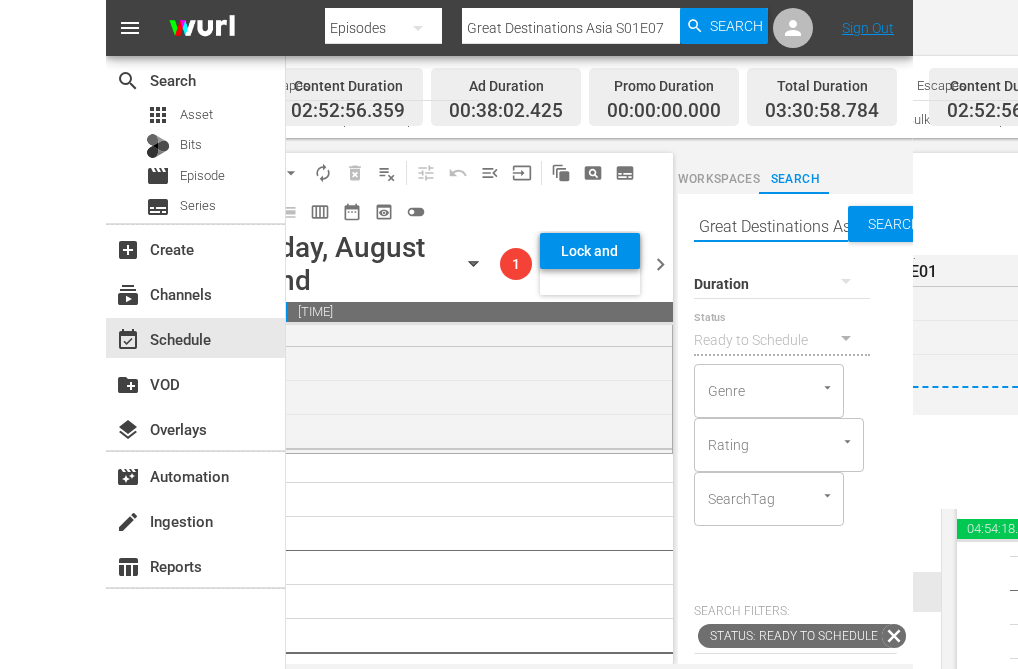 scroll, scrollTop: 0, scrollLeft: 0, axis: both 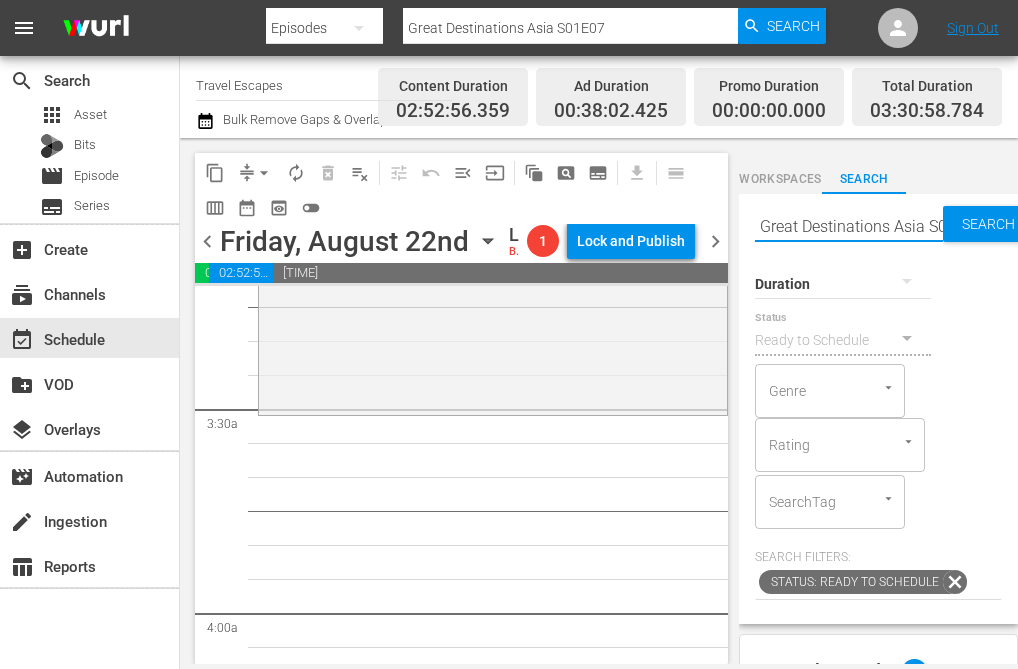 click on "Search" at bounding box center (992, 224) 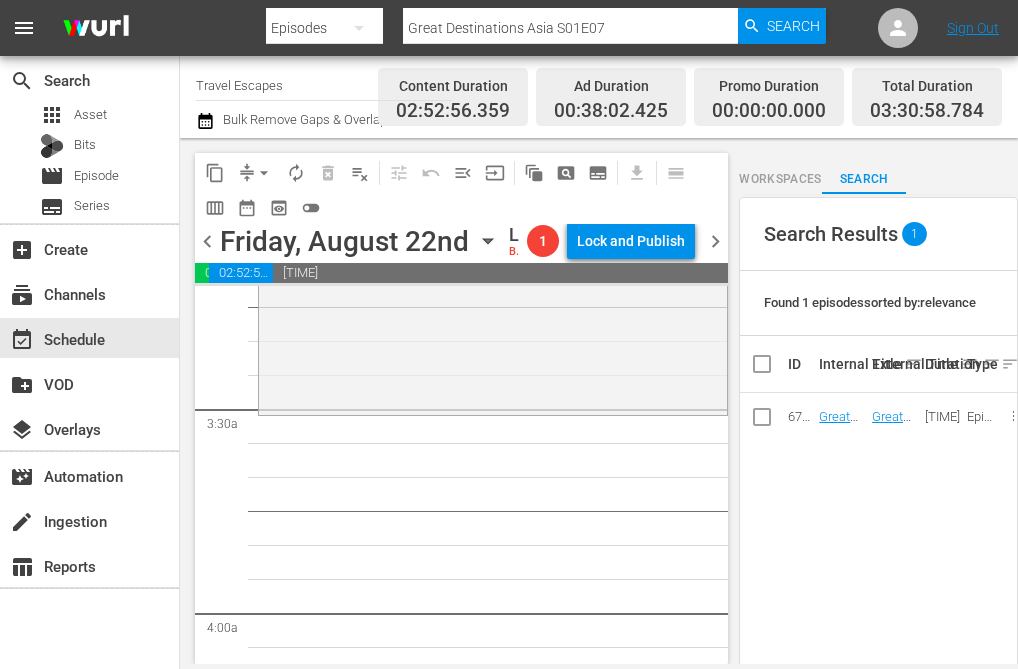 scroll, scrollTop: 440, scrollLeft: 0, axis: vertical 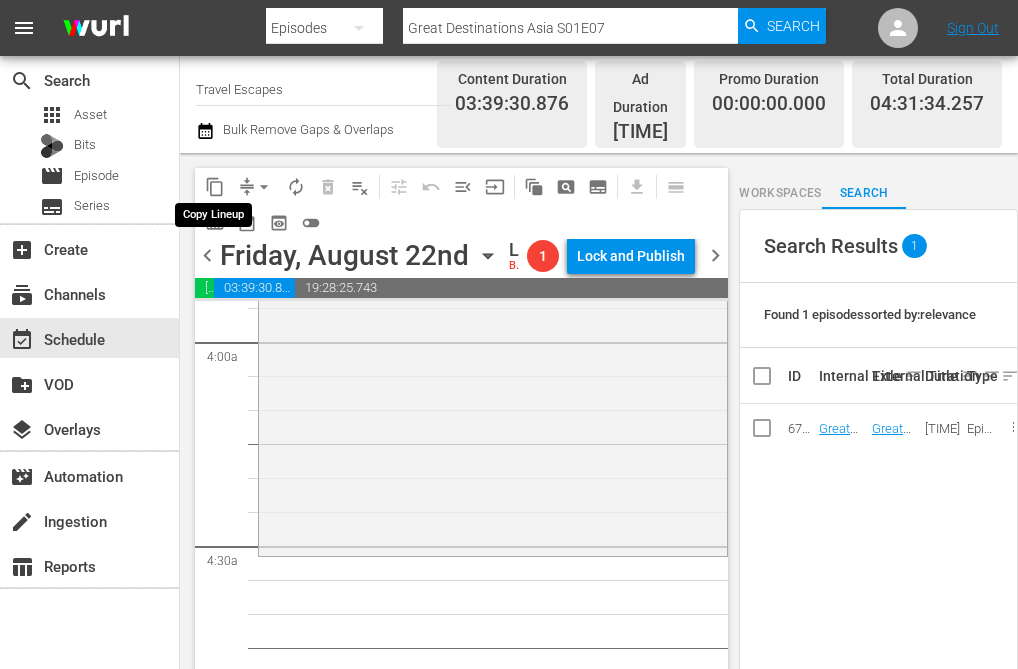click on "content_copy" at bounding box center (215, 187) 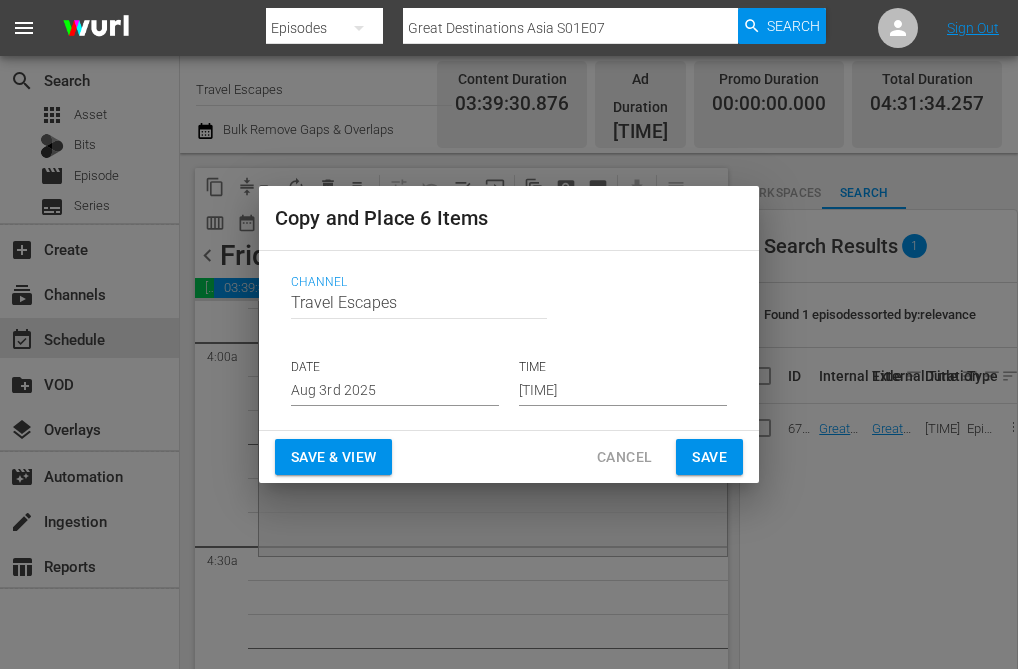 click on "Aug 3rd 2025" at bounding box center [395, 391] 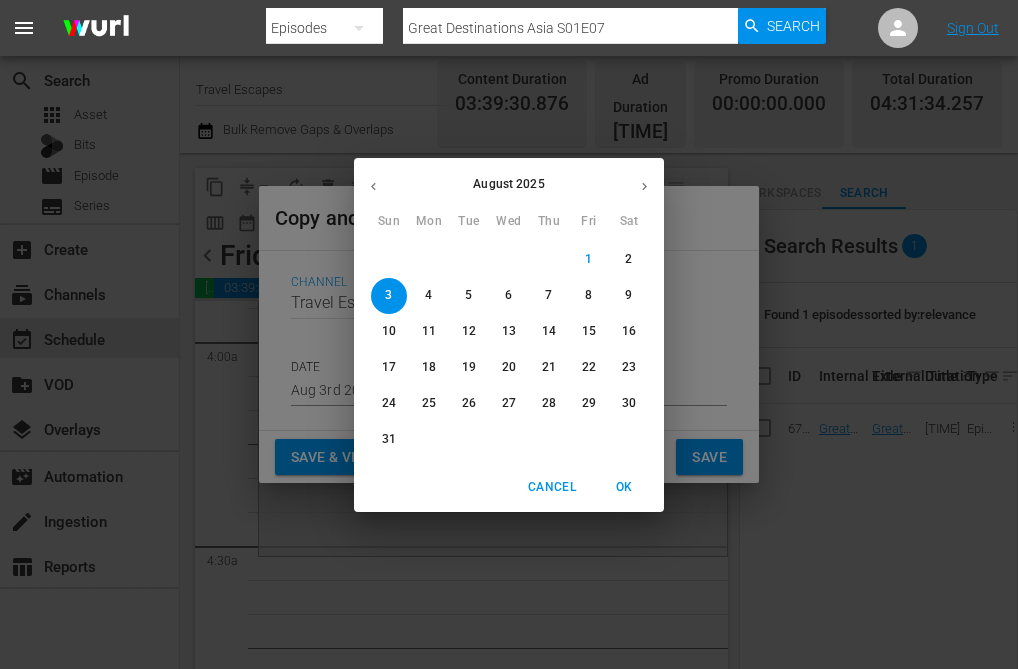 click on "22" at bounding box center (589, 367) 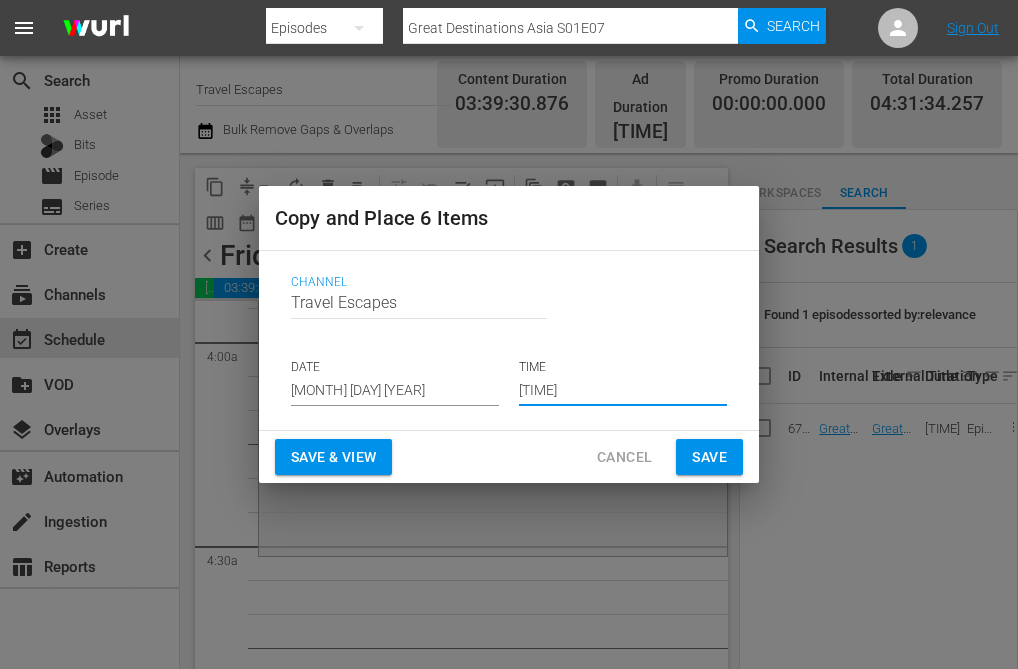 click on "[TIME]" at bounding box center [623, 391] 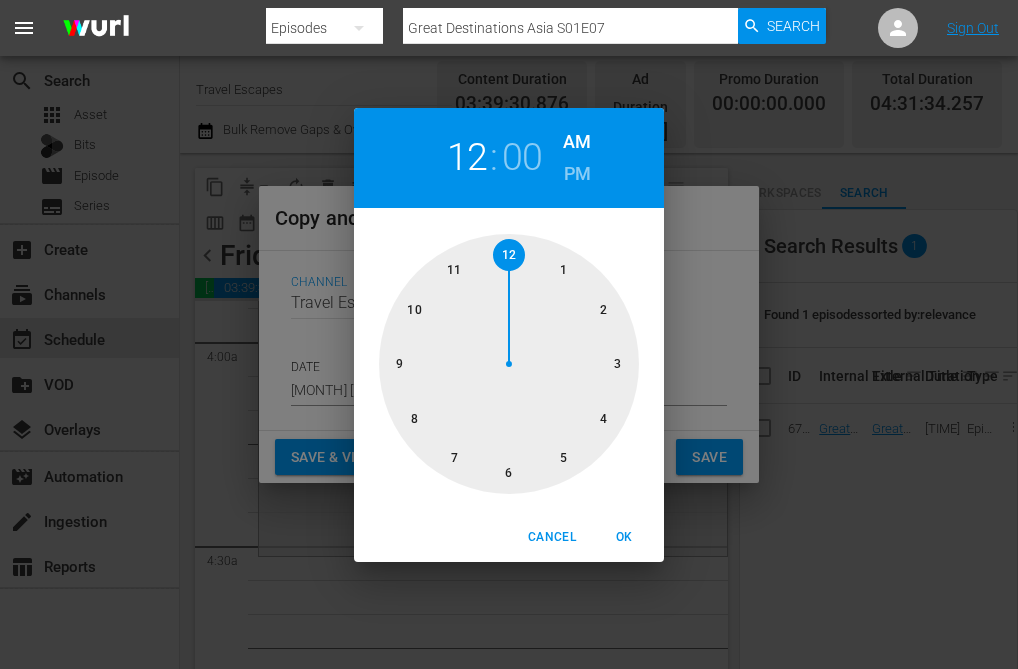 click at bounding box center (509, 364) 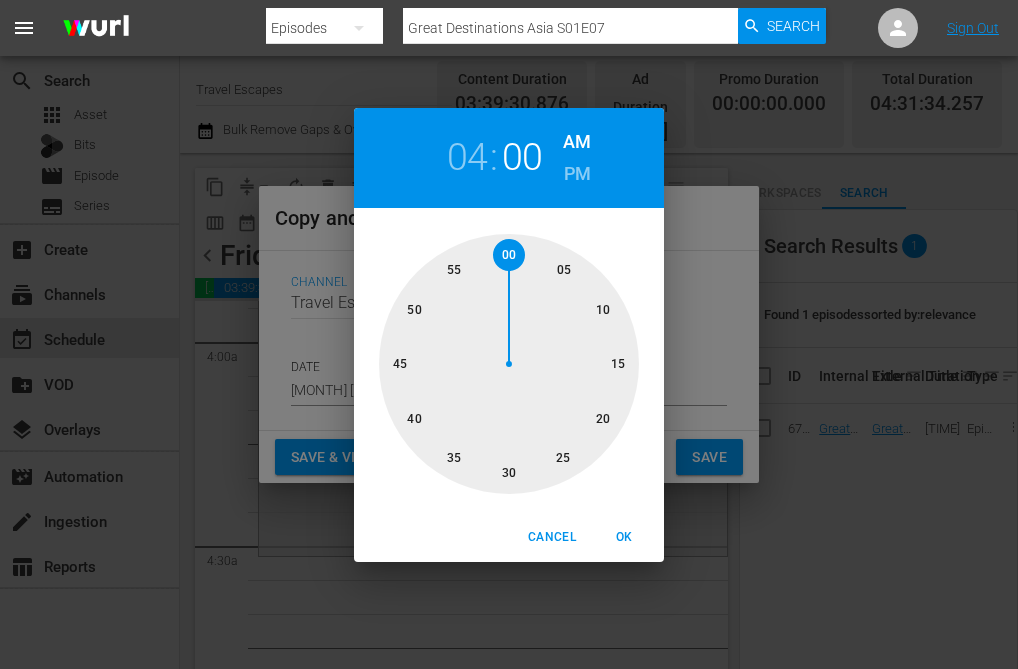 click at bounding box center (509, 364) 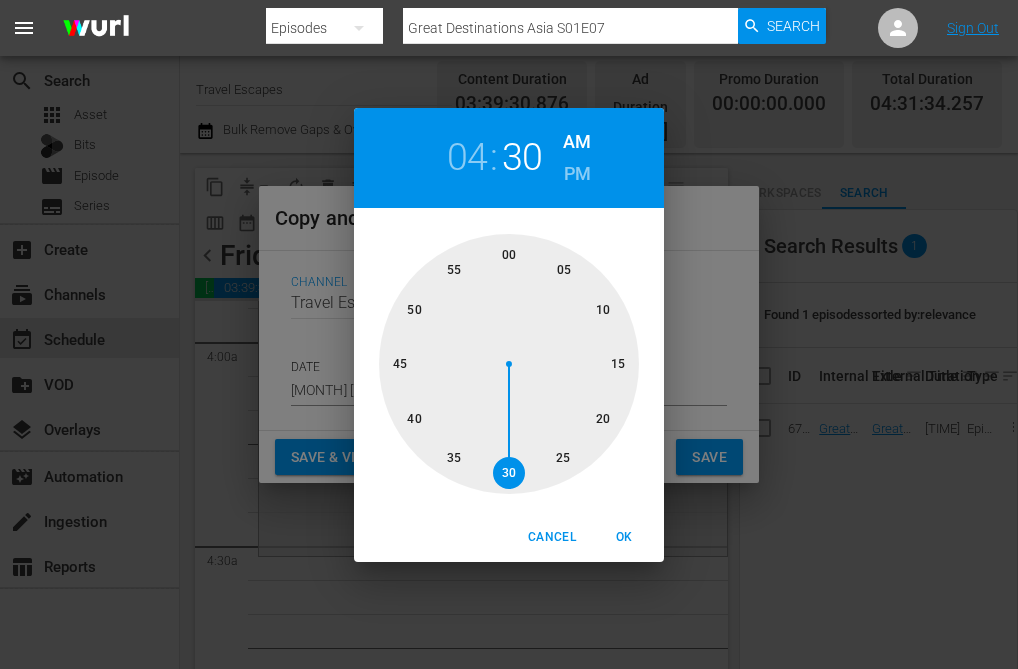 click on "OK" at bounding box center (624, 537) 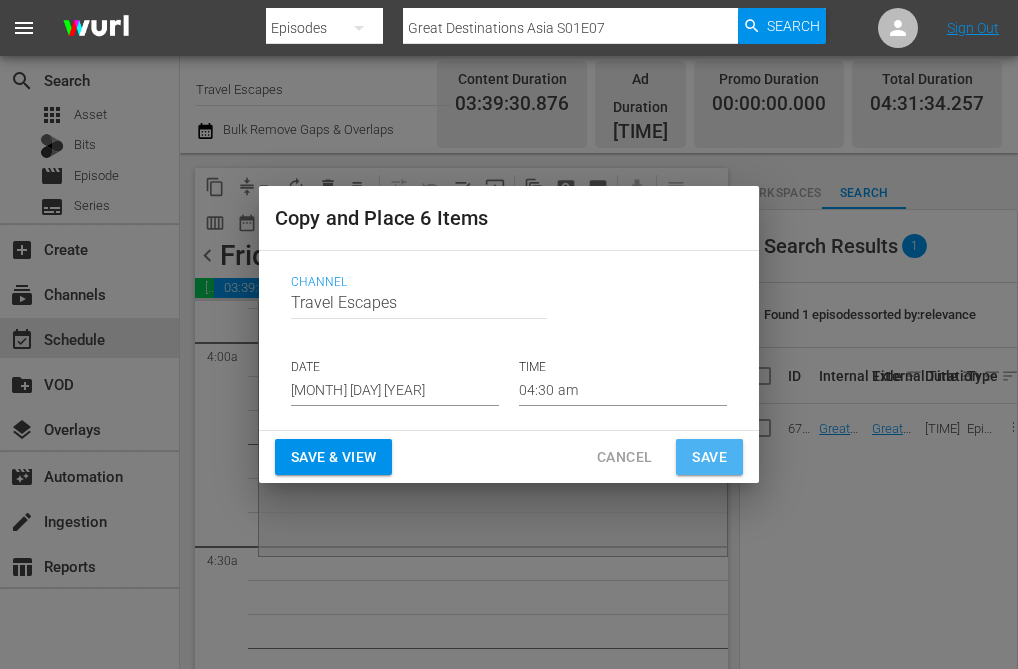 click on "Save" at bounding box center (709, 457) 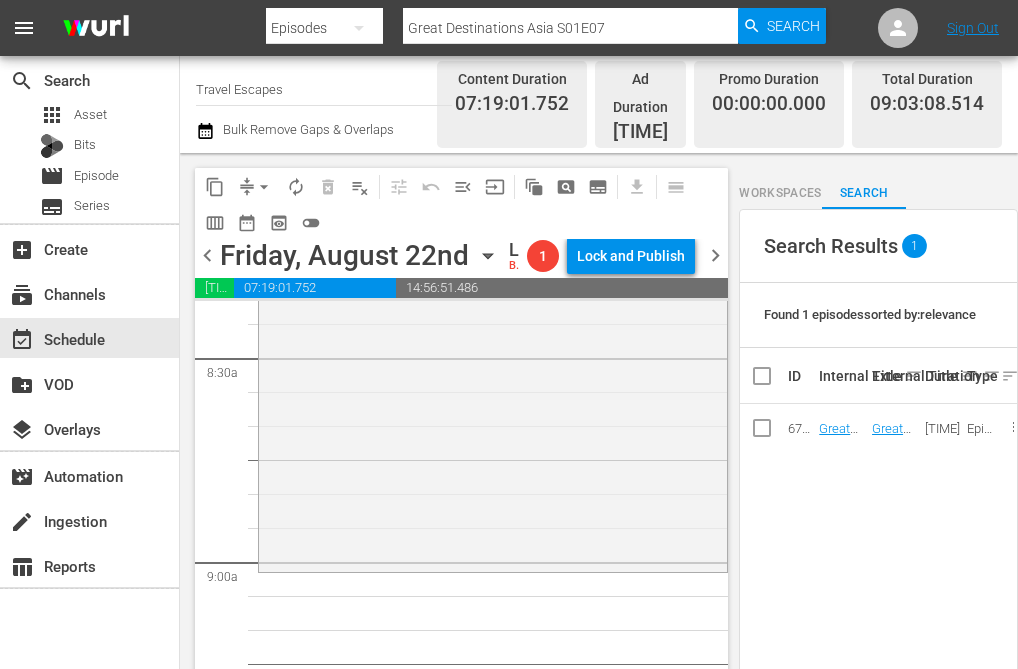 scroll, scrollTop: 3416, scrollLeft: 0, axis: vertical 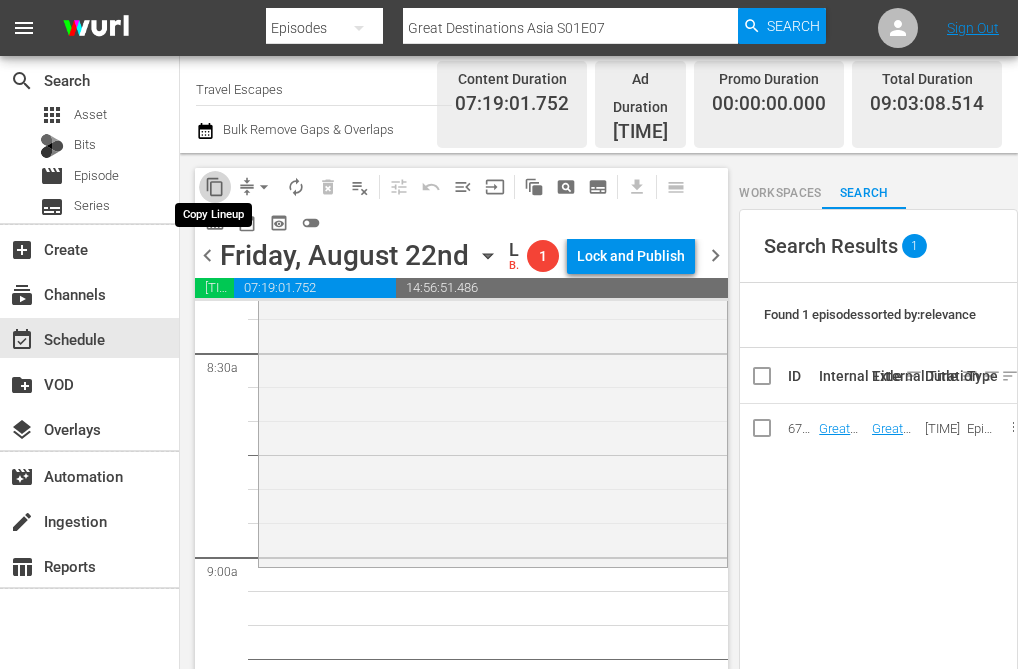 click on "content_copy" at bounding box center (215, 187) 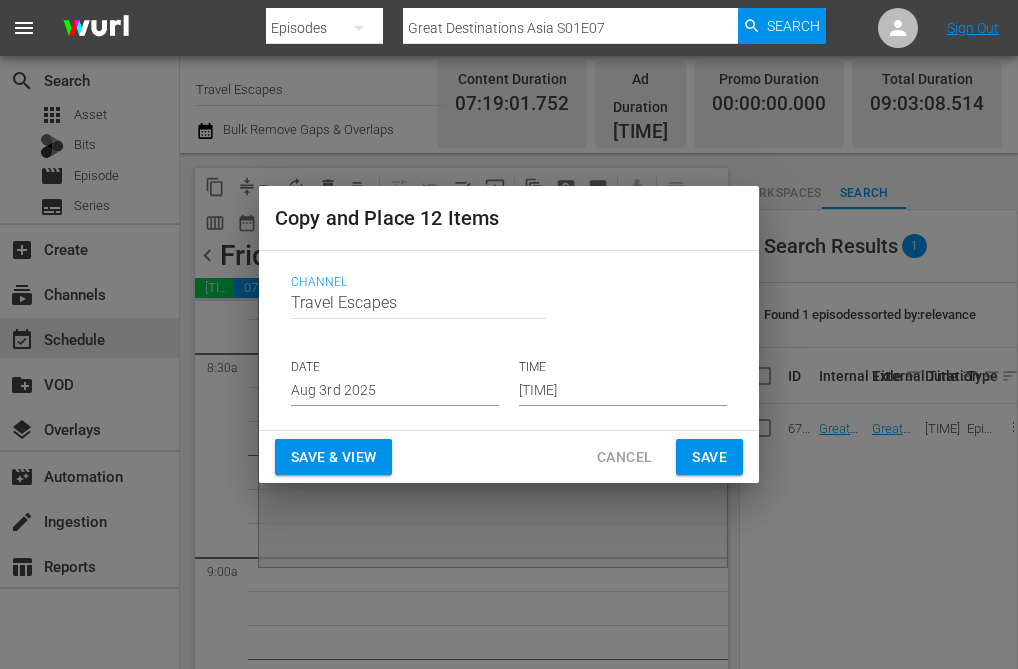 click on "Aug 3rd 2025" at bounding box center (395, 391) 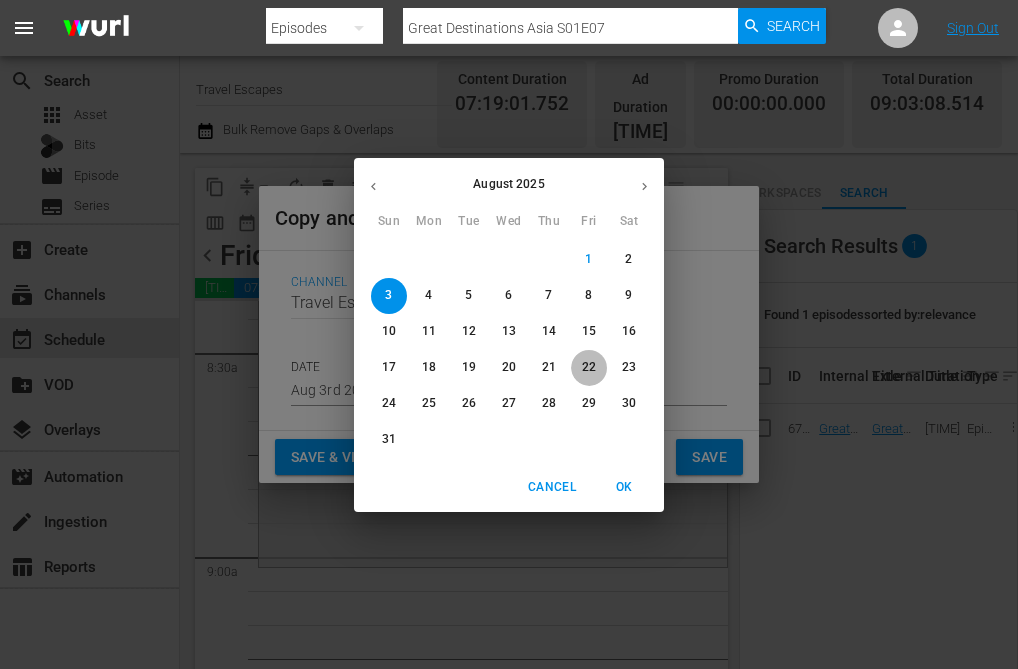 click on "22" at bounding box center [589, 367] 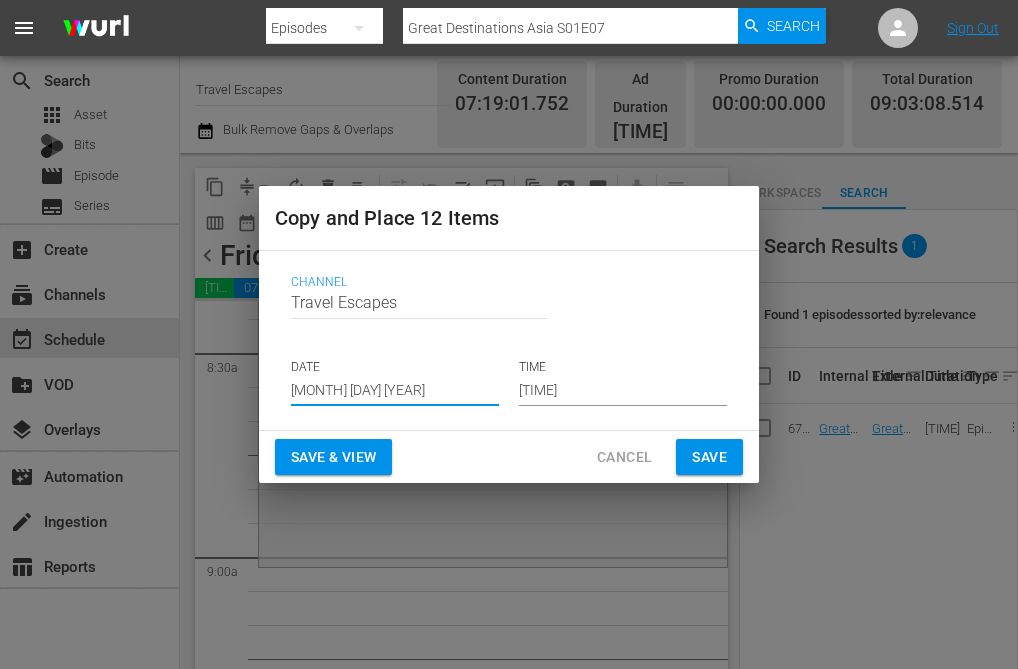 click on "[TIME]" at bounding box center [623, 391] 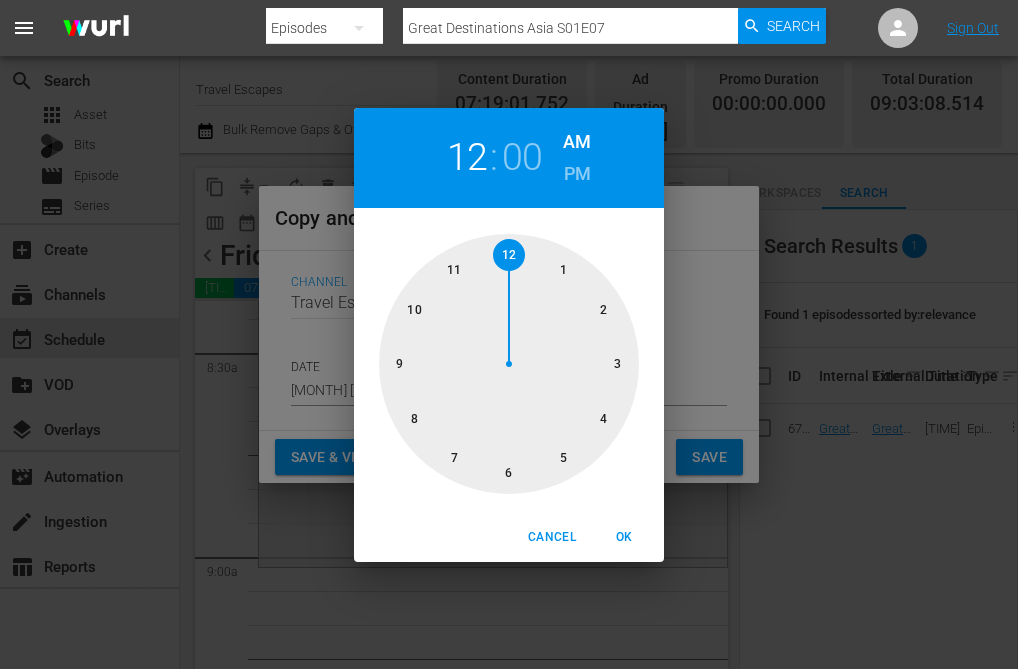 click at bounding box center [509, 364] 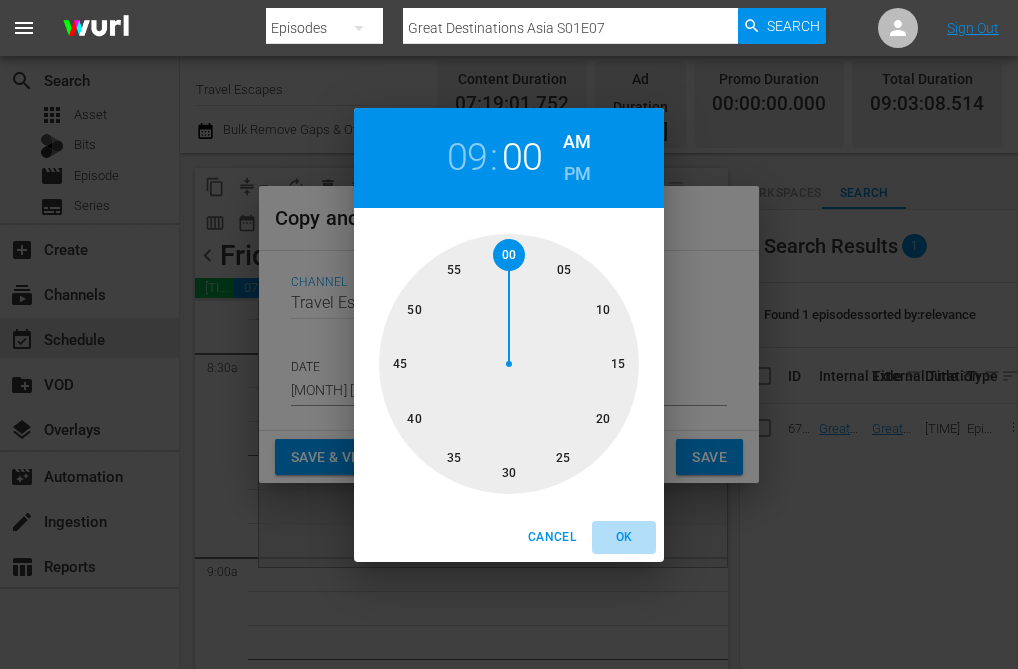 click on "OK" at bounding box center [624, 537] 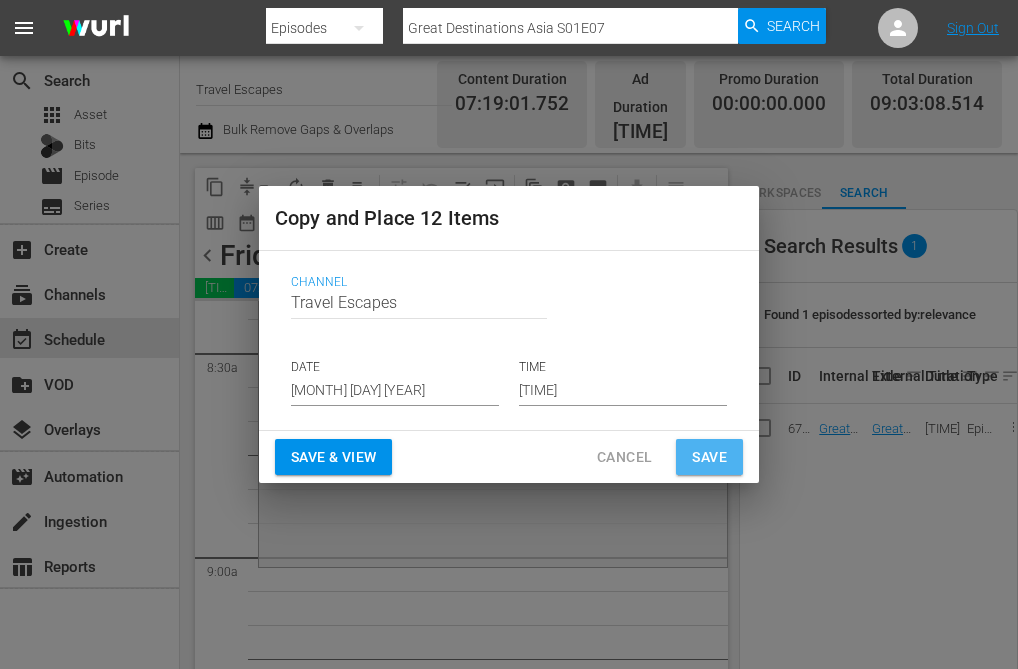 click on "Save" at bounding box center [709, 457] 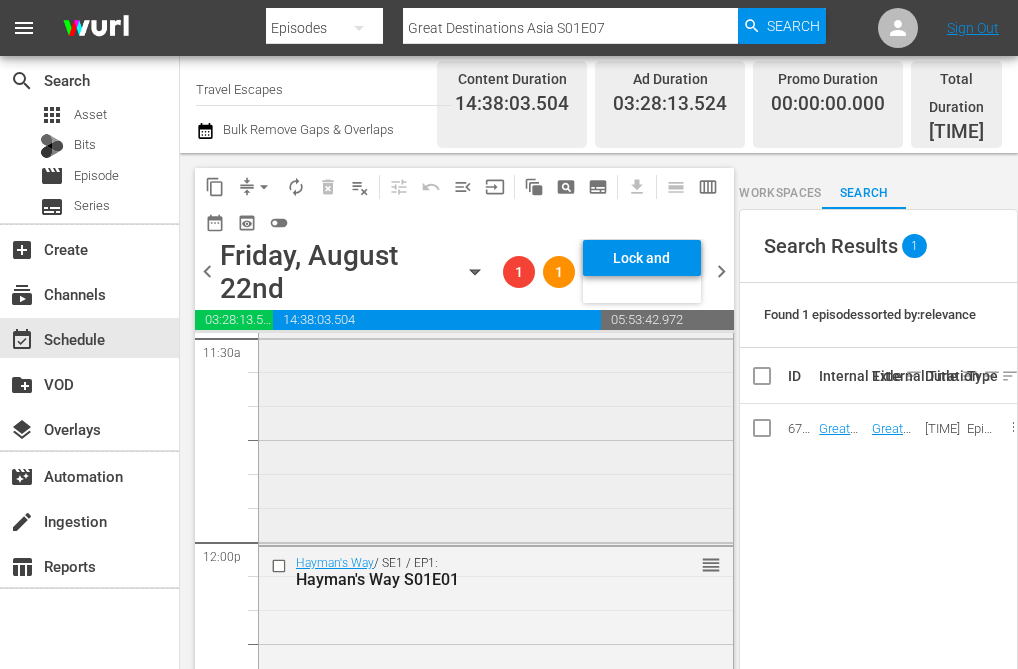 scroll, scrollTop: 4723, scrollLeft: 0, axis: vertical 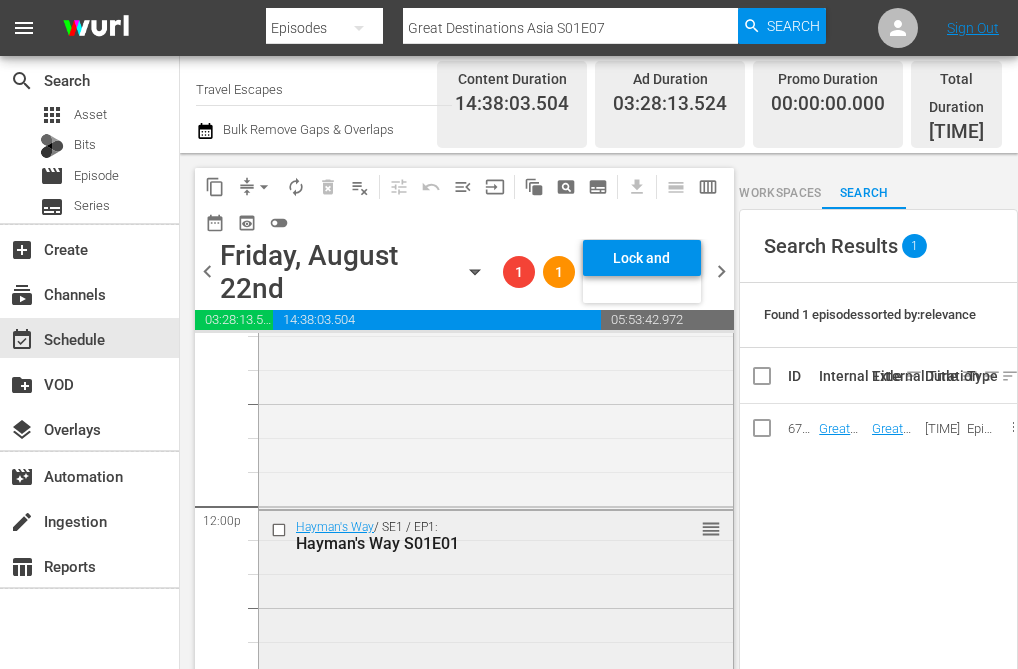 click at bounding box center [281, 530] 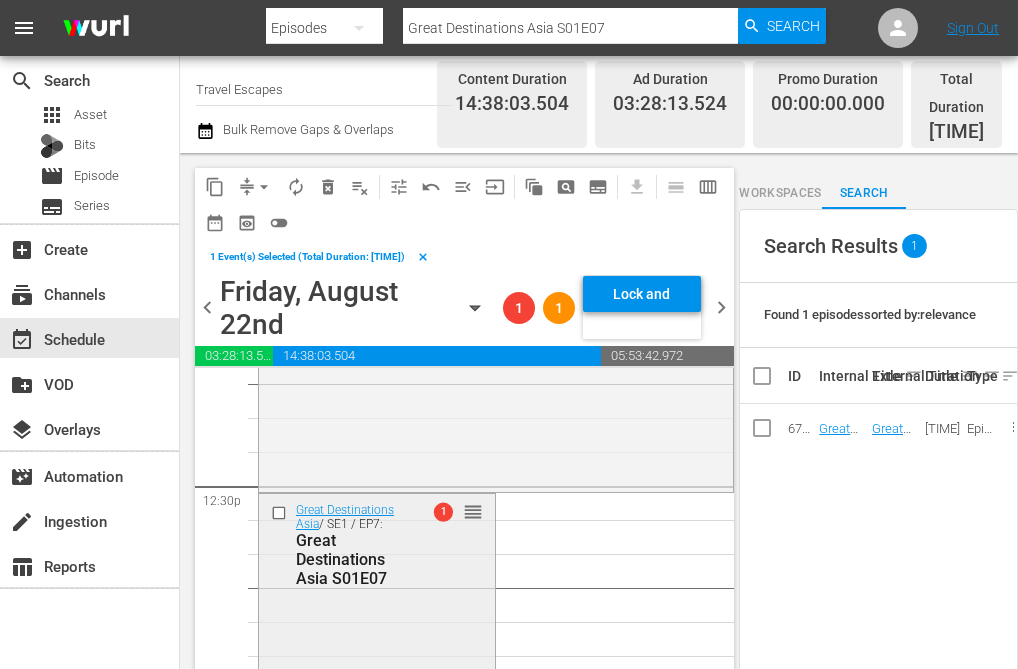 click at bounding box center [281, 512] 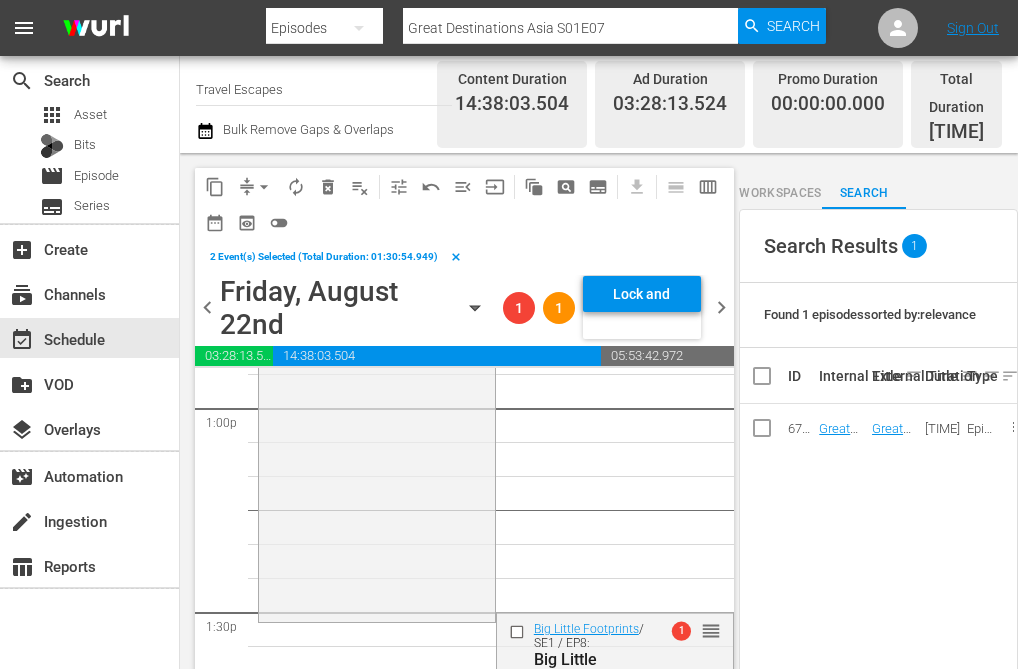 scroll, scrollTop: 5329, scrollLeft: 0, axis: vertical 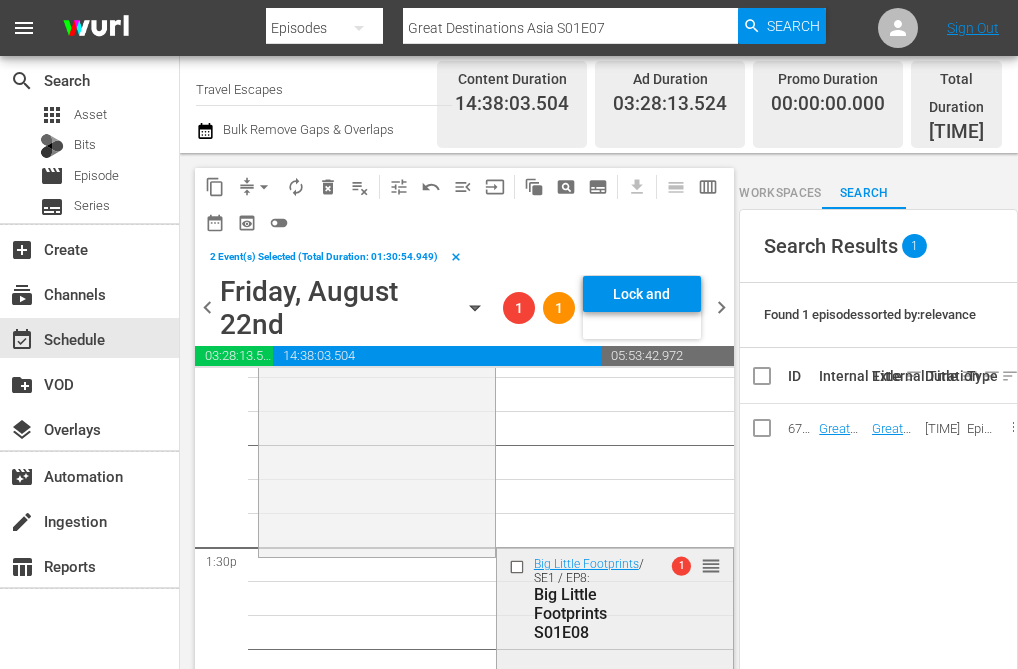 click at bounding box center [518, 567] 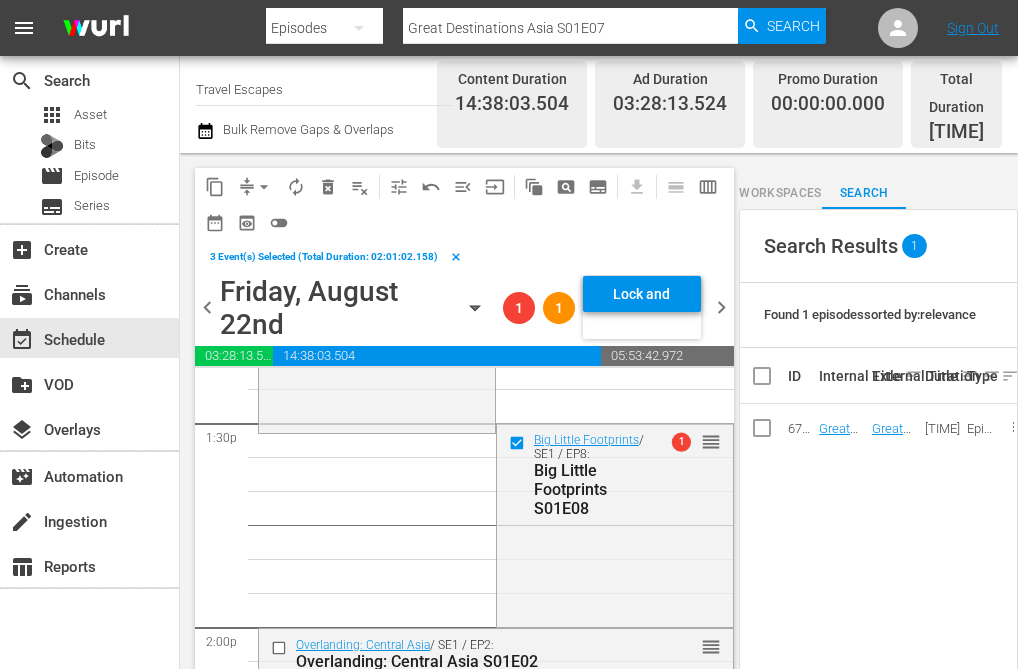 scroll, scrollTop: 5560, scrollLeft: 0, axis: vertical 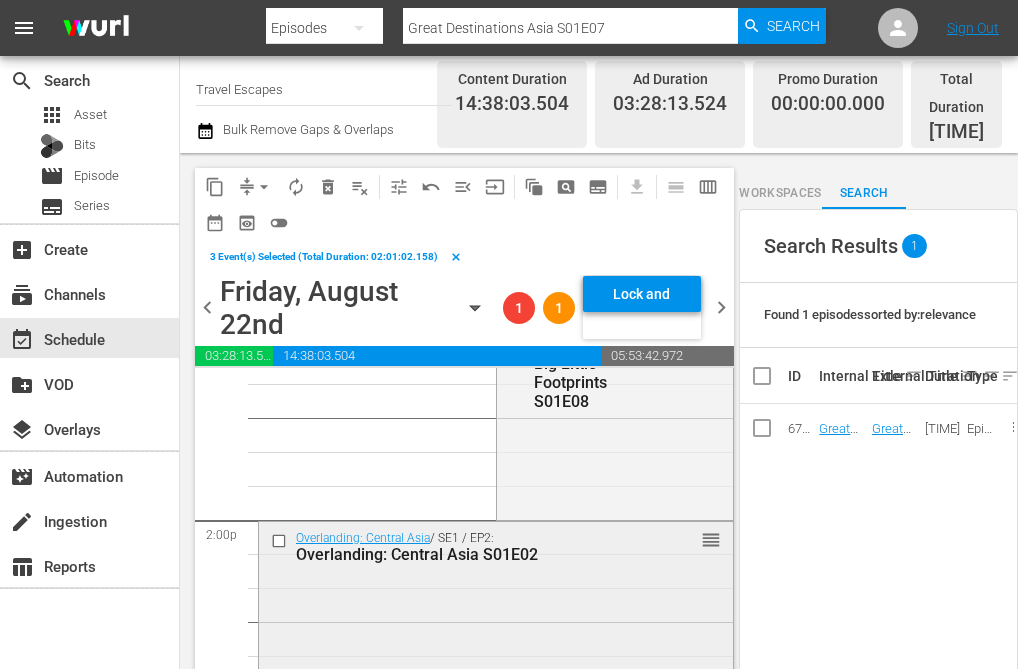 click at bounding box center [281, 540] 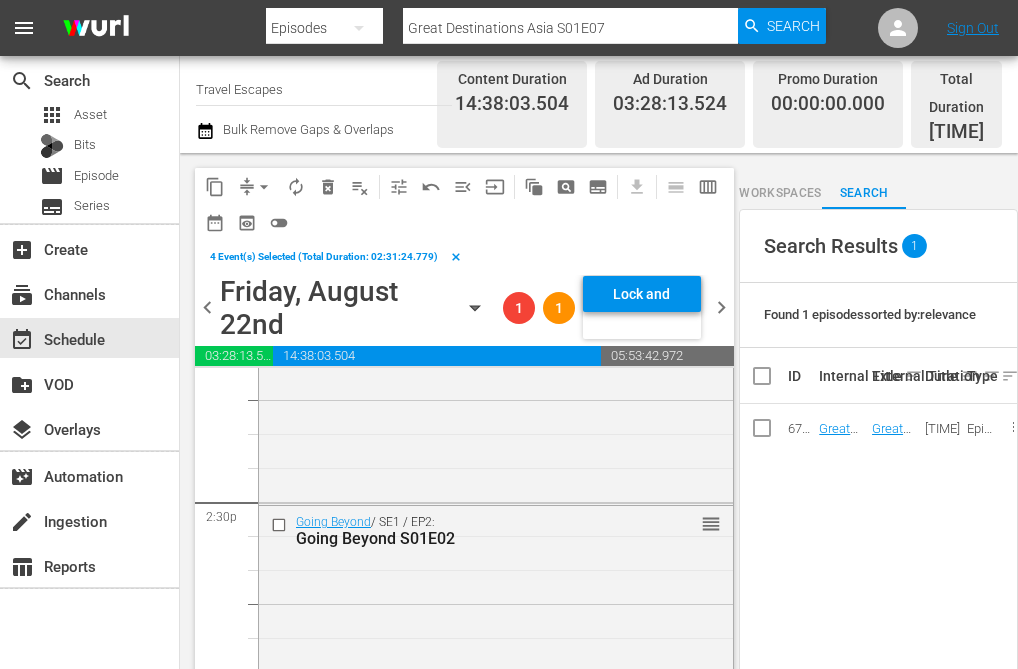 scroll, scrollTop: 5880, scrollLeft: 0, axis: vertical 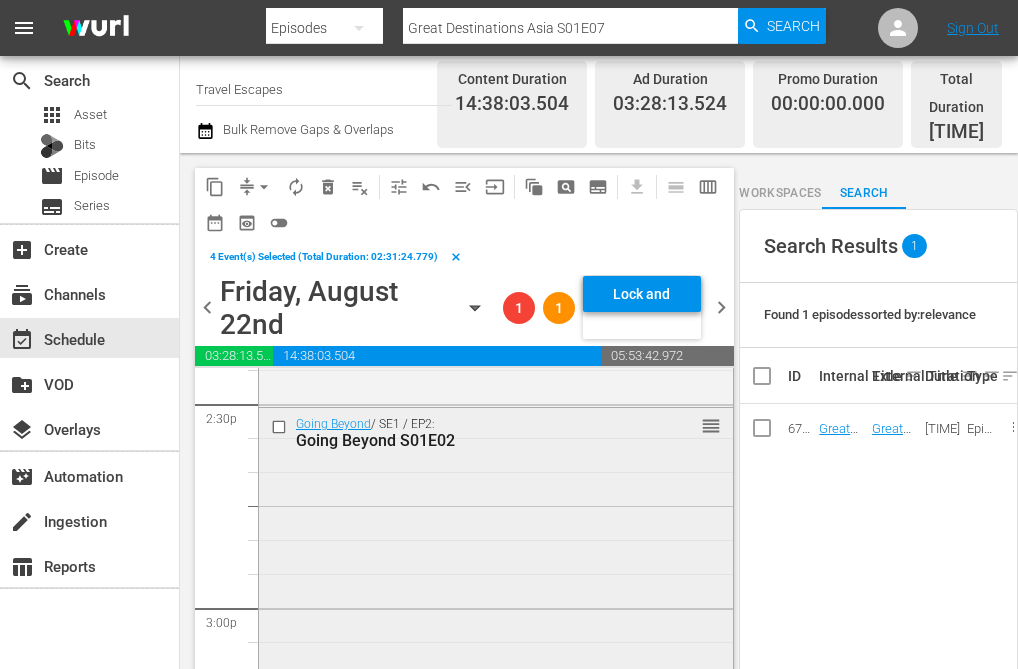 click at bounding box center (281, 427) 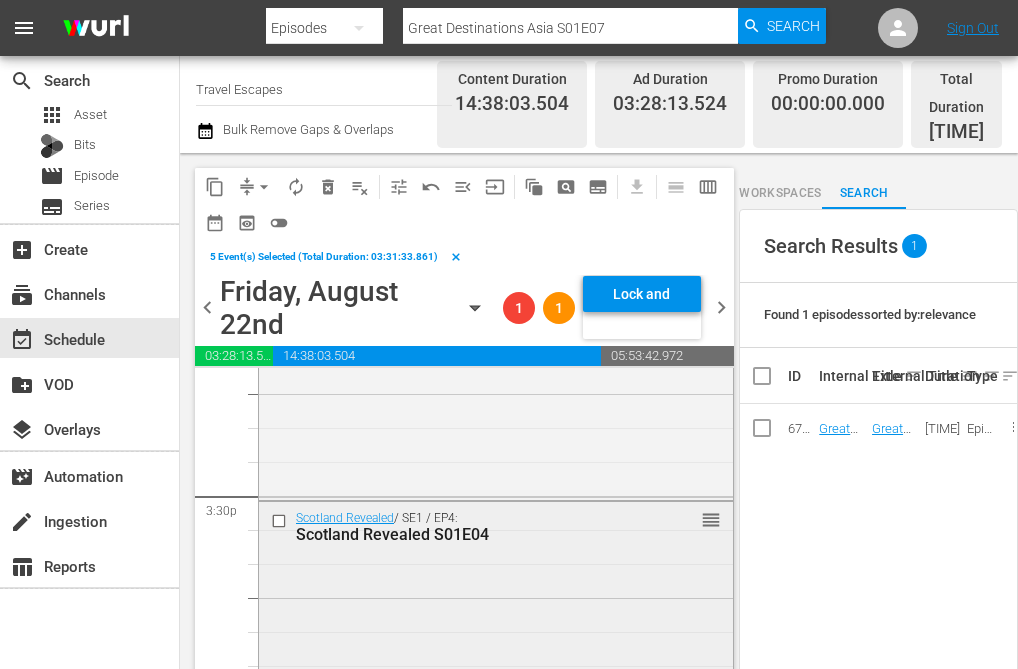 click at bounding box center [281, 520] 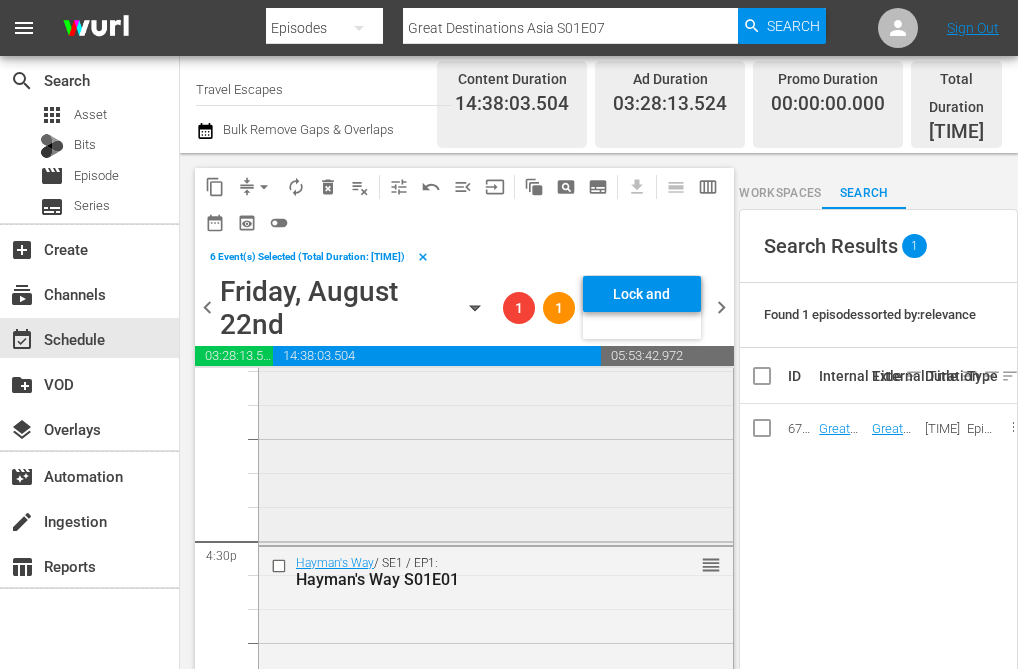 scroll, scrollTop: 6593, scrollLeft: 0, axis: vertical 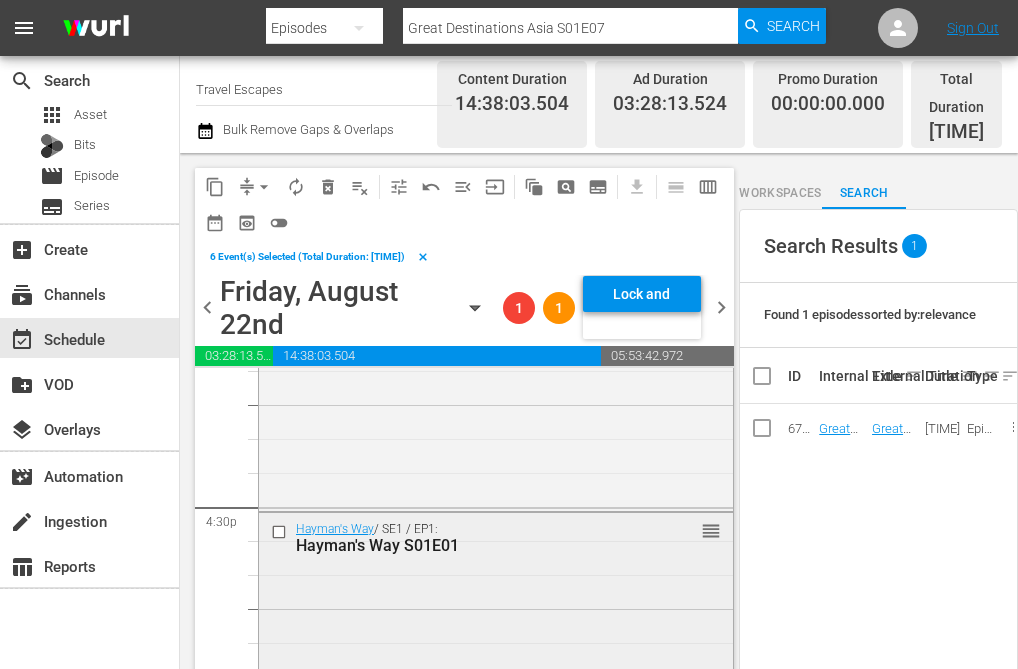 click at bounding box center [281, 532] 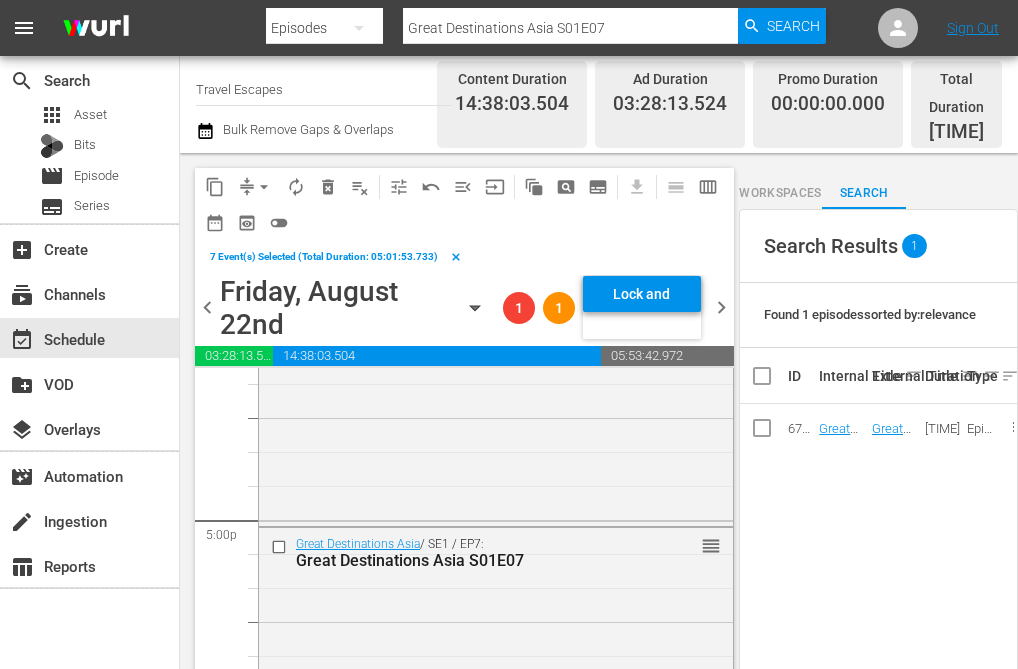 scroll, scrollTop: 6875, scrollLeft: 0, axis: vertical 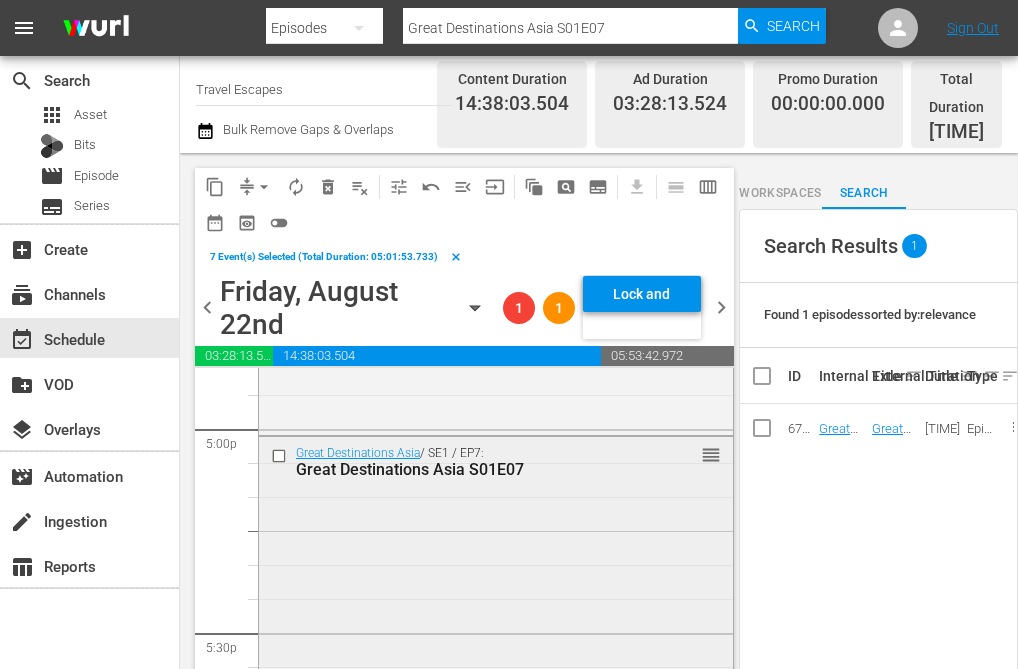 click at bounding box center [281, 455] 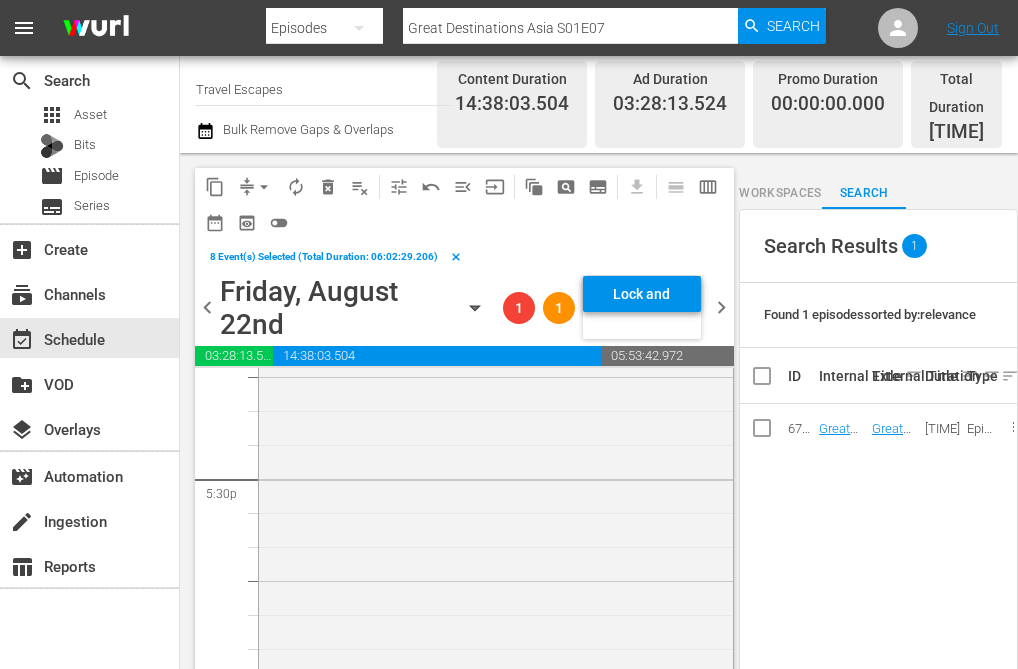scroll, scrollTop: 7100, scrollLeft: 0, axis: vertical 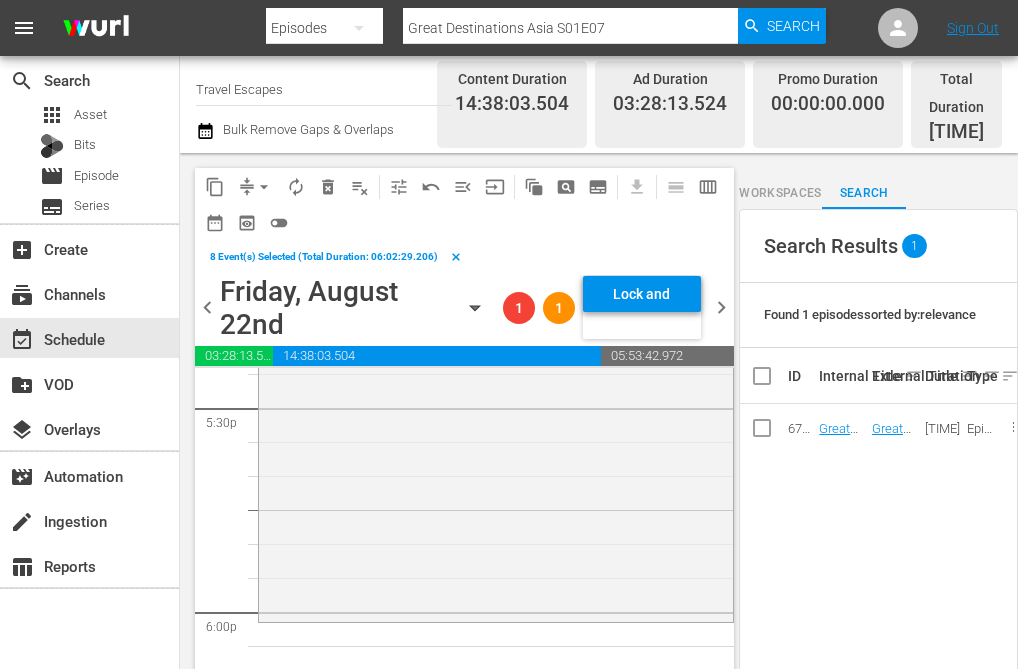 click on "delete_forever_outlined" at bounding box center (328, 187) 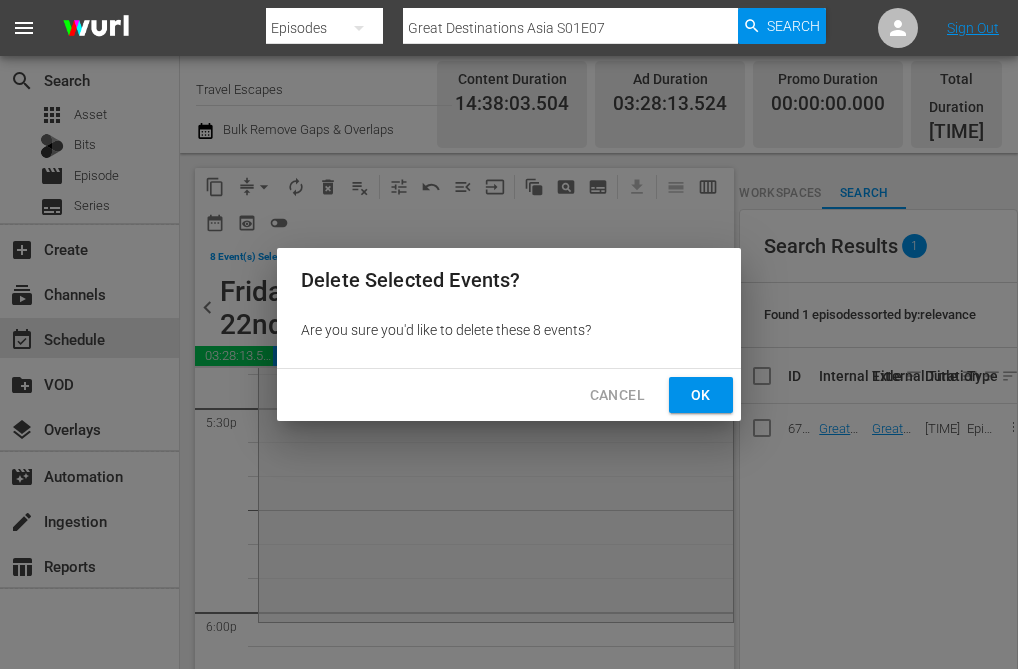 click on "Ok" at bounding box center (701, 395) 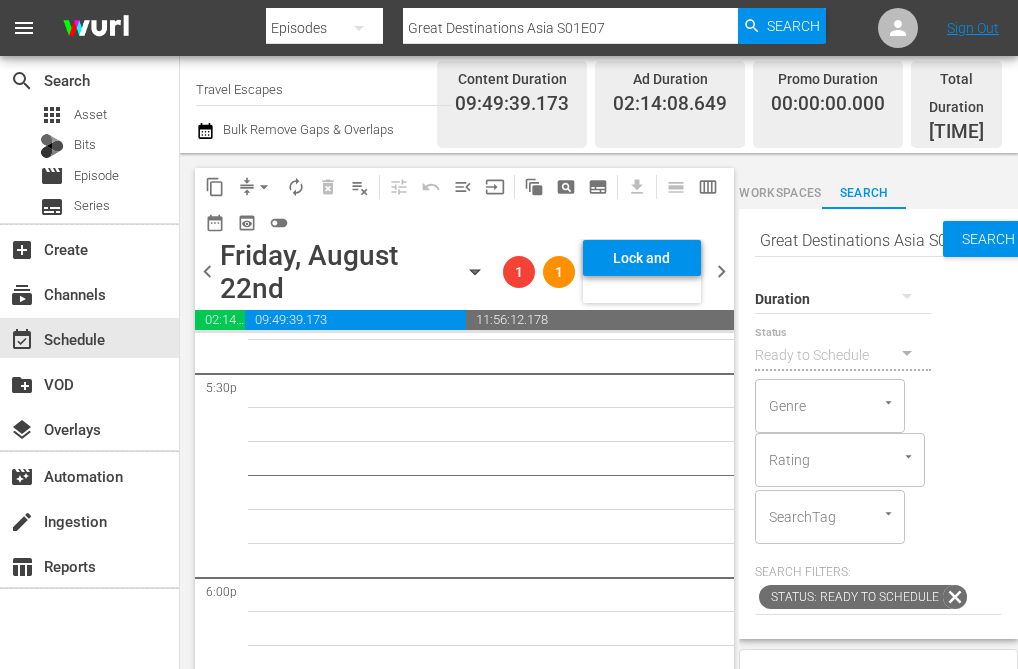 scroll, scrollTop: 0, scrollLeft: 0, axis: both 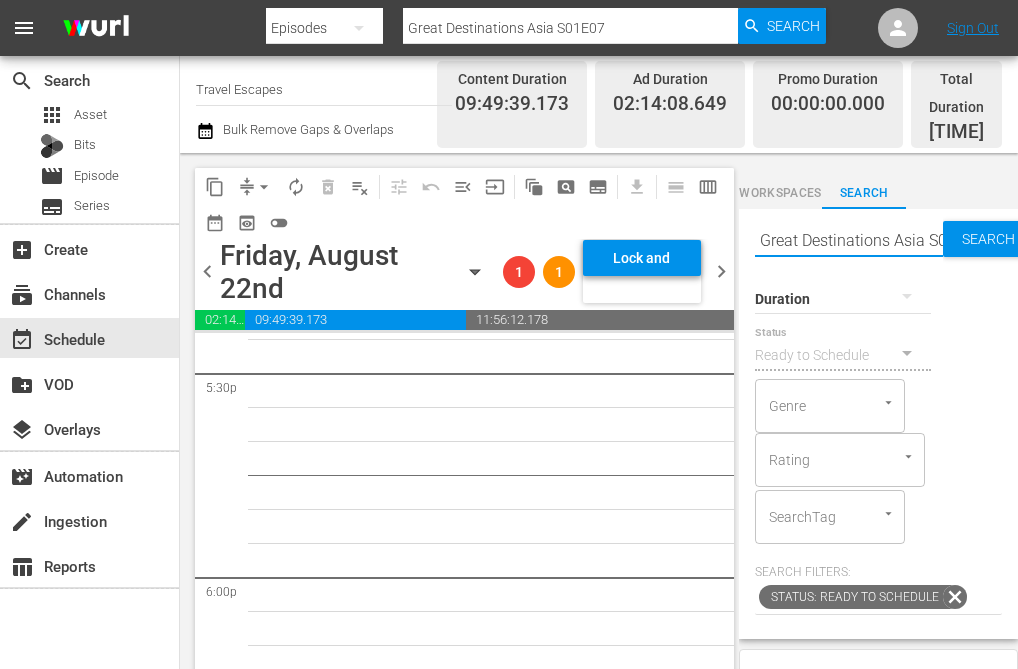 click on "Great Destinations Asia S01E07" at bounding box center (849, 241) 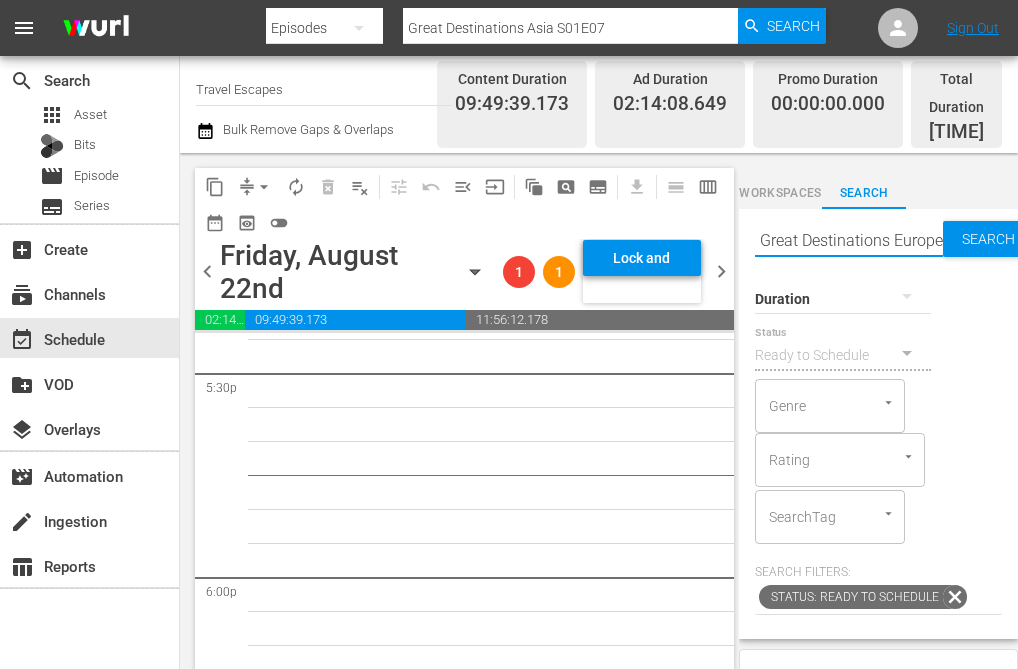 type on "Great Destinations Europe S01E45" 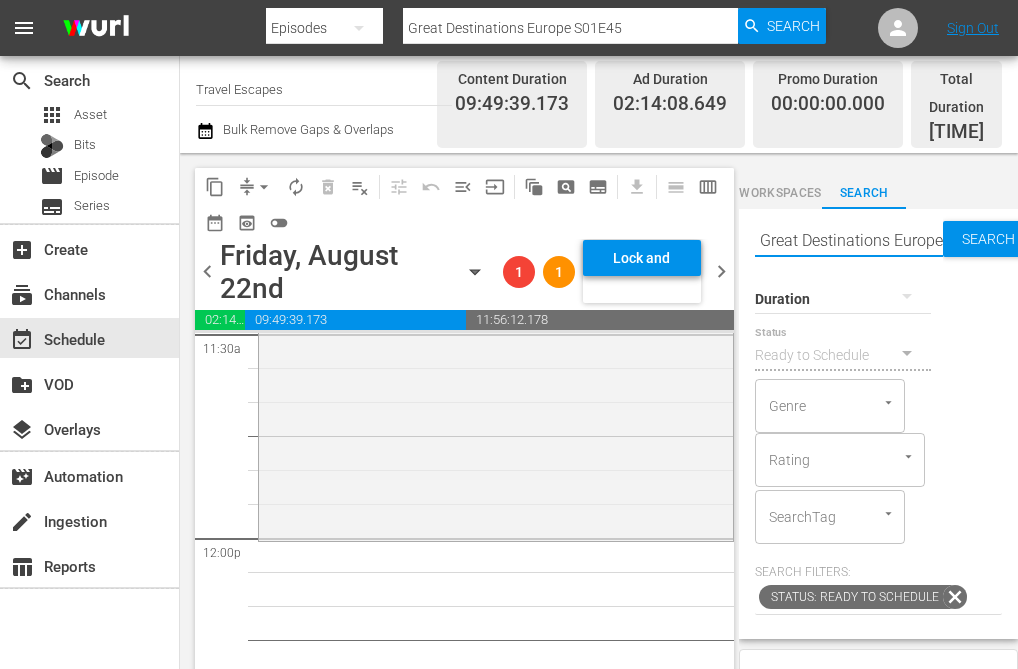 scroll, scrollTop: 4695, scrollLeft: 0, axis: vertical 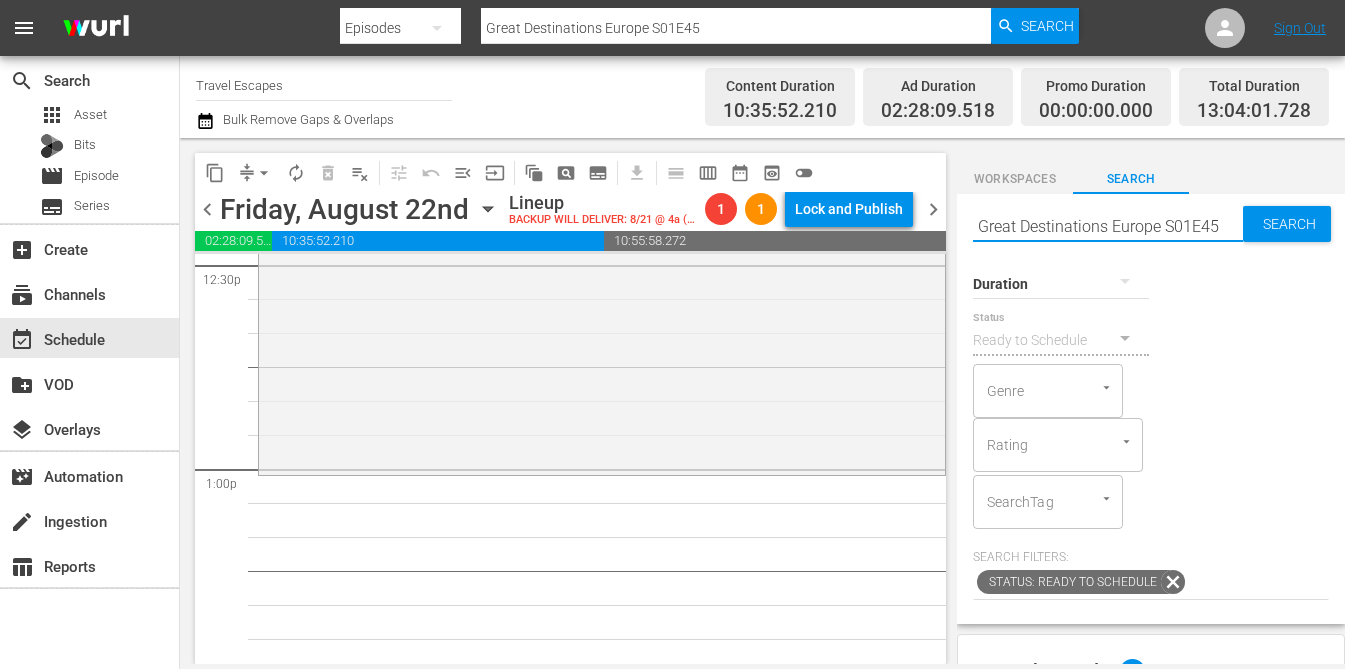 click on "Great Destinations Europe S01E45" at bounding box center [1108, 226] 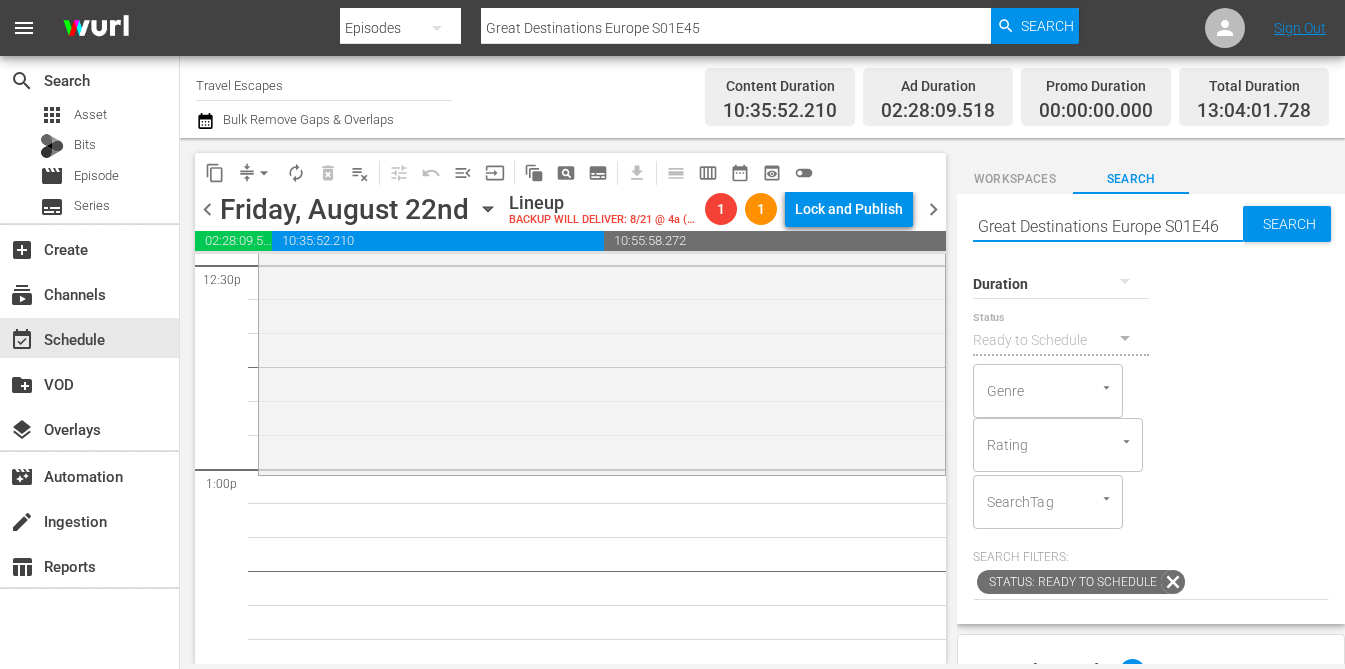 type on "Great Destinations Europe S01E46" 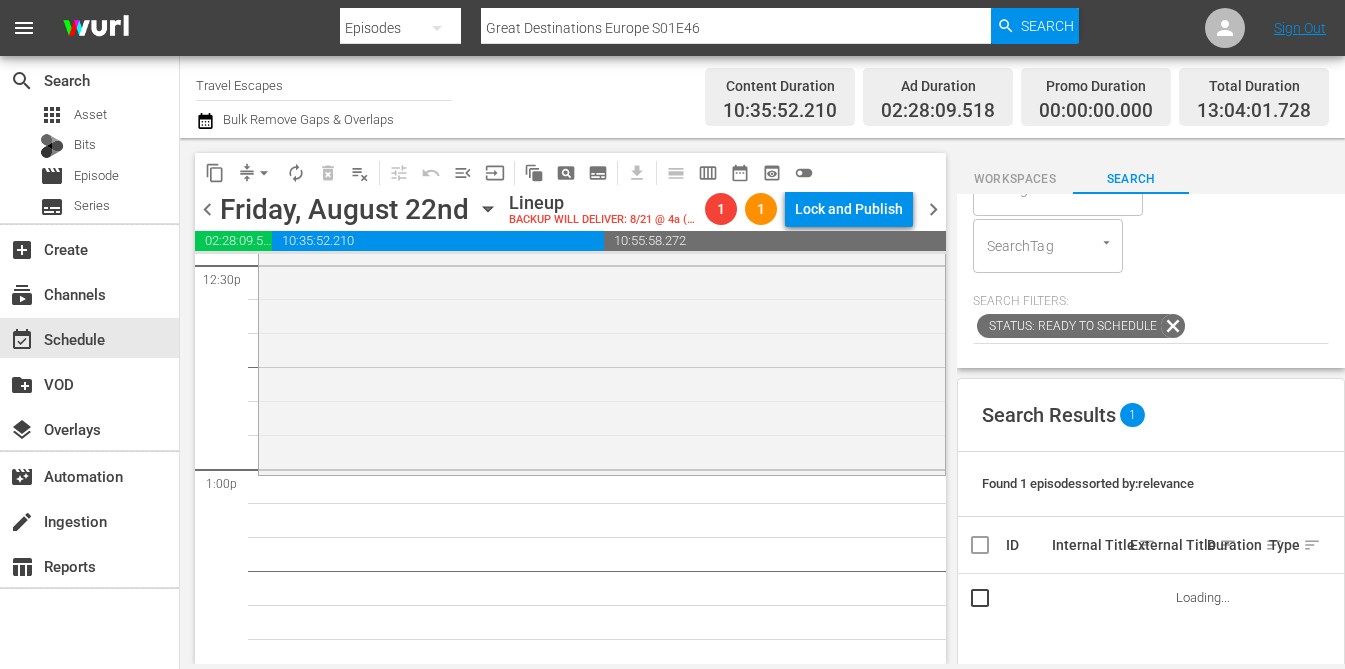 scroll, scrollTop: 315, scrollLeft: 0, axis: vertical 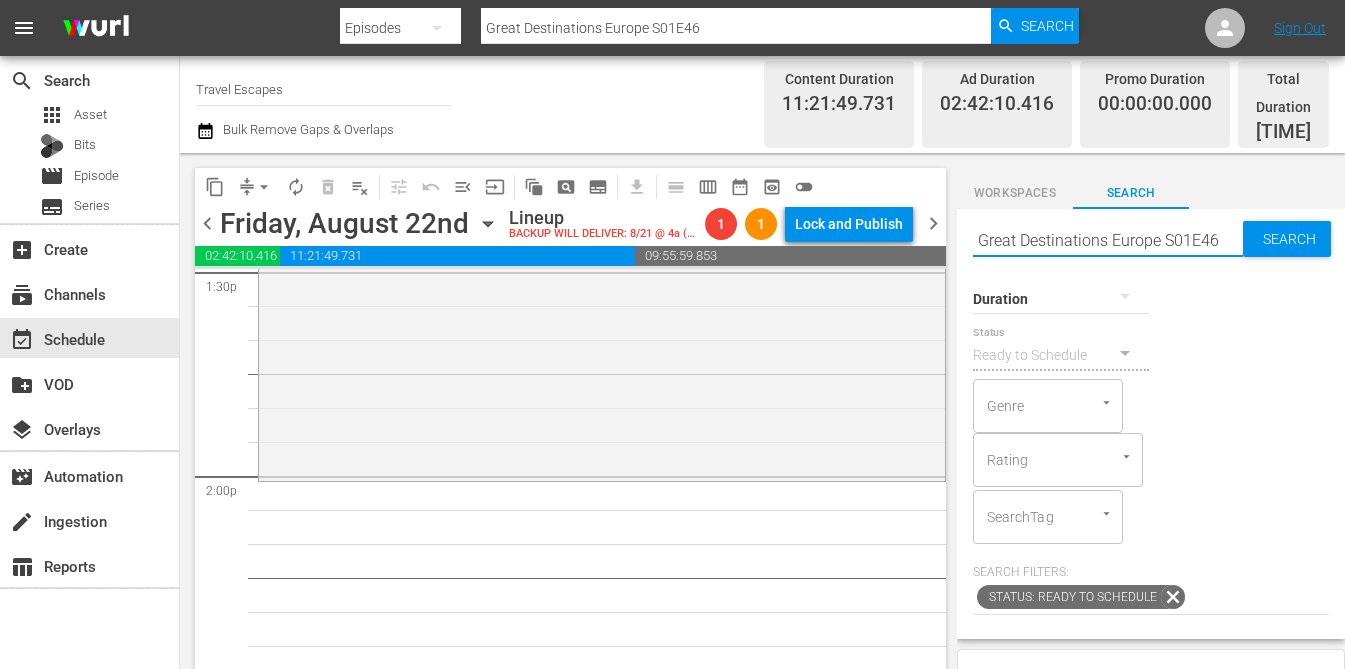 drag, startPoint x: 1208, startPoint y: 230, endPoint x: 1229, endPoint y: 230, distance: 21 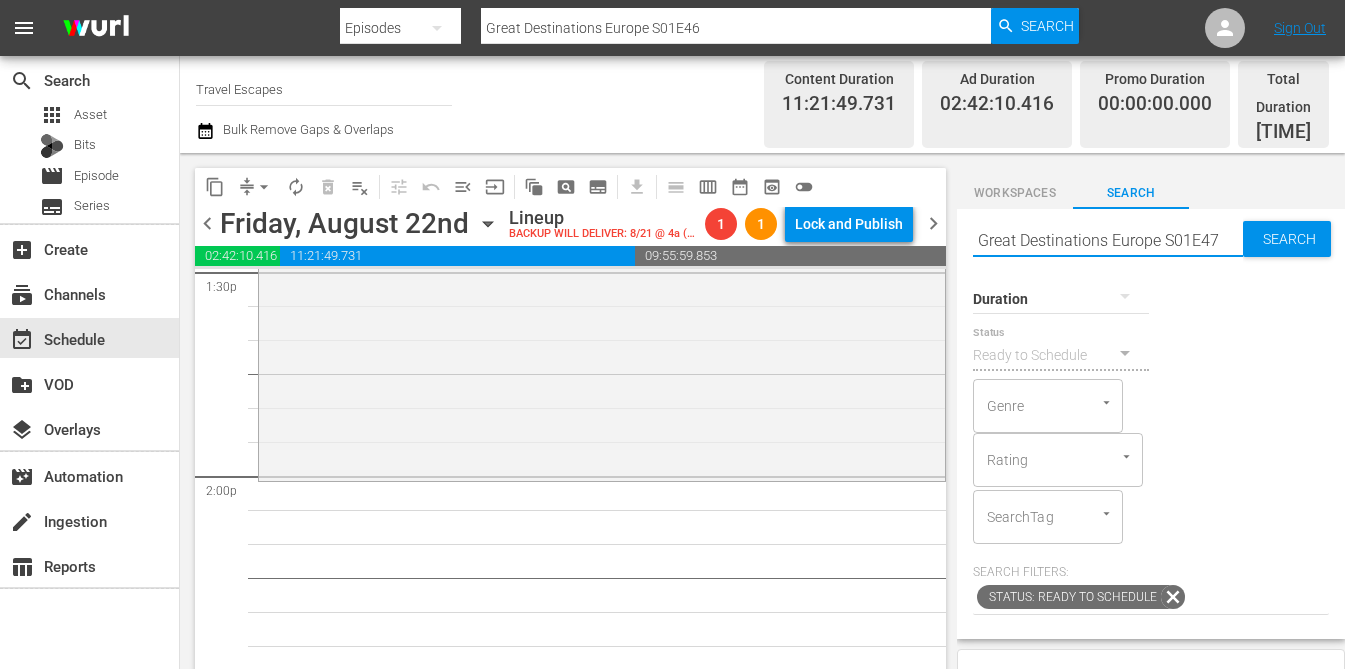 type on "Great Destinations Europe S01E47" 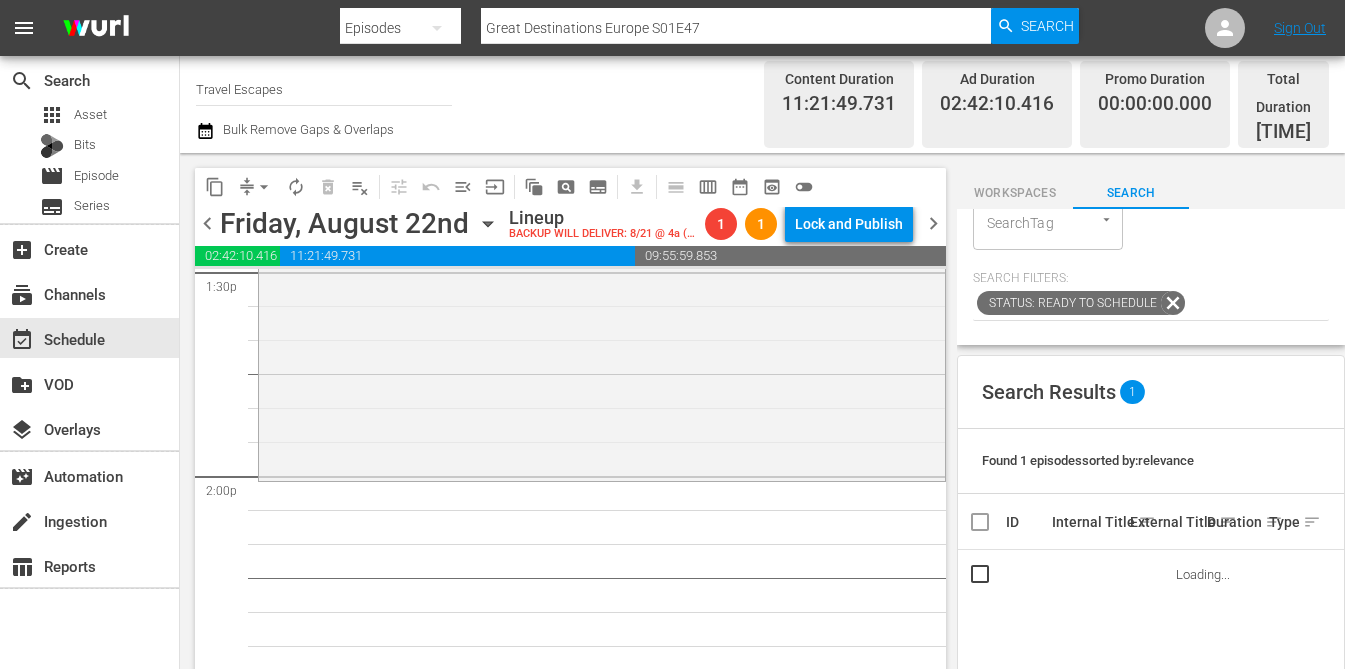 scroll, scrollTop: 318, scrollLeft: 0, axis: vertical 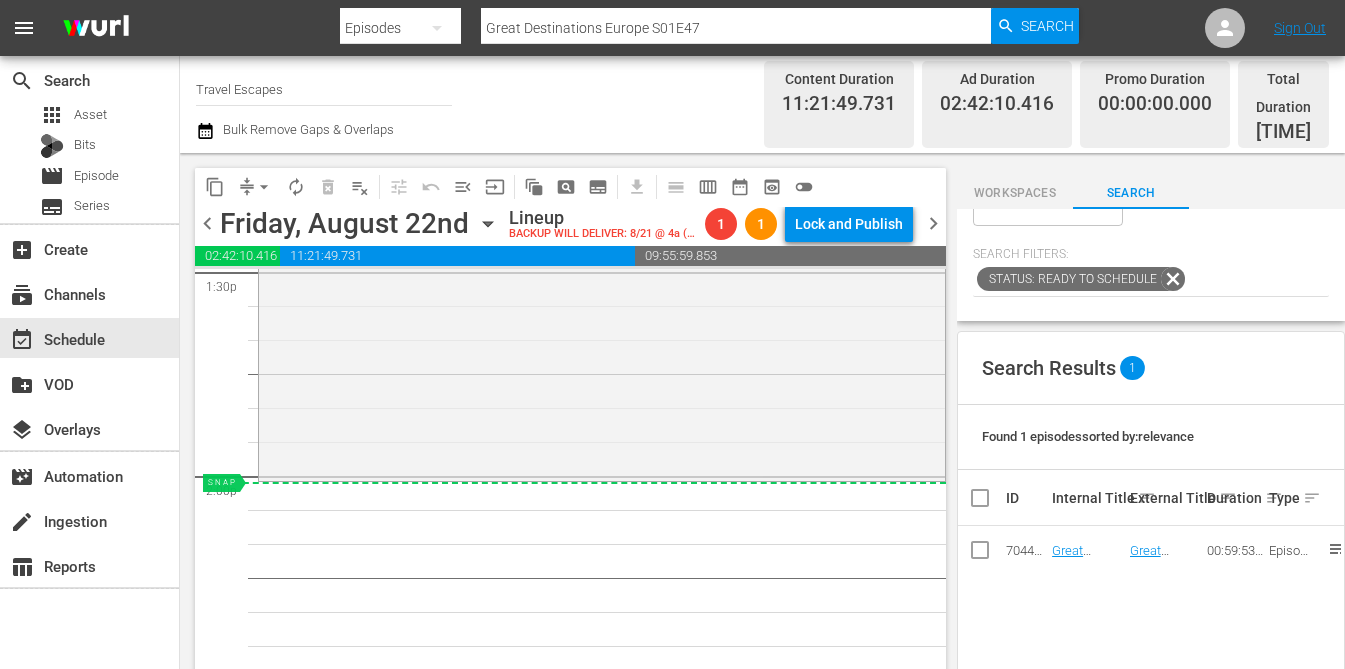 drag, startPoint x: 1067, startPoint y: 531, endPoint x: 1020, endPoint y: 531, distance: 47 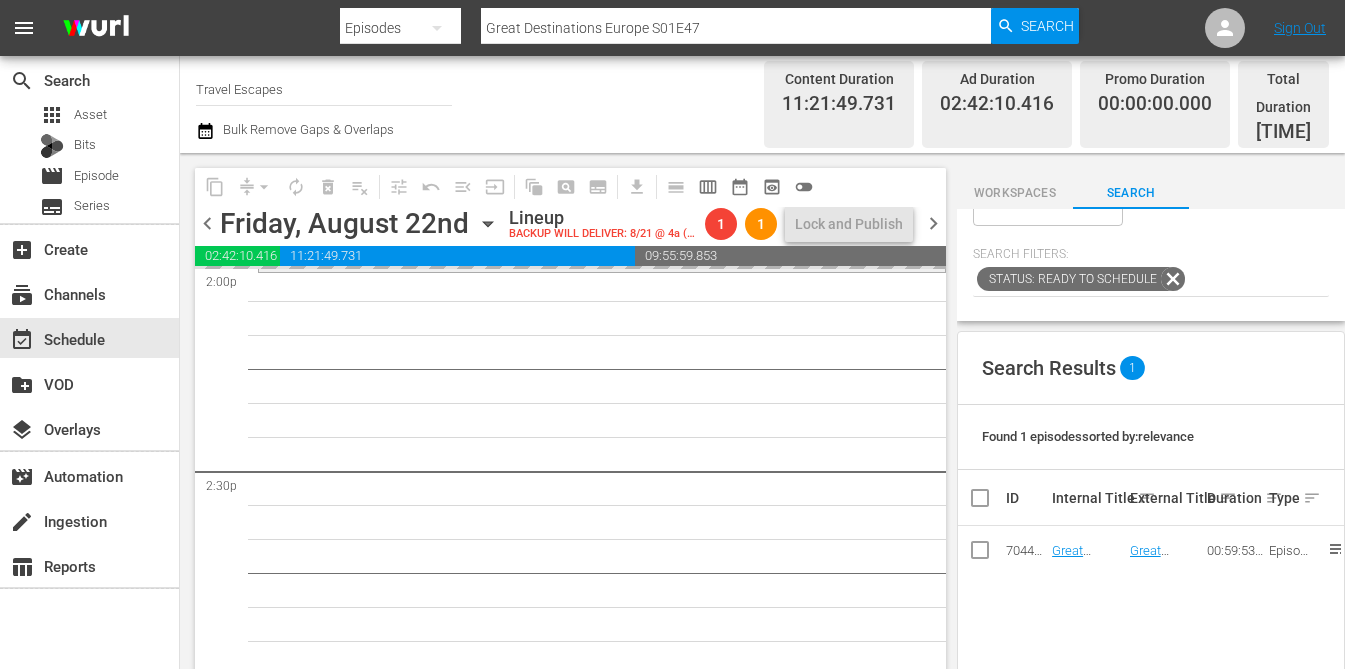 scroll, scrollTop: 5729, scrollLeft: 0, axis: vertical 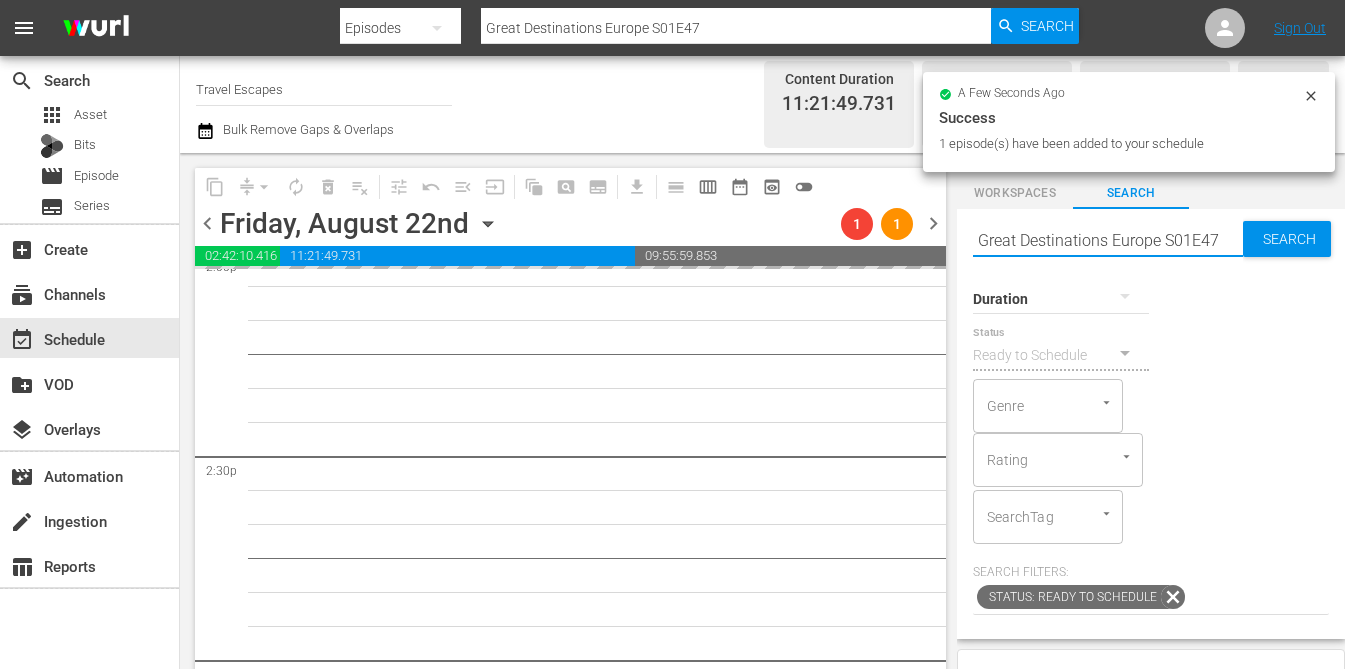 drag, startPoint x: 1211, startPoint y: 223, endPoint x: 1232, endPoint y: 223, distance: 21 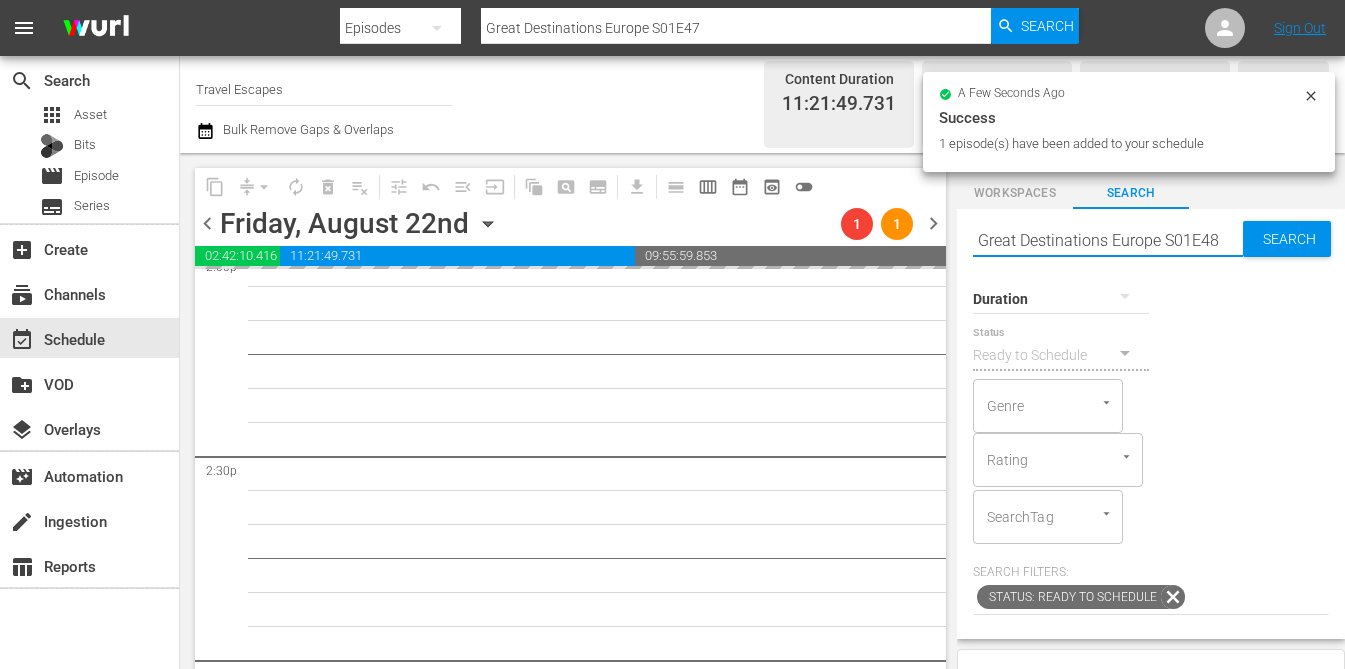 type on "Great Destinations Europe S01E48" 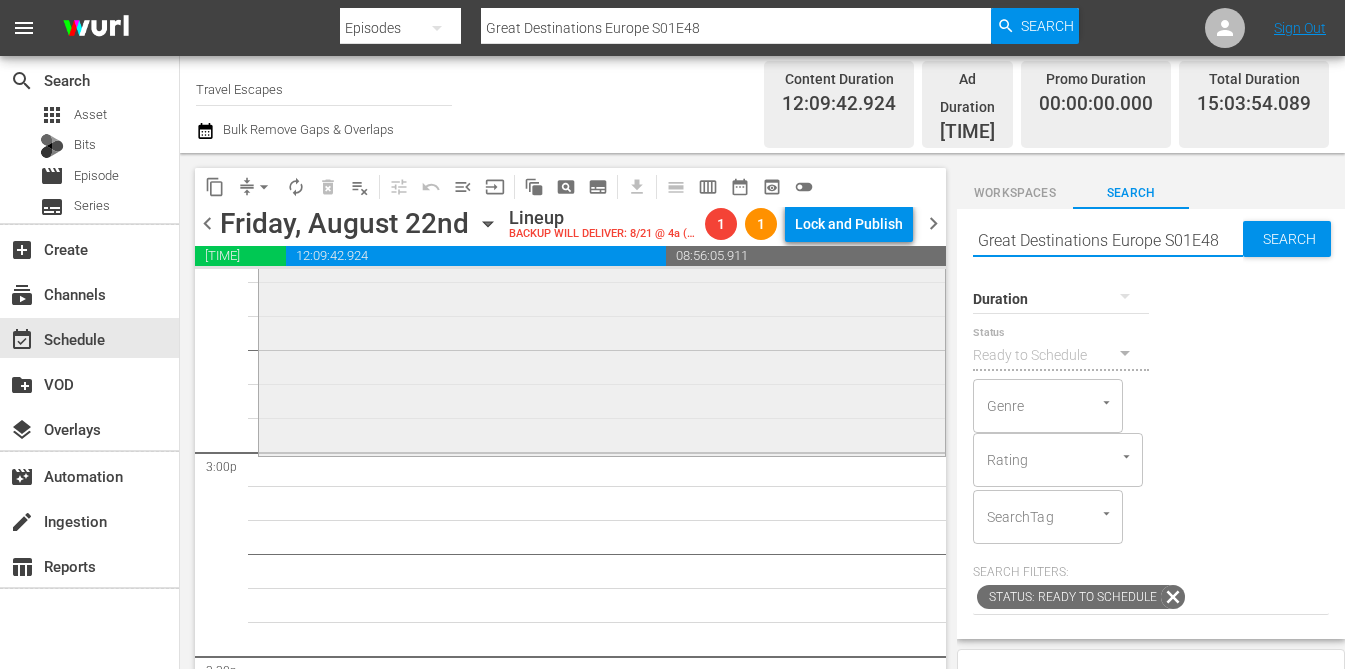 scroll, scrollTop: 6057, scrollLeft: 0, axis: vertical 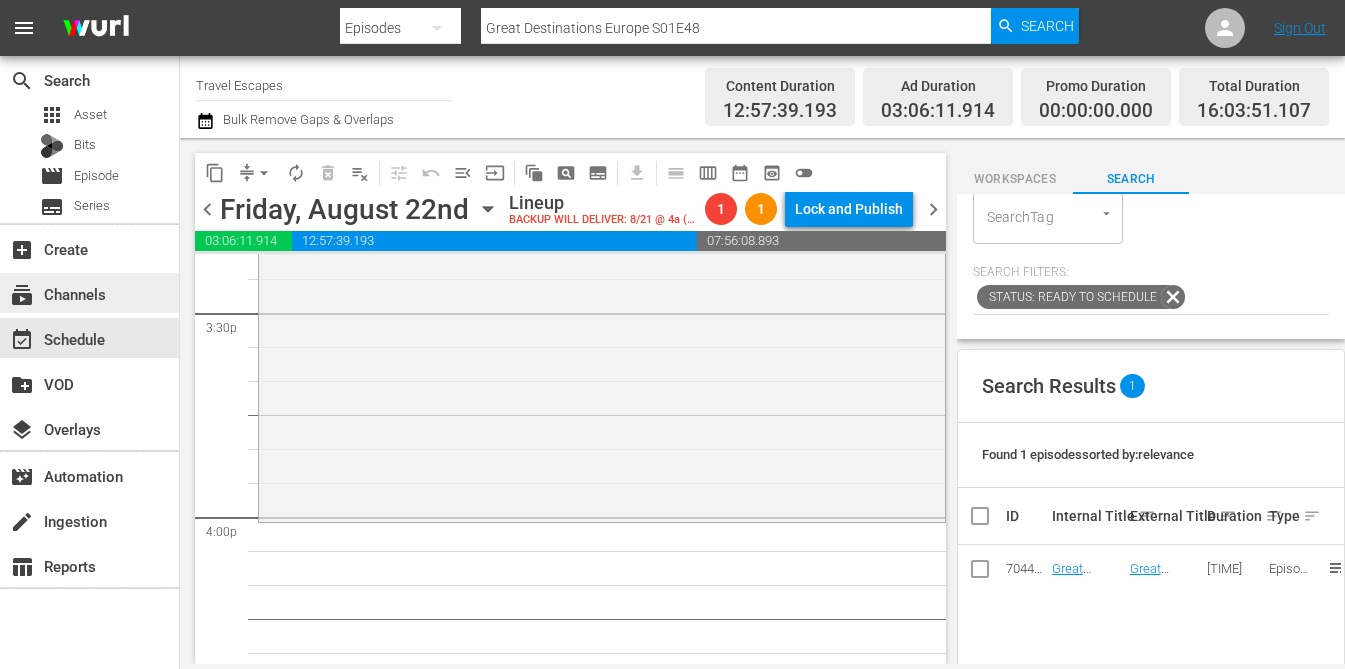 click on "subscriptions   Channels" at bounding box center (56, 291) 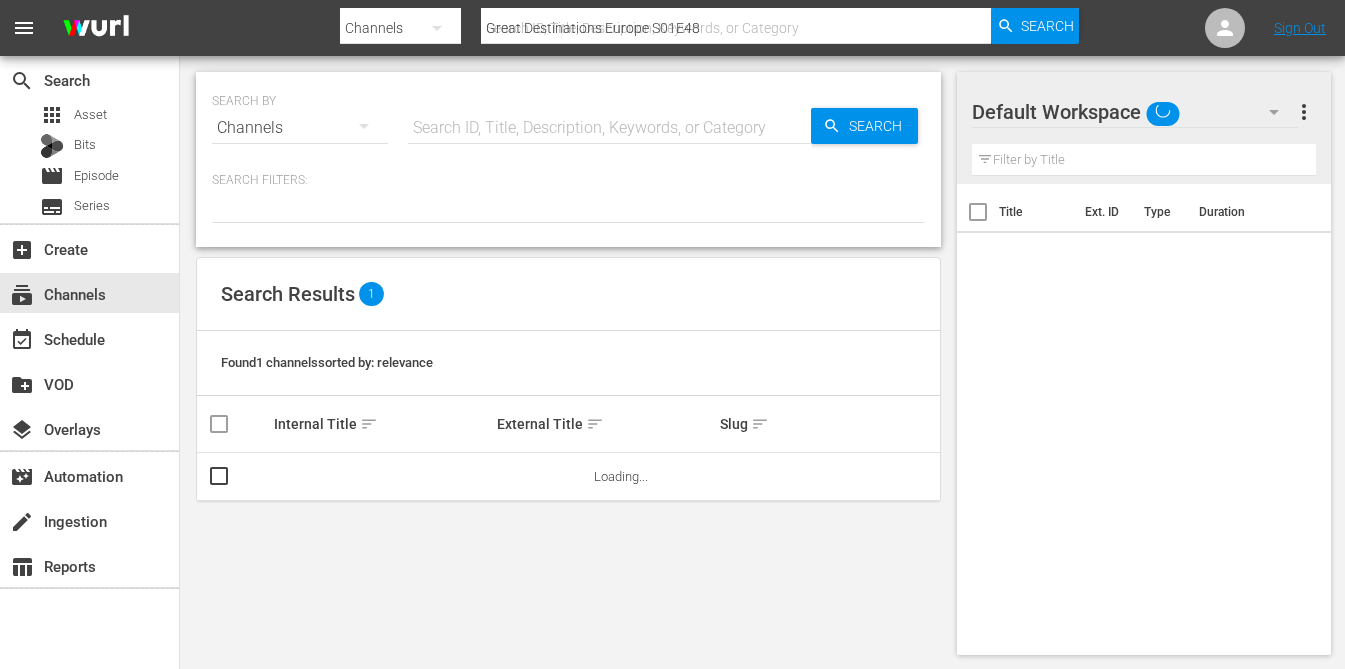 type 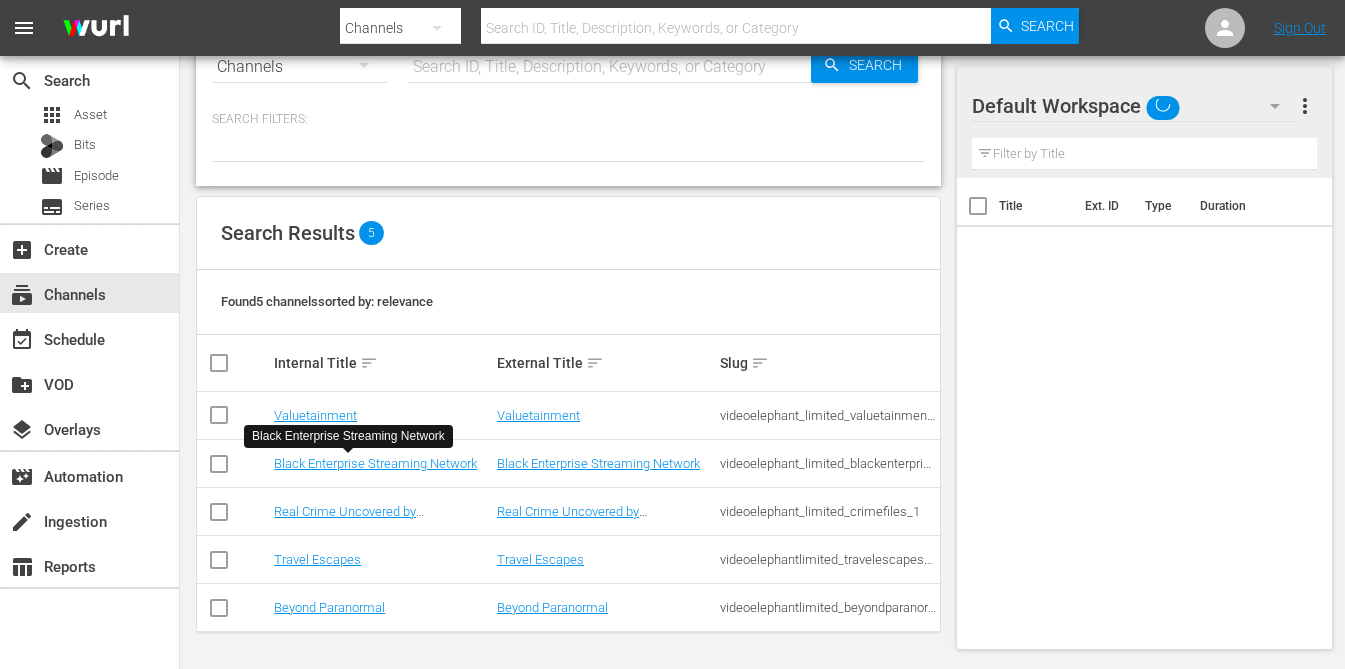 scroll, scrollTop: 61, scrollLeft: 0, axis: vertical 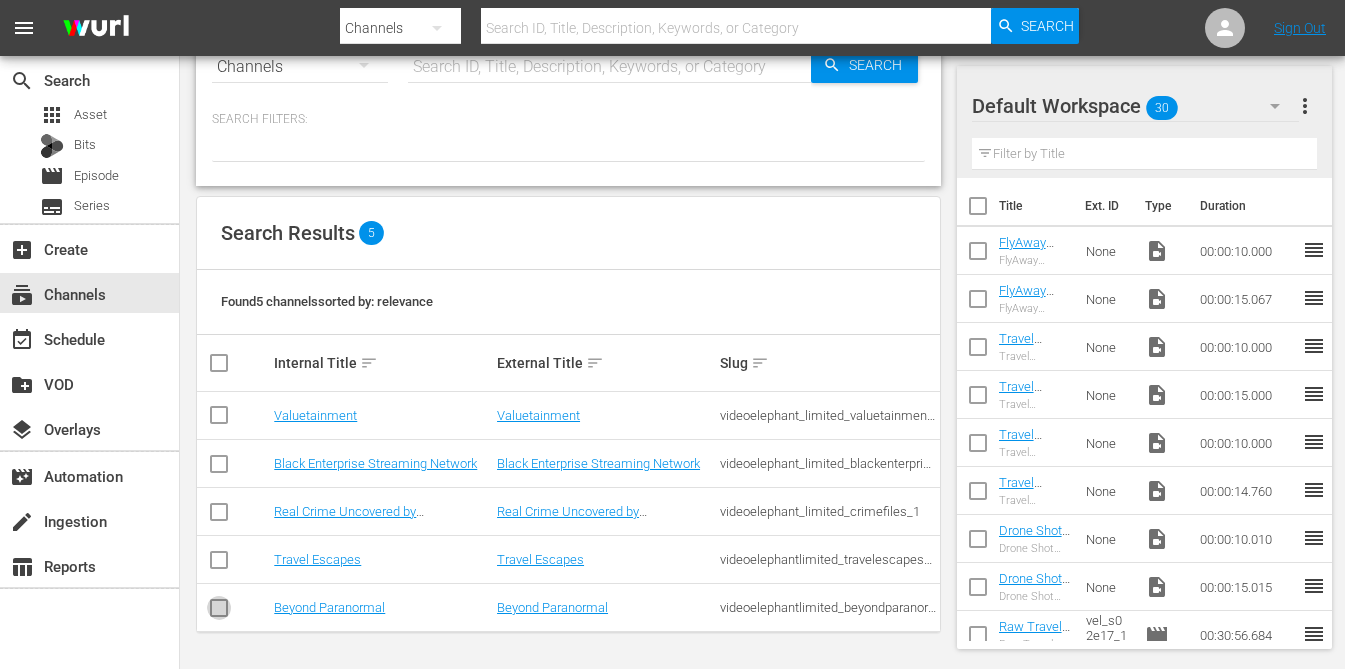 click at bounding box center [219, 612] 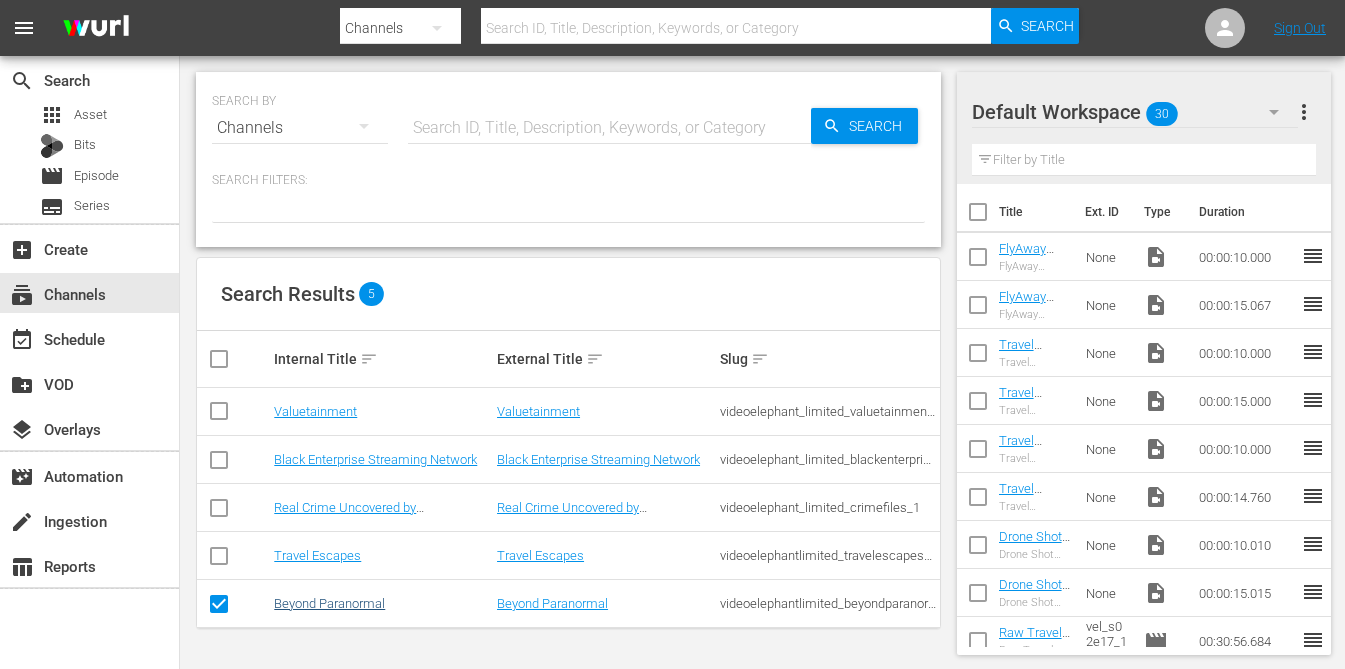 click on "Beyond Paranormal" at bounding box center (329, 603) 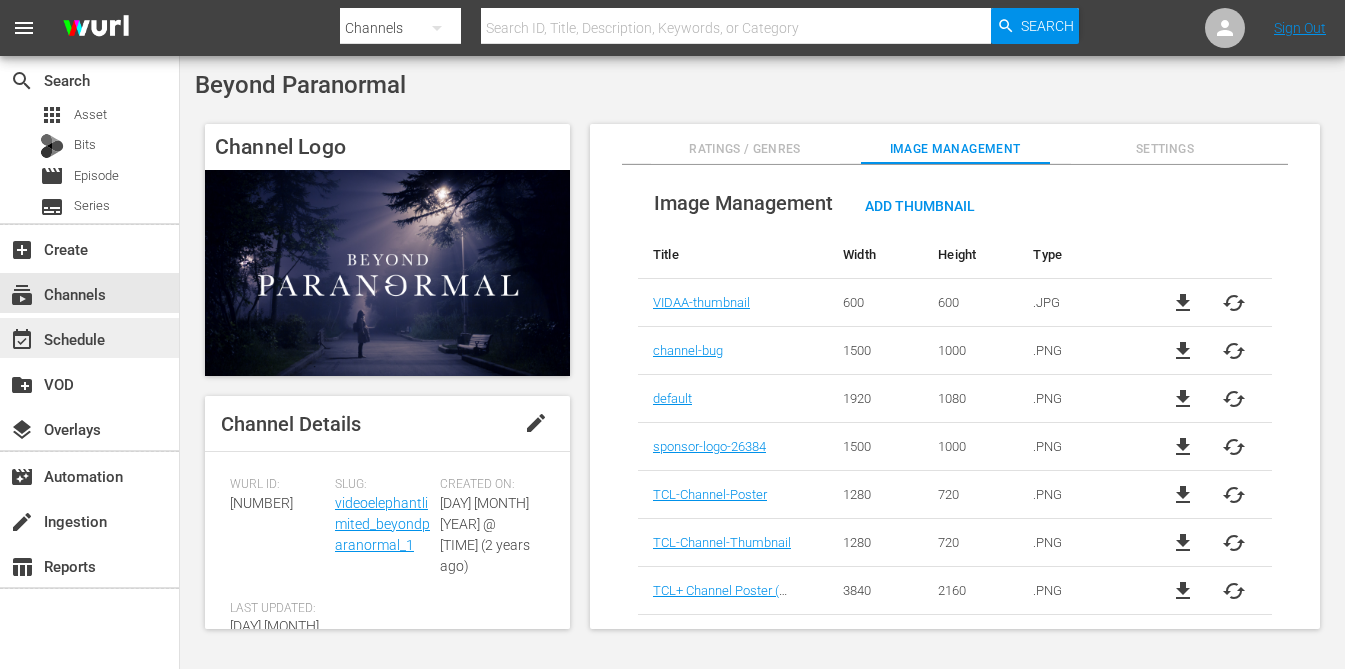 click on "event_available   Schedule" at bounding box center (56, 336) 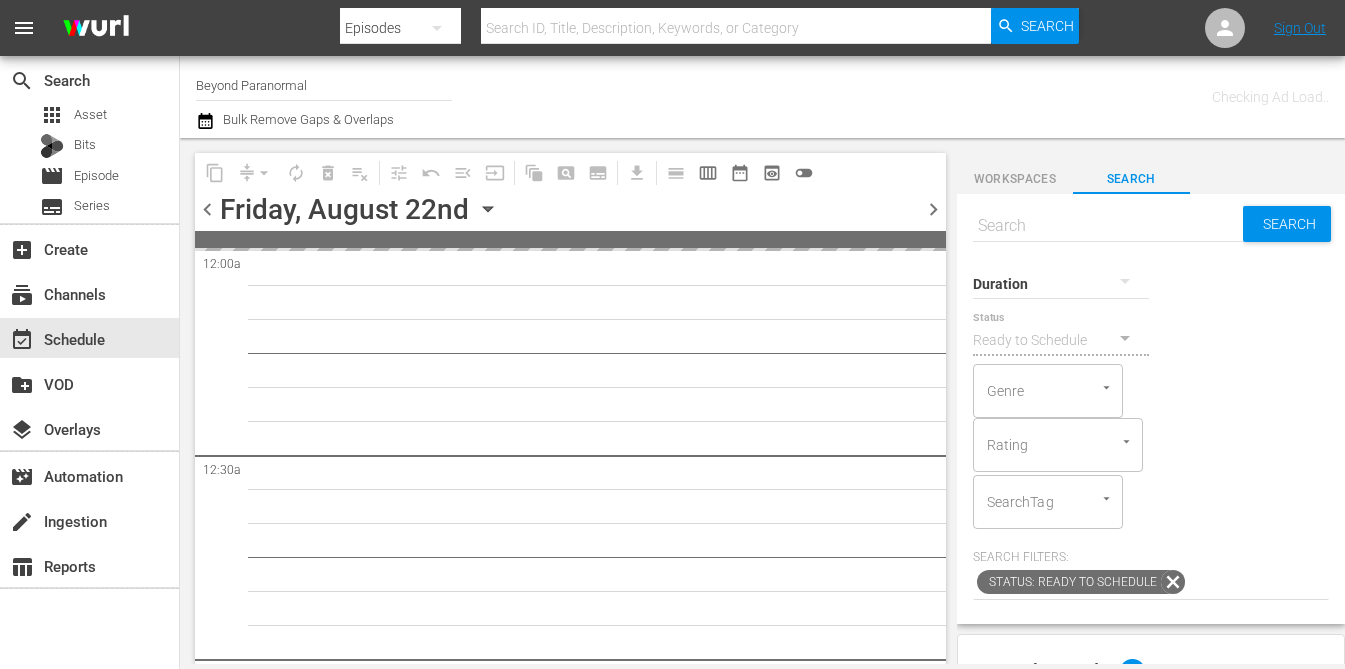 type 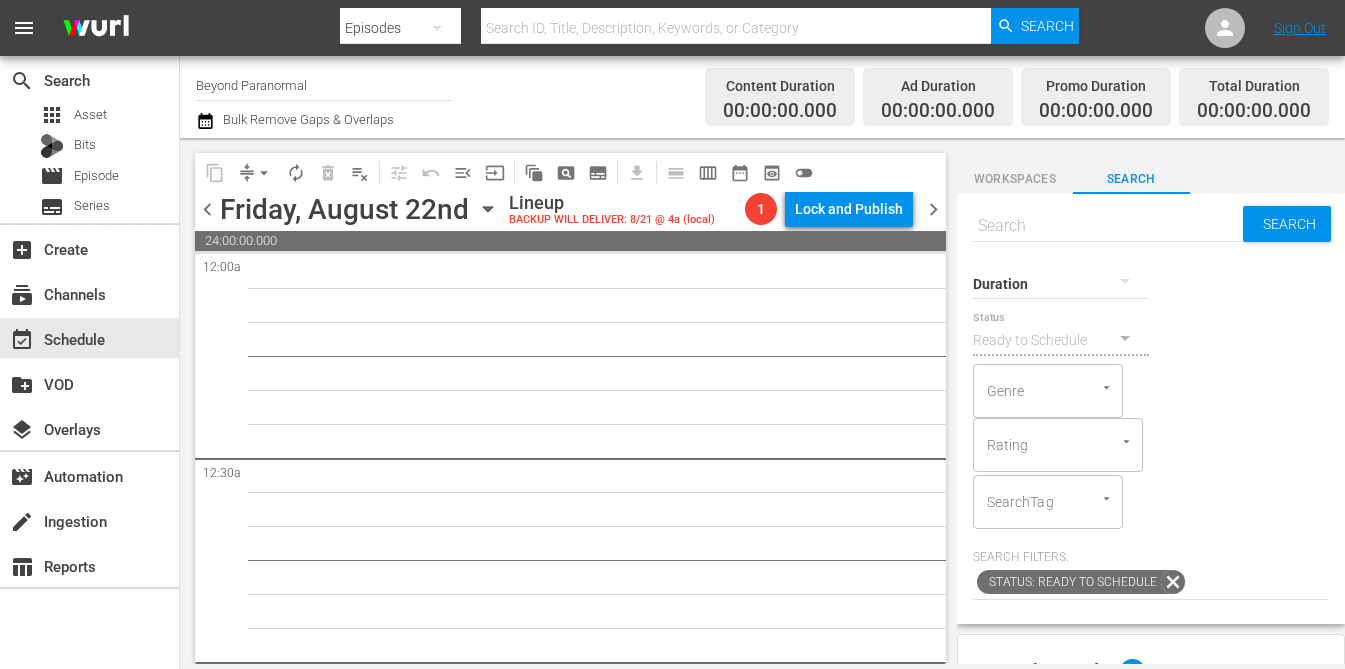 click 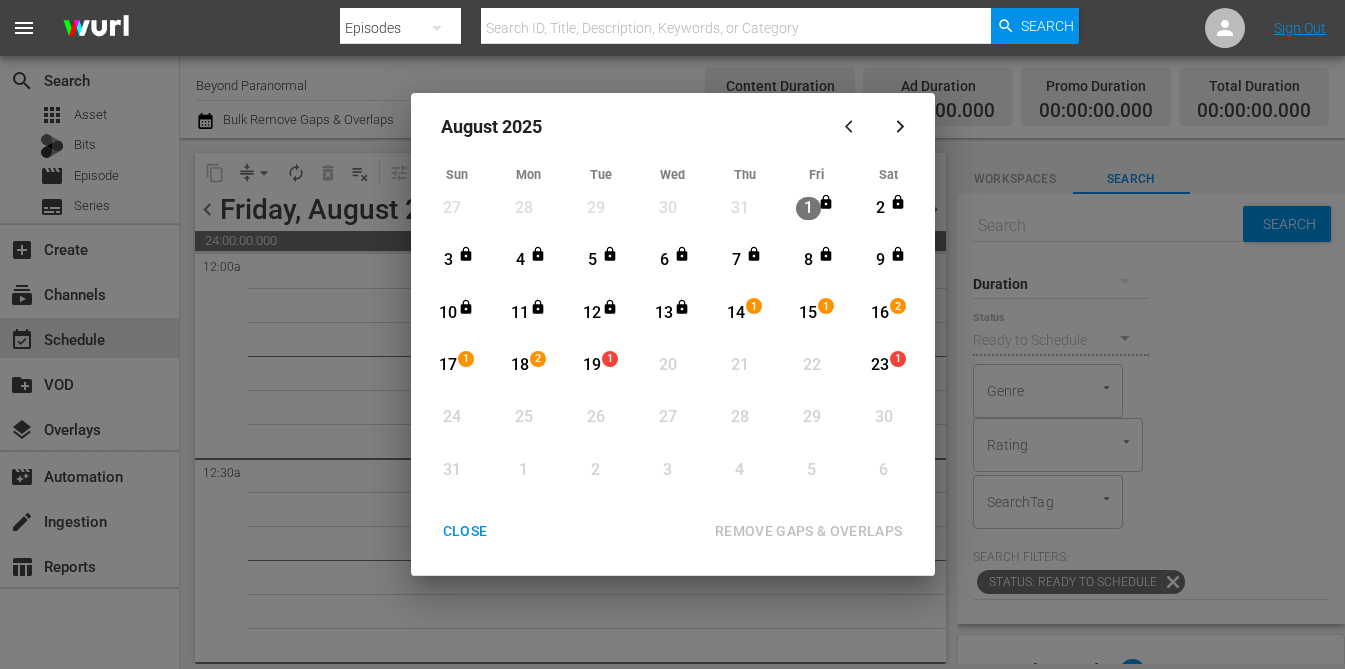 click on "CLOSE" at bounding box center [465, 531] 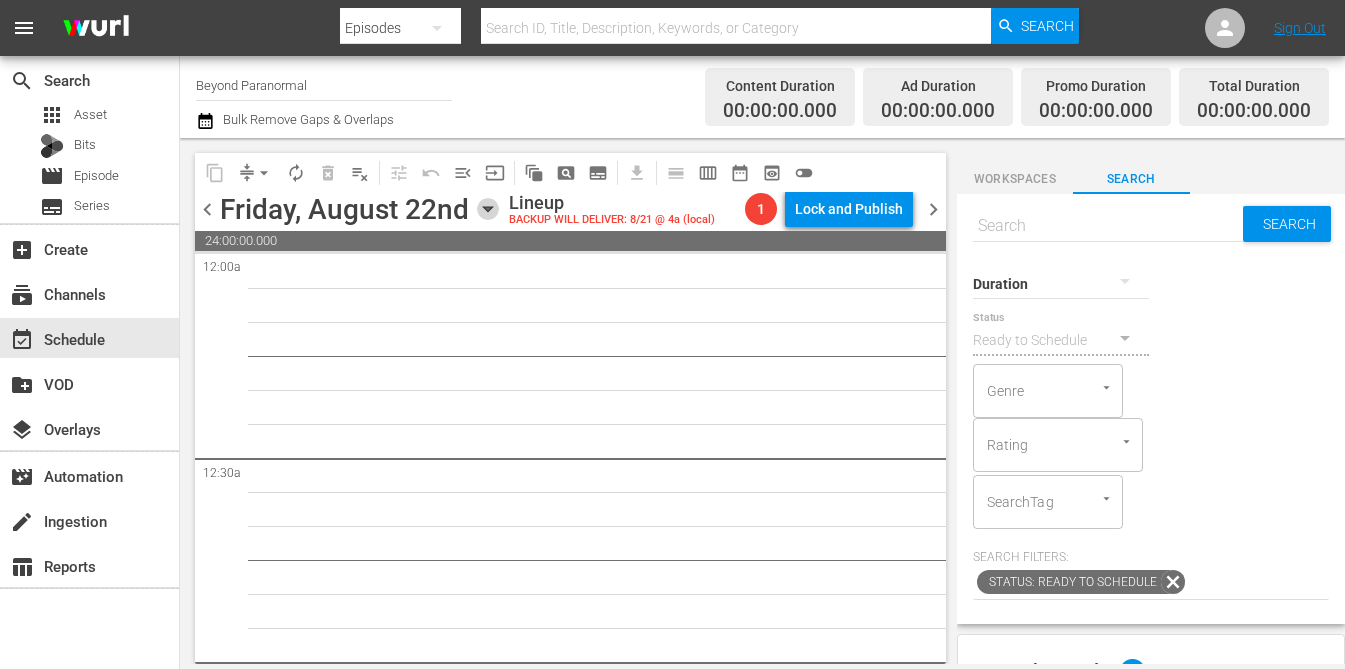 click 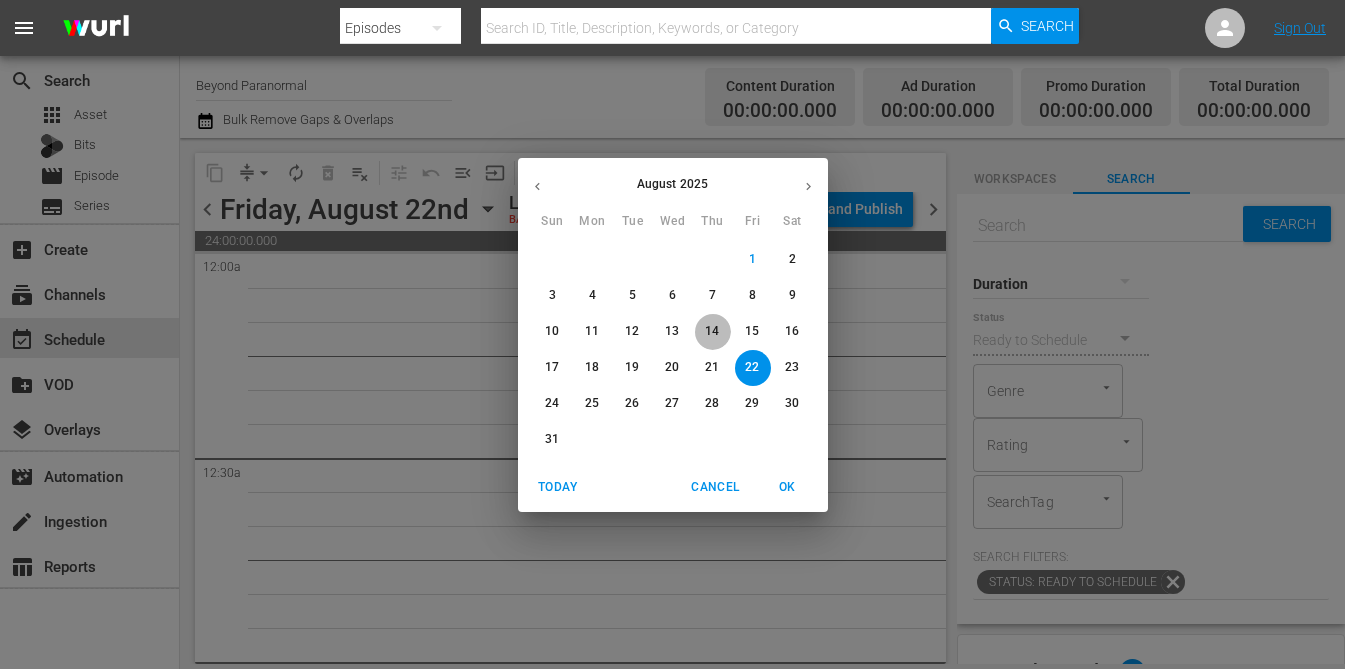 click on "14" at bounding box center [712, 331] 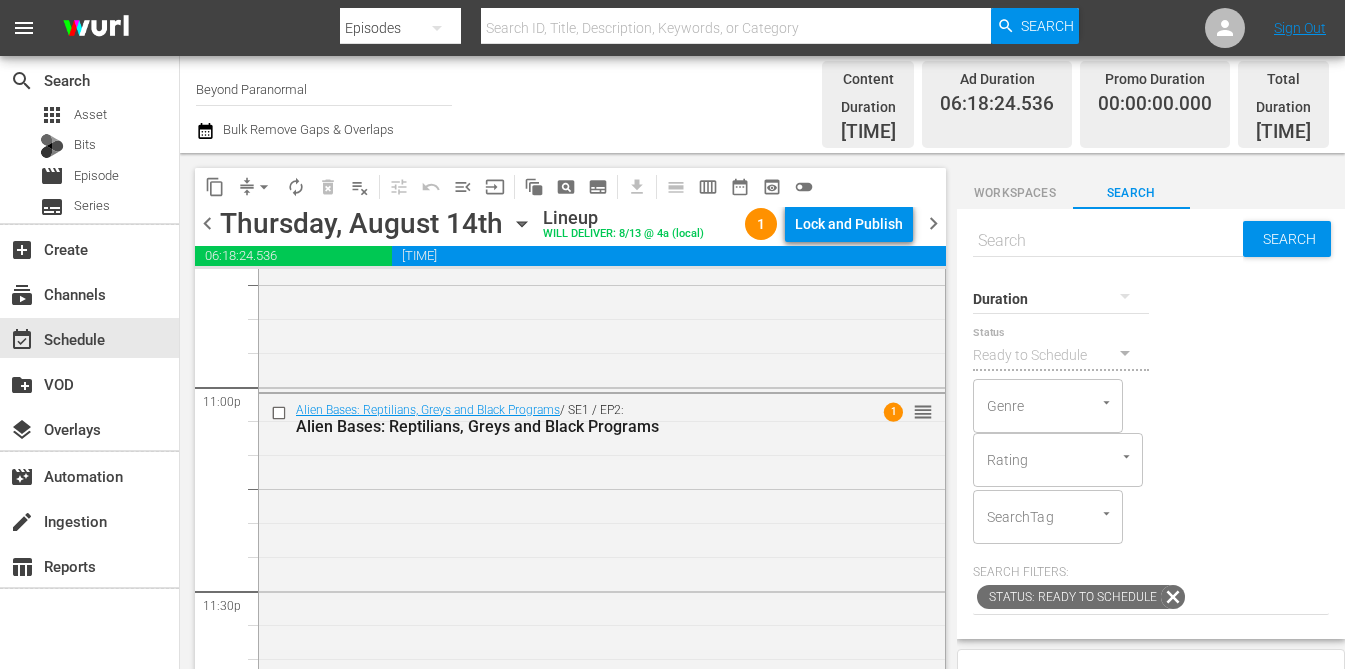 scroll, scrollTop: 9268, scrollLeft: 0, axis: vertical 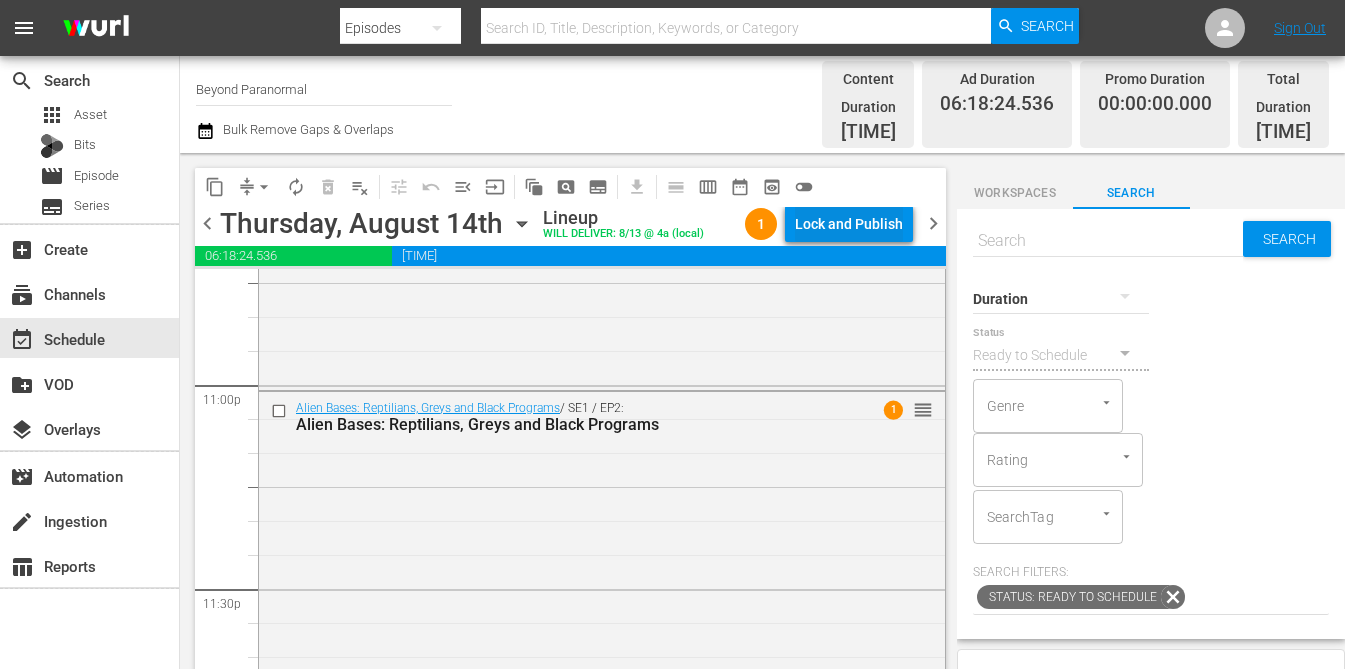 click on "Lock and Publish" at bounding box center [849, 224] 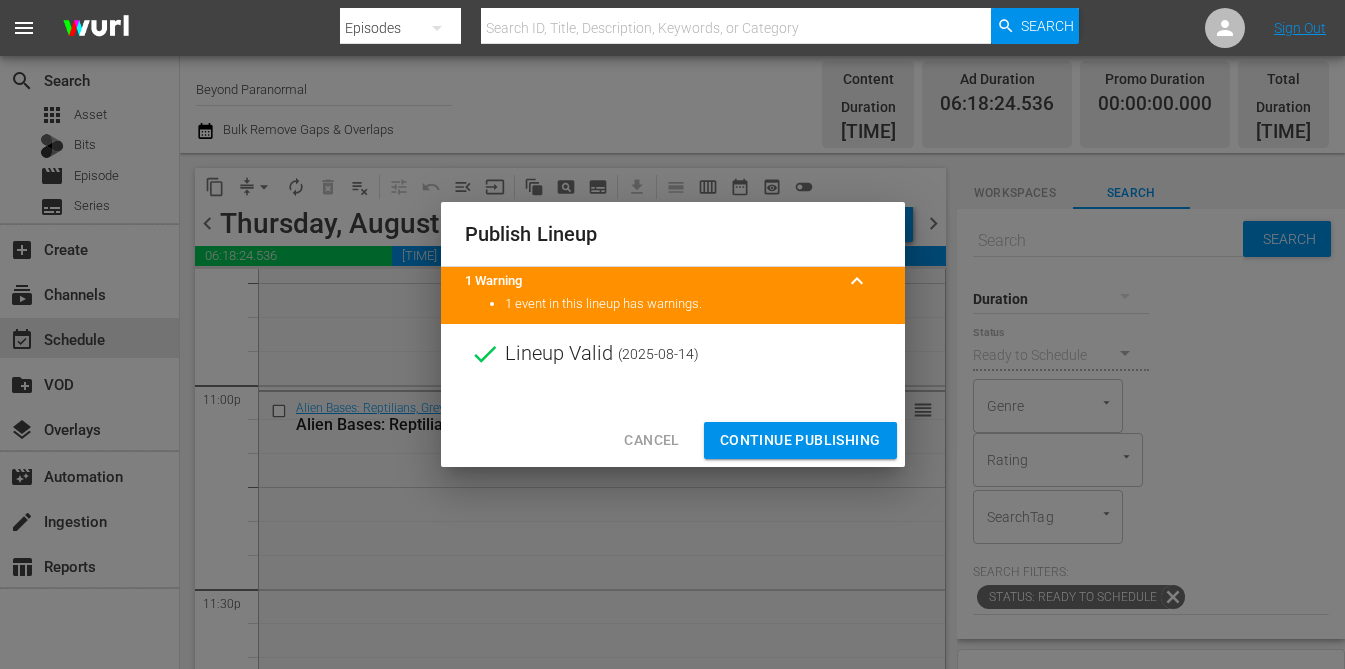 click on "Continue Publishing" at bounding box center (800, 440) 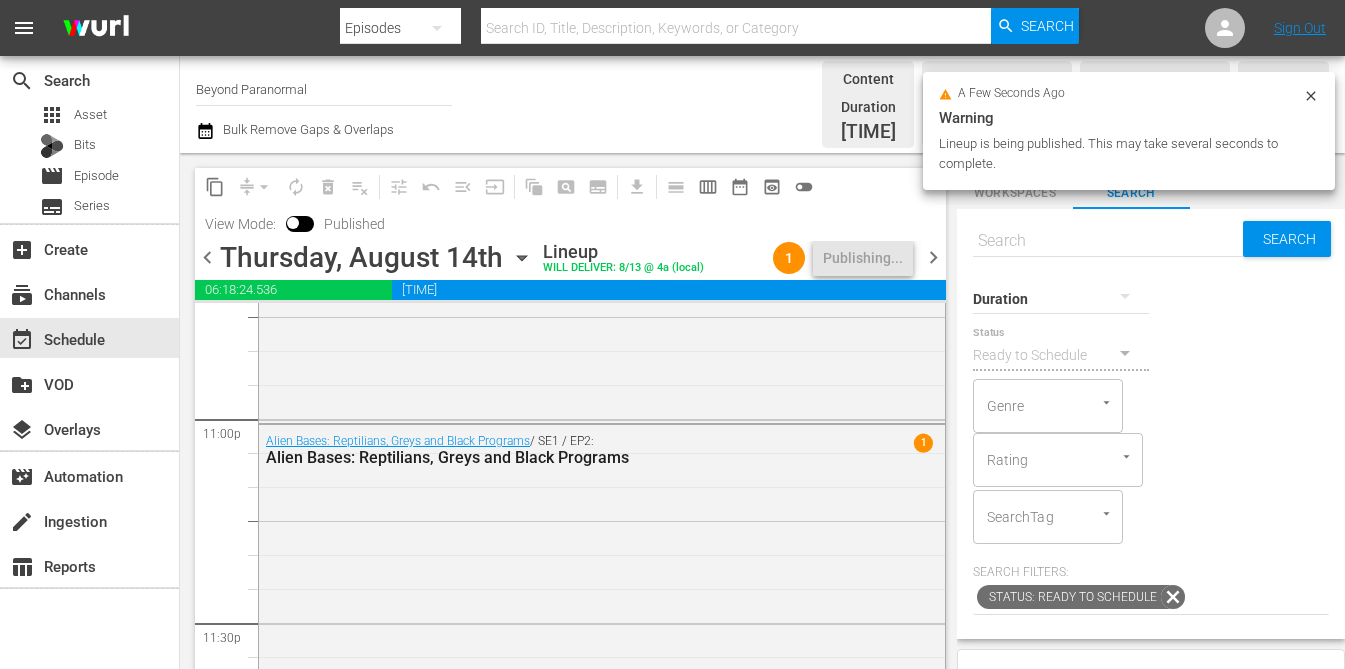 click on "chevron_right" at bounding box center [933, 257] 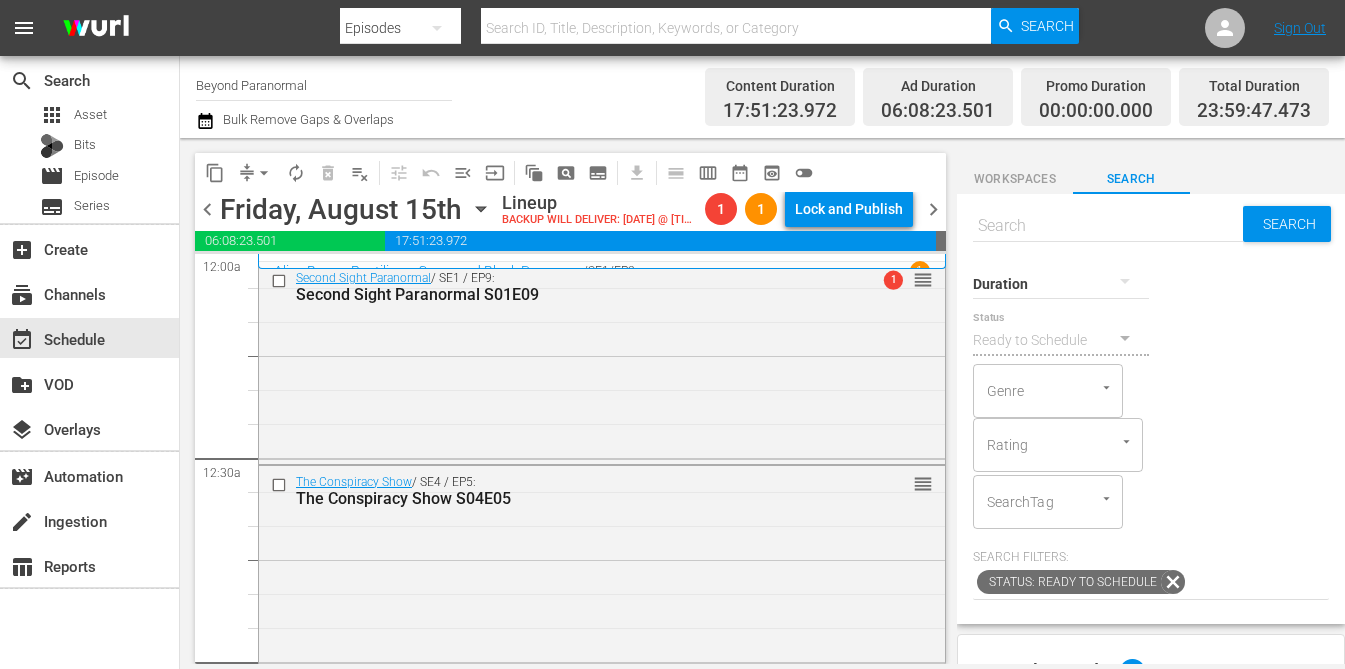 scroll, scrollTop: 0, scrollLeft: 0, axis: both 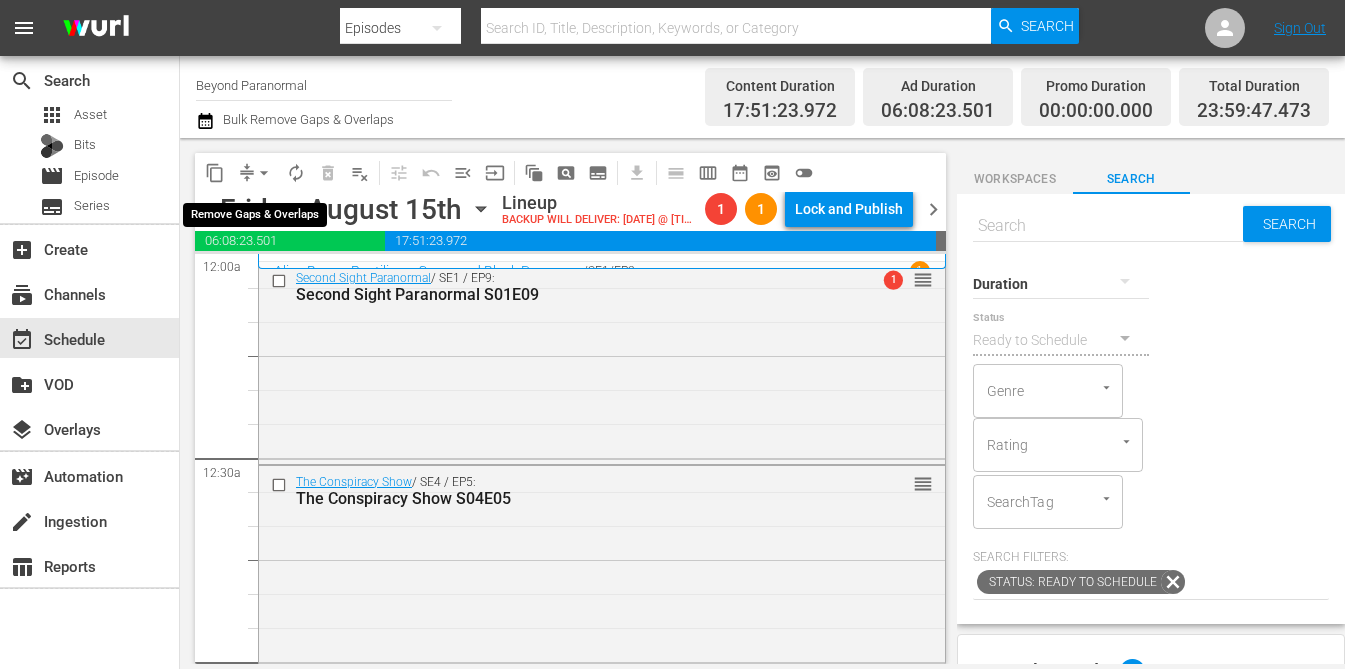 click on "arrow_drop_down" at bounding box center (264, 173) 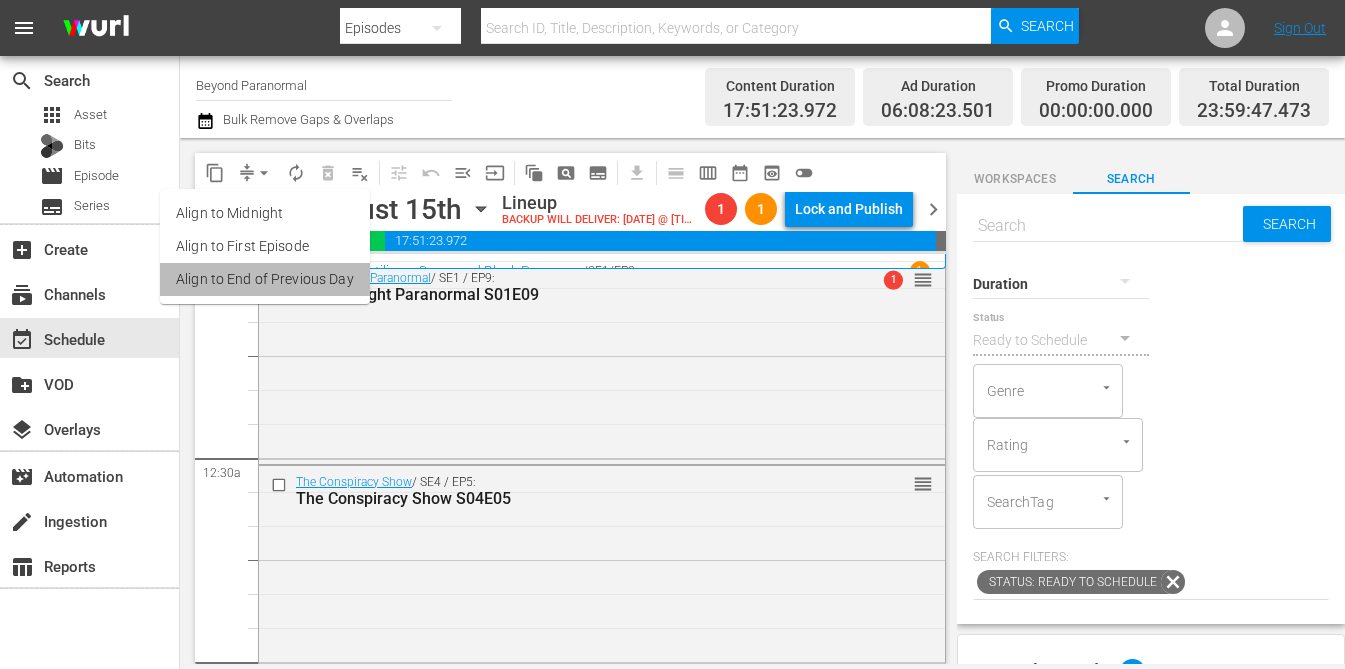click on "Align to End of Previous Day" at bounding box center [265, 279] 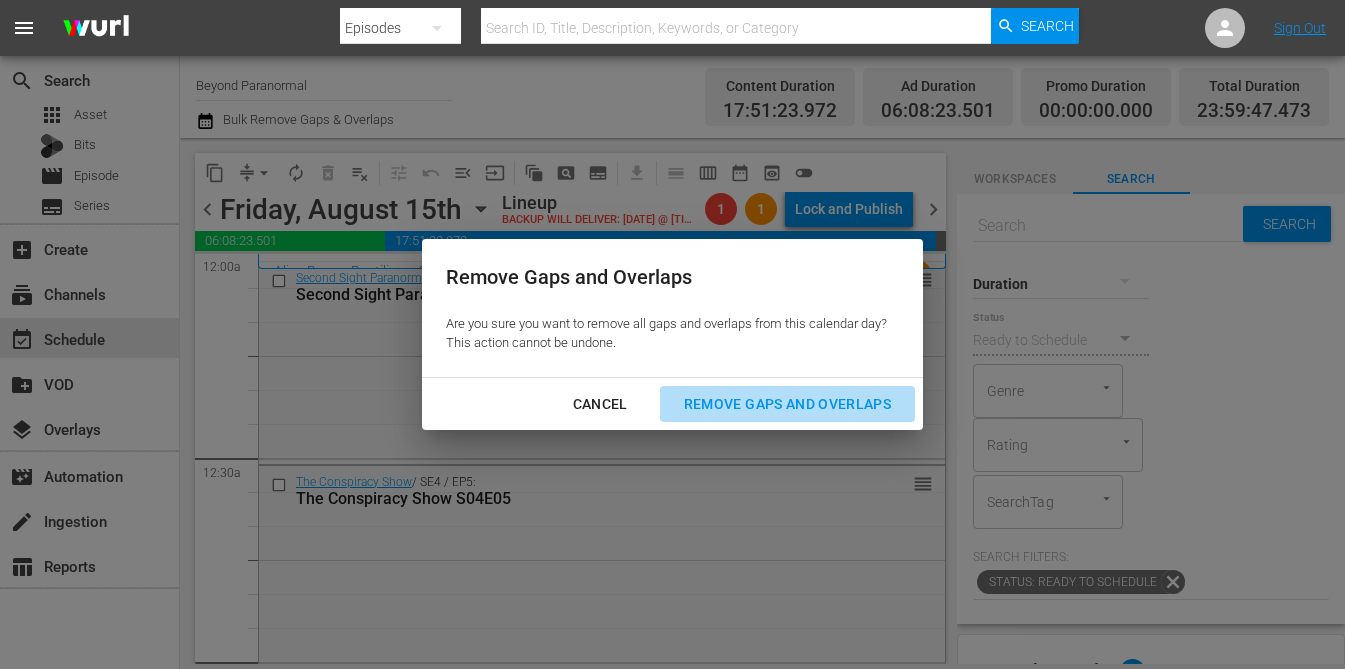 click on "Remove Gaps and Overlaps" at bounding box center [787, 404] 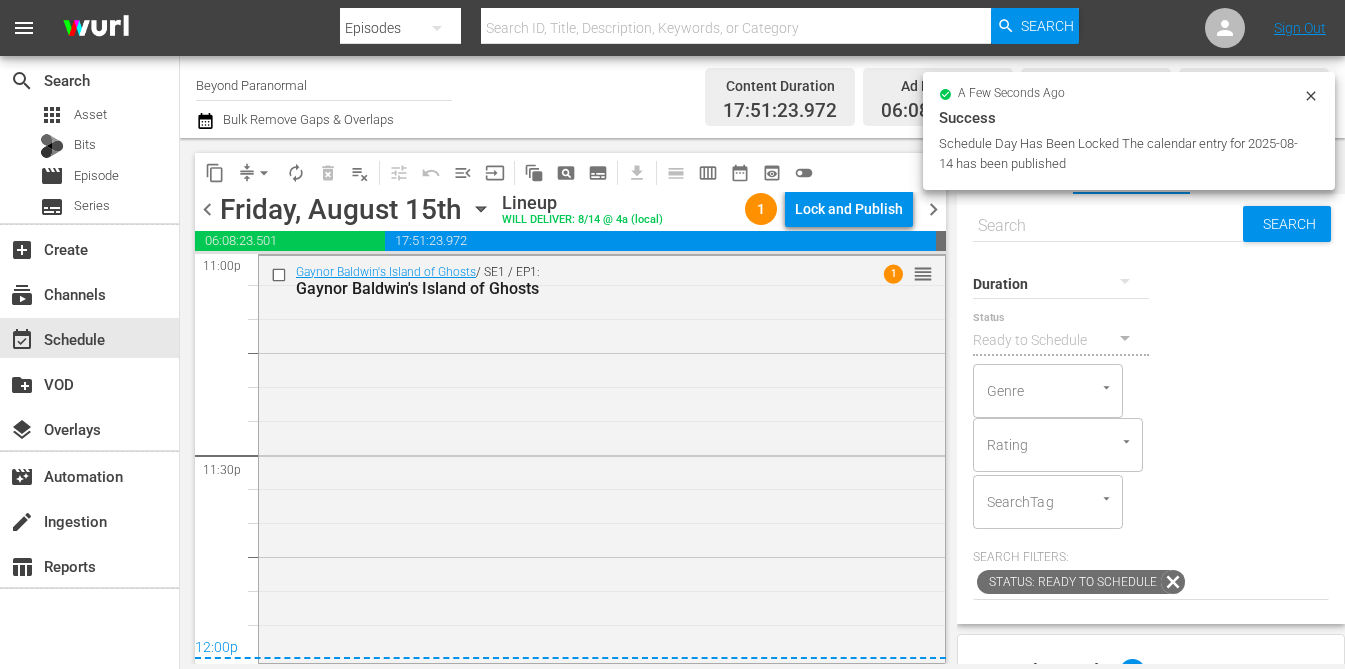 scroll, scrollTop: 9387, scrollLeft: 0, axis: vertical 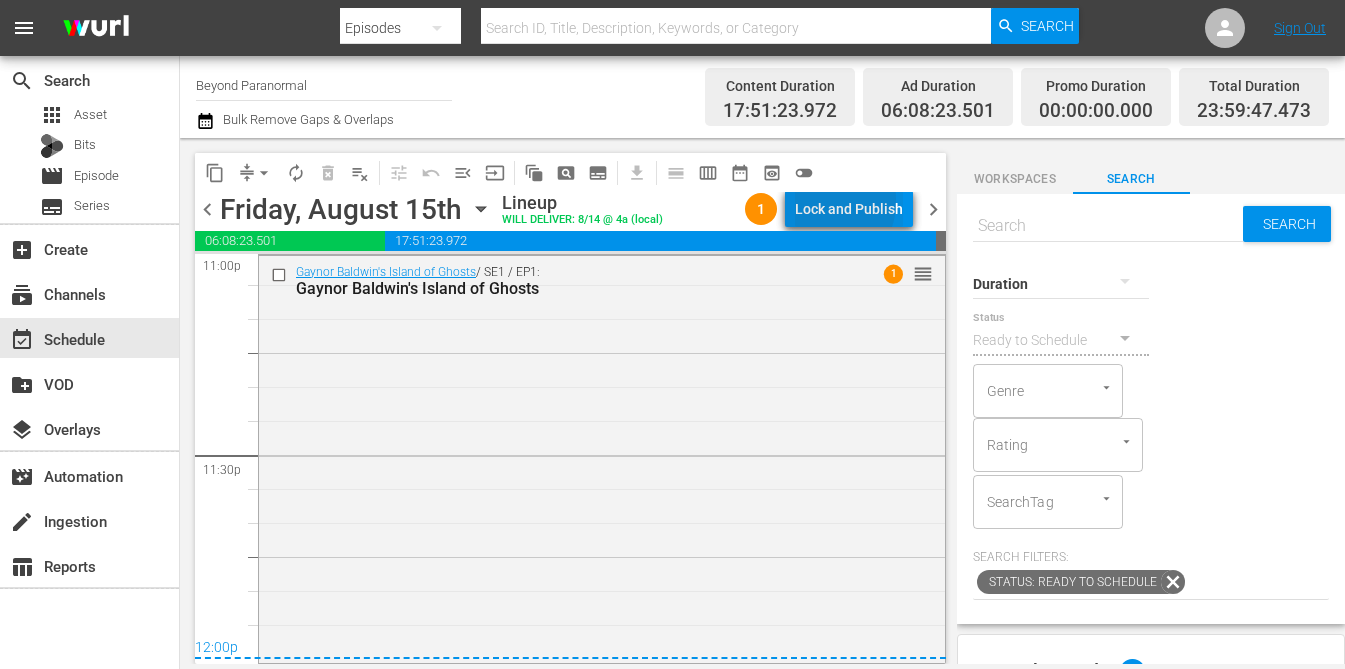click on "Lock and Publish" at bounding box center (849, 209) 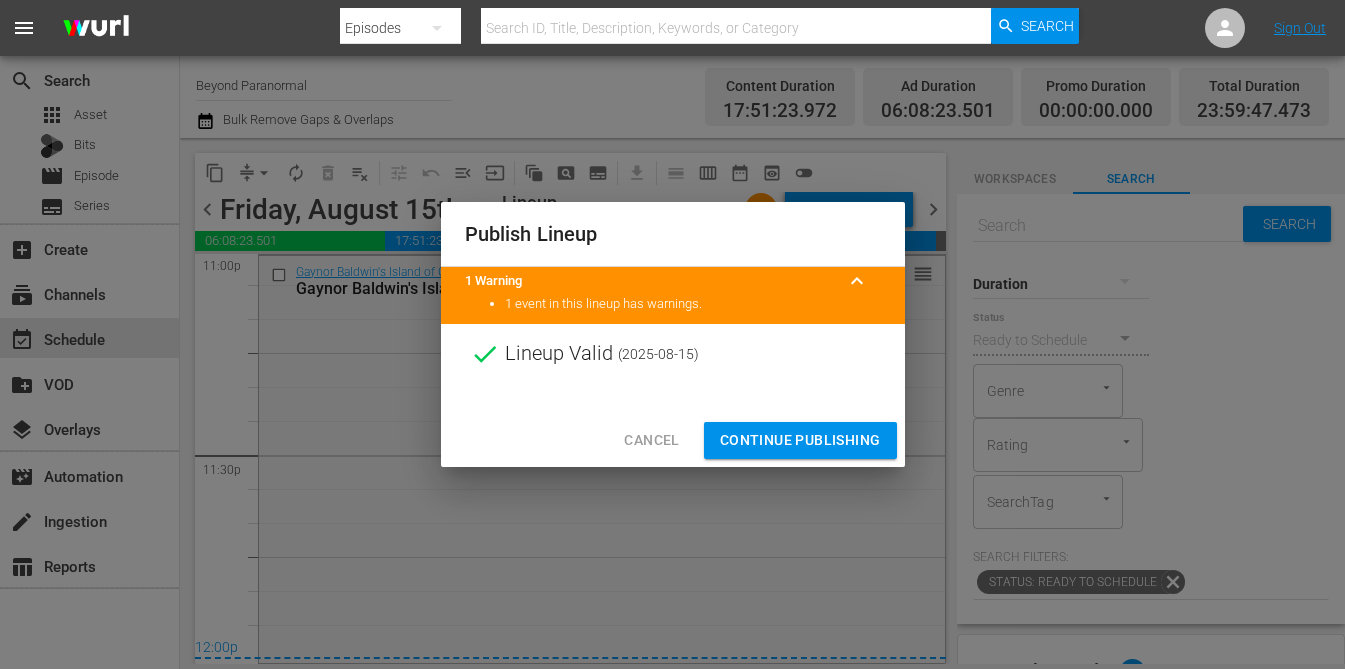 click on "Continue Publishing" at bounding box center (800, 440) 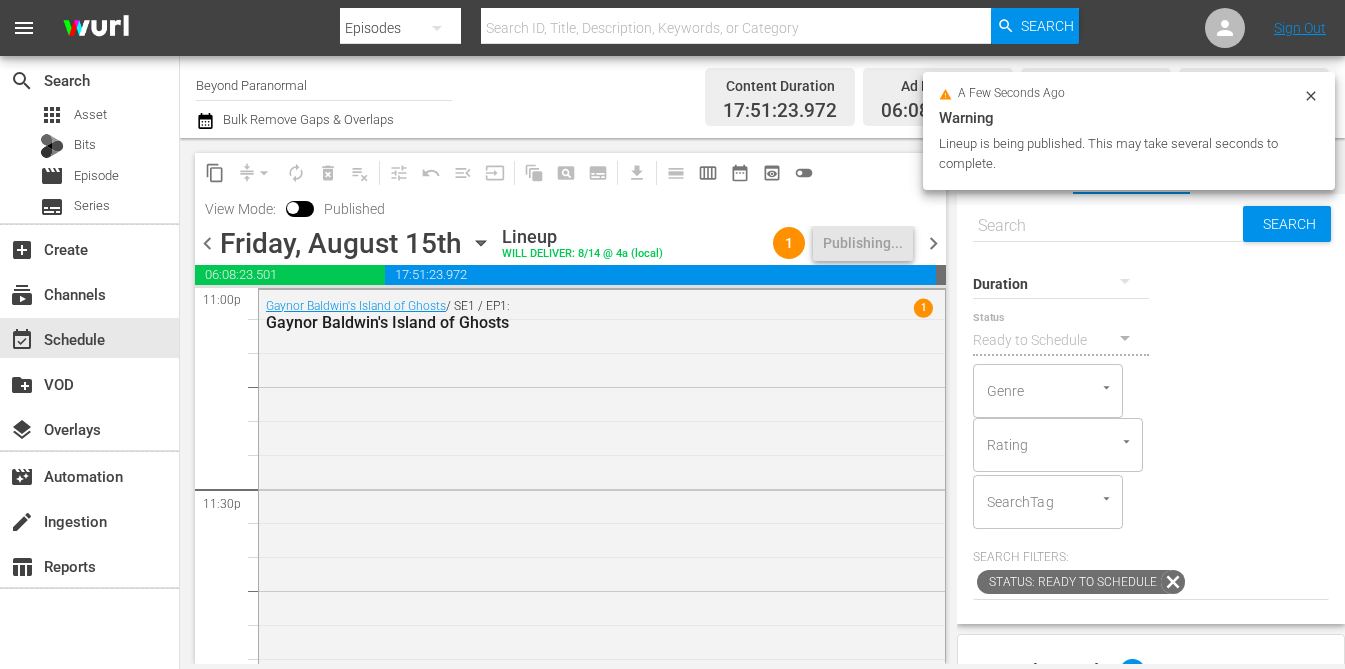 click on "chevron_right" at bounding box center [933, 243] 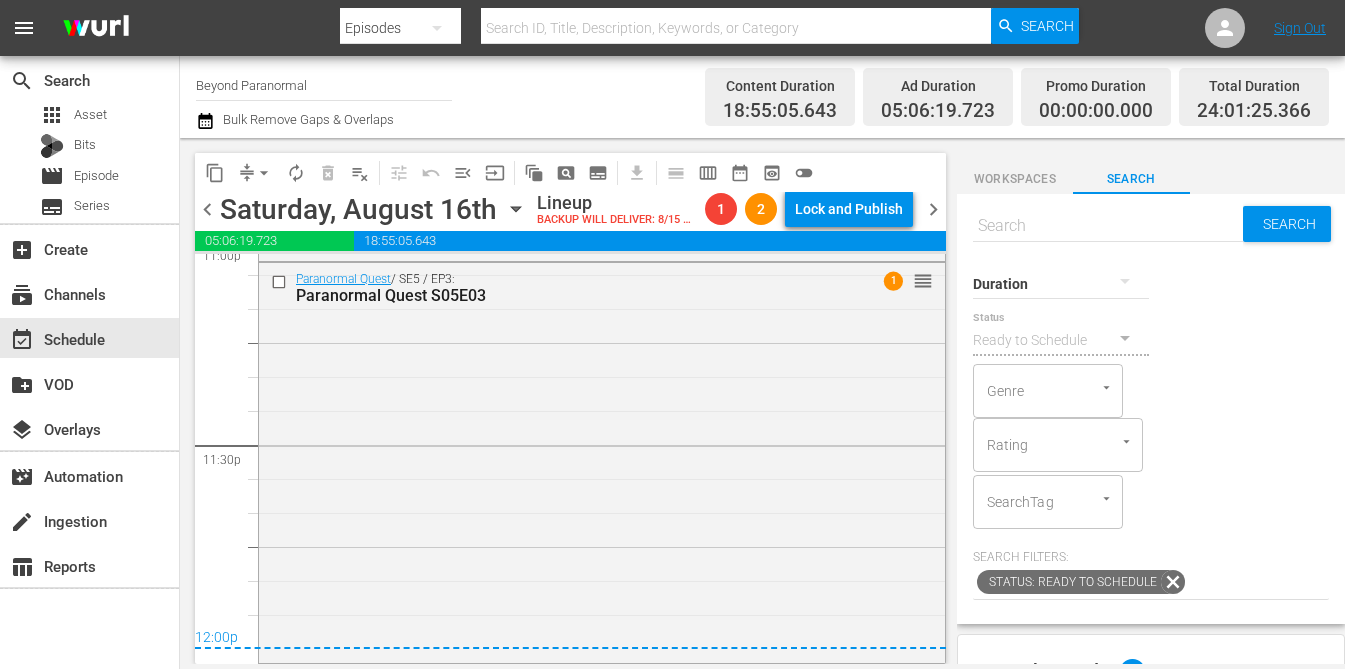 scroll, scrollTop: 9397, scrollLeft: 0, axis: vertical 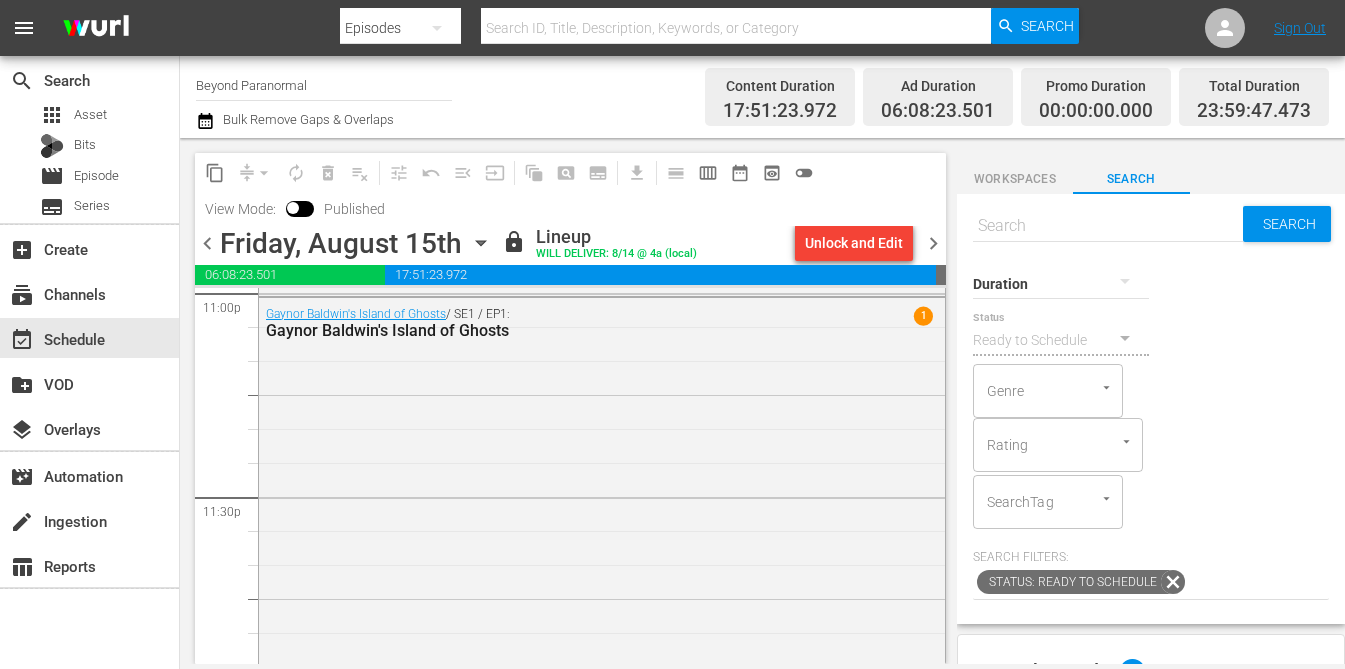 click on "chevron_right" at bounding box center (933, 243) 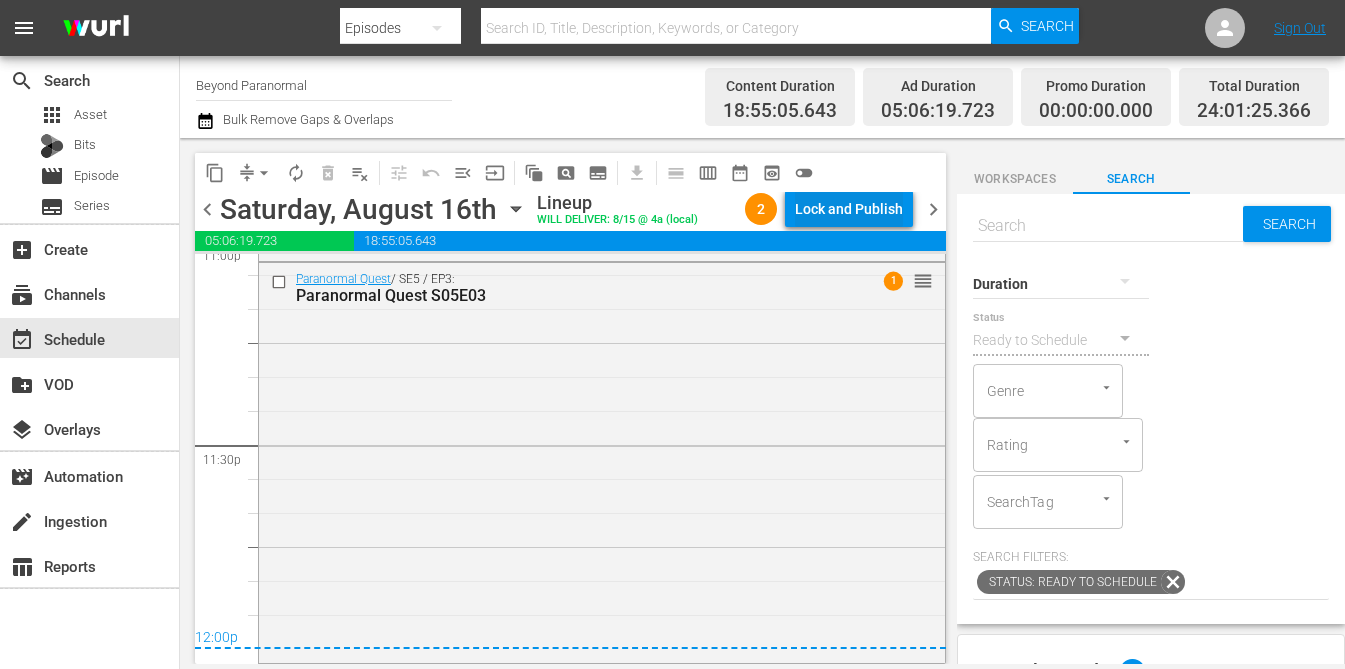 scroll, scrollTop: 9397, scrollLeft: 0, axis: vertical 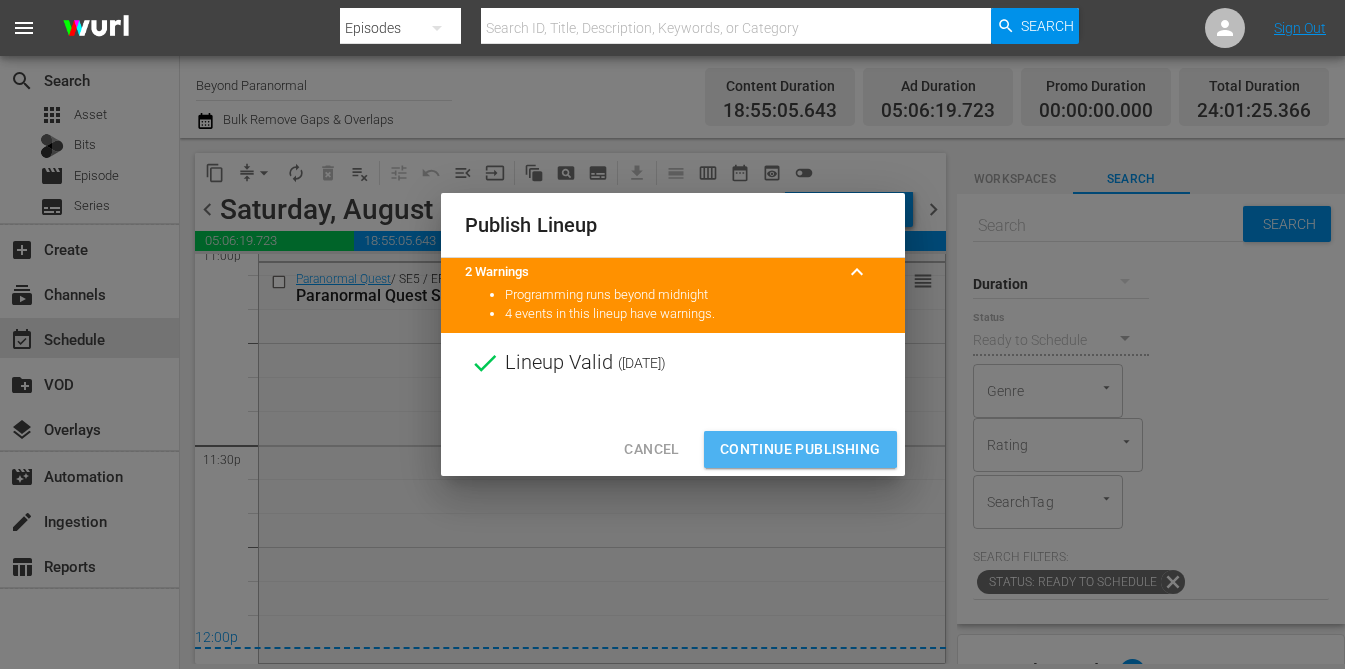 click on "Continue Publishing" at bounding box center (800, 449) 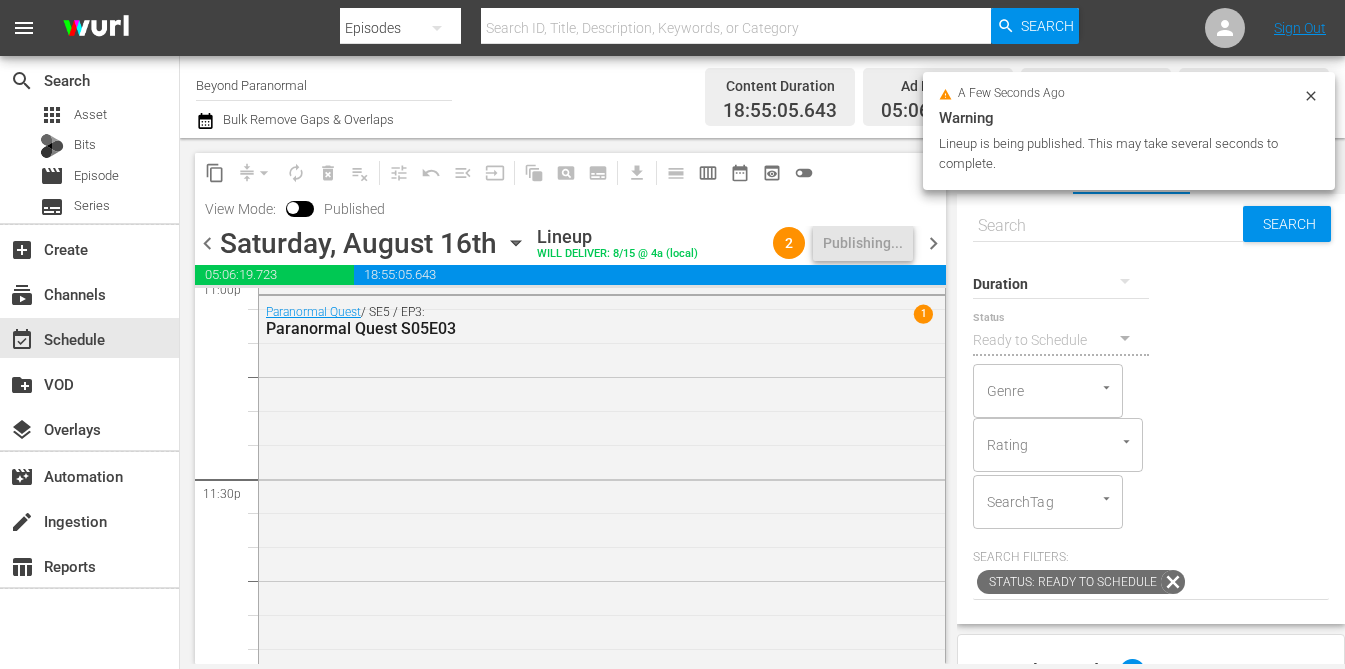 click on "chevron_right" at bounding box center [933, 243] 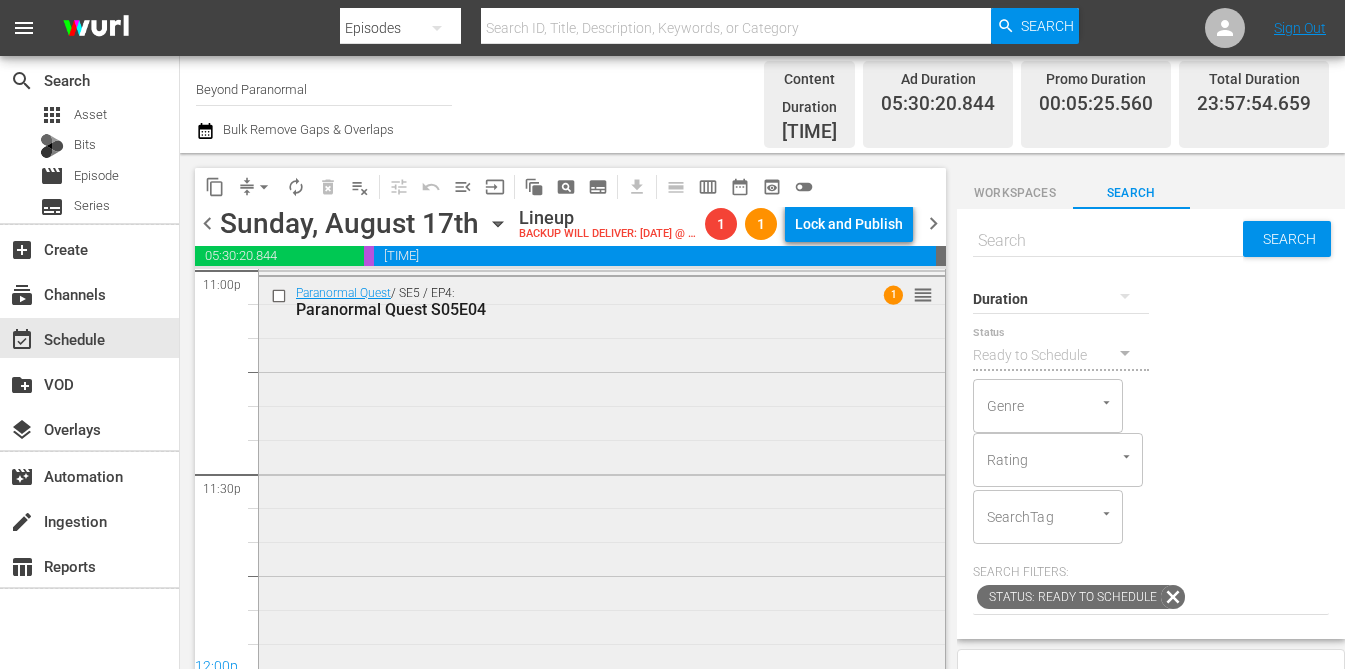scroll, scrollTop: 9383, scrollLeft: 0, axis: vertical 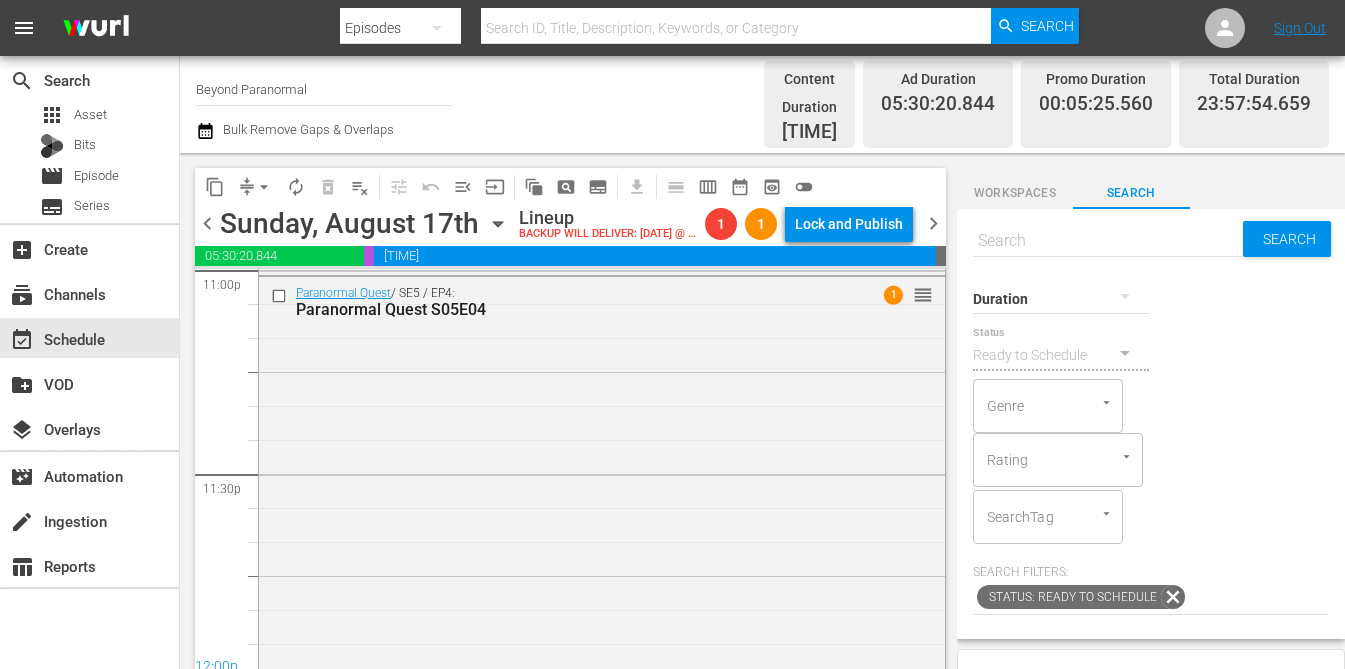 click on "chevron_left" at bounding box center [207, 223] 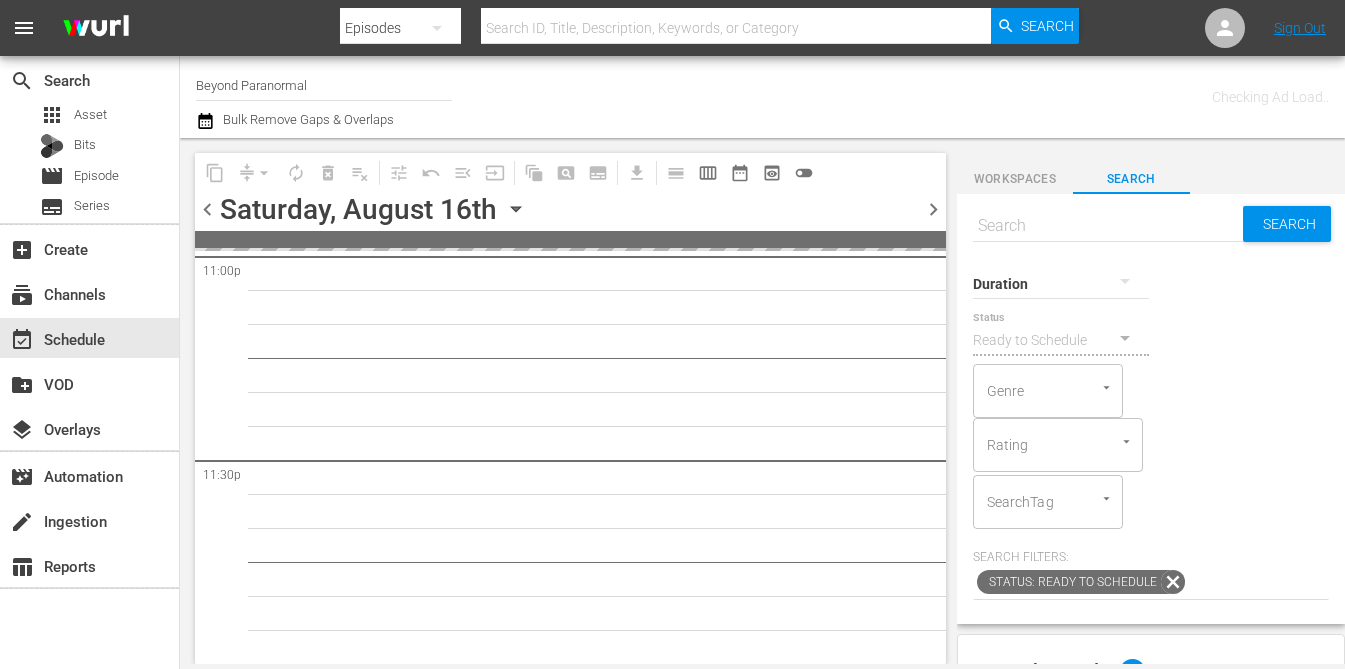 scroll, scrollTop: 9379, scrollLeft: 0, axis: vertical 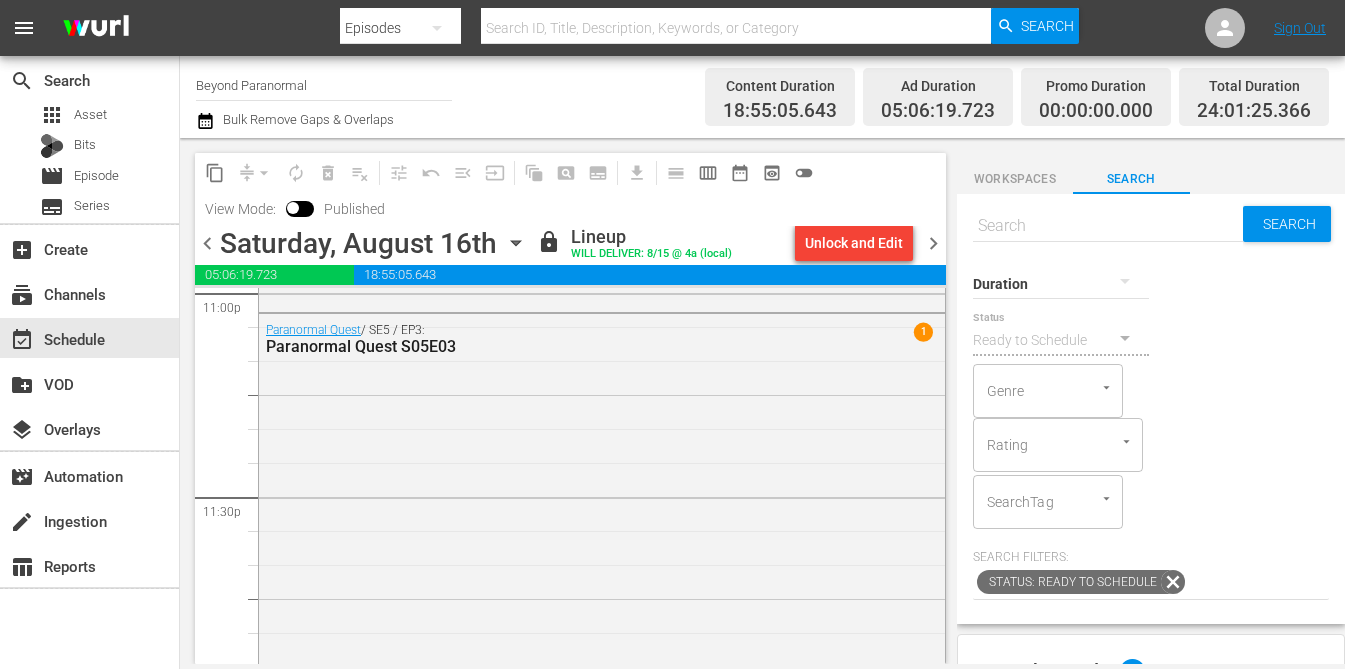 click on "chevron_right" at bounding box center (933, 243) 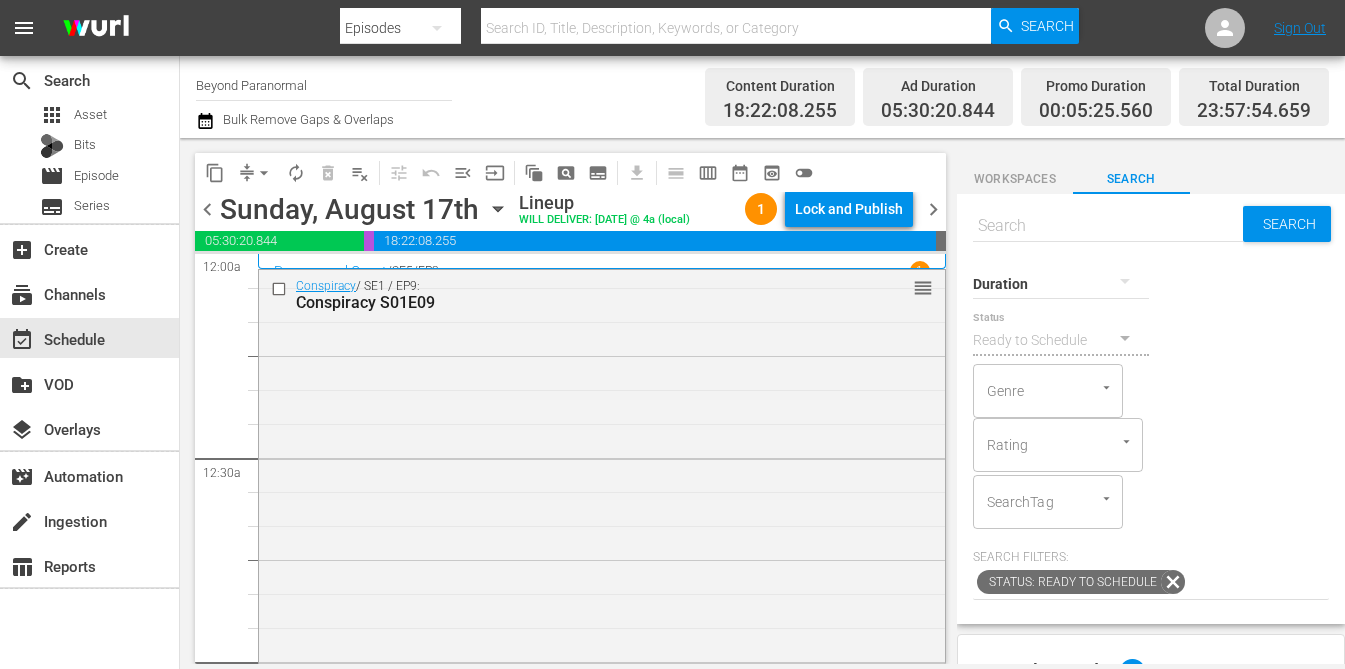 scroll, scrollTop: 0, scrollLeft: 0, axis: both 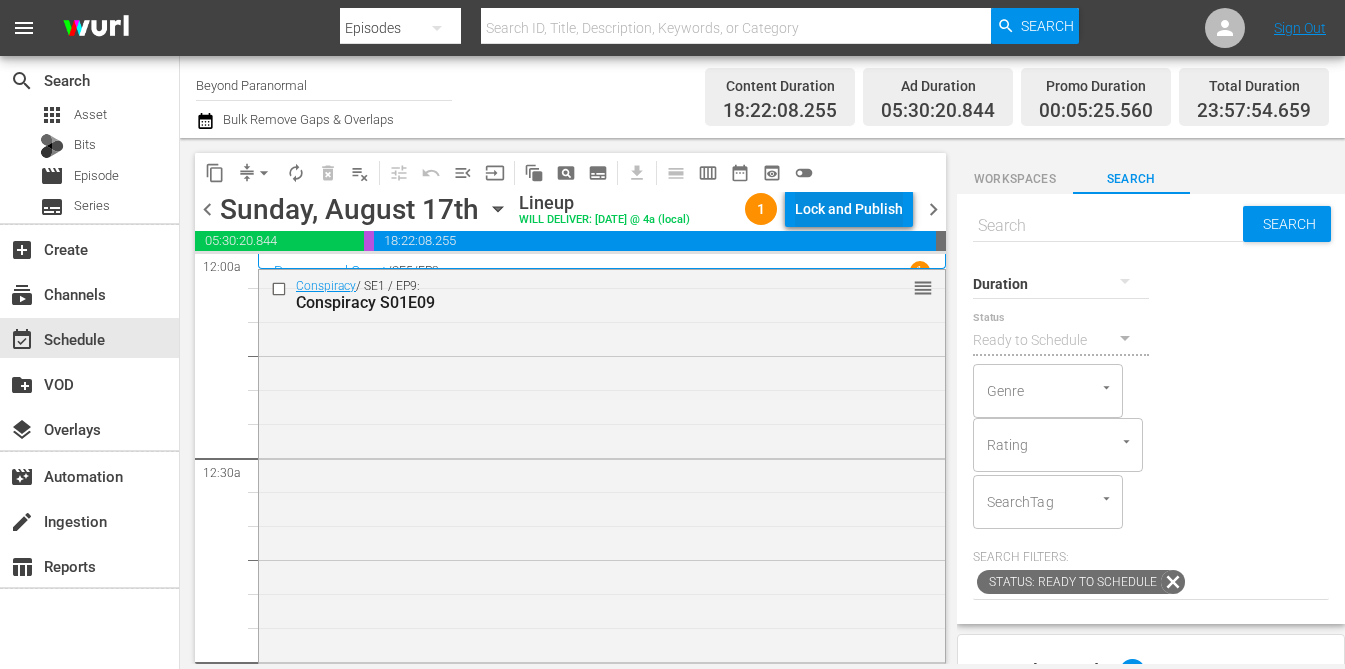 click on "Lock and Publish" at bounding box center (849, 209) 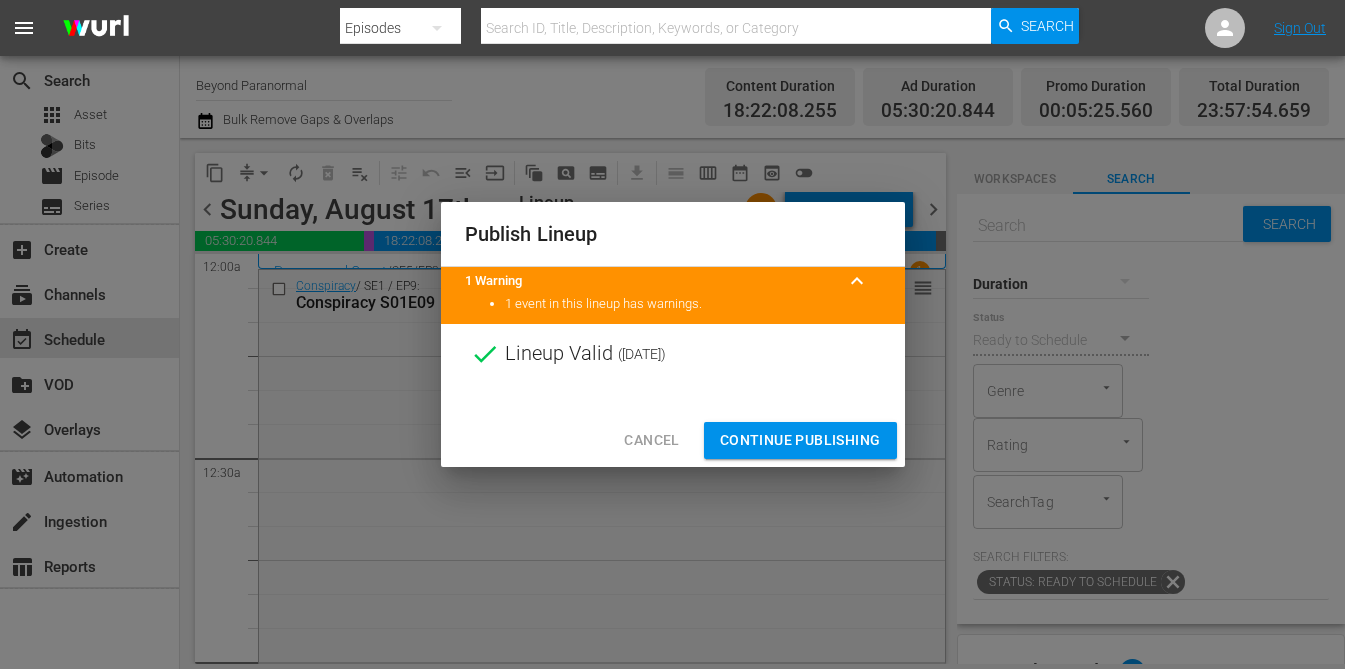 click on "Continue Publishing" at bounding box center (800, 440) 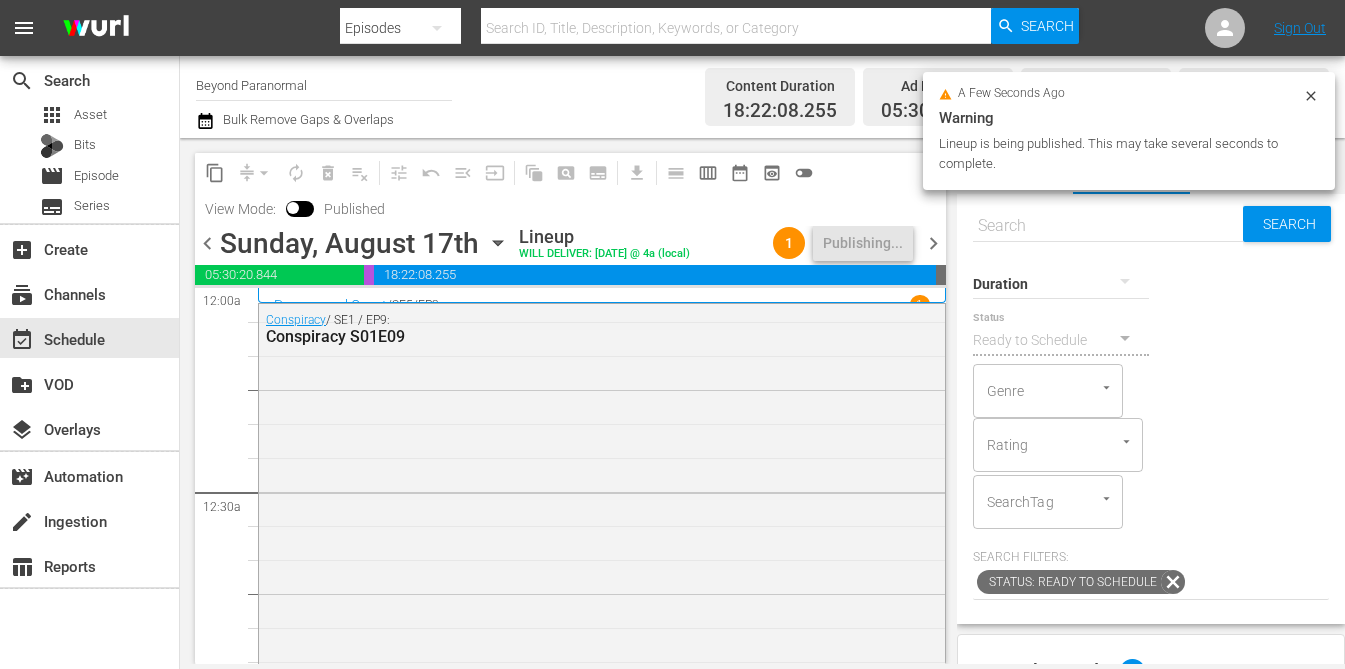 click on "chevron_right" at bounding box center (933, 243) 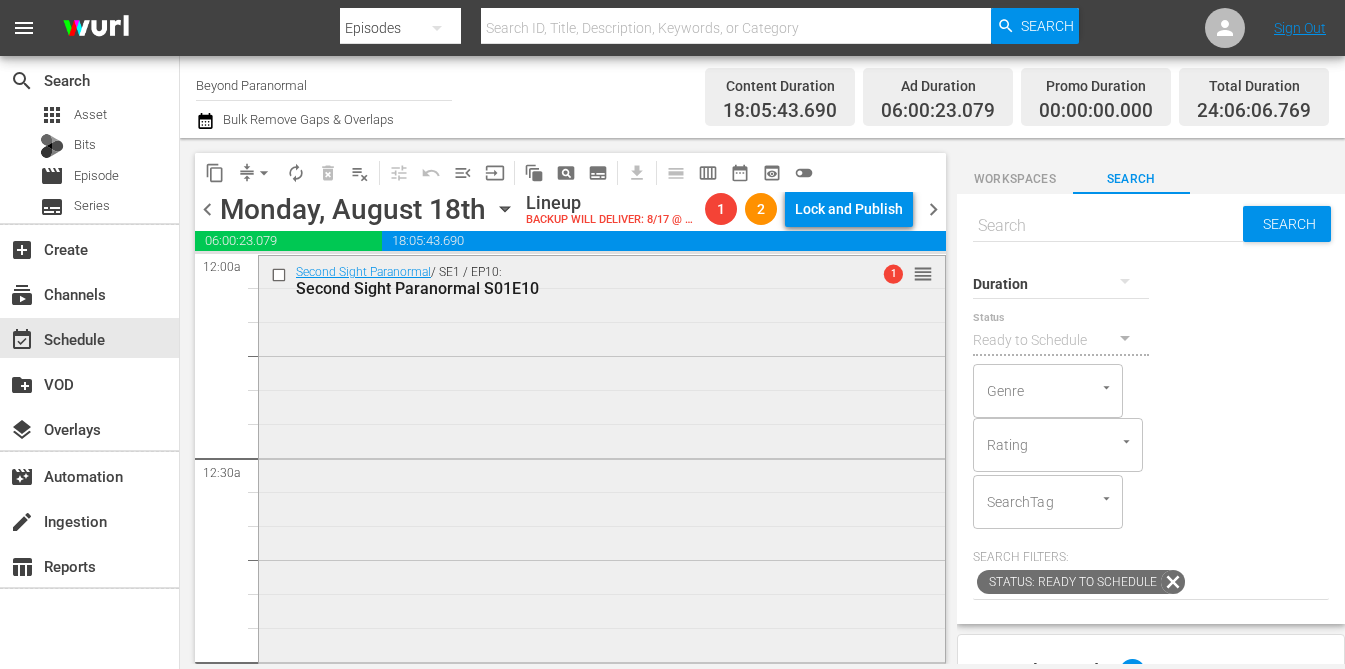 scroll, scrollTop: 0, scrollLeft: 0, axis: both 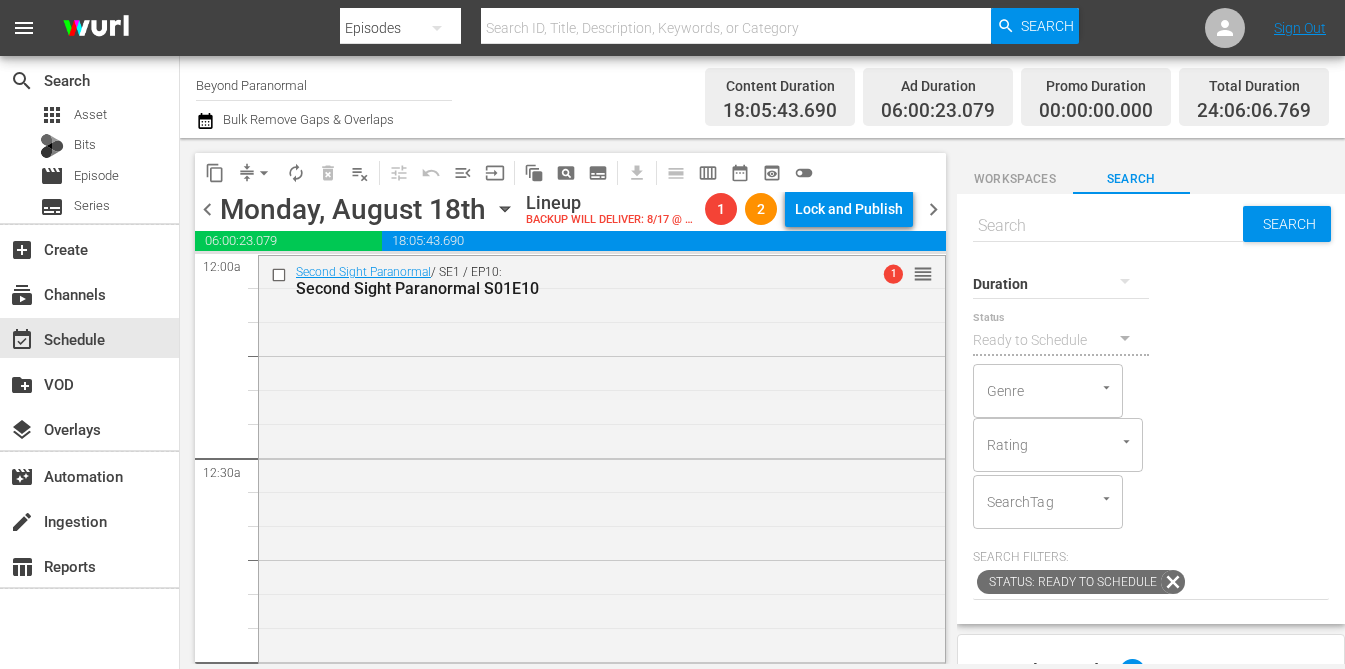 click on "chevron_left" at bounding box center [207, 209] 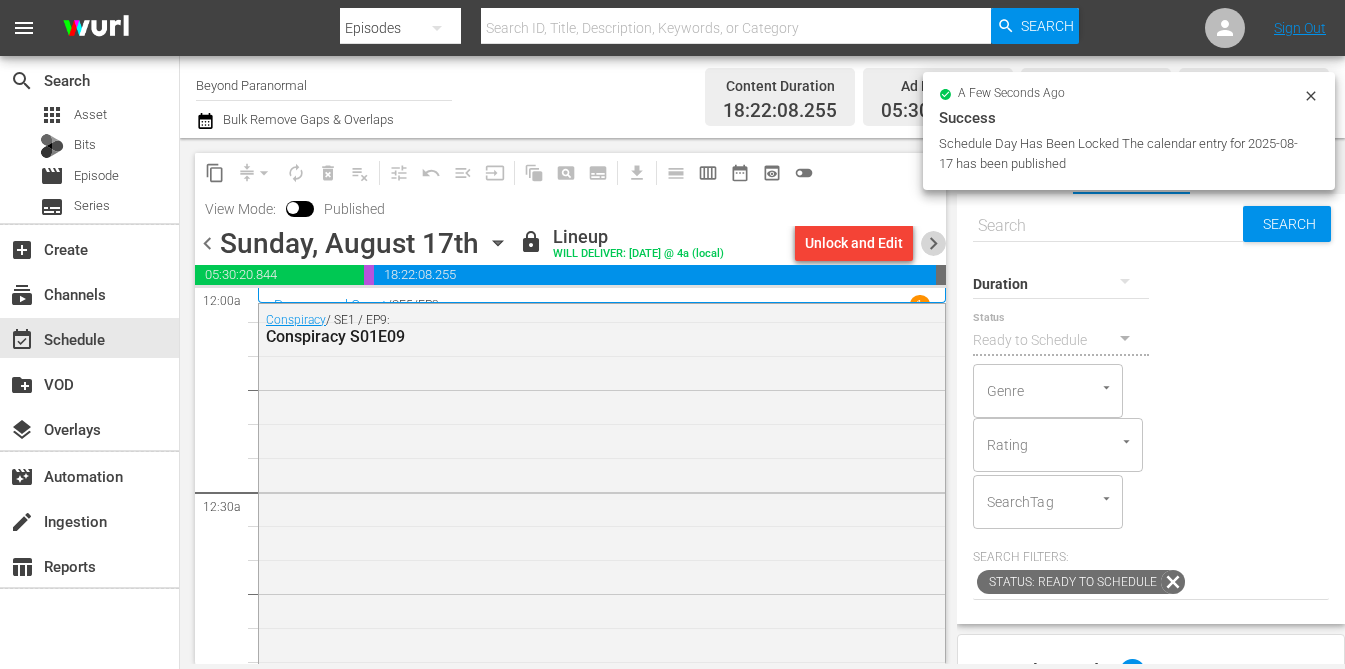 click on "chevron_right" at bounding box center (933, 243) 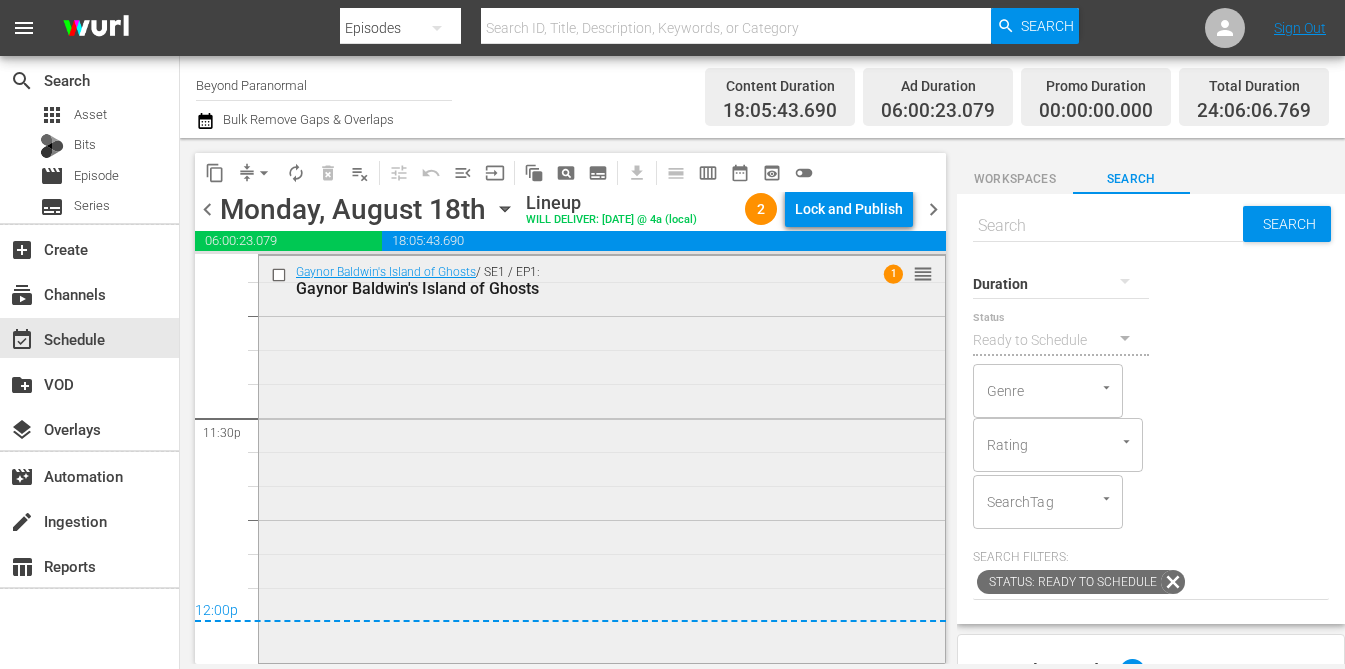 scroll, scrollTop: 9314, scrollLeft: 0, axis: vertical 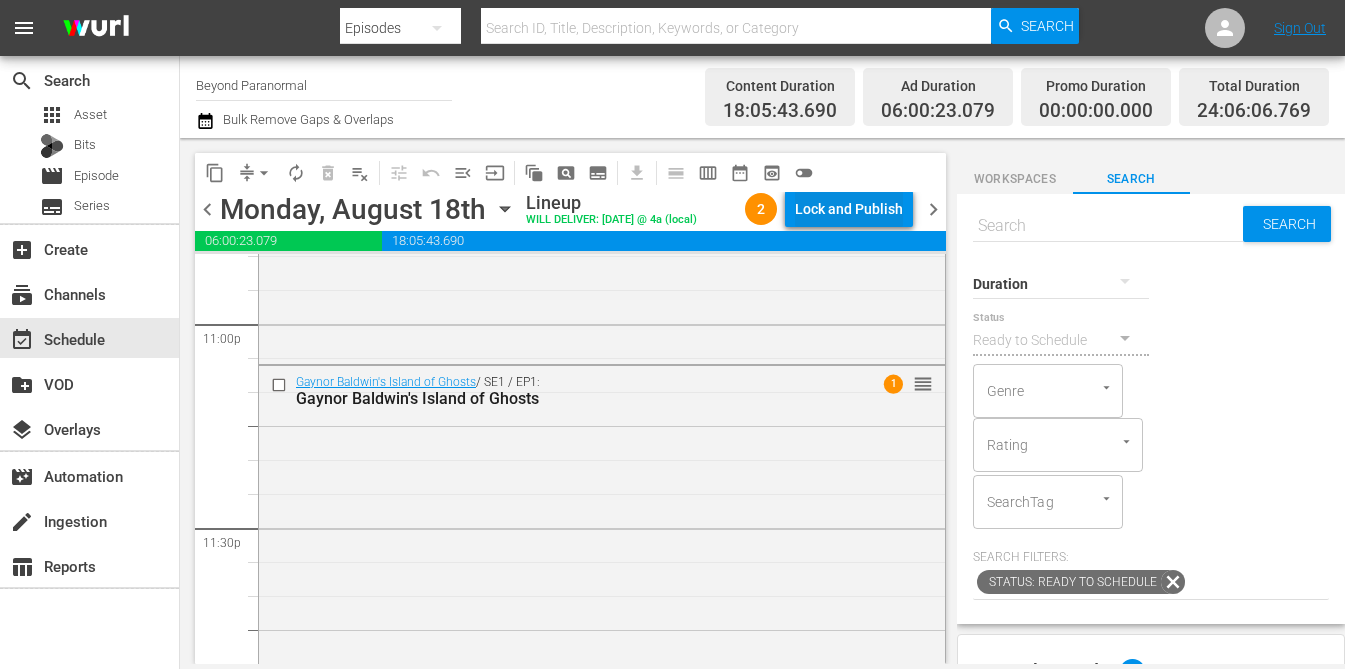 click on "Lock and Publish" at bounding box center (849, 209) 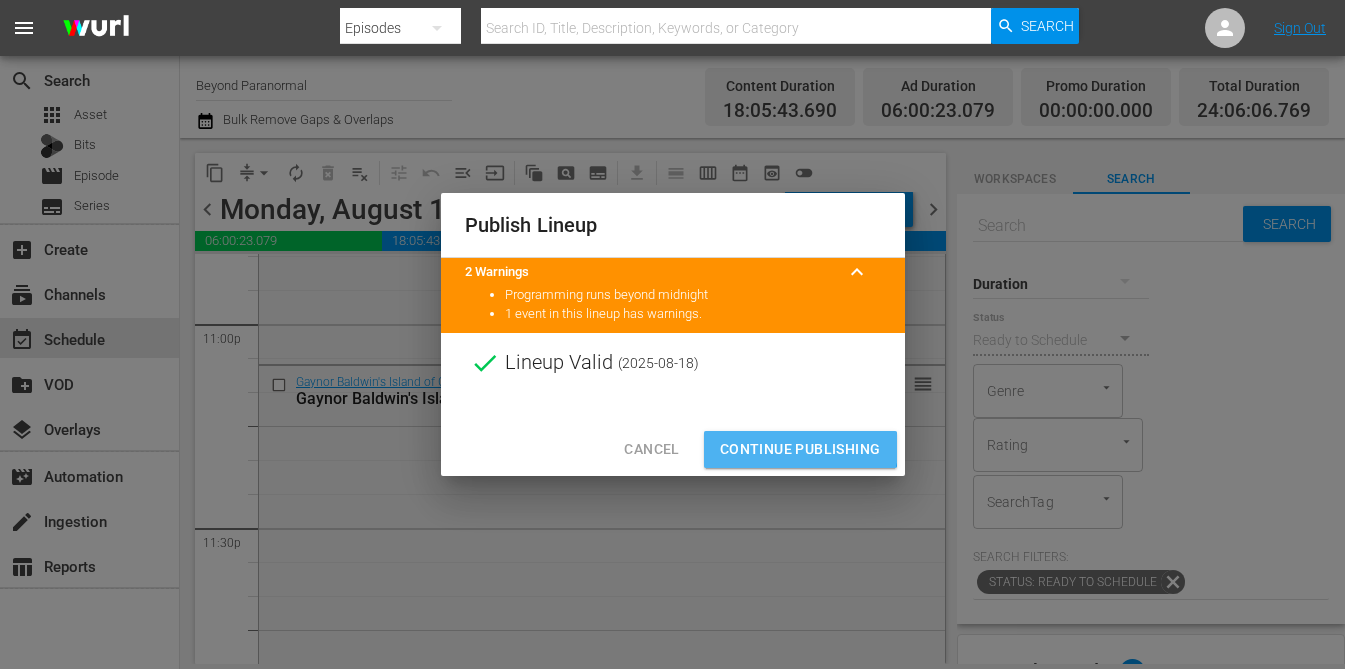 click on "Continue Publishing" at bounding box center (800, 449) 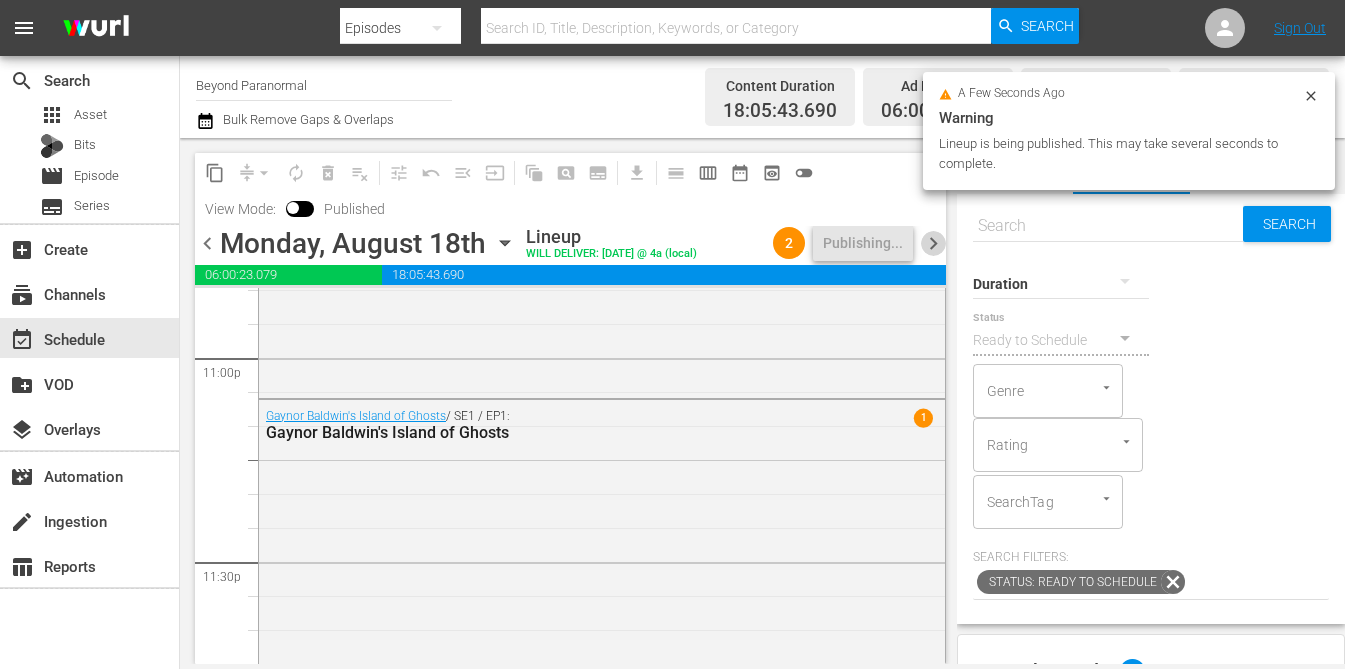 click on "chevron_right" at bounding box center (933, 243) 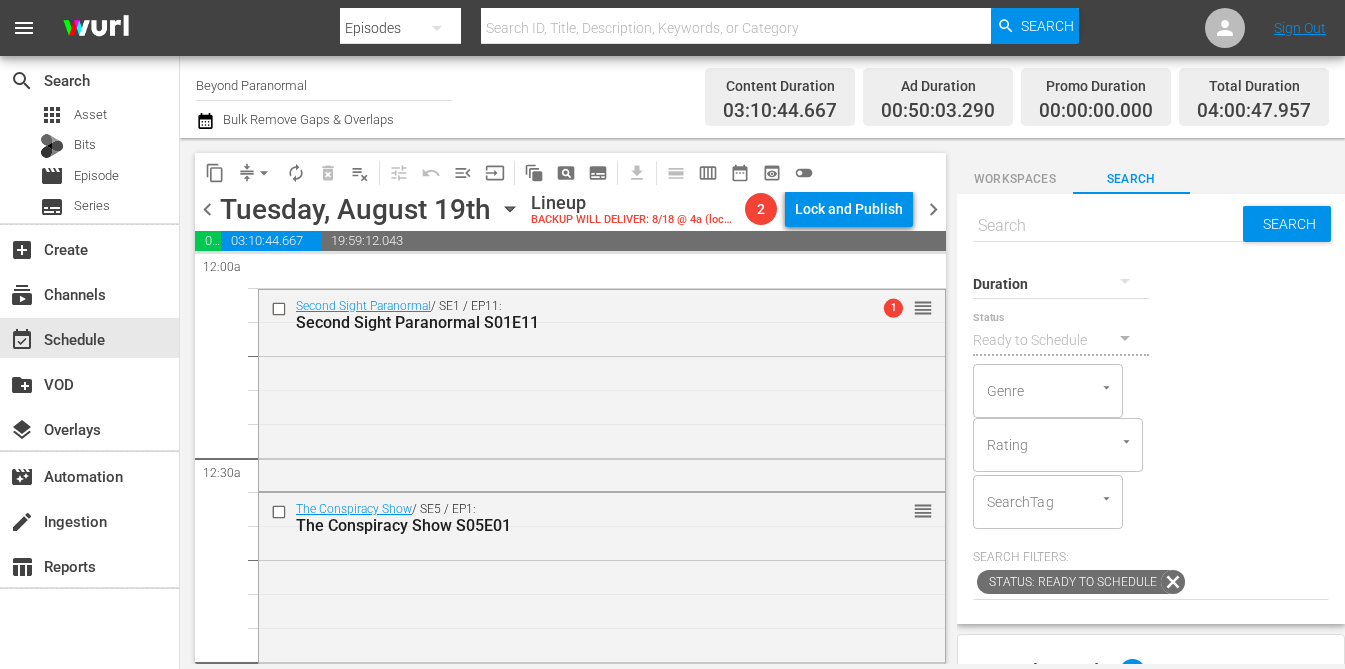 scroll, scrollTop: 0, scrollLeft: 0, axis: both 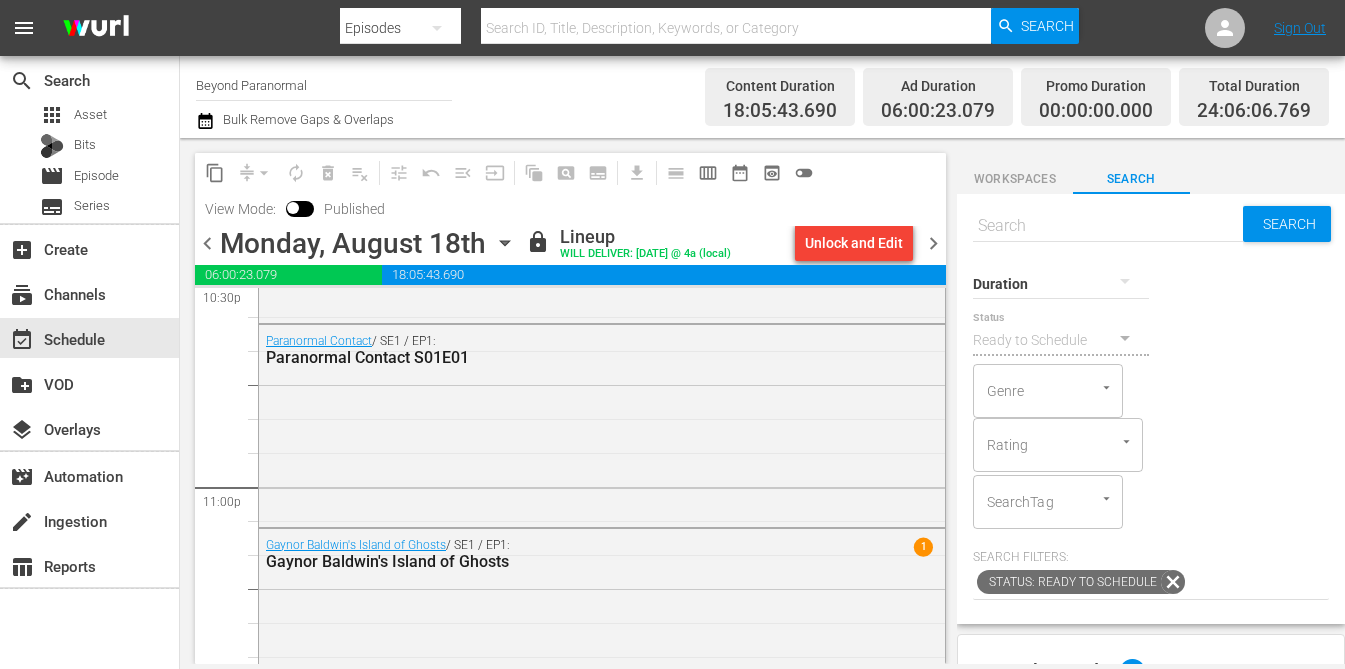 click on "chevron_right" at bounding box center [933, 243] 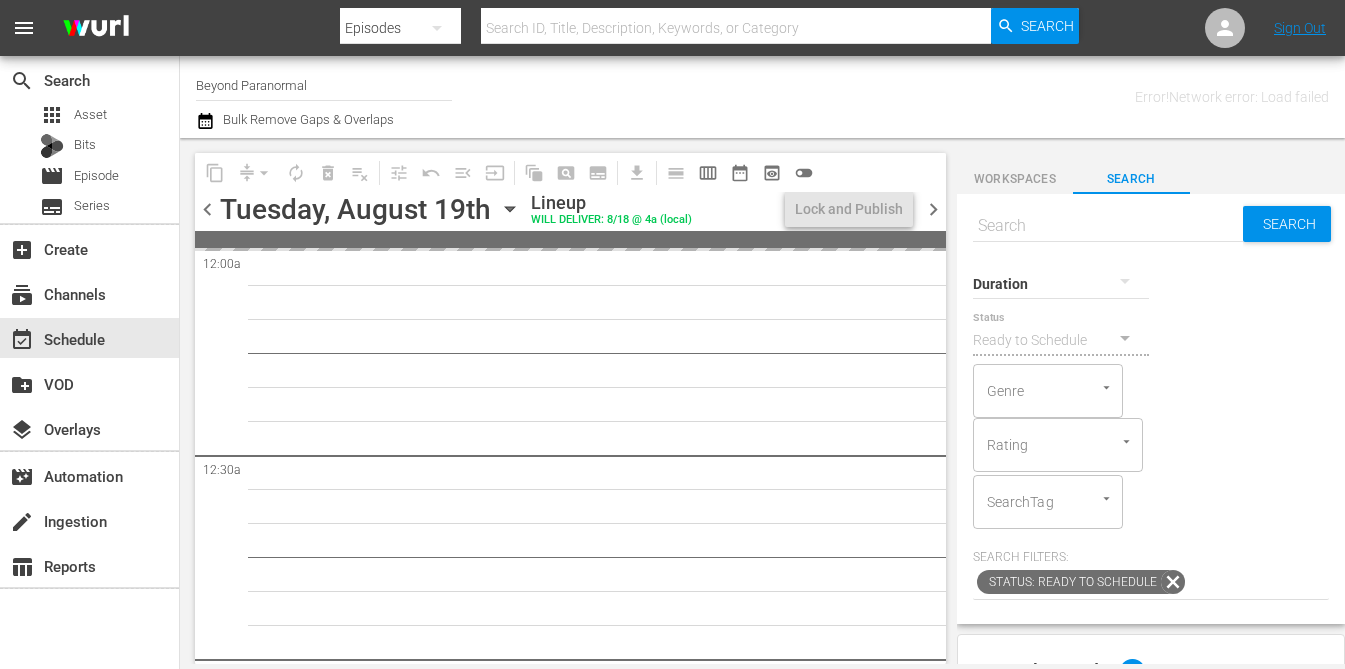scroll, scrollTop: 0, scrollLeft: 0, axis: both 